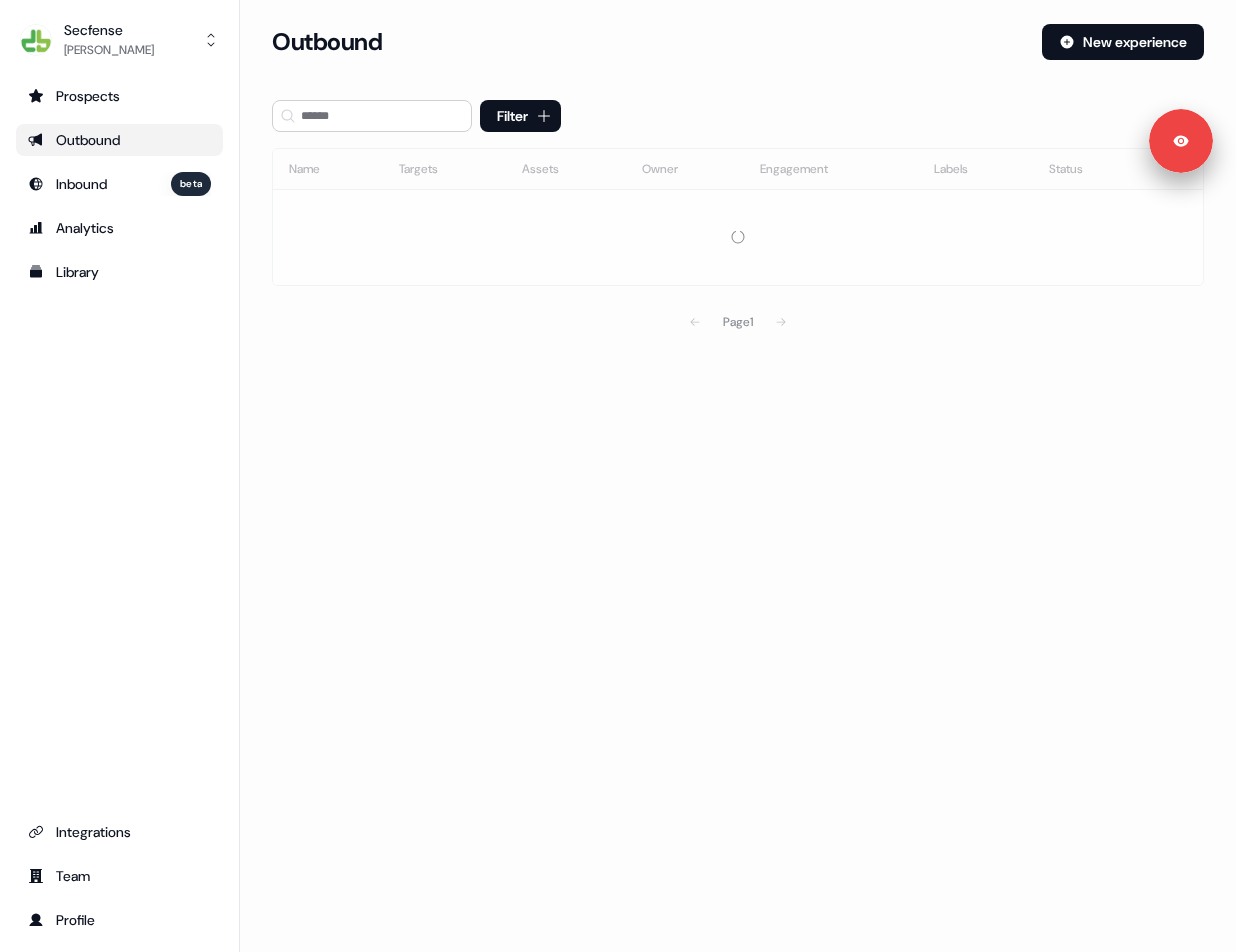 scroll, scrollTop: 0, scrollLeft: 0, axis: both 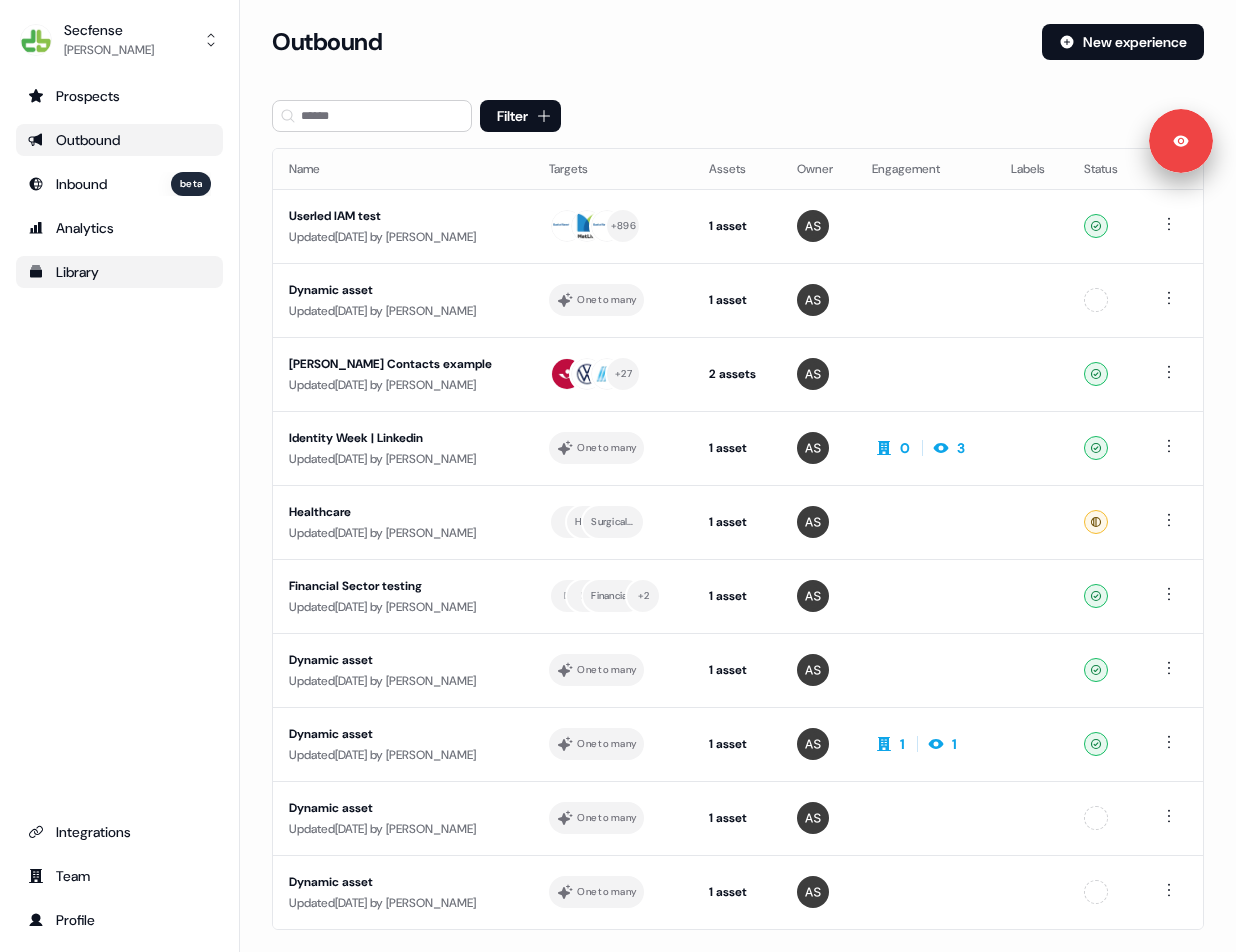 click on "Library" at bounding box center [119, 272] 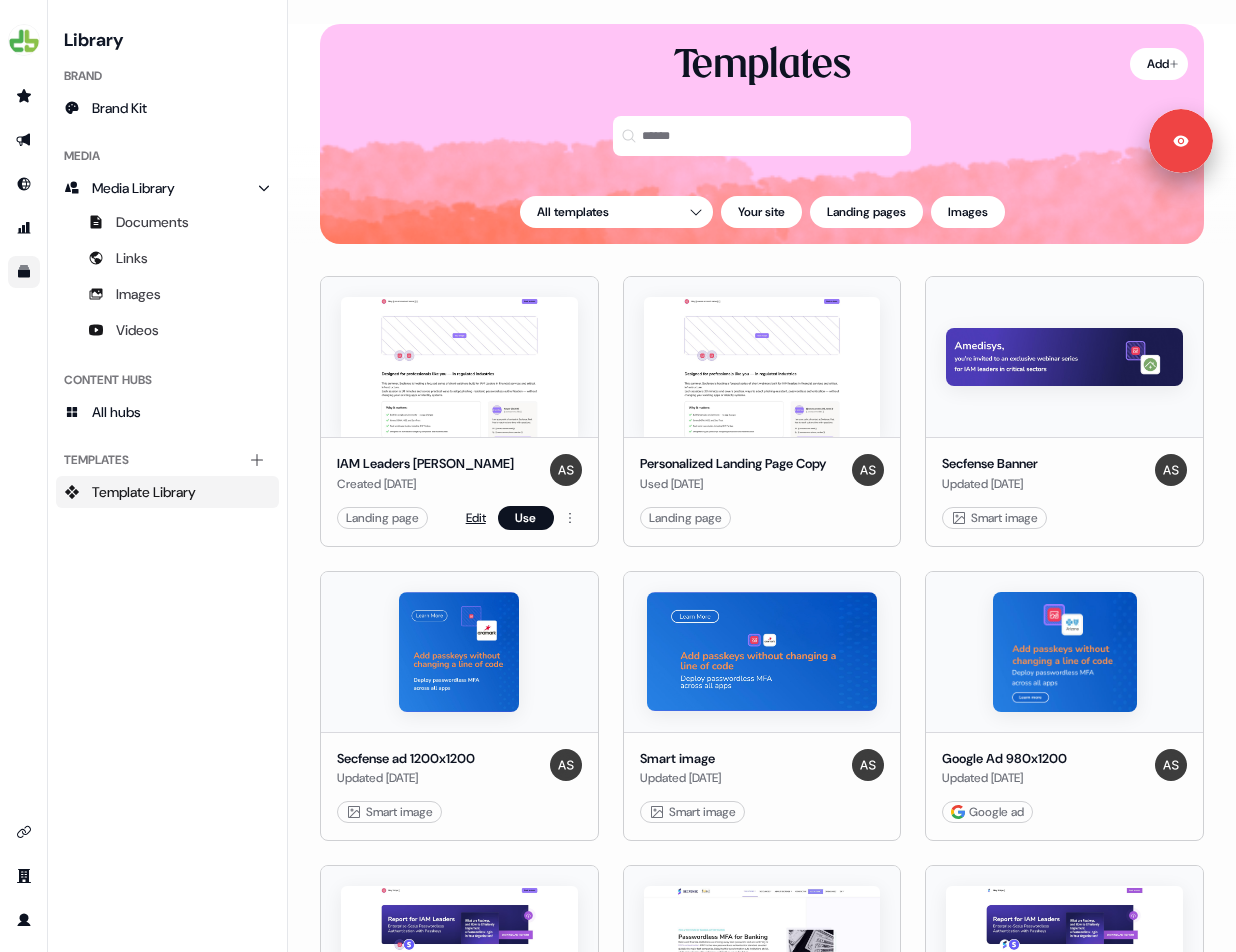 click on "Edit" at bounding box center (476, 518) 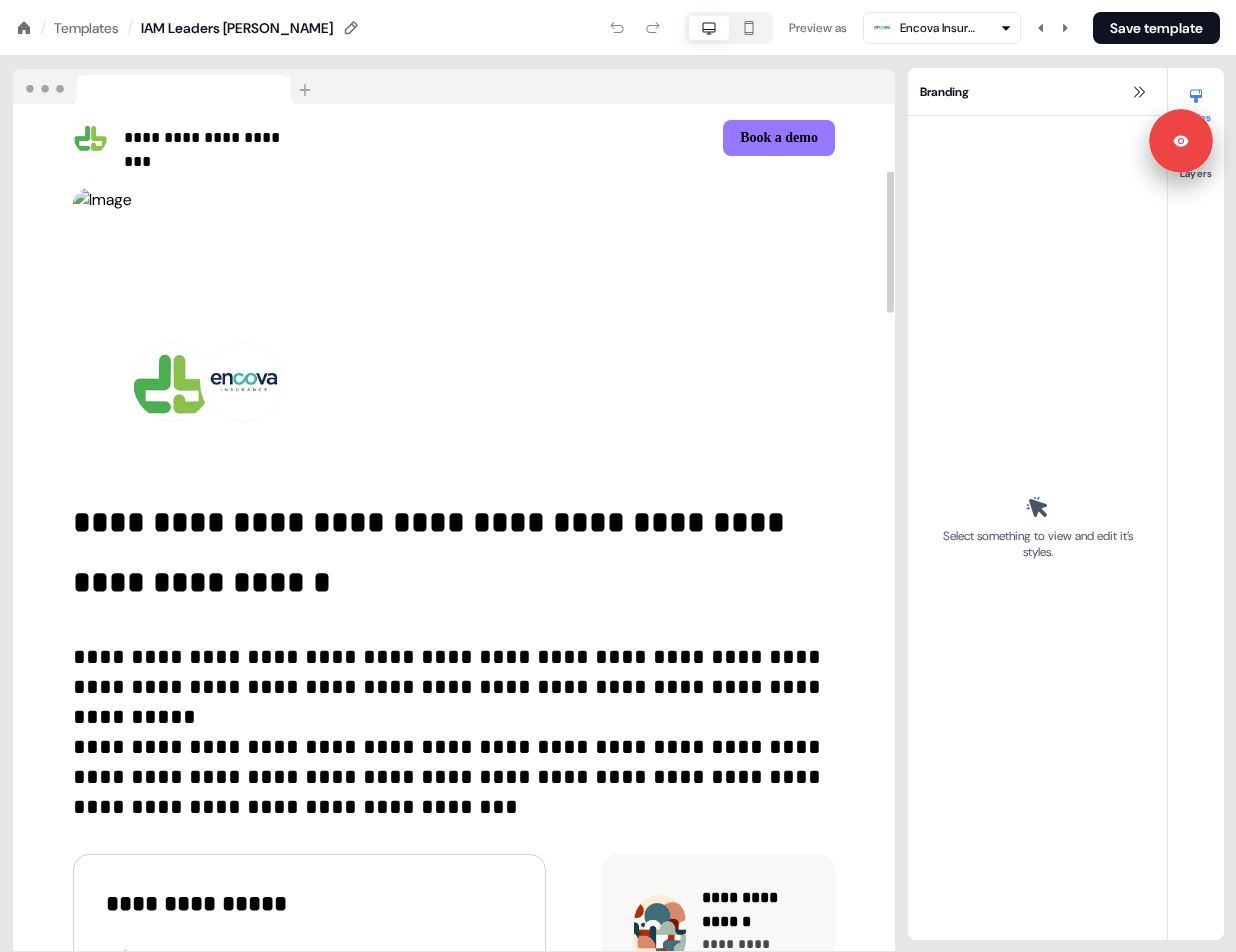 scroll, scrollTop: 0, scrollLeft: 0, axis: both 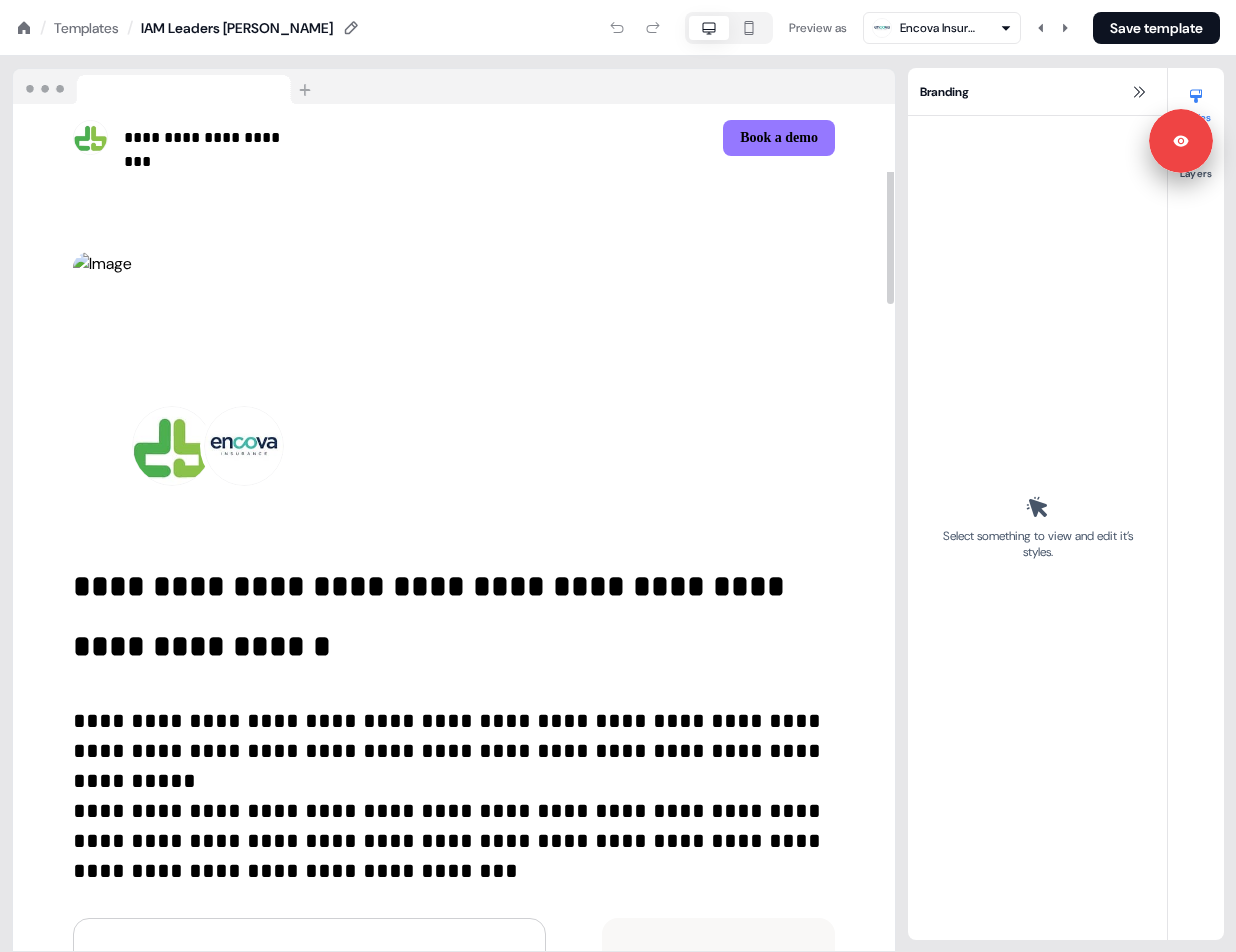 click on "Templates" at bounding box center (86, 28) 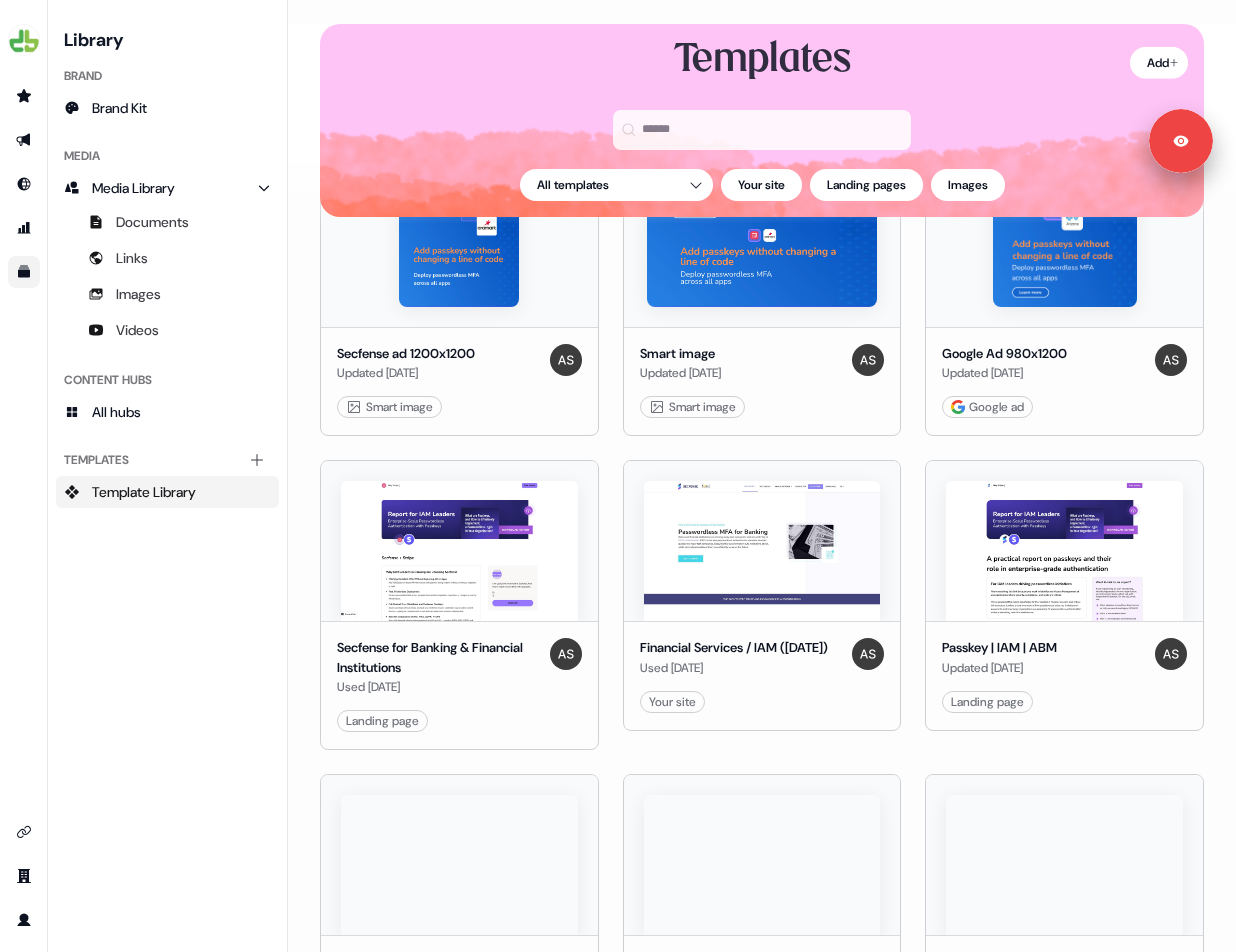 scroll, scrollTop: 0, scrollLeft: 0, axis: both 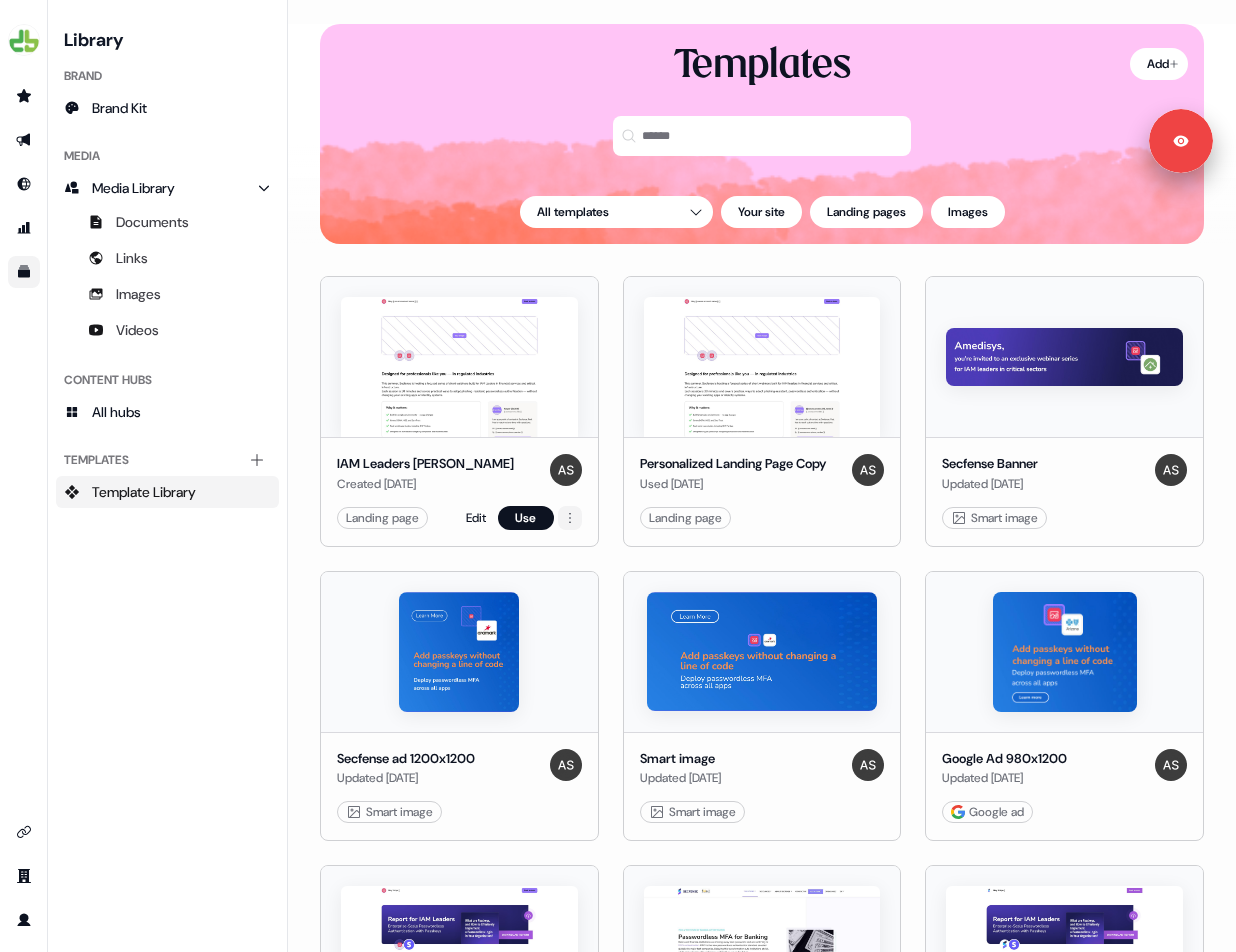 click on "Signed in as [PERSON_NAME] Sign out For the best experience switch devices to a bigger screen. Go to [DOMAIN_NAME]   Library Brand Brand Kit Media Media Library Documents Links Images Videos Content Hubs All hubs Templates   Add collection Template Library Loading... Add Templates All   templates Your site Landing pages Images IAM Leaders [PERSON_NAME] Created [DATE] Landing page Edit Use Personalized Landing Page Copy Used [DATE] Landing page Edit Use Secfense Banner Updated [DATE]   Smart image Edit Use Secfense ad 1200x1200 Updated [DATE]   Smart image Edit Use Smart image  Updated [DATE]   Smart image Edit Use Google Ad 980x1200 Updated [DATE]   Google ad Edit Use Secfense for Banking & Financial Institutions Used [DATE] Landing page Edit Use Financial Services / IAM ([DATE]) Used [DATE] Your site Edit Use Passkey | IAM | ABM Updated [DATE] Landing page Edit Use Passkey | CISO | ABM Updated [DATE] Landing page Edit Use Identity Week | Linkedin Landing page Edit" at bounding box center [618, 476] 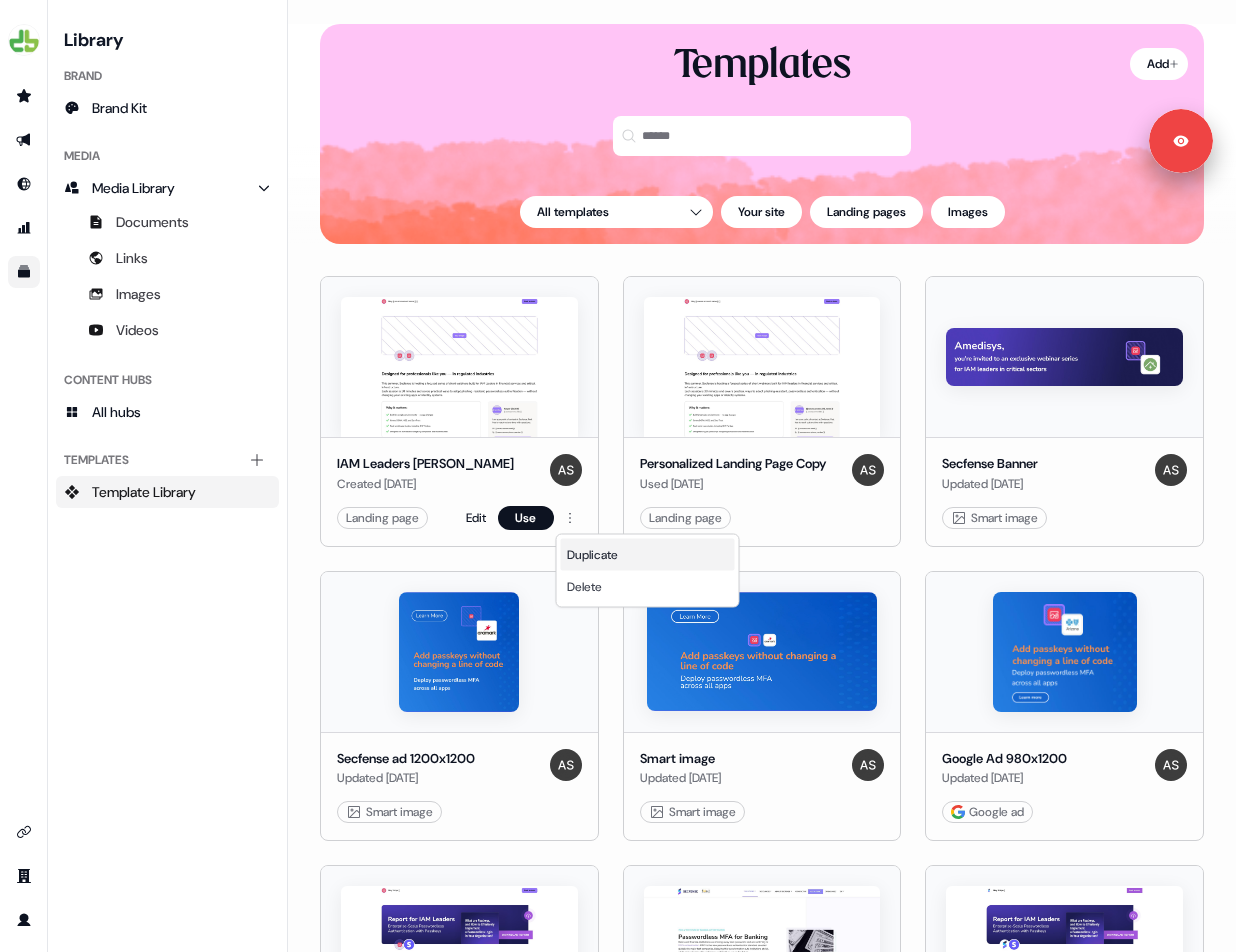 click on "Duplicate" at bounding box center [592, 555] 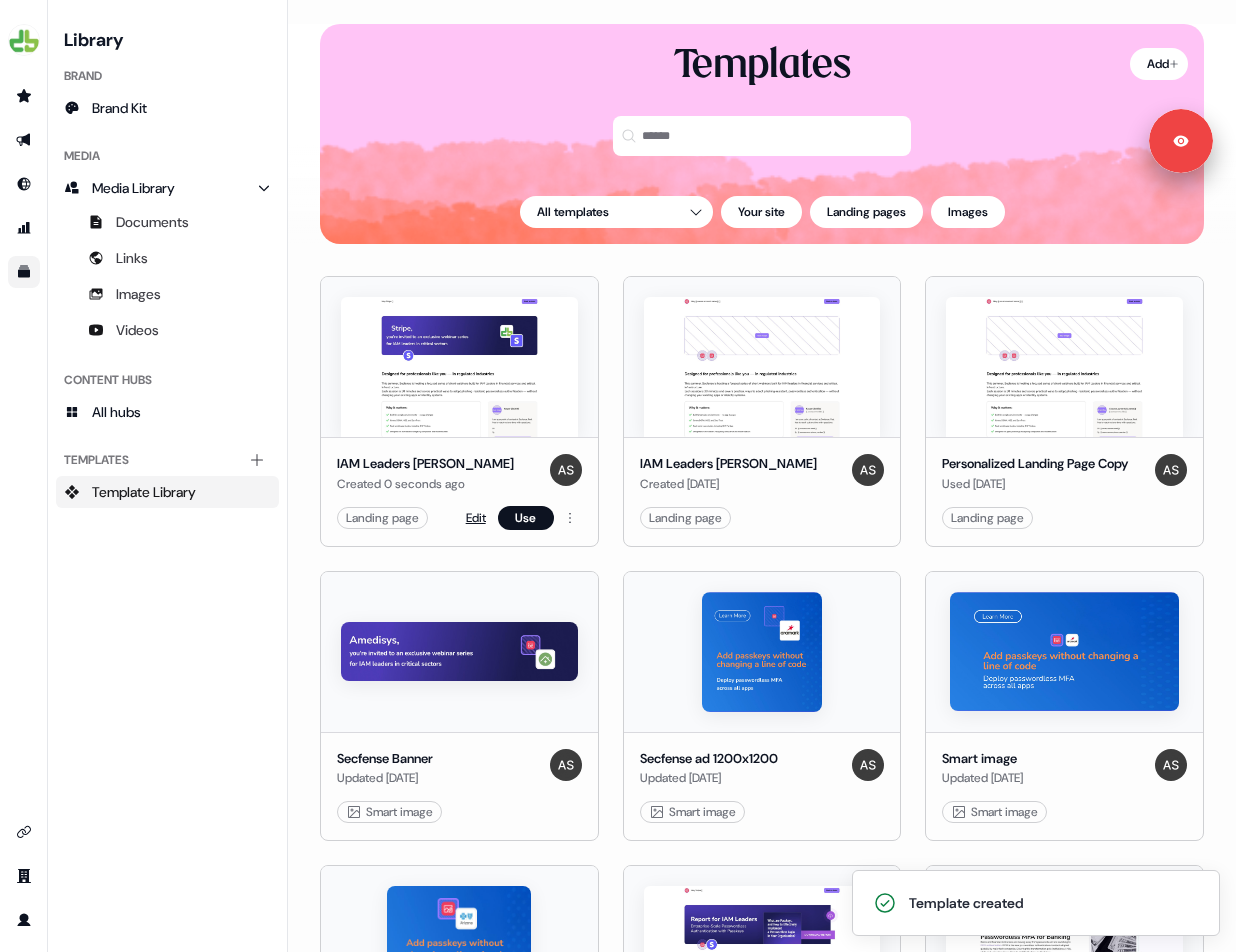 click on "Edit" at bounding box center [476, 518] 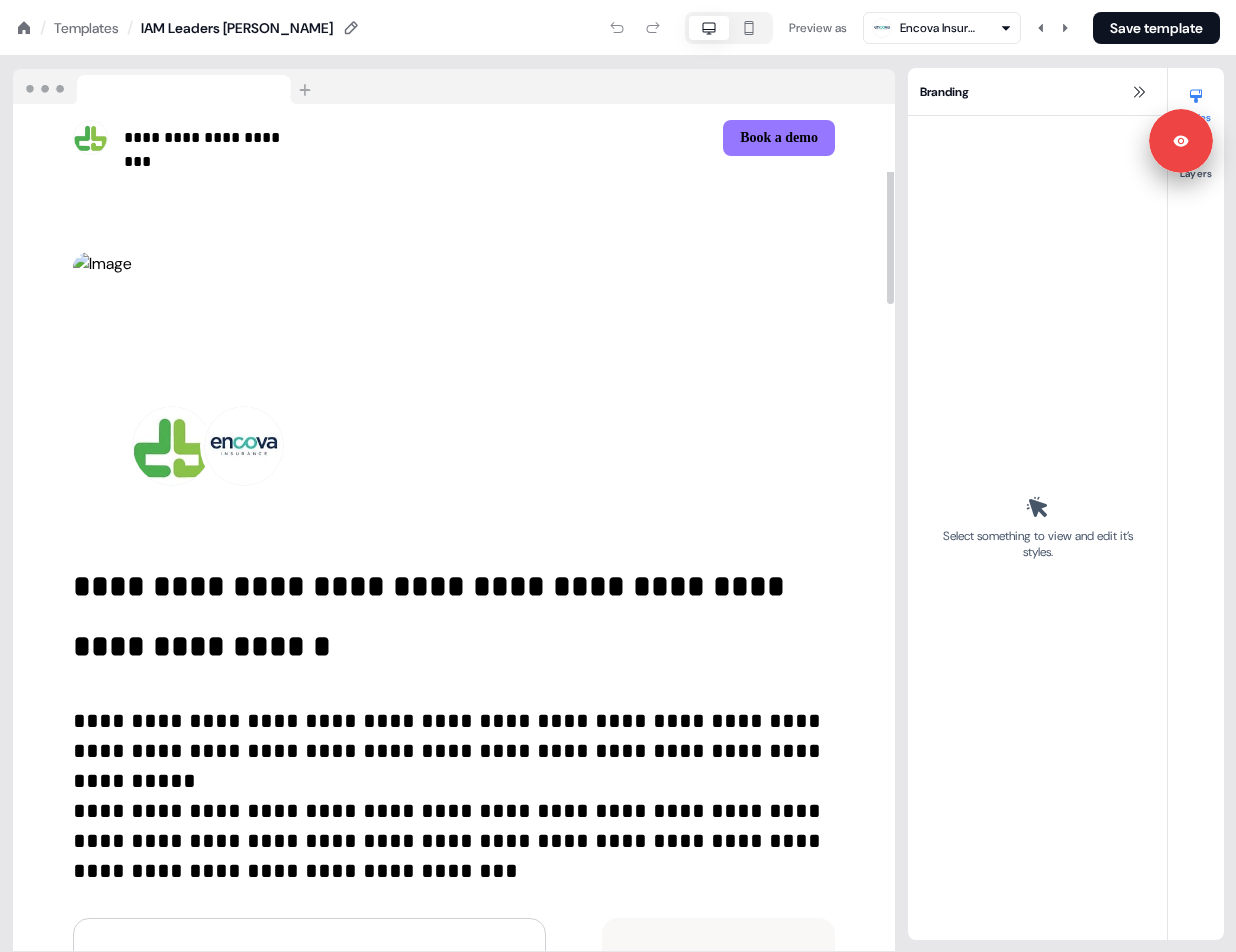 click at bounding box center [454, 347] 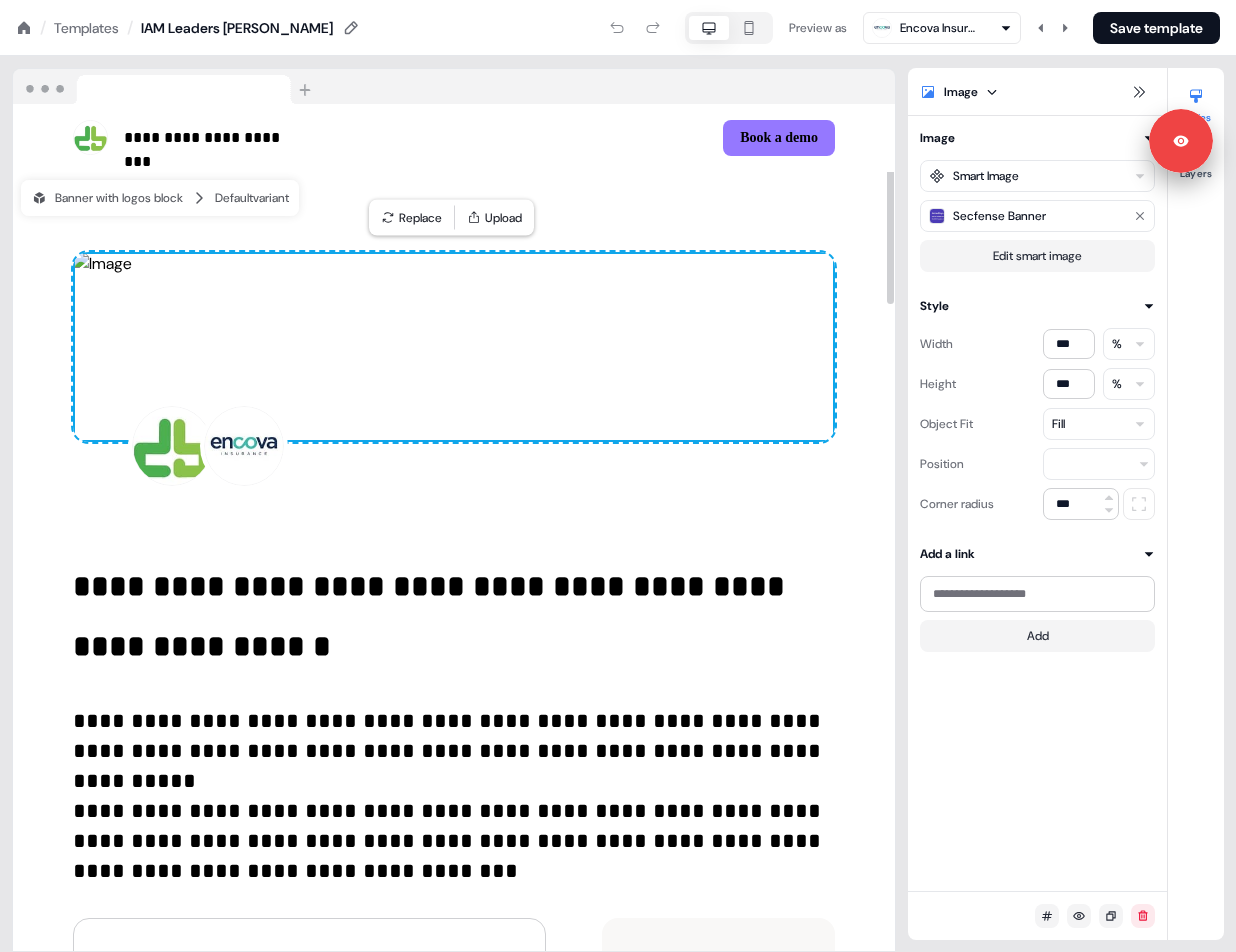 click at bounding box center [454, 347] 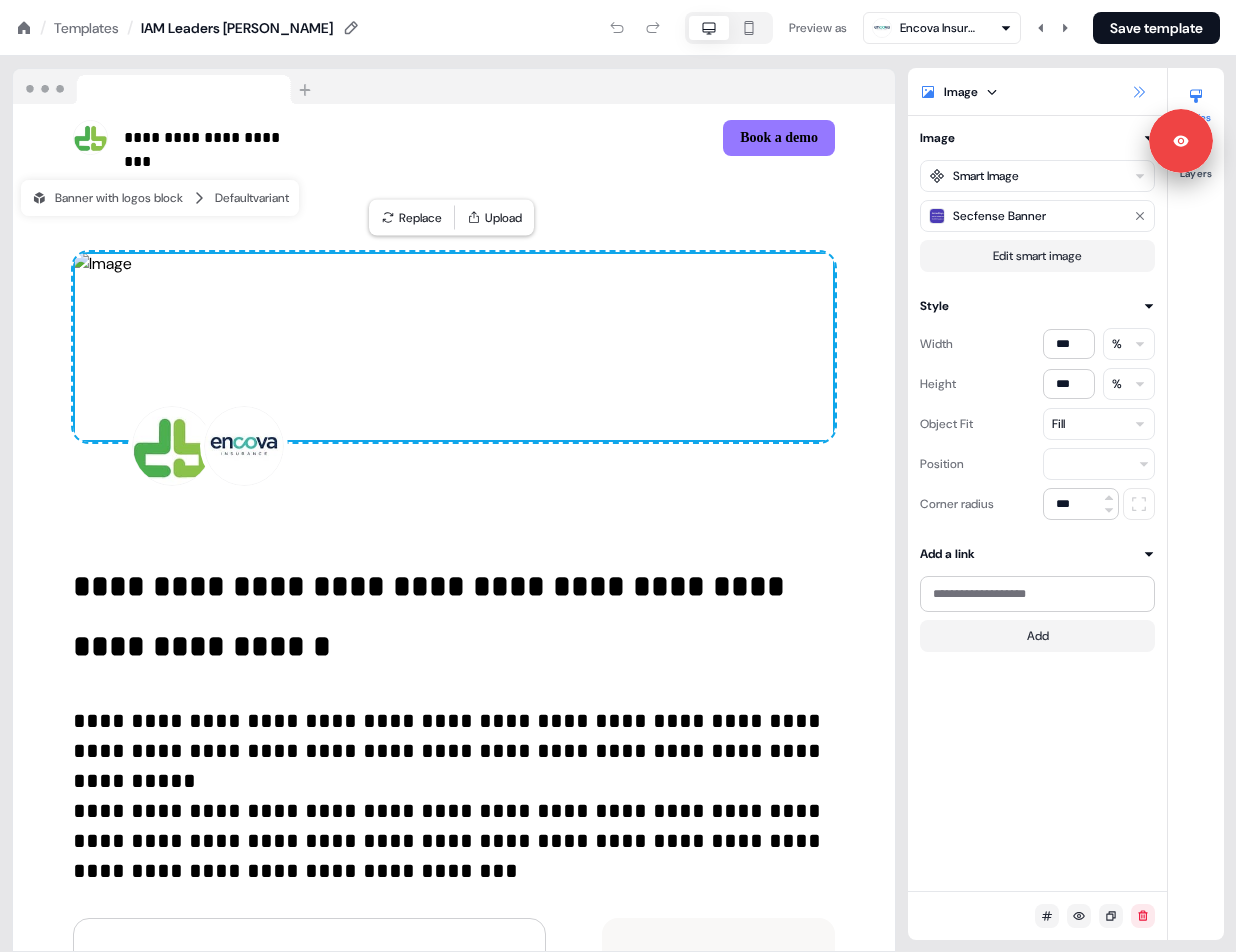 click 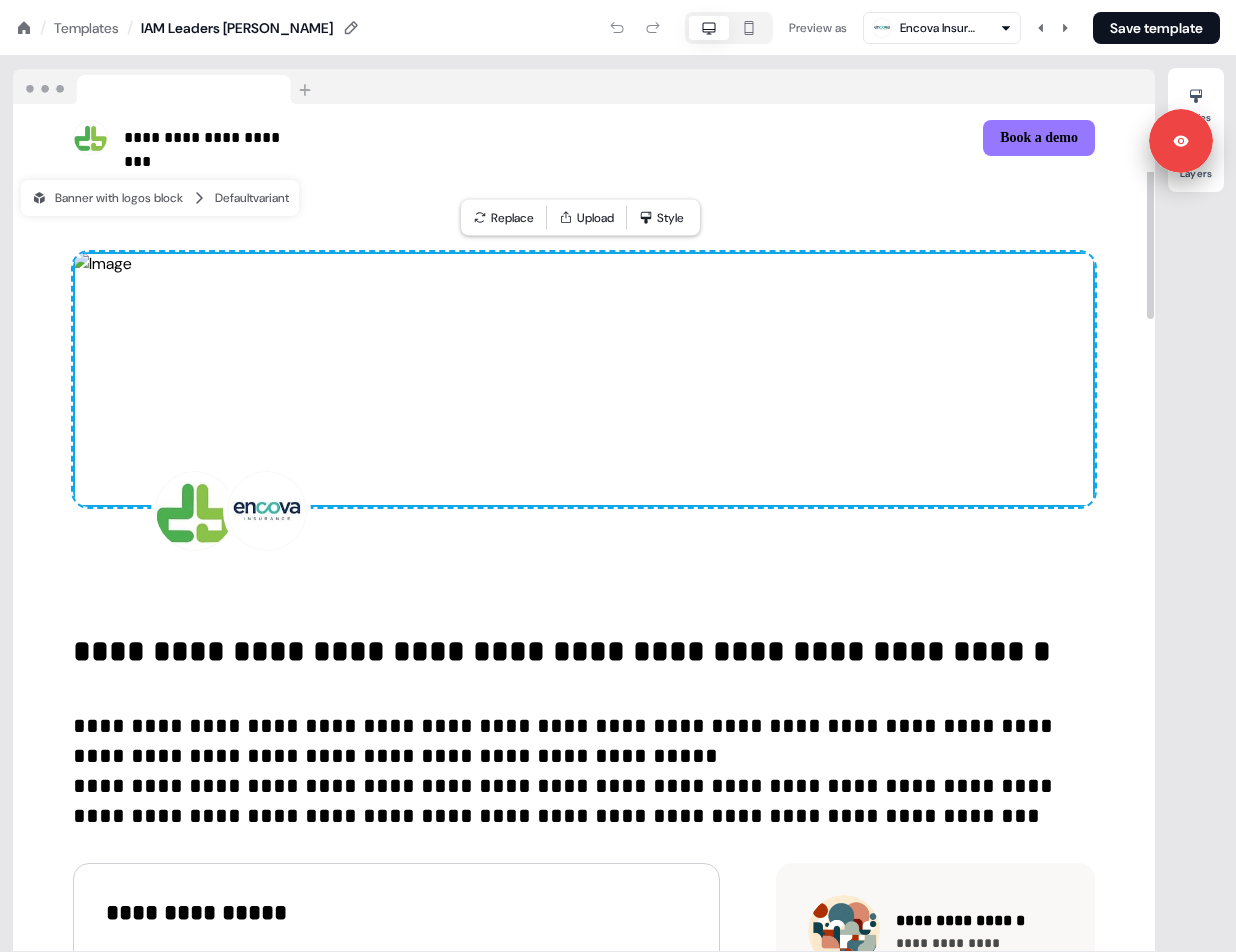click at bounding box center (584, 380) 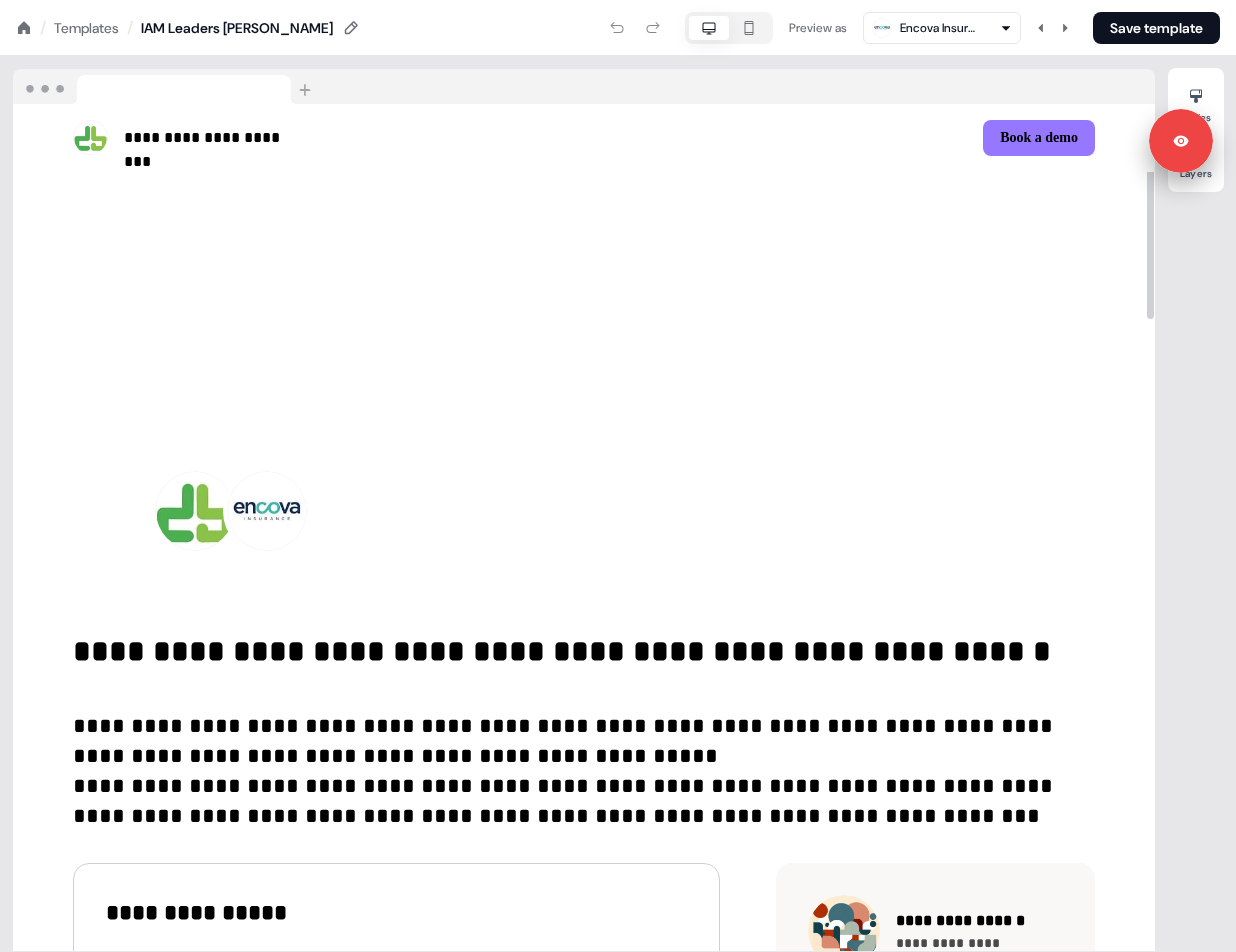 click on "To pick up a draggable item, press the space bar.
While dragging, use the arrow keys to move the item.
Press space again to drop the item in its new position, or press escape to cancel." at bounding box center (584, 380) 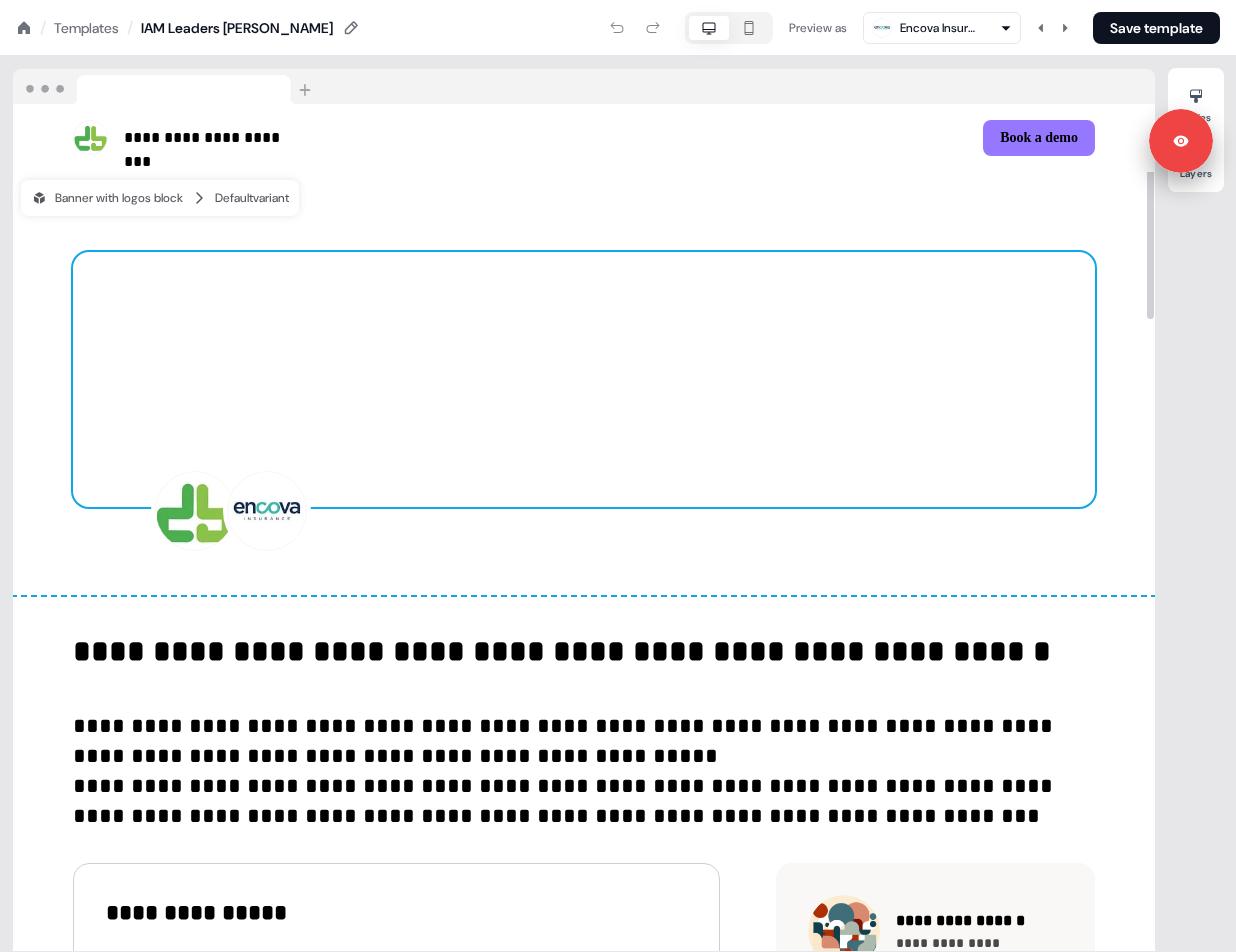 click on "To pick up a draggable item, press the space bar.
While dragging, use the arrow keys to move the item.
Press space again to drop the item in its new position, or press escape to cancel." at bounding box center (584, 380) 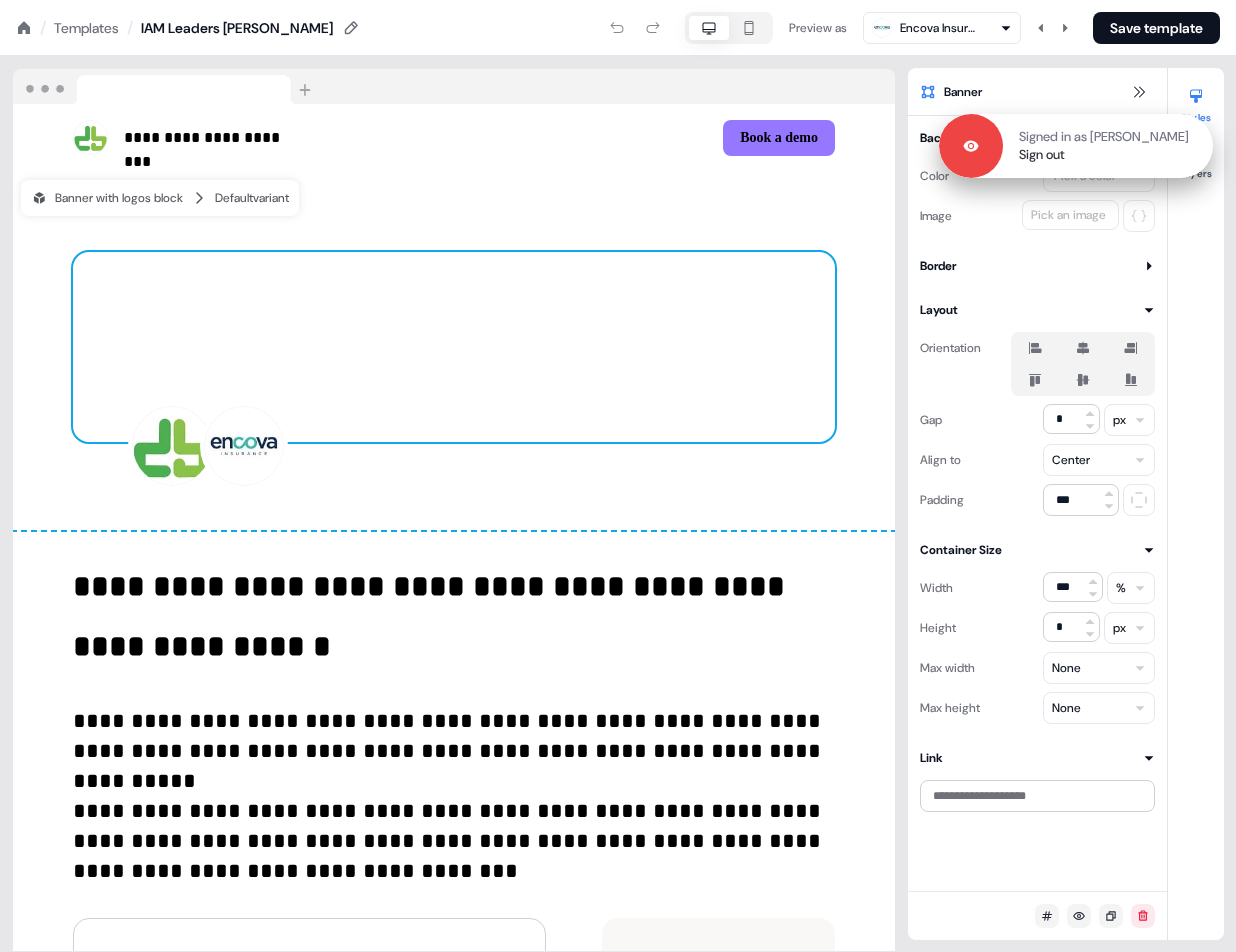 drag, startPoint x: 1183, startPoint y: 136, endPoint x: 1183, endPoint y: 298, distance: 162 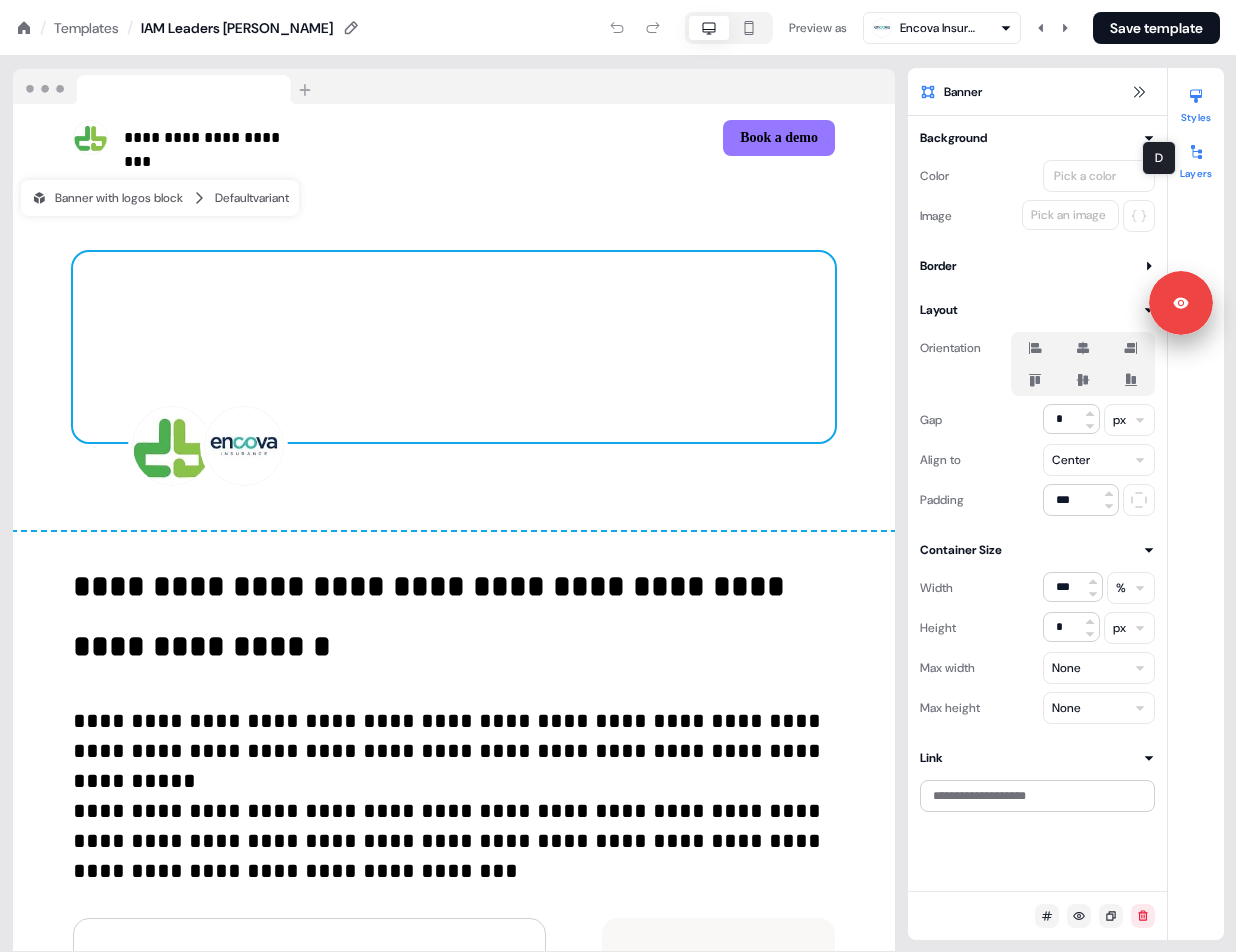 click 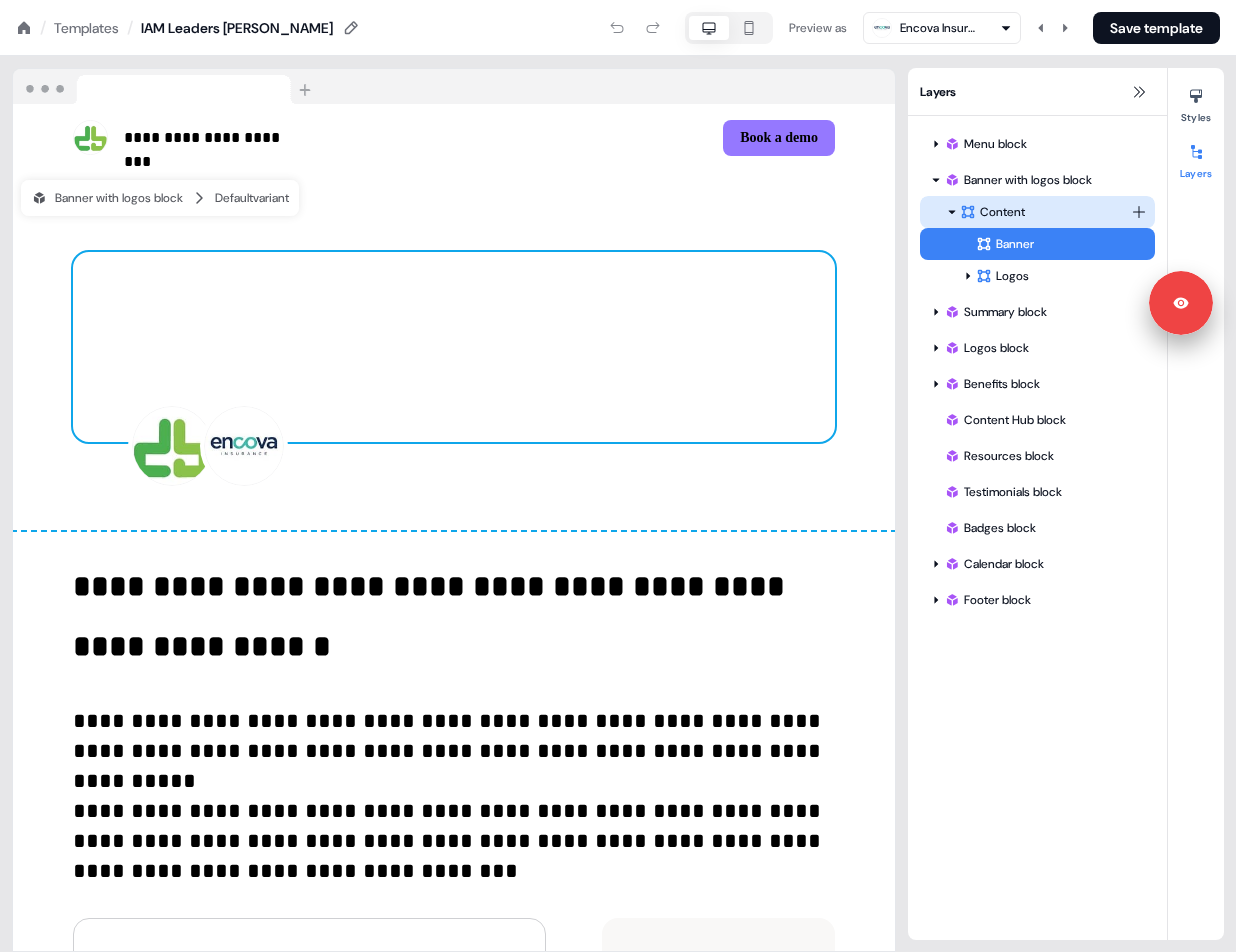 click on "Content" at bounding box center [1037, 212] 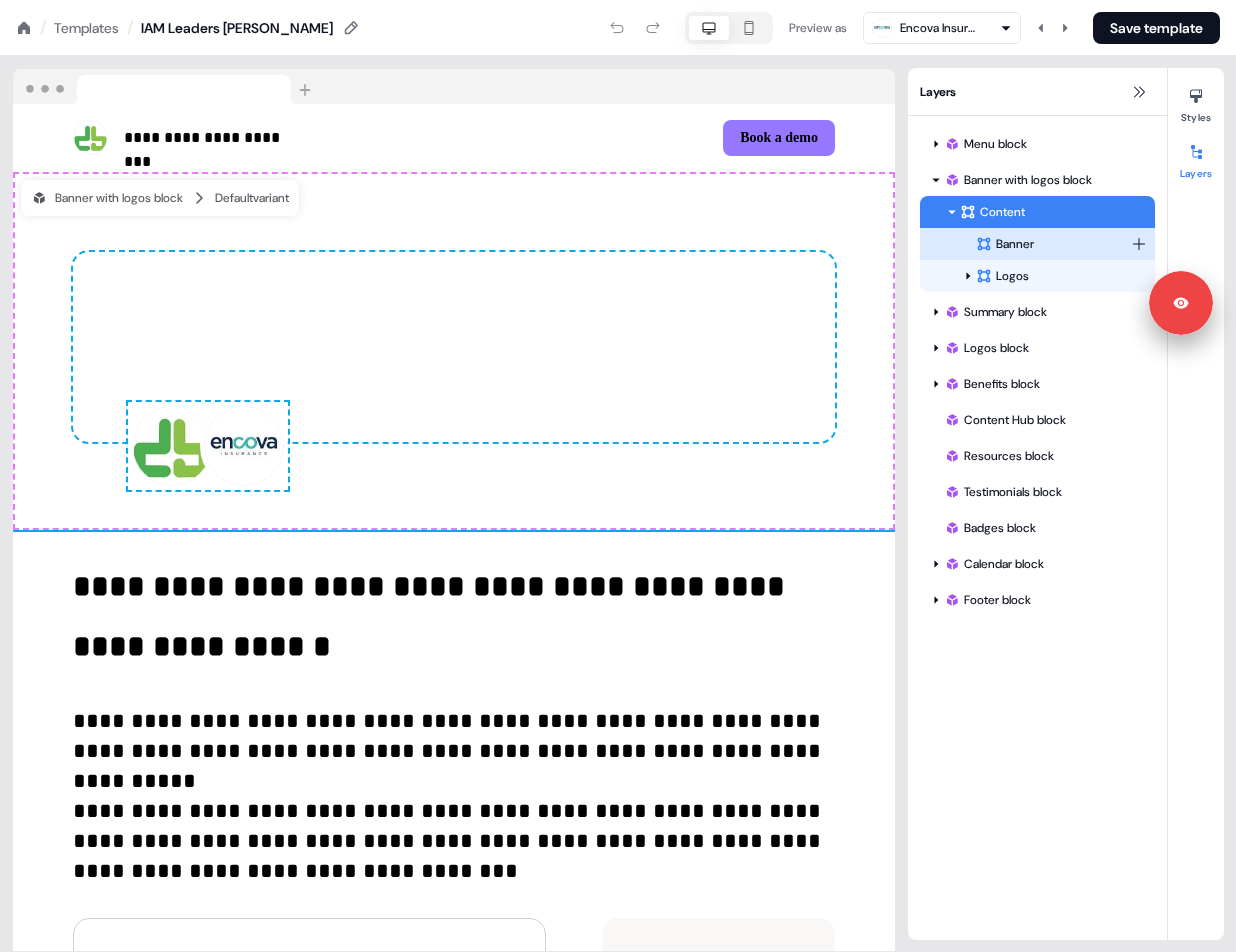 click on "Banner" at bounding box center (1053, 244) 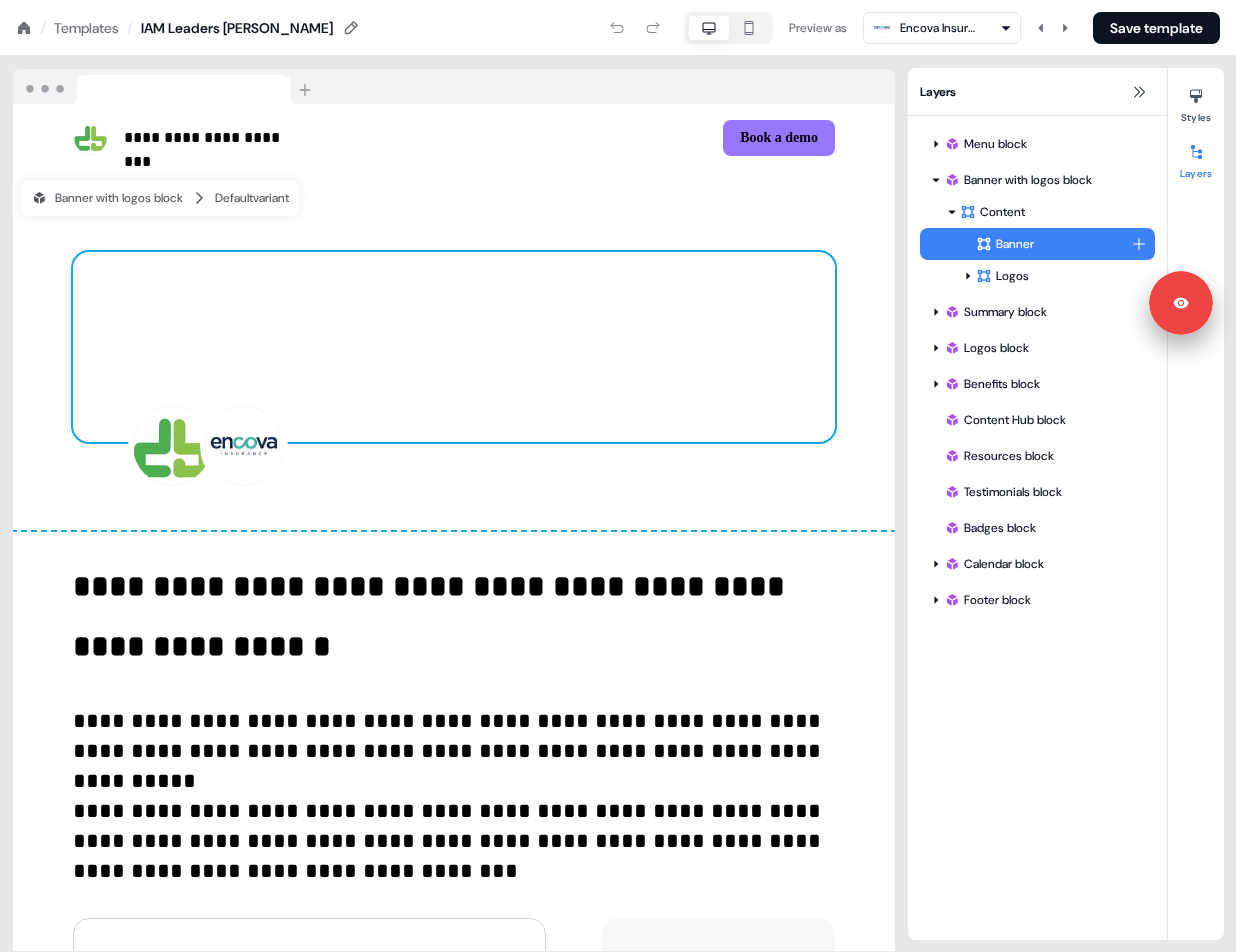 click on "**********" at bounding box center [618, 0] 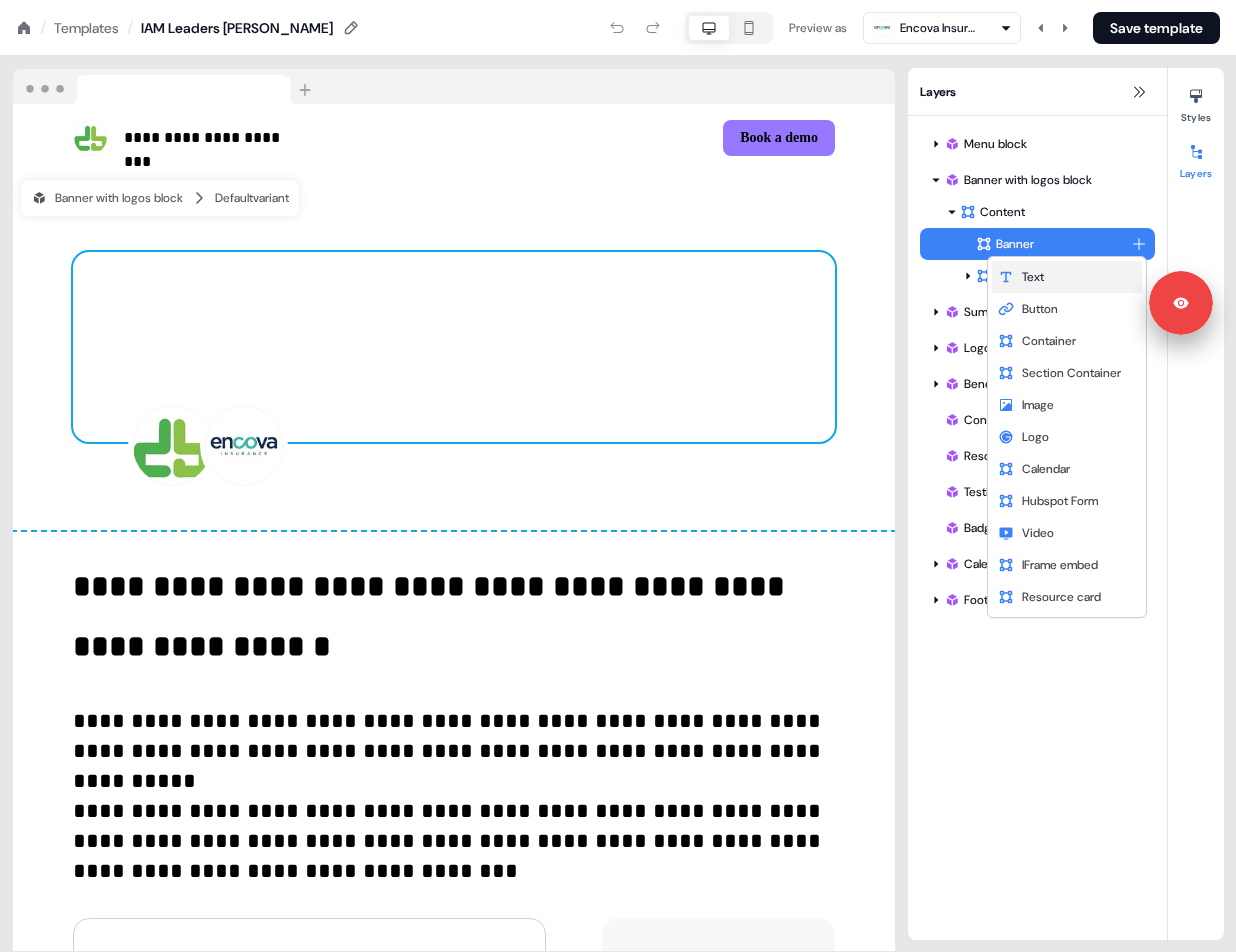 click on "Text" at bounding box center [1067, 277] 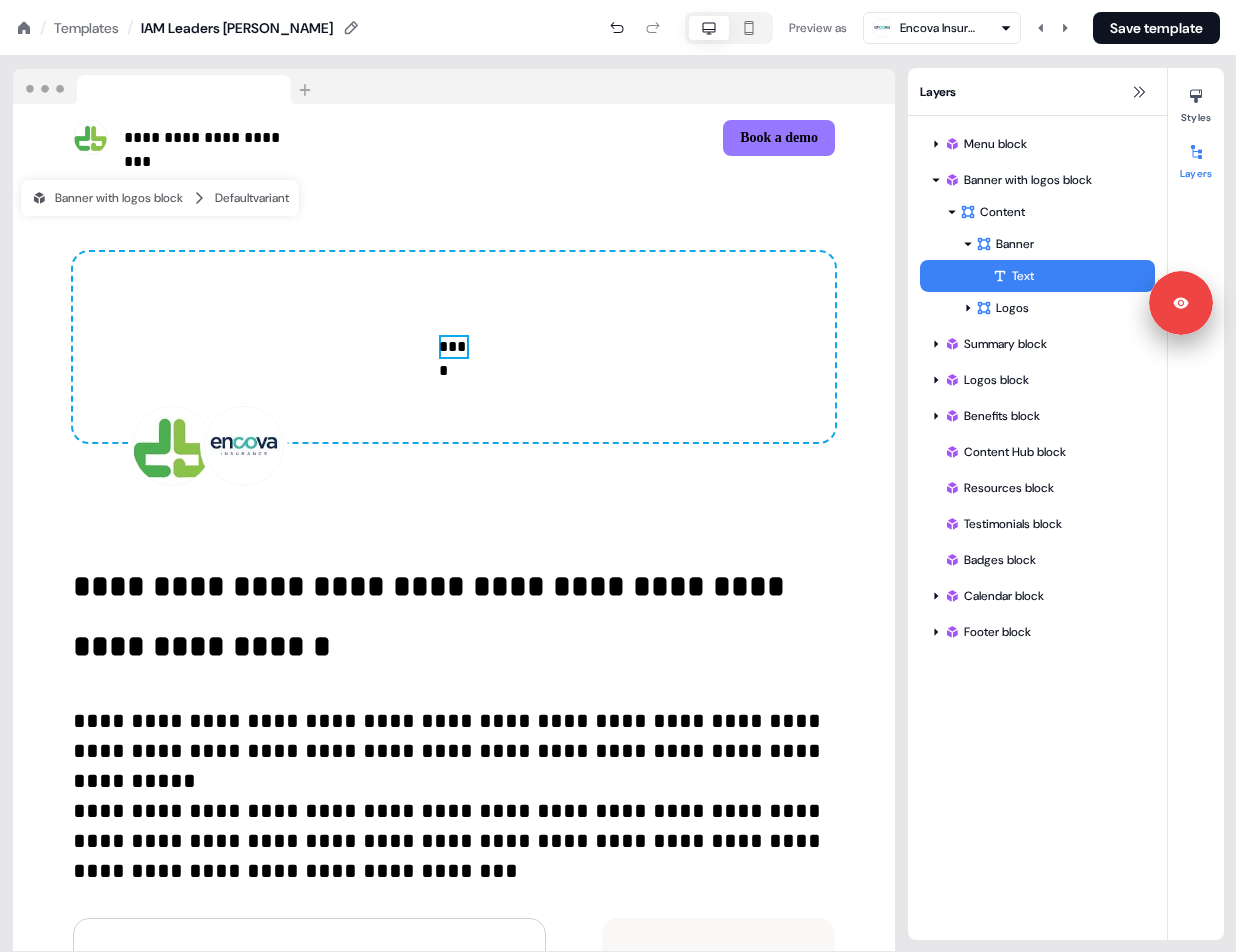 click on "****" at bounding box center (454, 347) 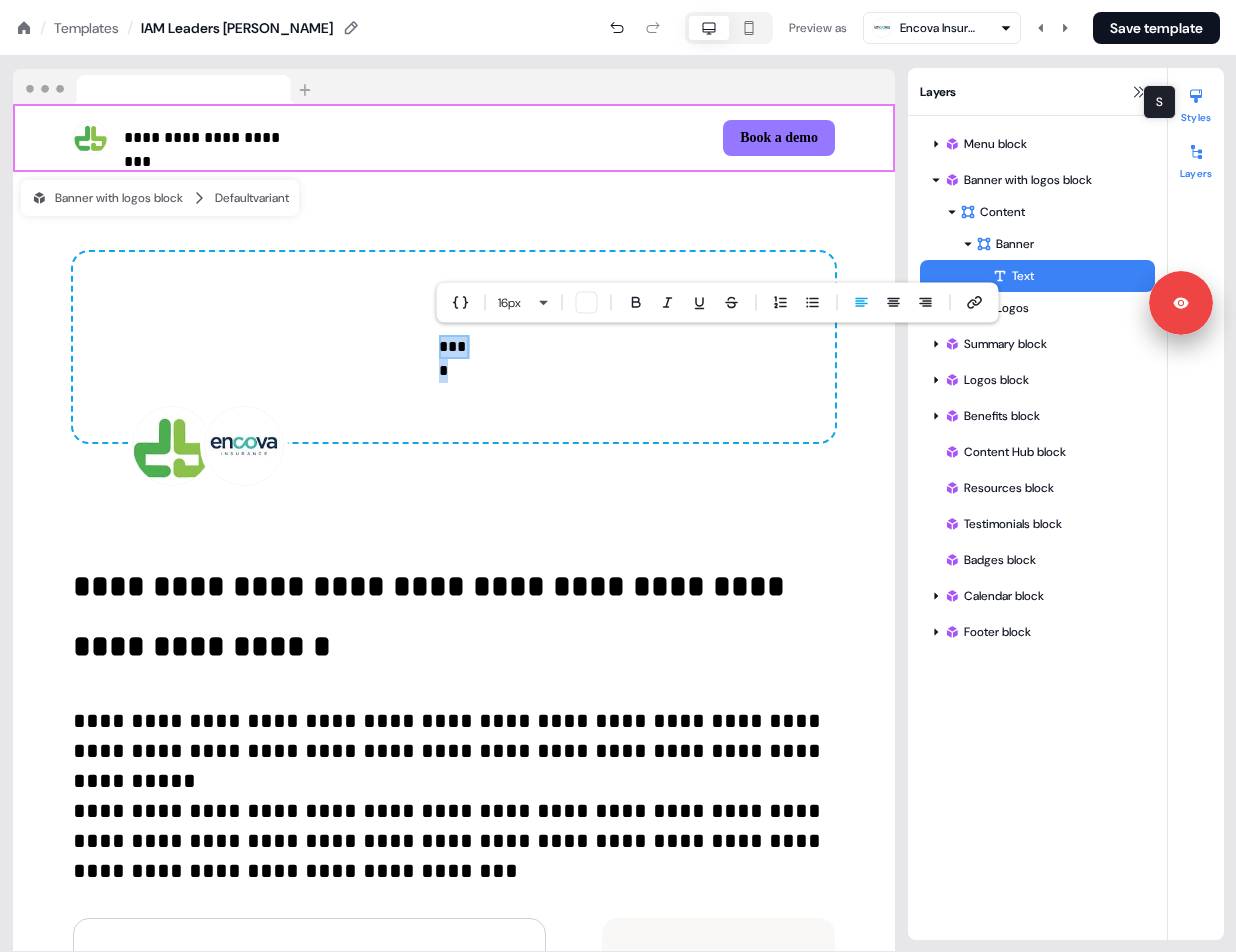 click 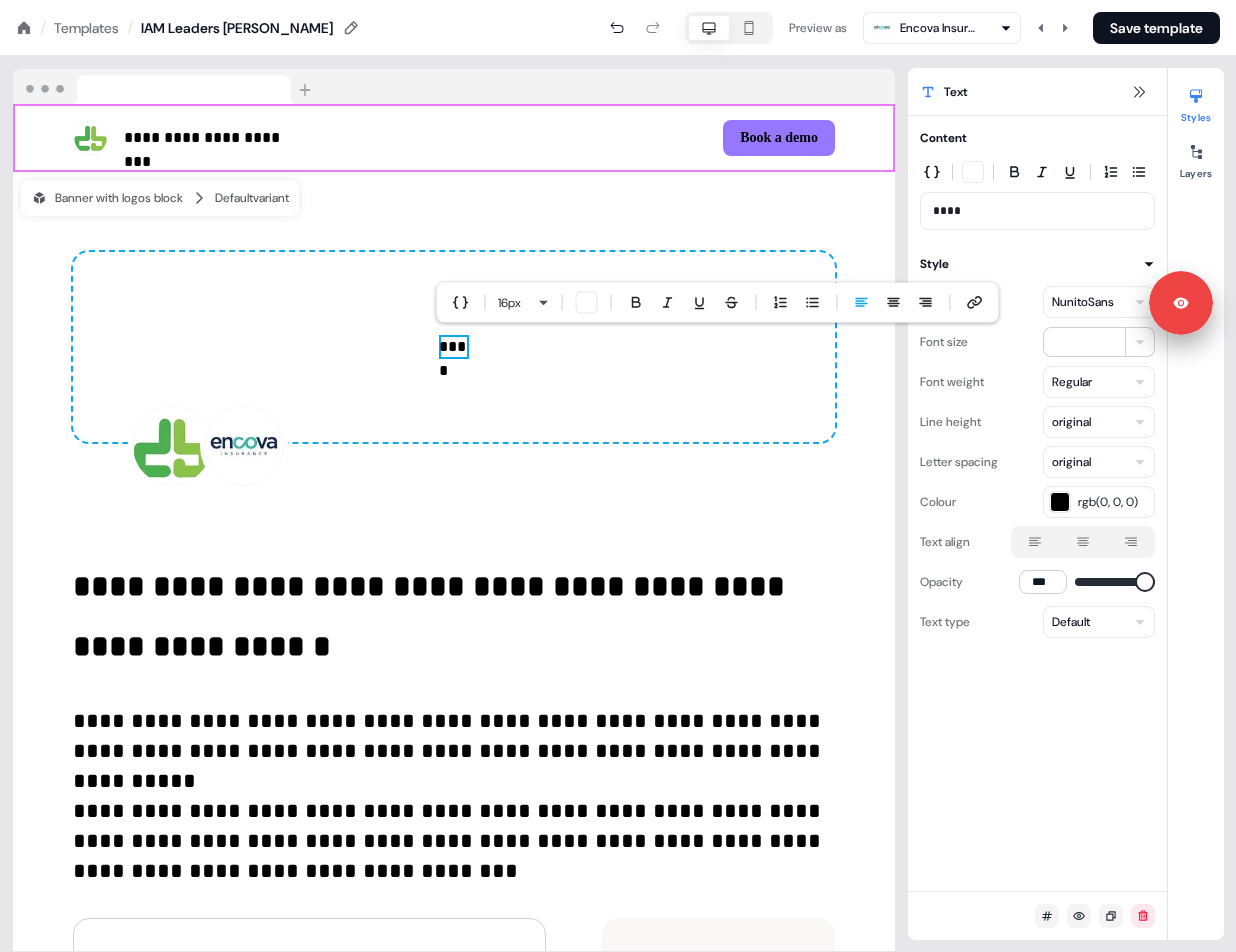 click on "****" at bounding box center (1037, 211) 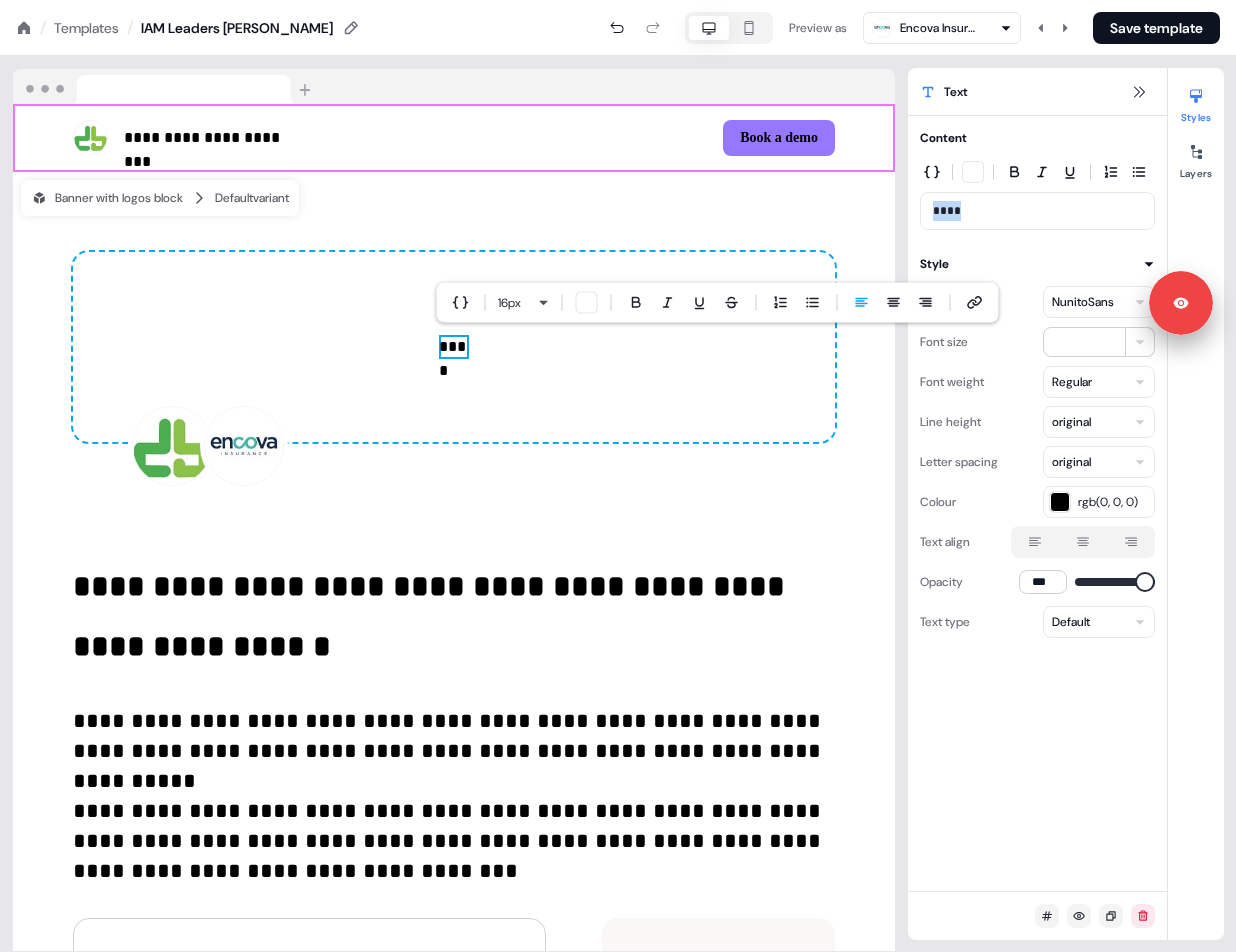 click on "****" at bounding box center (1037, 211) 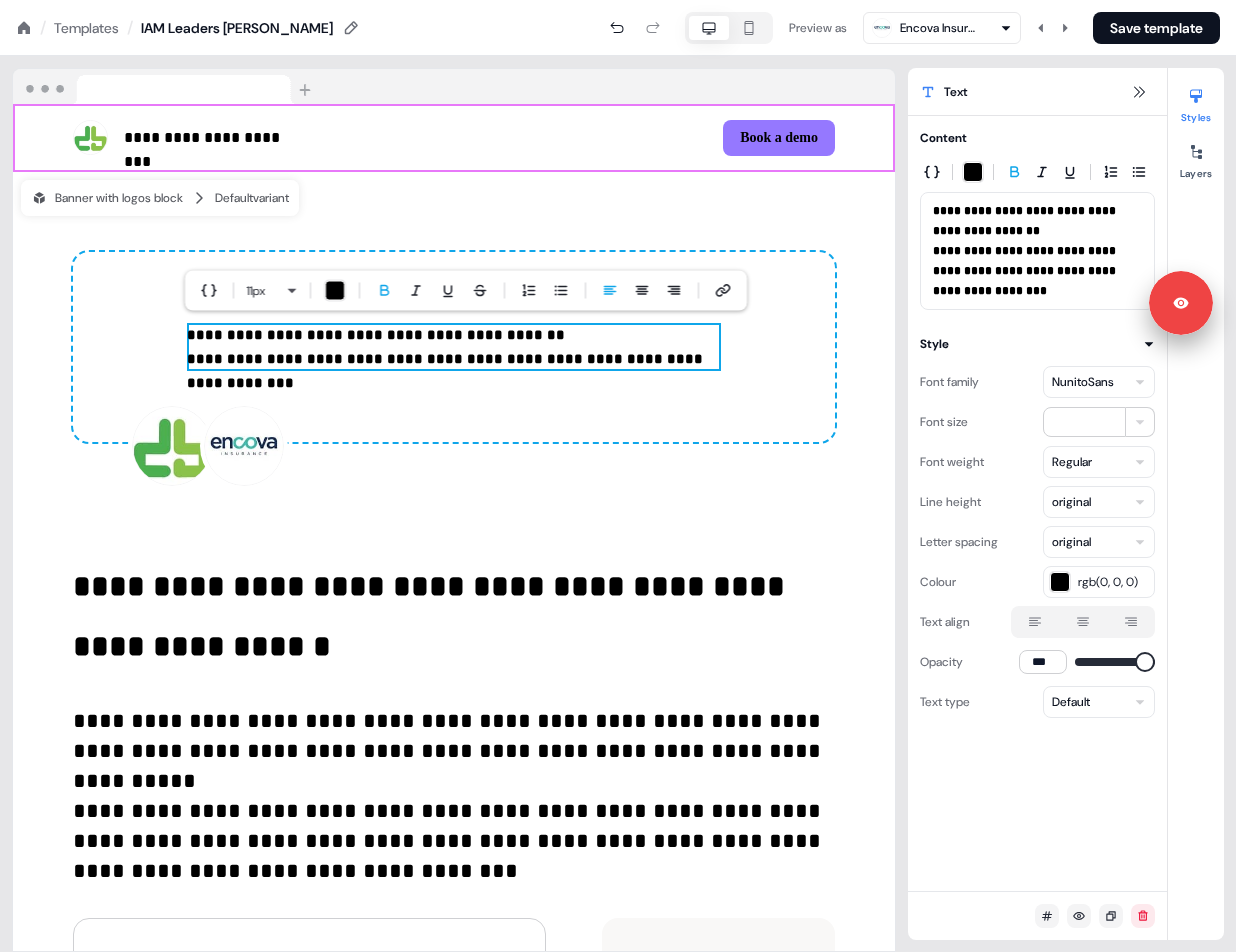 click on "**********" at bounding box center [1026, 251] 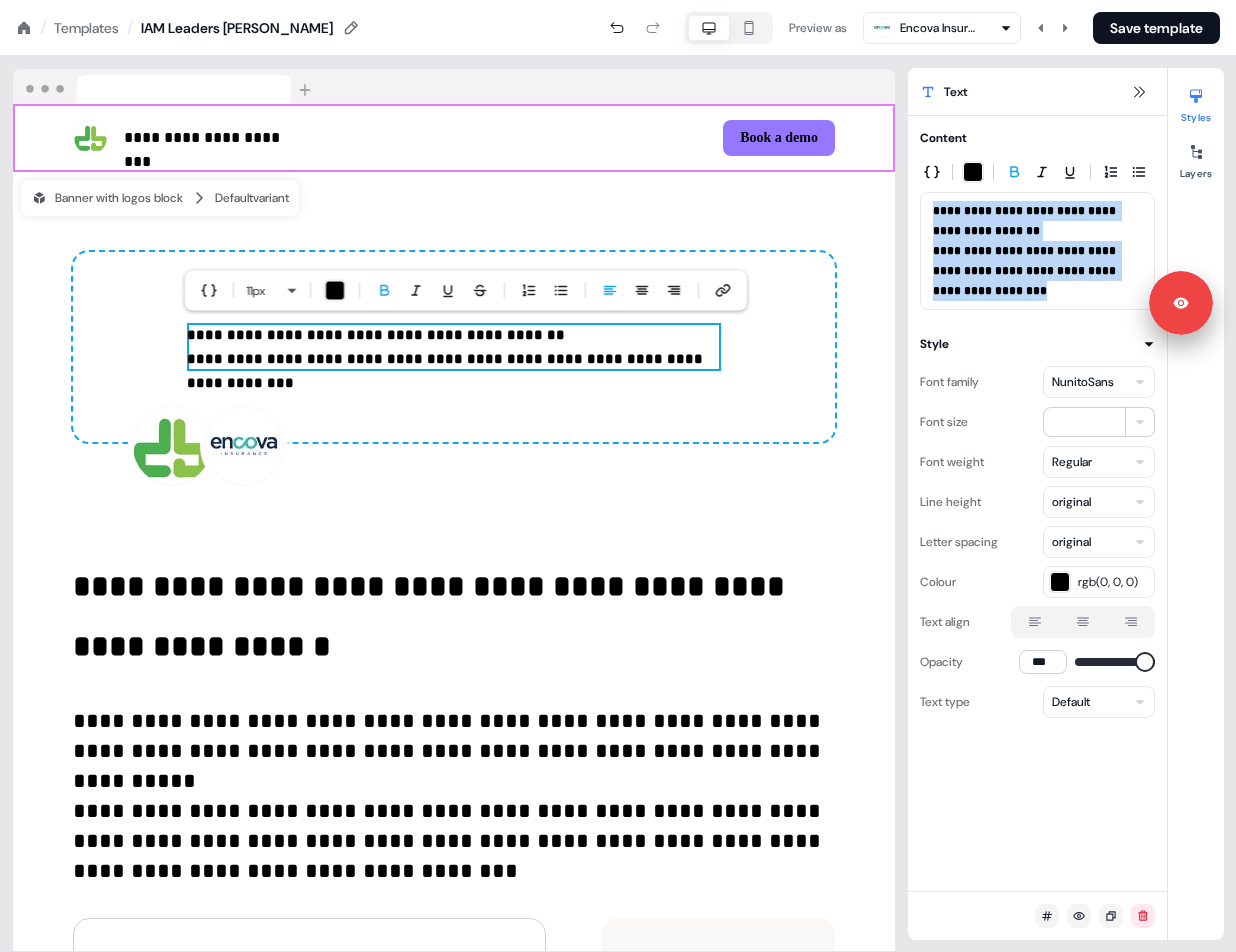 click on "**********" at bounding box center (1026, 251) 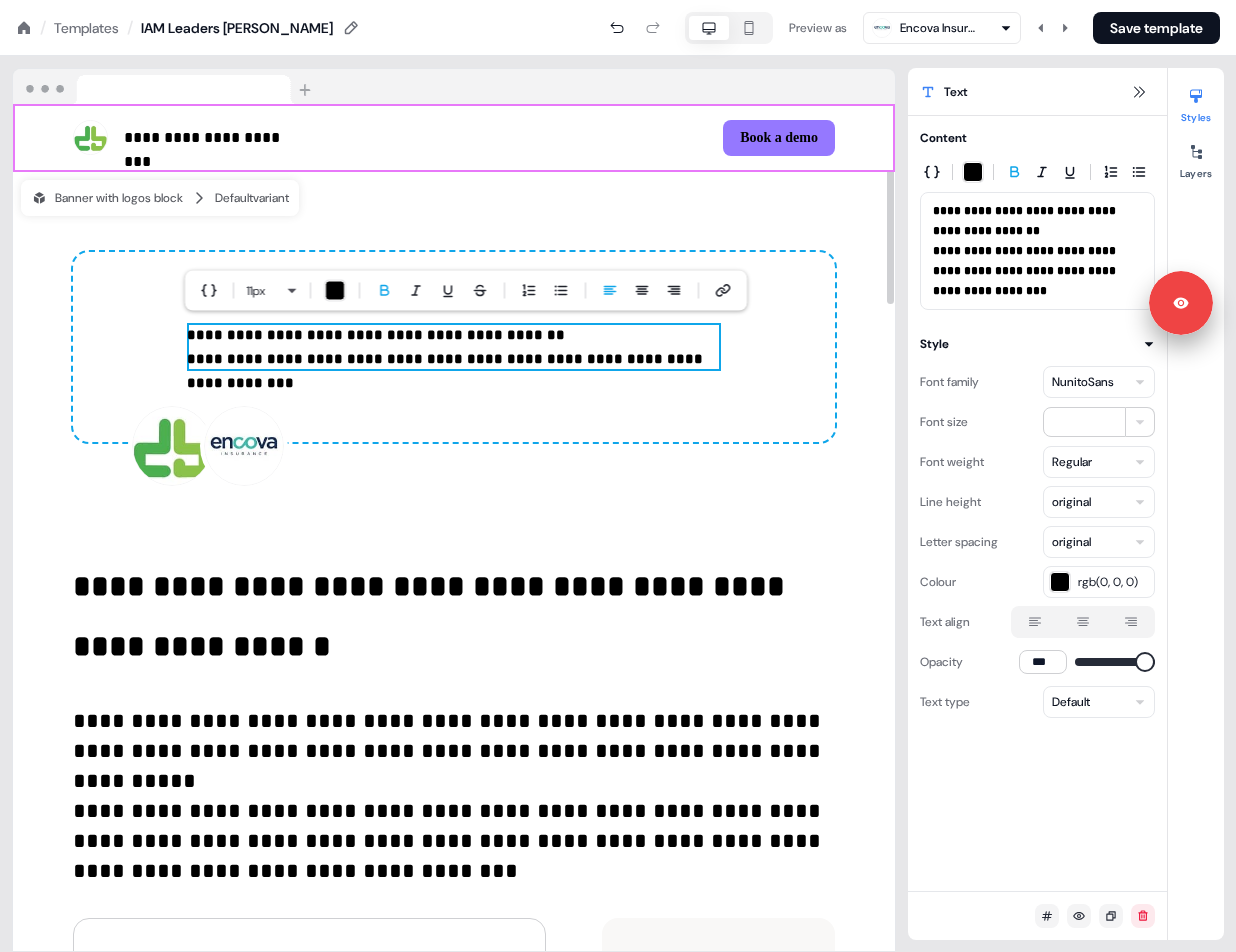 click on "**********" at bounding box center (454, 347) 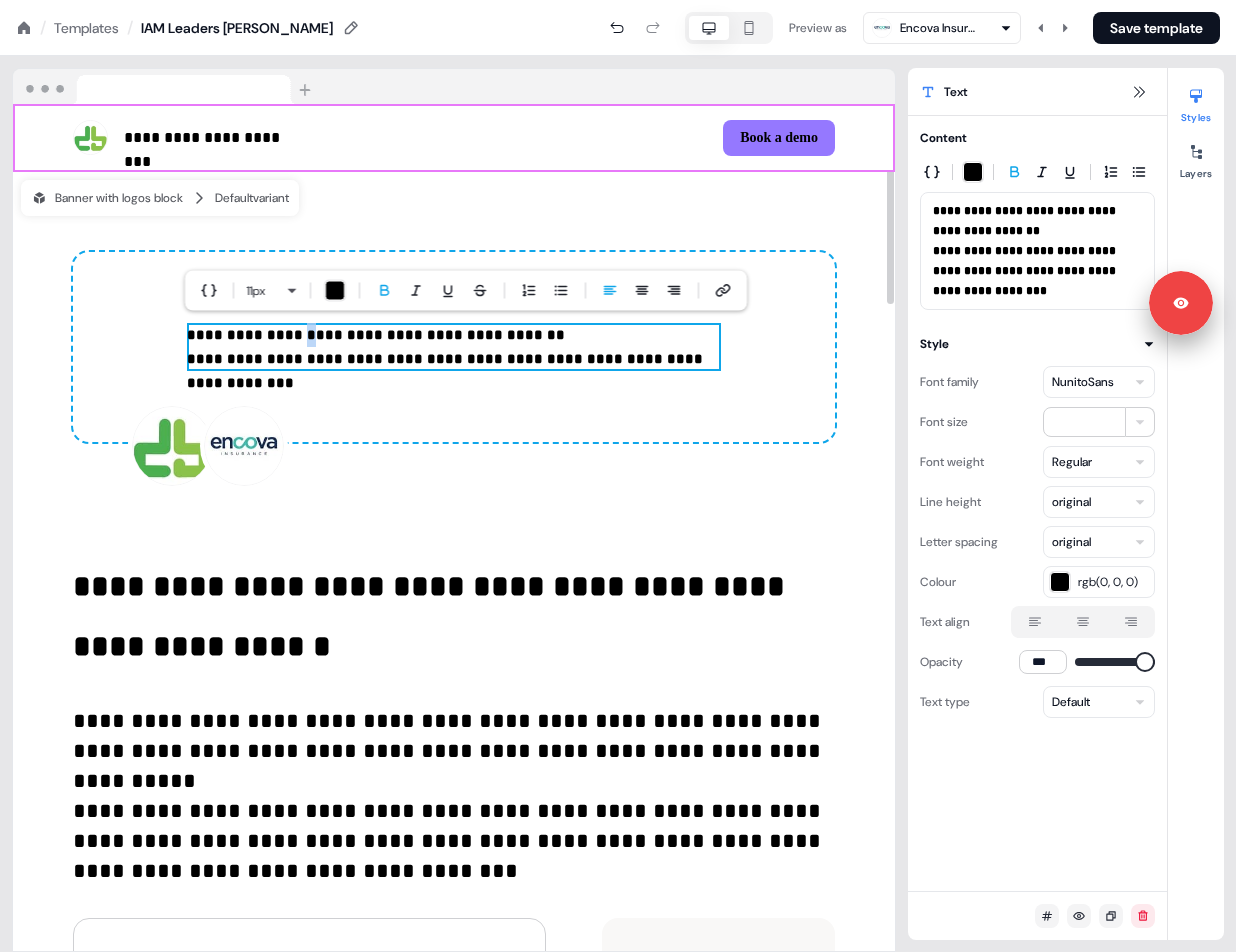 click on "**********" at bounding box center (454, 347) 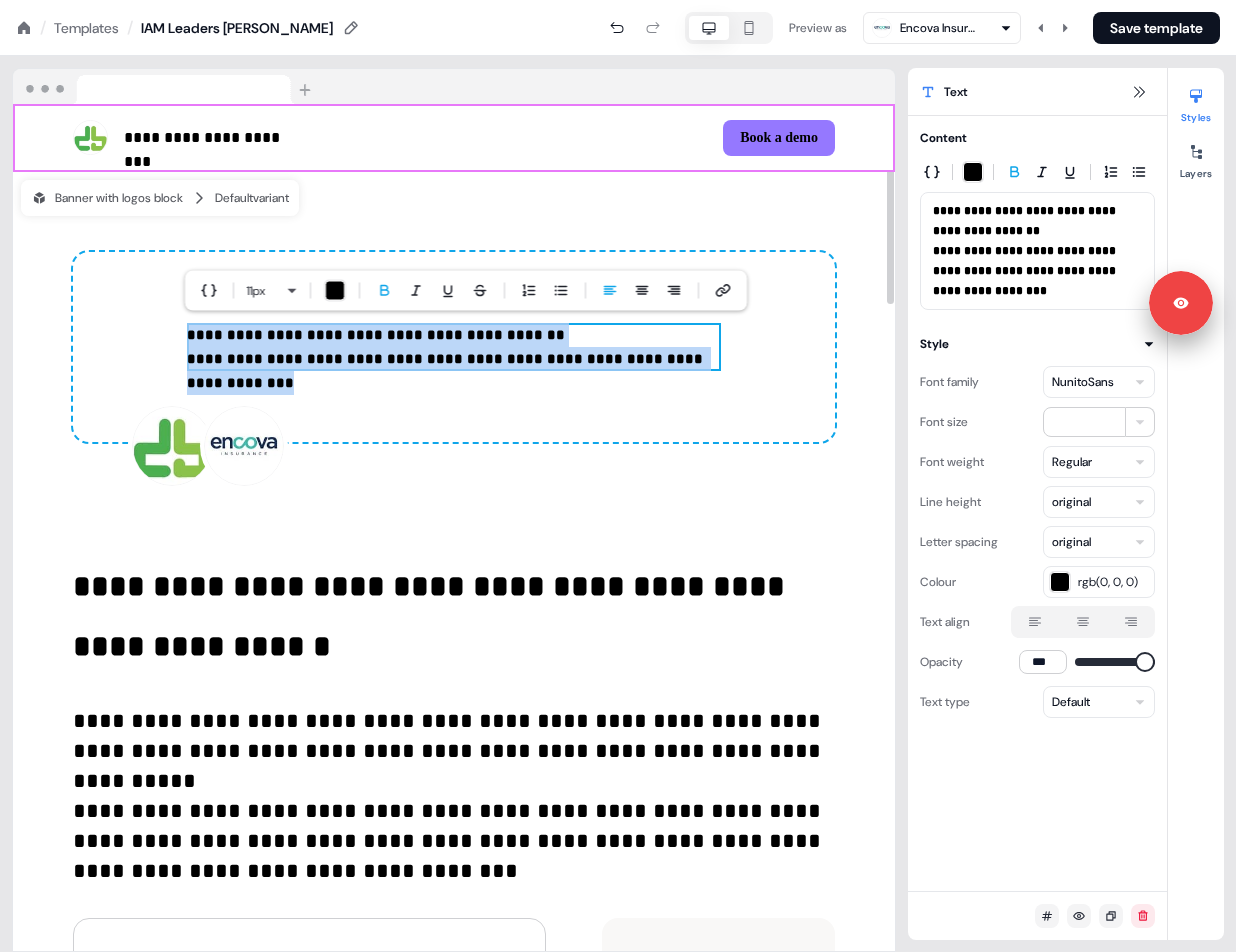 click on "**********" at bounding box center [454, 347] 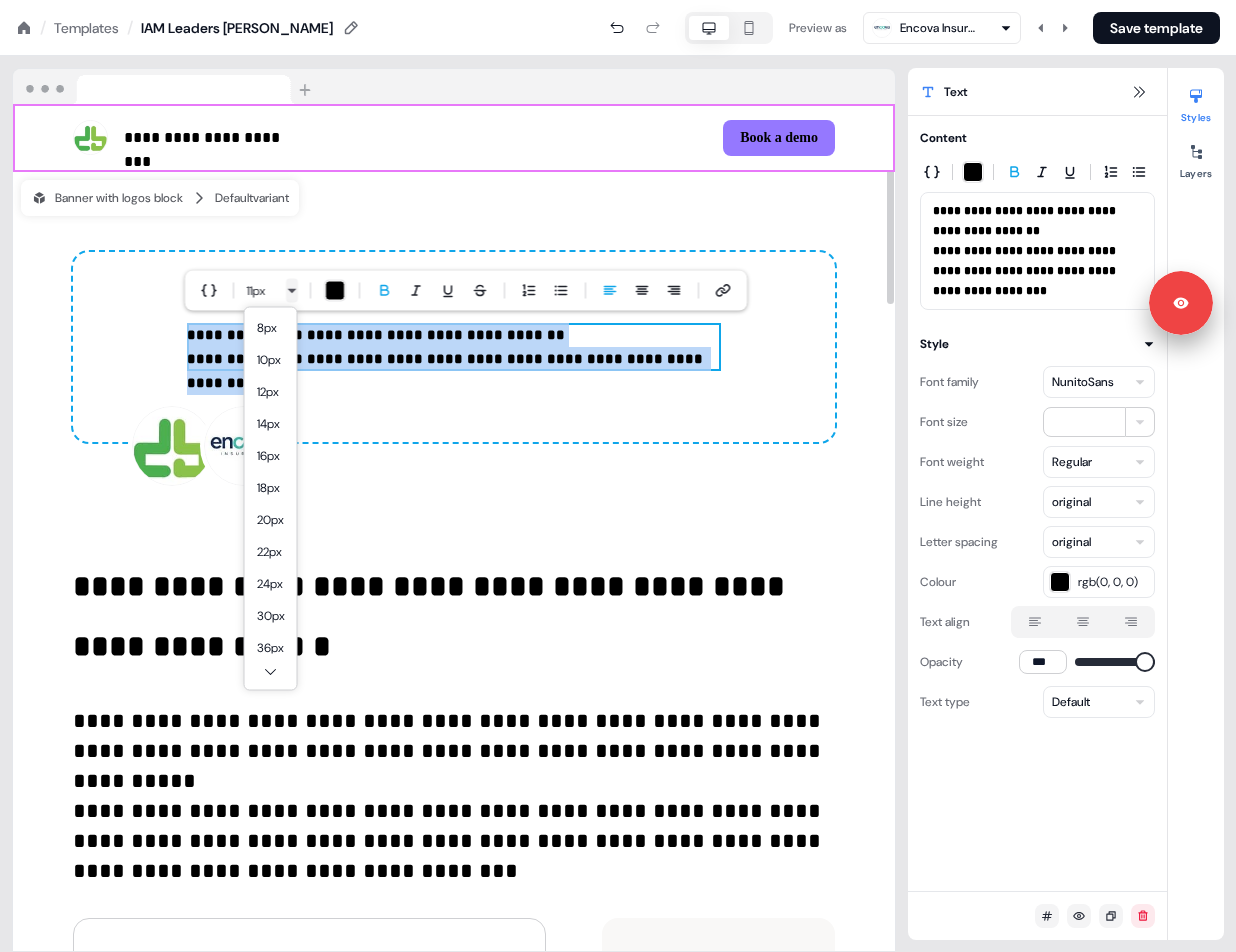 click on "**********" at bounding box center (618, 0) 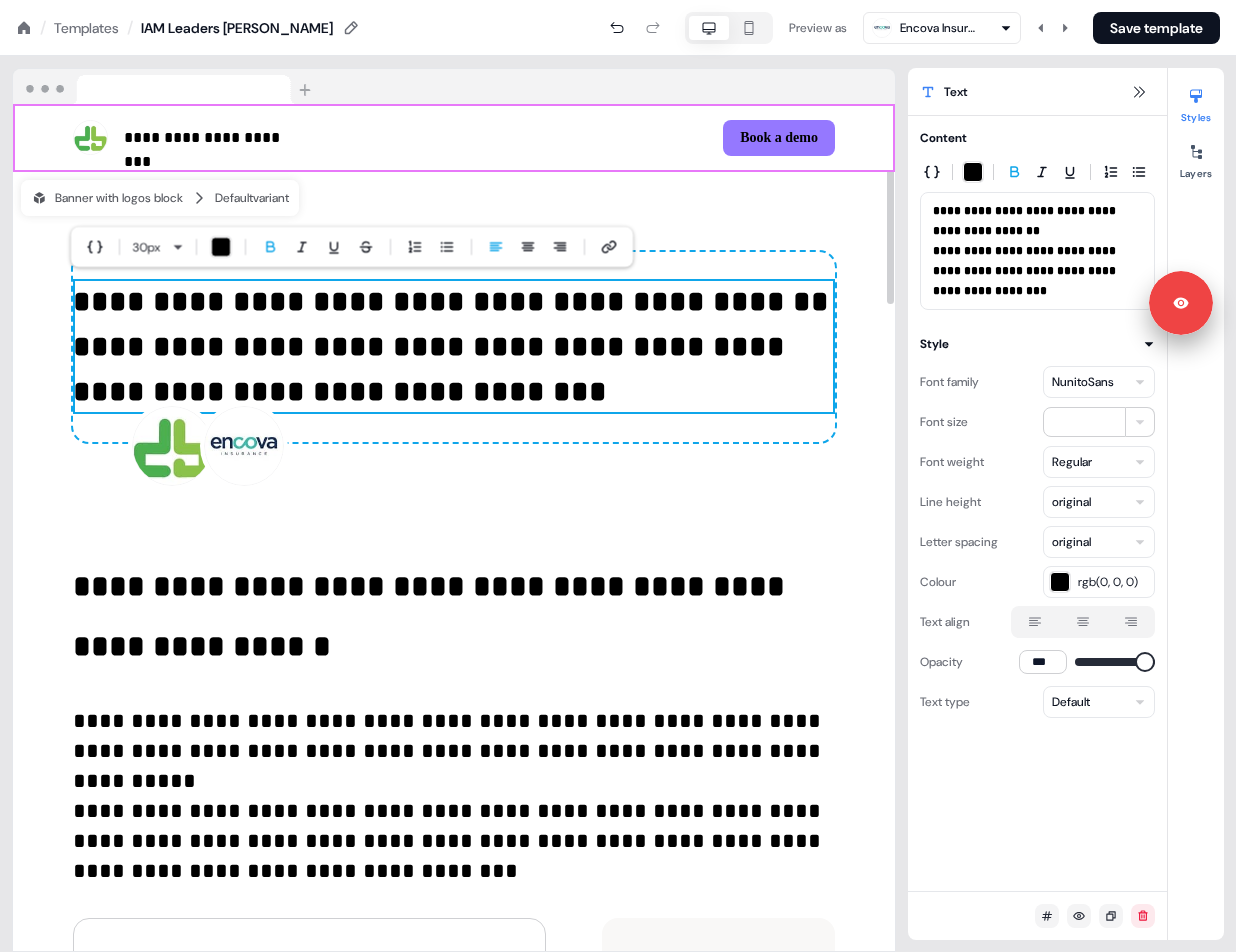 click on "**********" at bounding box center [451, 346] 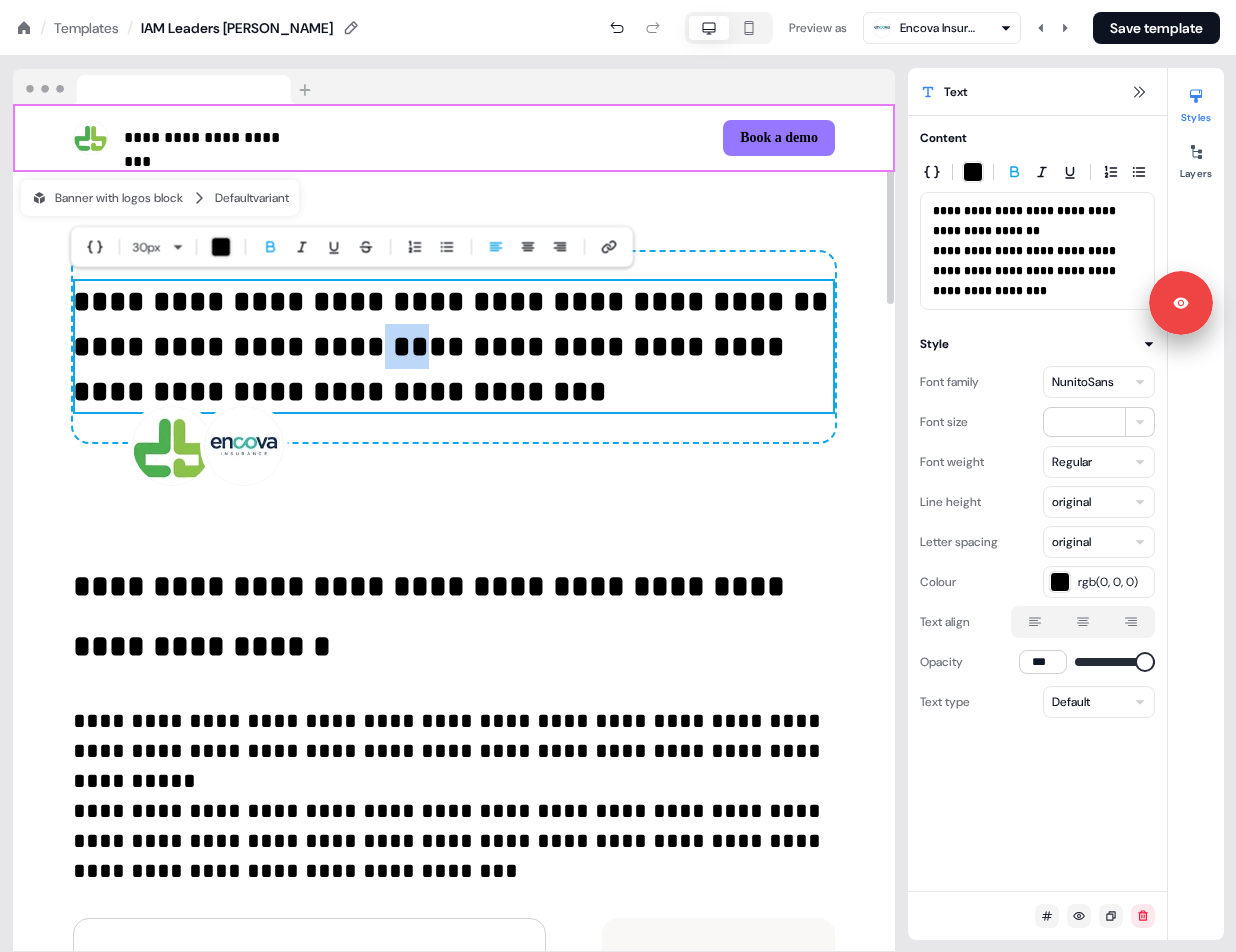click on "**********" at bounding box center [451, 346] 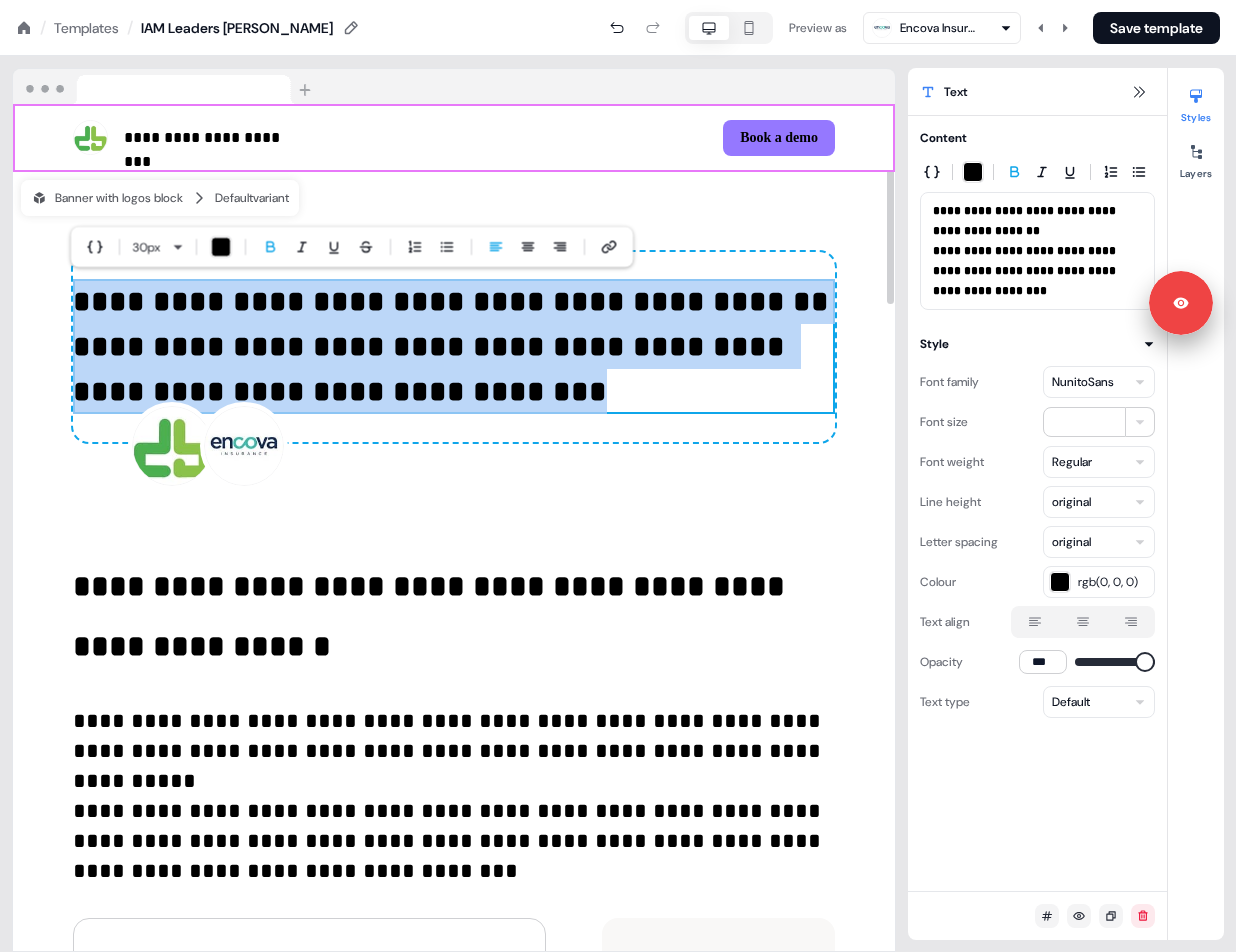 click on "**********" at bounding box center (451, 346) 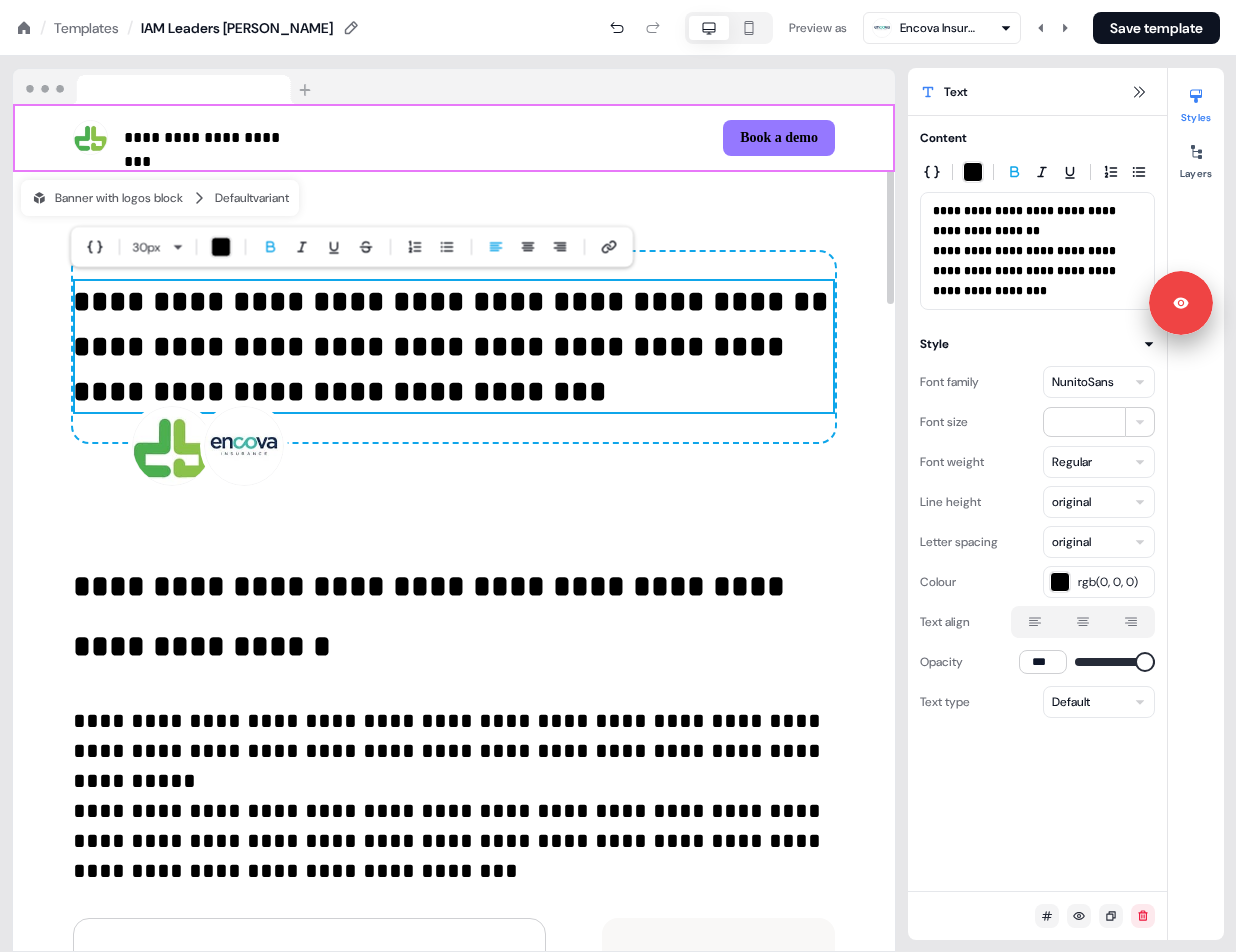 click on "**********" at bounding box center (454, 346) 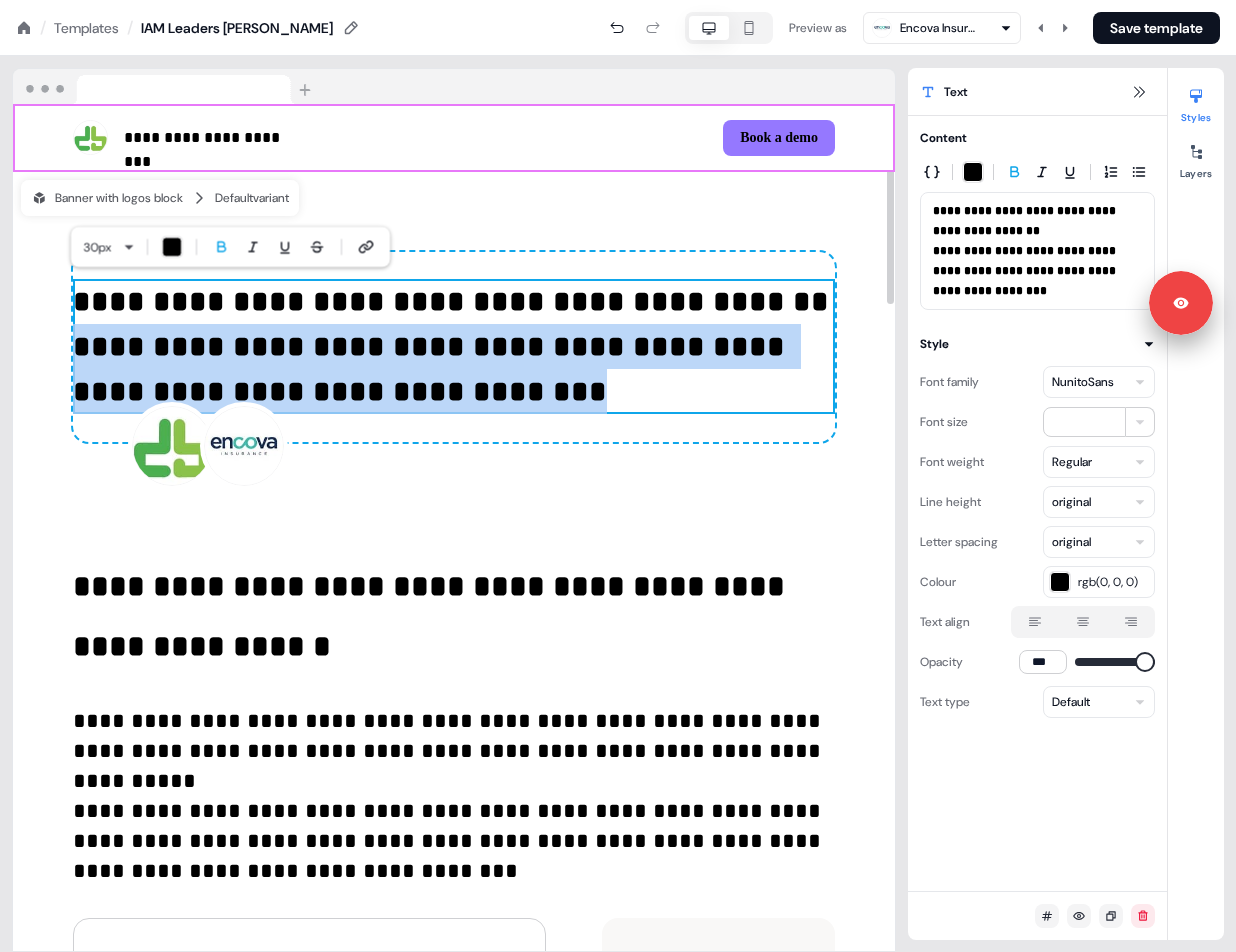 drag, startPoint x: 435, startPoint y: 393, endPoint x: 68, endPoint y: 349, distance: 369.6282 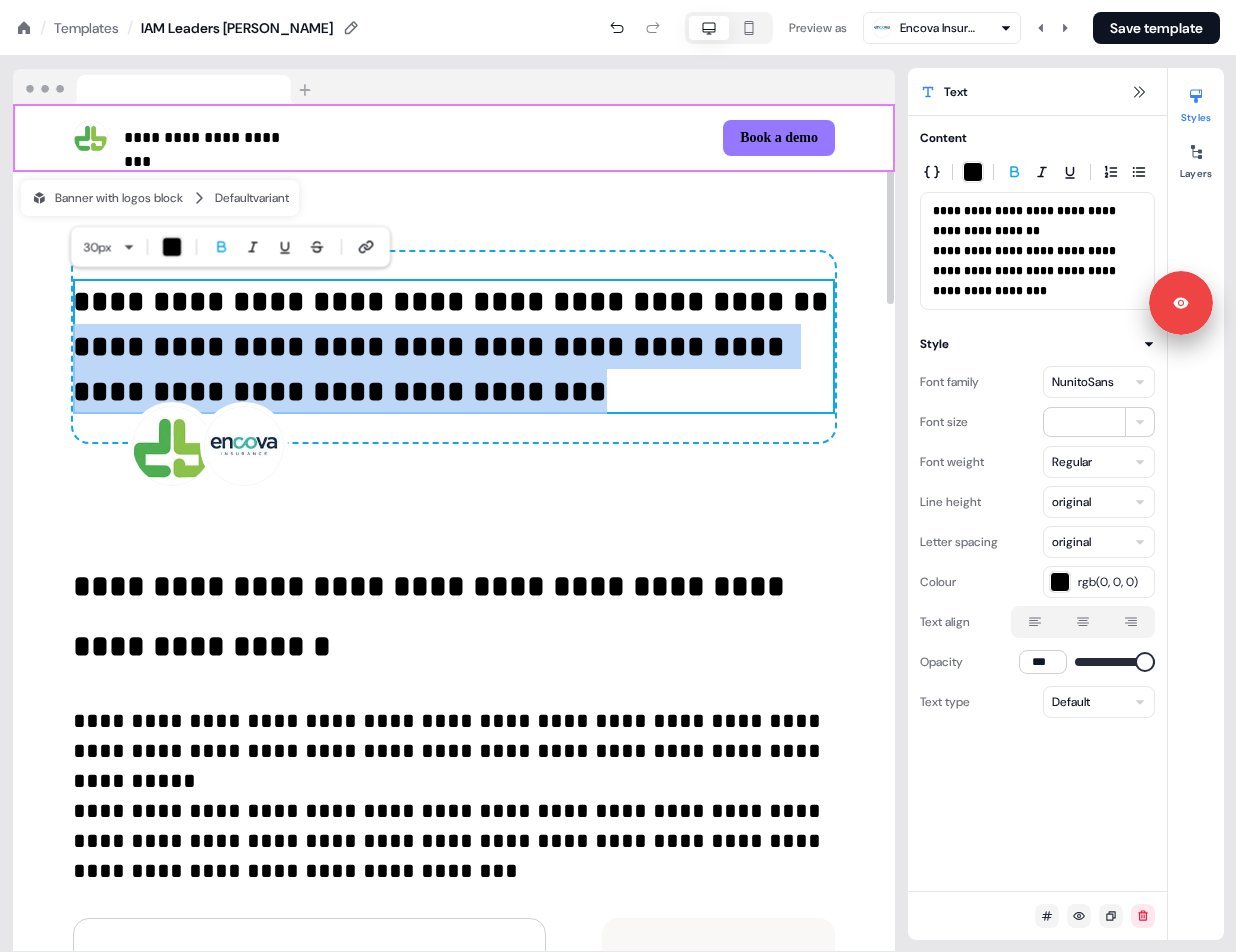 click on "**********" at bounding box center [454, 351] 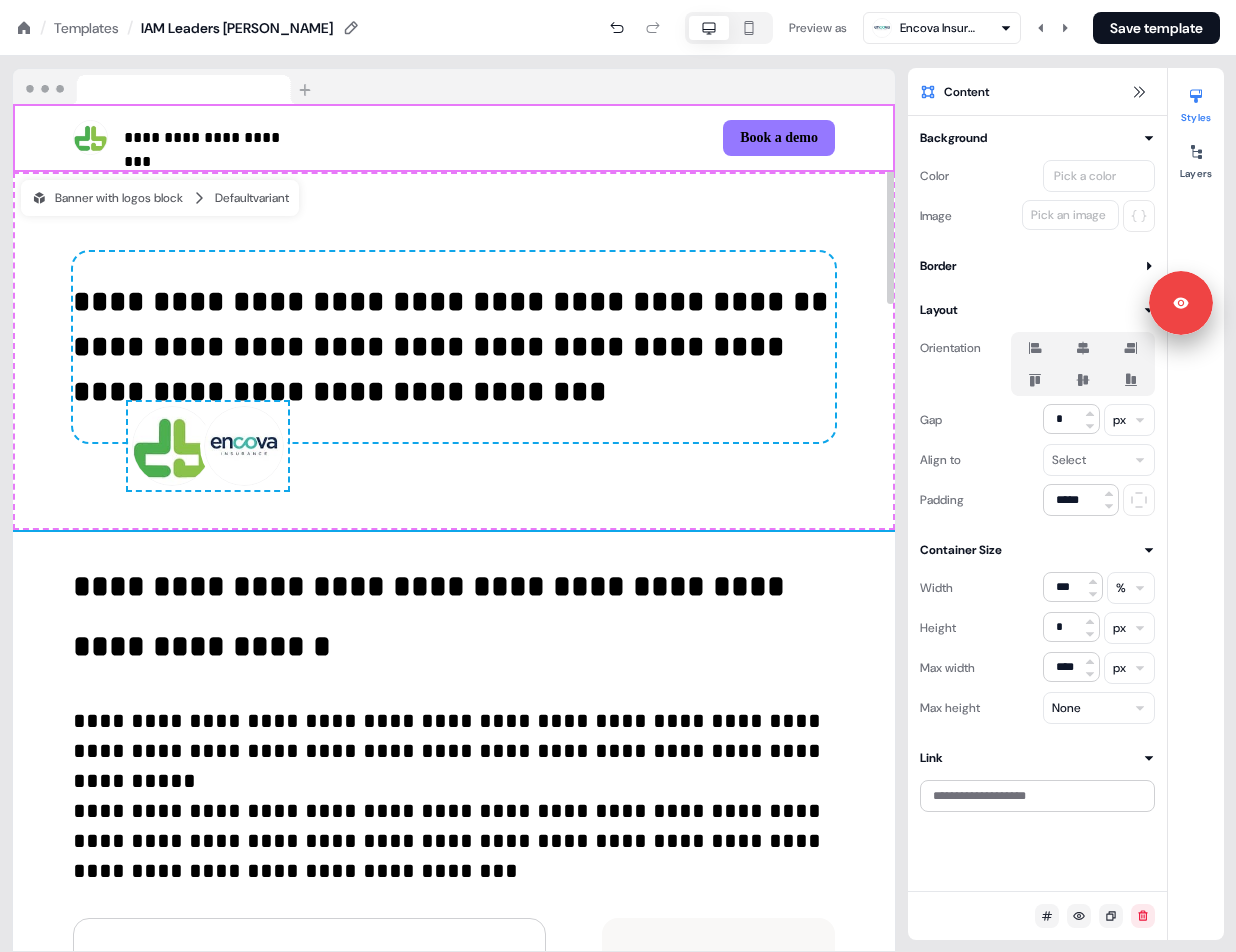 click on "**********" at bounding box center [451, 346] 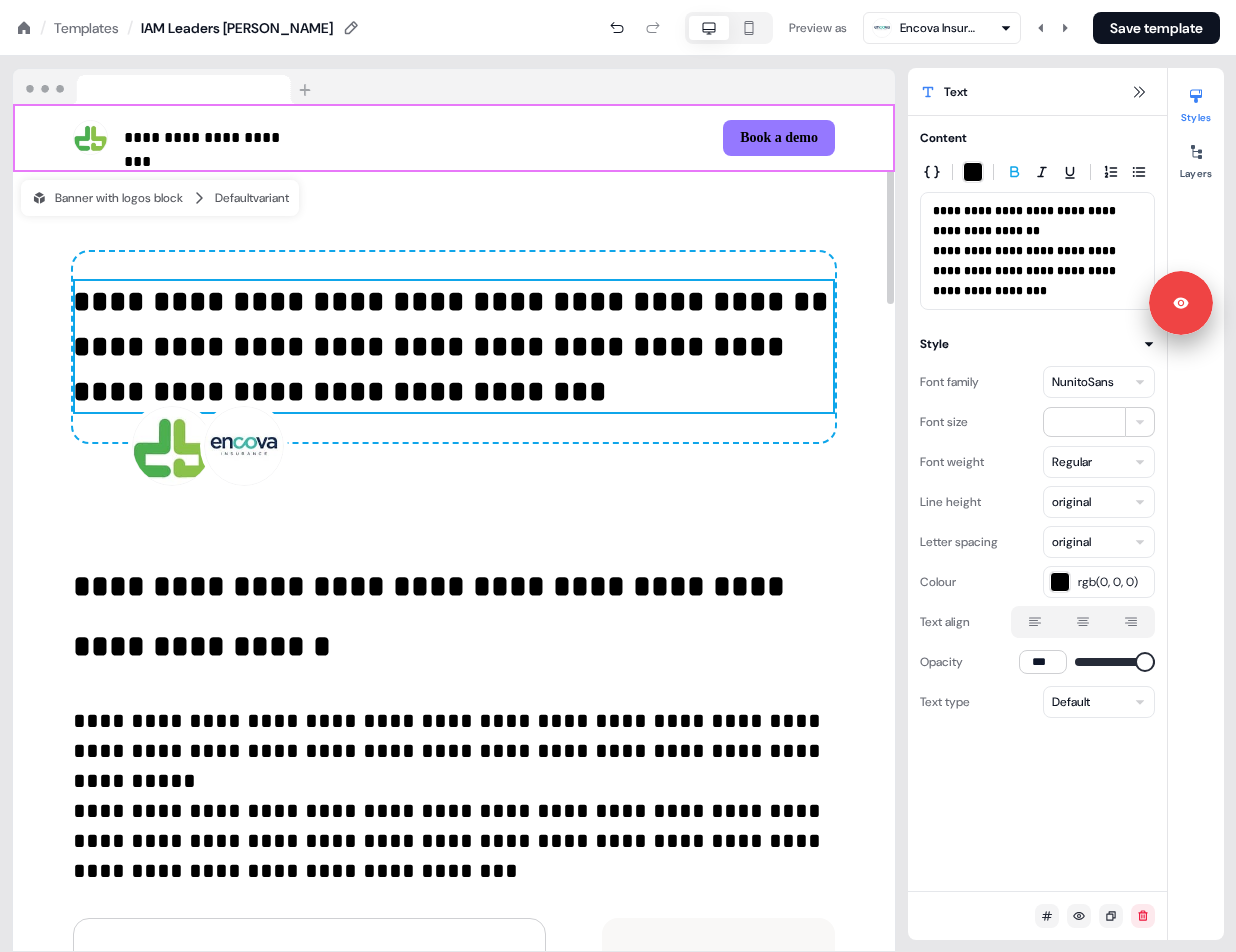 click on "**********" at bounding box center [454, 346] 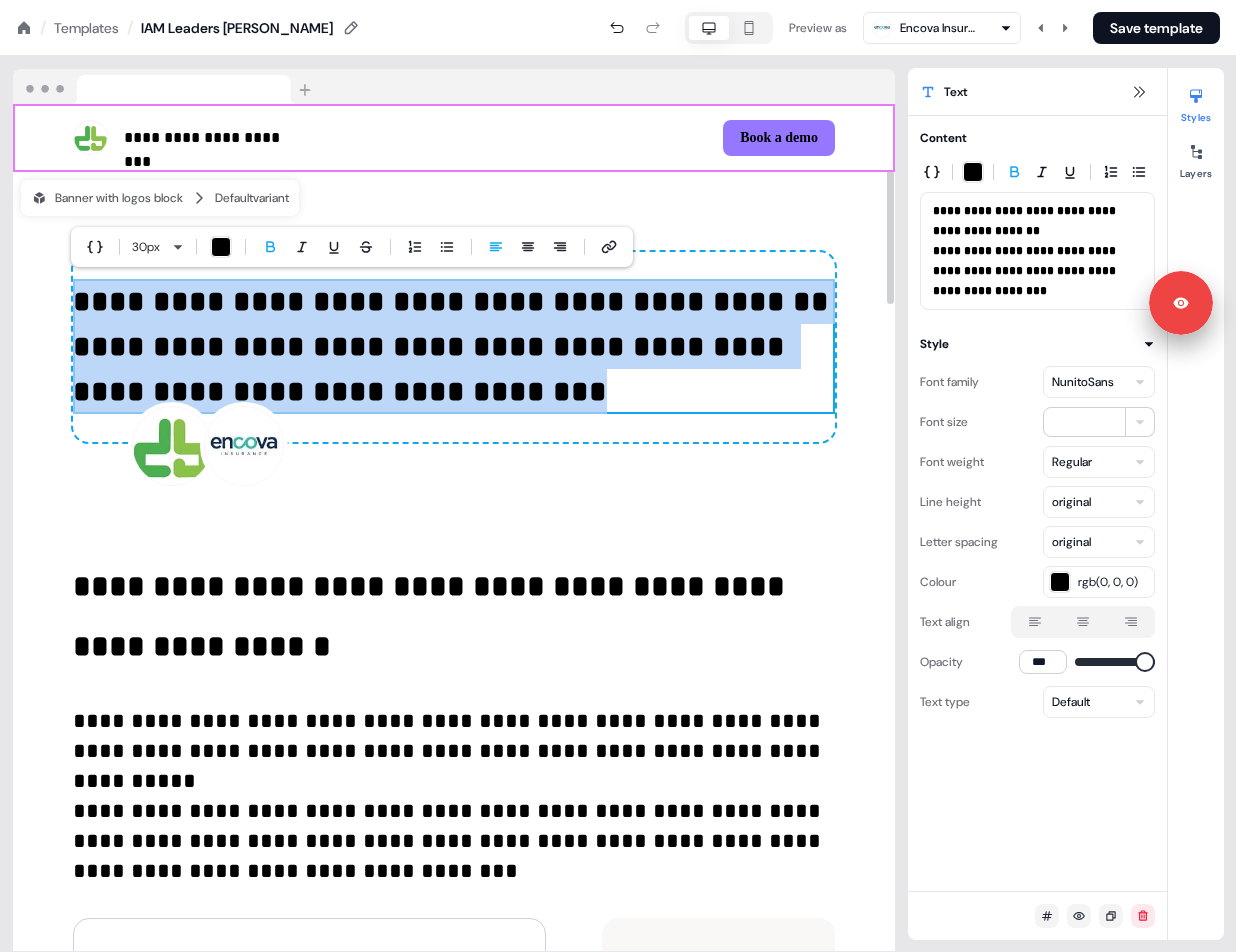click on "**********" at bounding box center (454, 346) 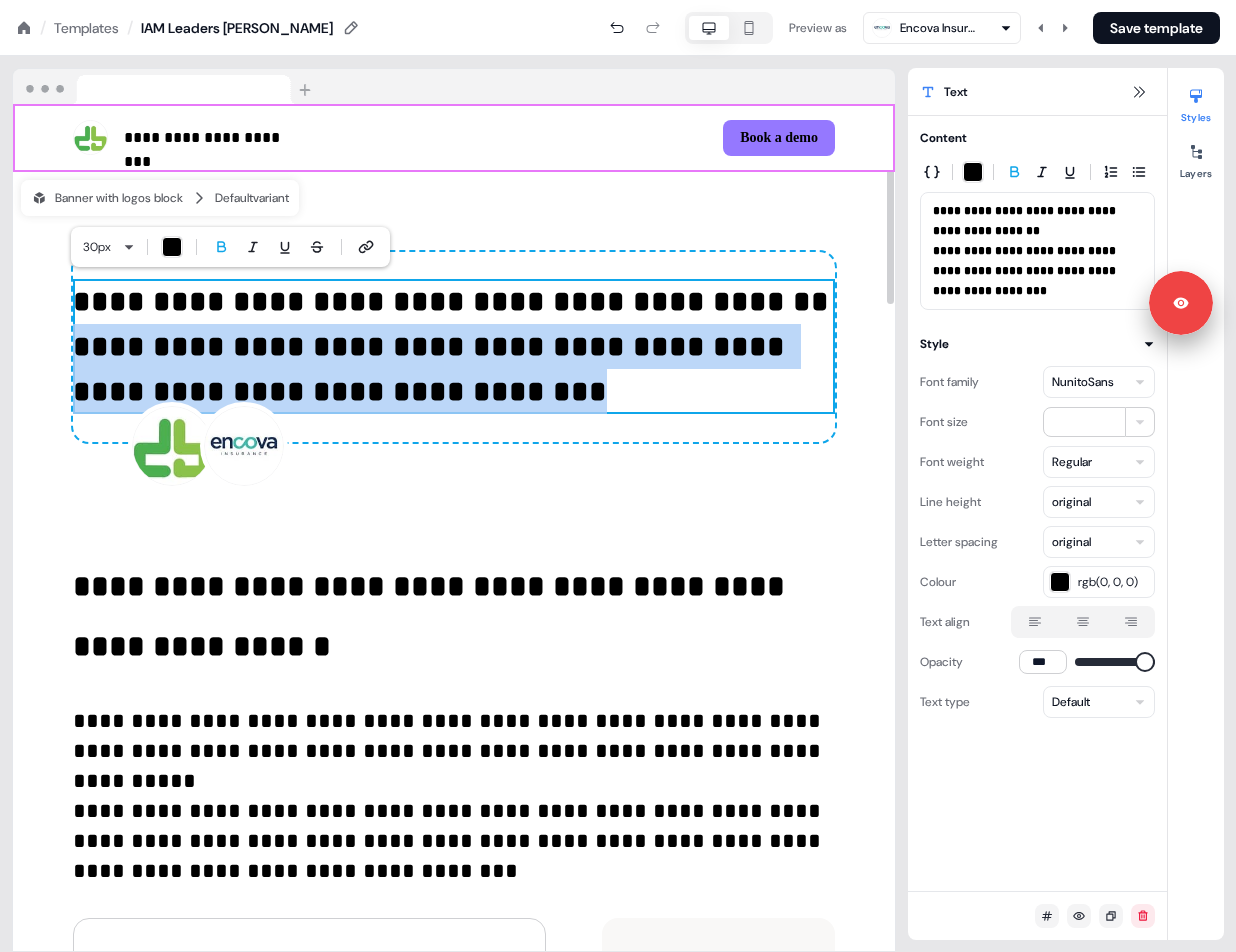 drag, startPoint x: 442, startPoint y: 392, endPoint x: 81, endPoint y: 340, distance: 364.72592 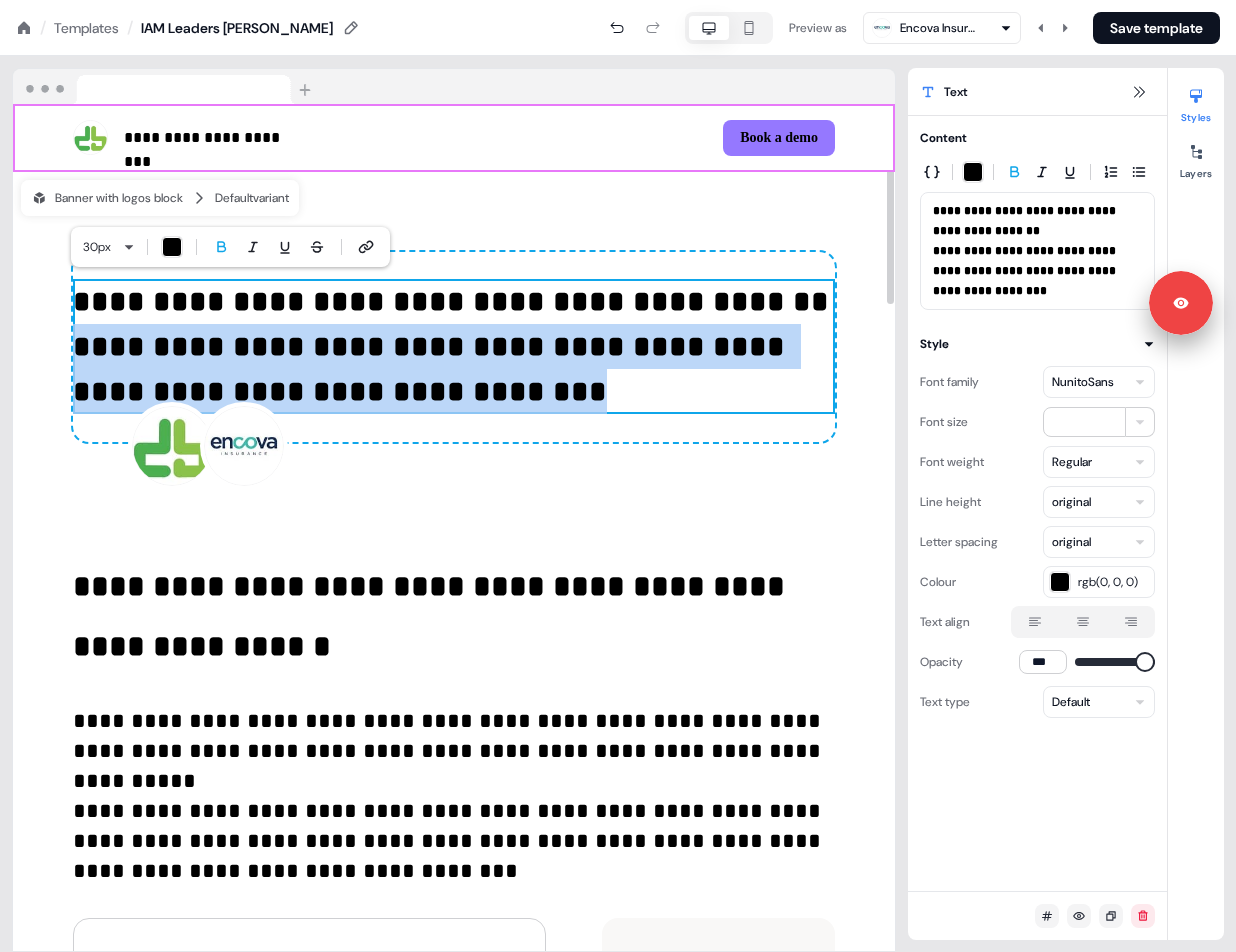 click on "**********" at bounding box center (454, 346) 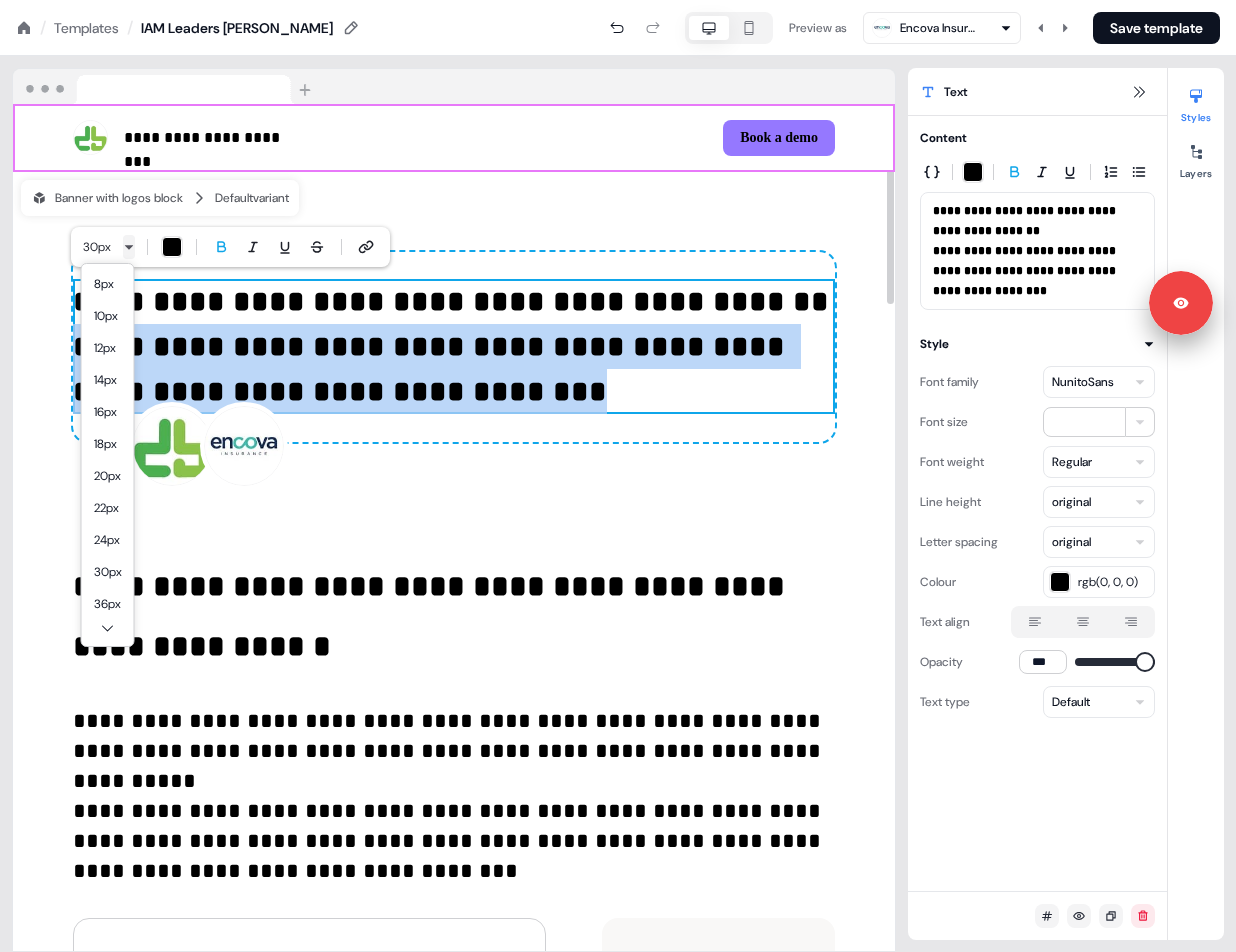 click on "**********" at bounding box center (618, 0) 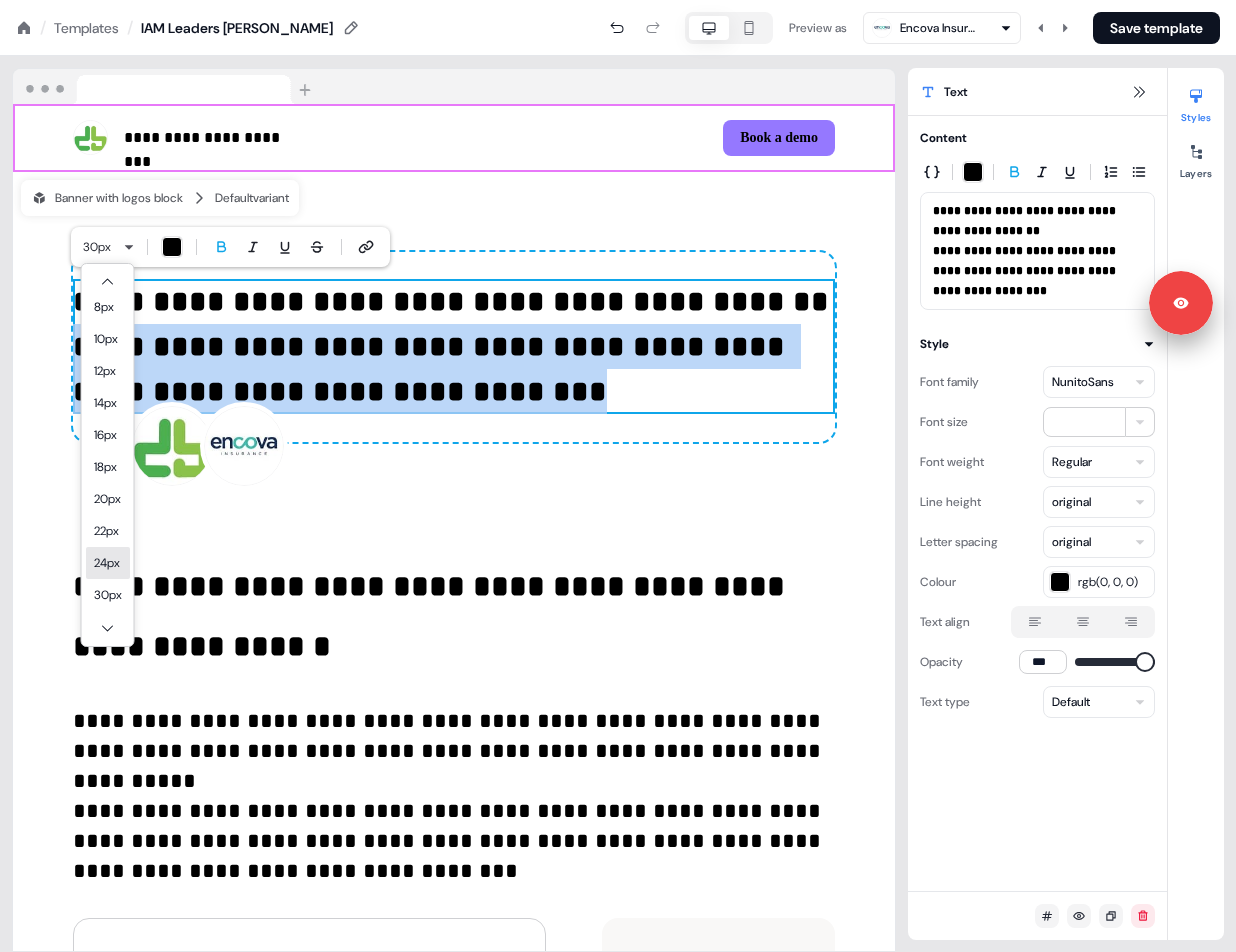 scroll, scrollTop: 19, scrollLeft: 0, axis: vertical 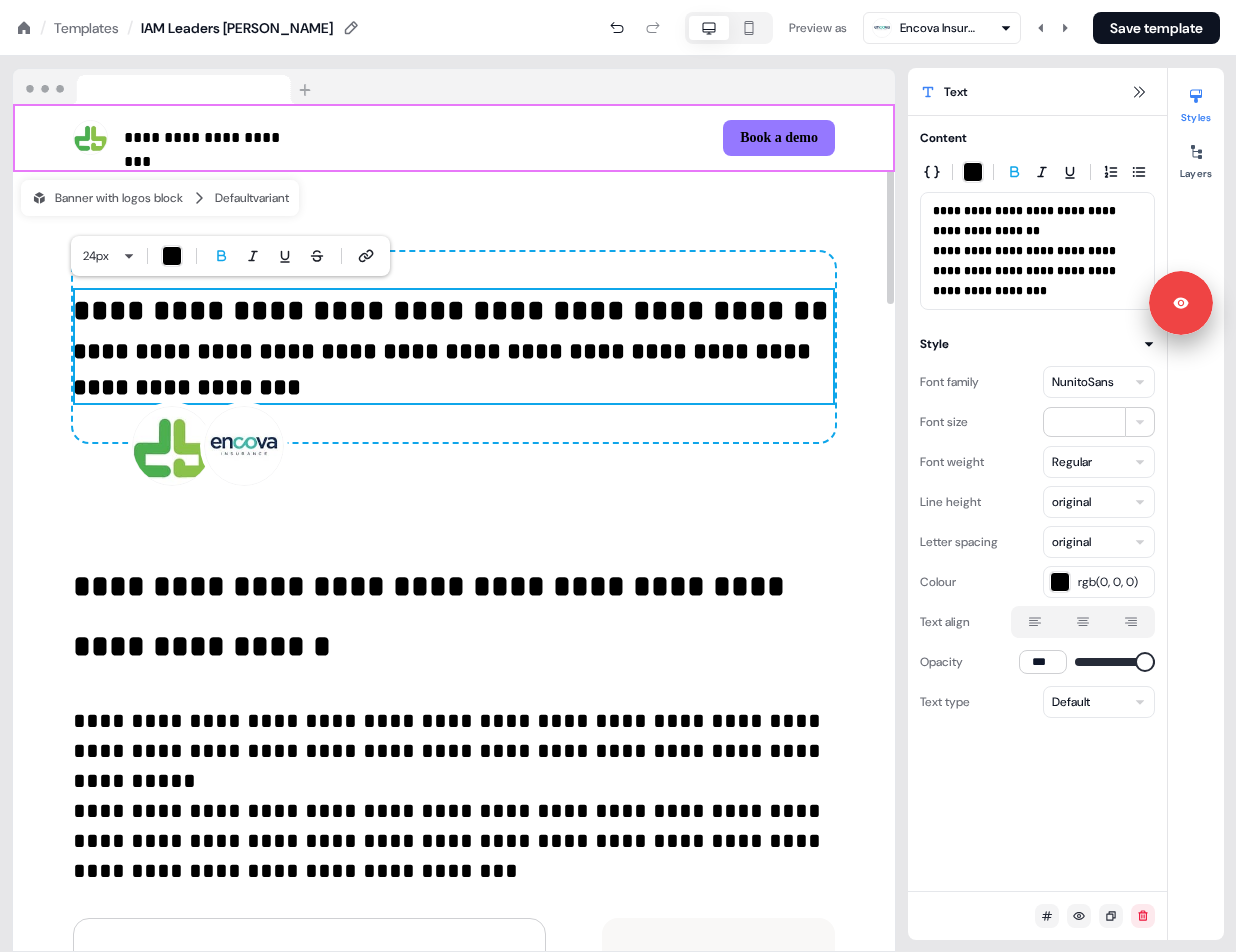 click on "**********" at bounding box center [445, 369] 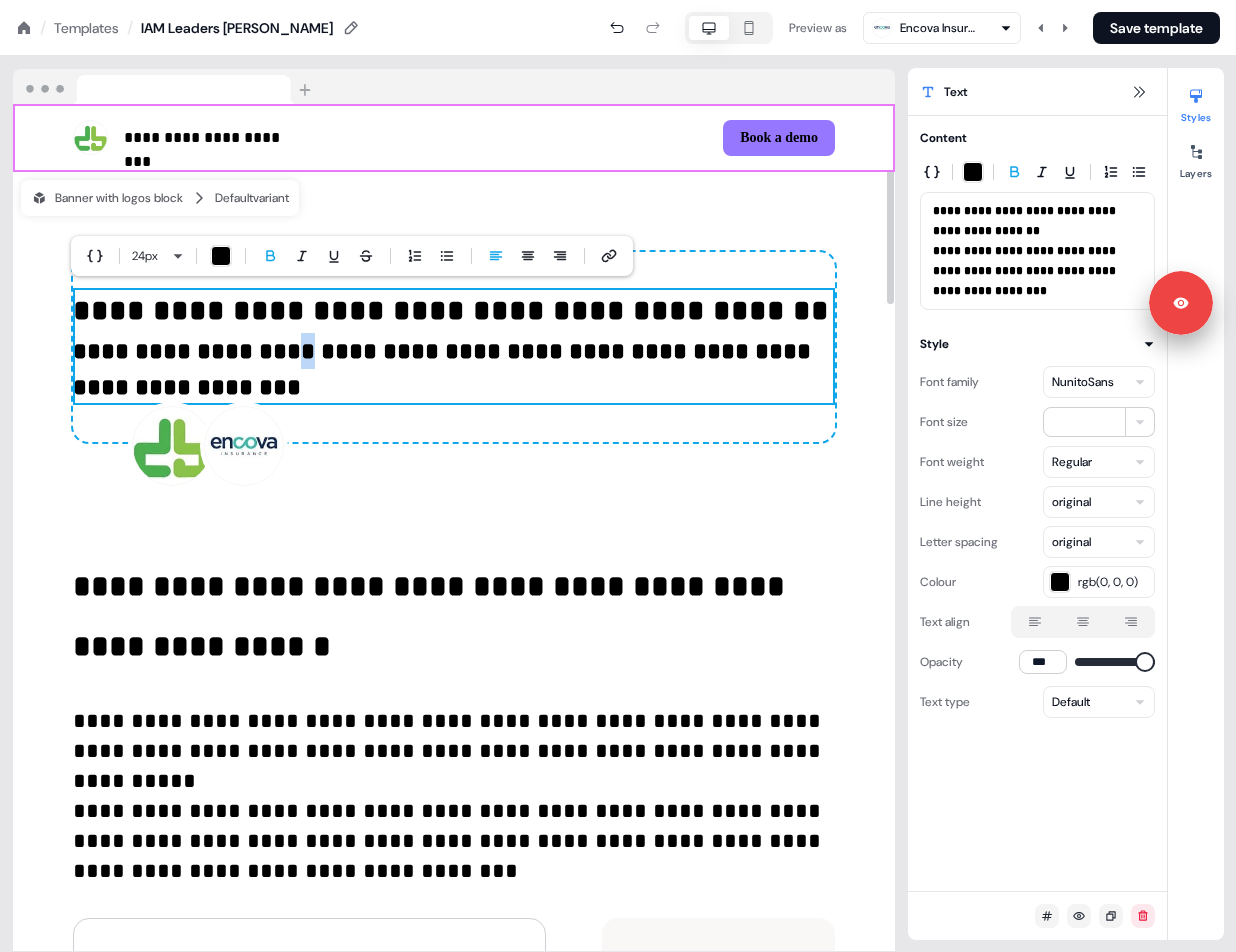 click on "**********" at bounding box center (445, 369) 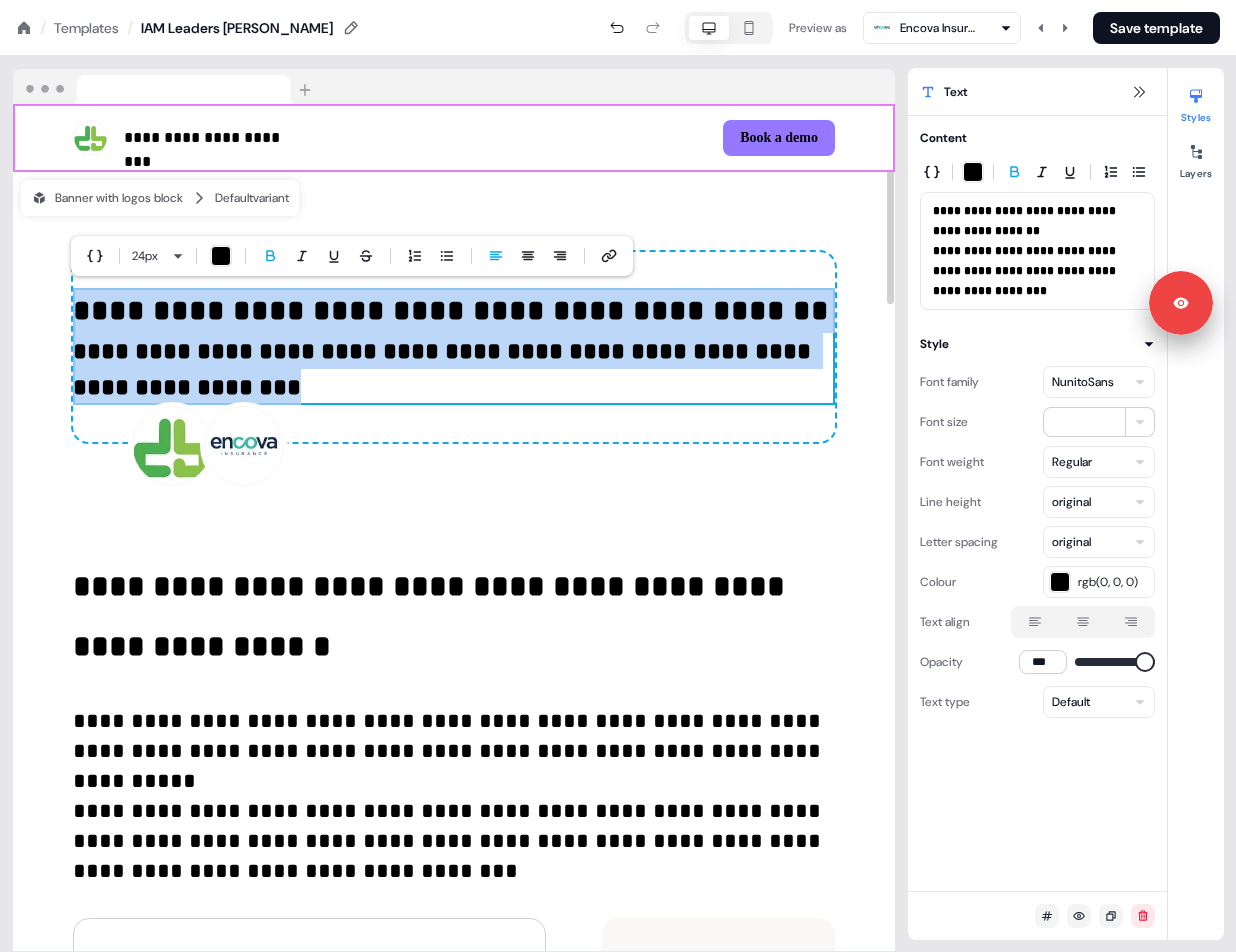 click on "**********" at bounding box center [445, 369] 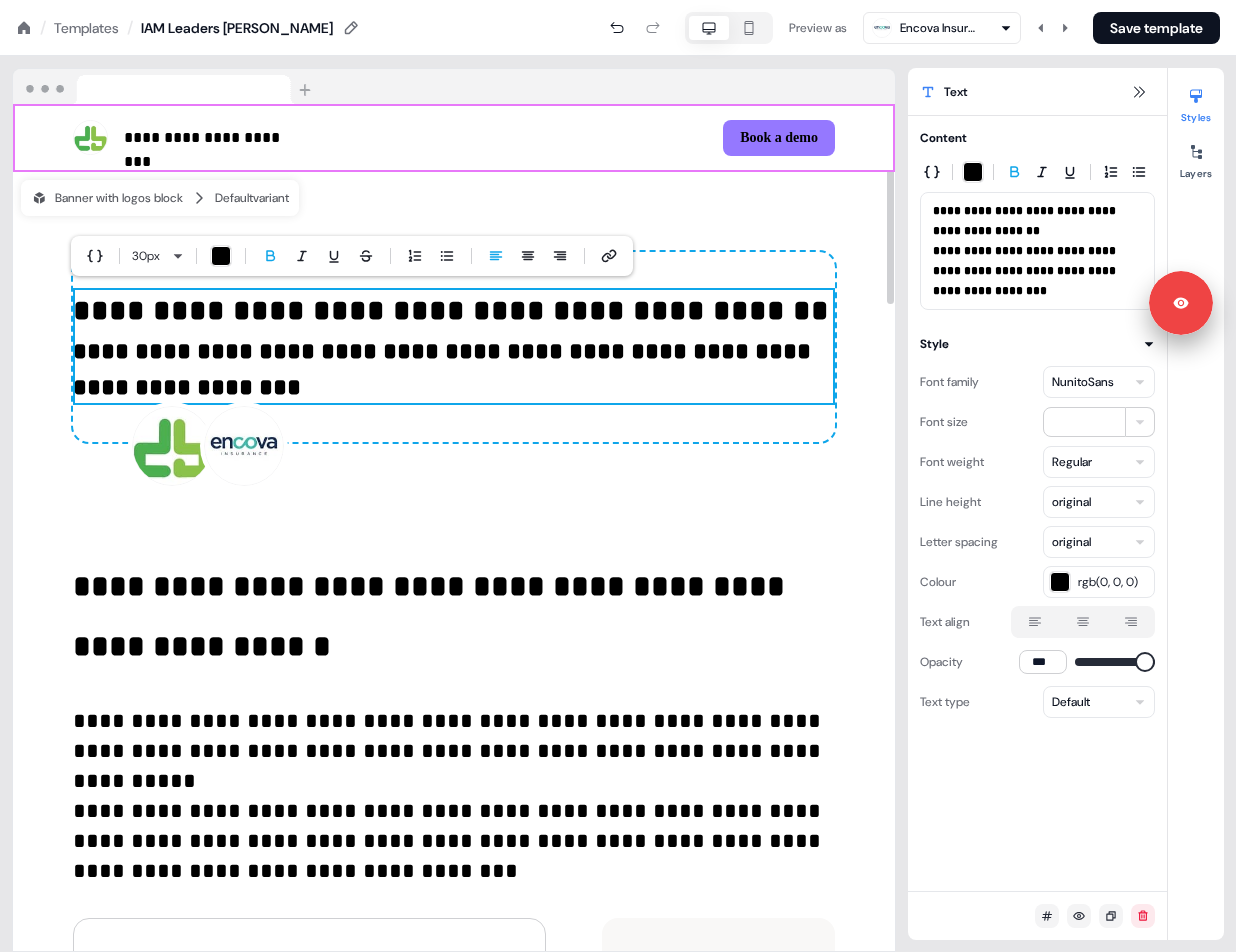 click on "**********" at bounding box center [445, 369] 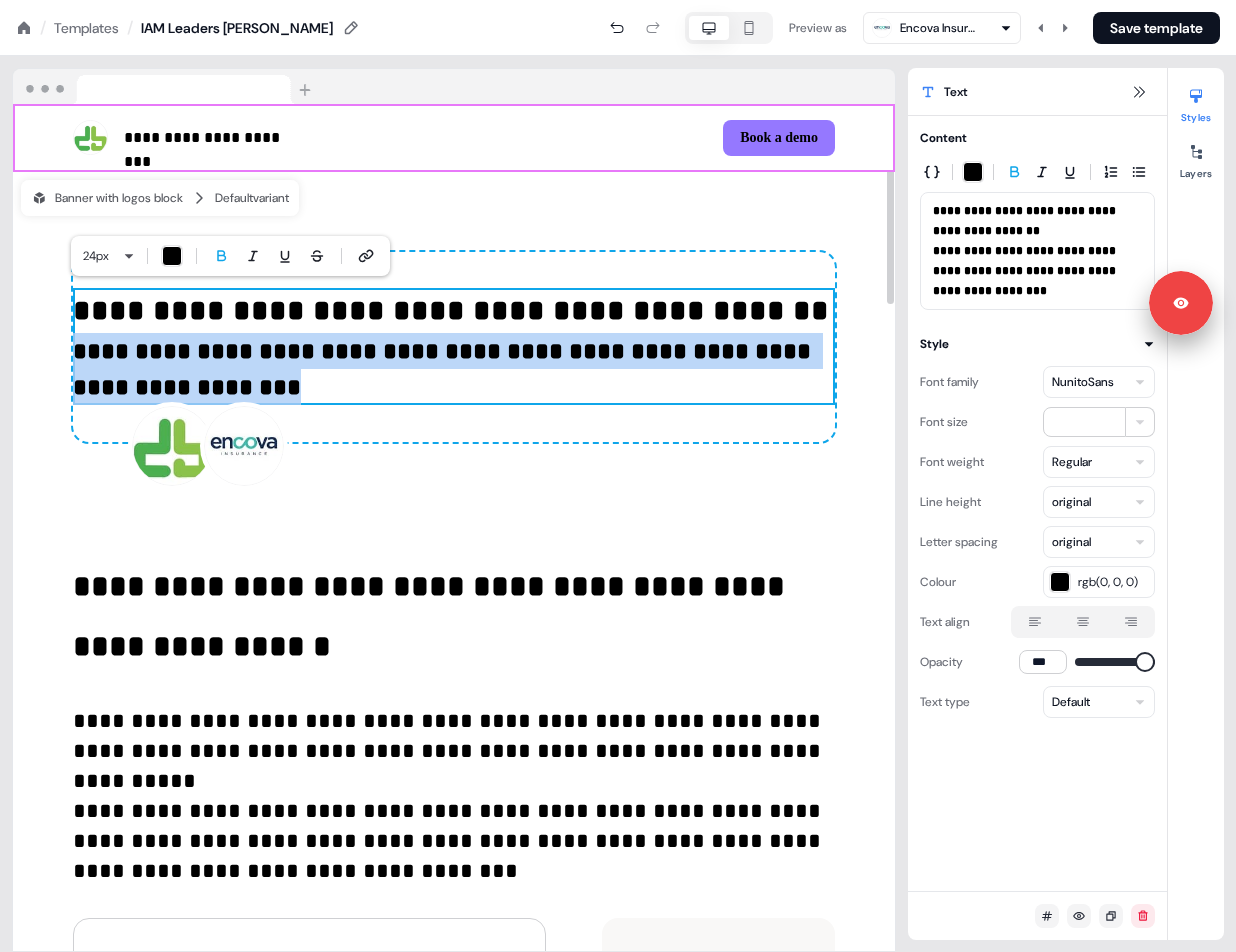 drag, startPoint x: 211, startPoint y: 380, endPoint x: 77, endPoint y: 339, distance: 140.13208 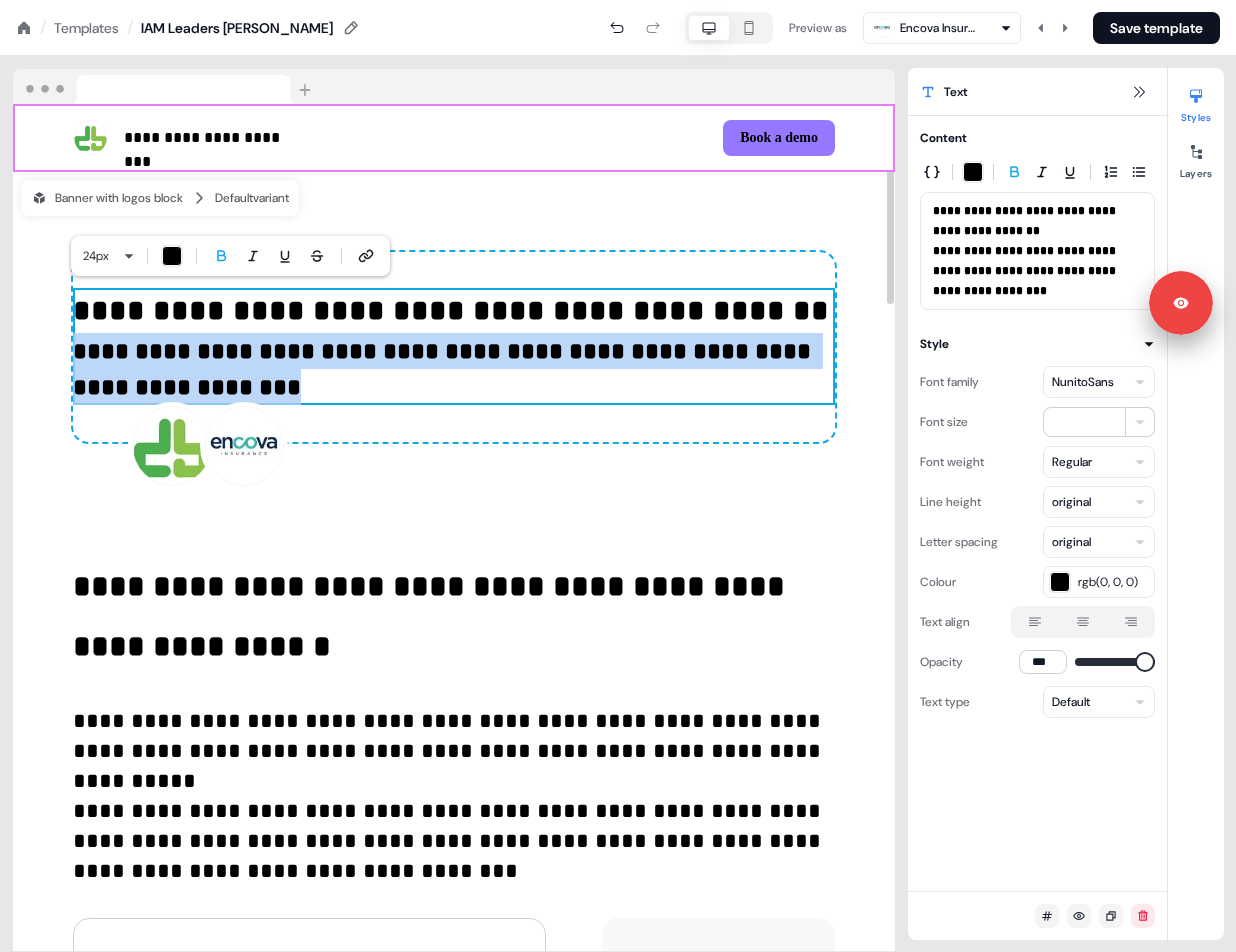 click on "**********" at bounding box center [454, 346] 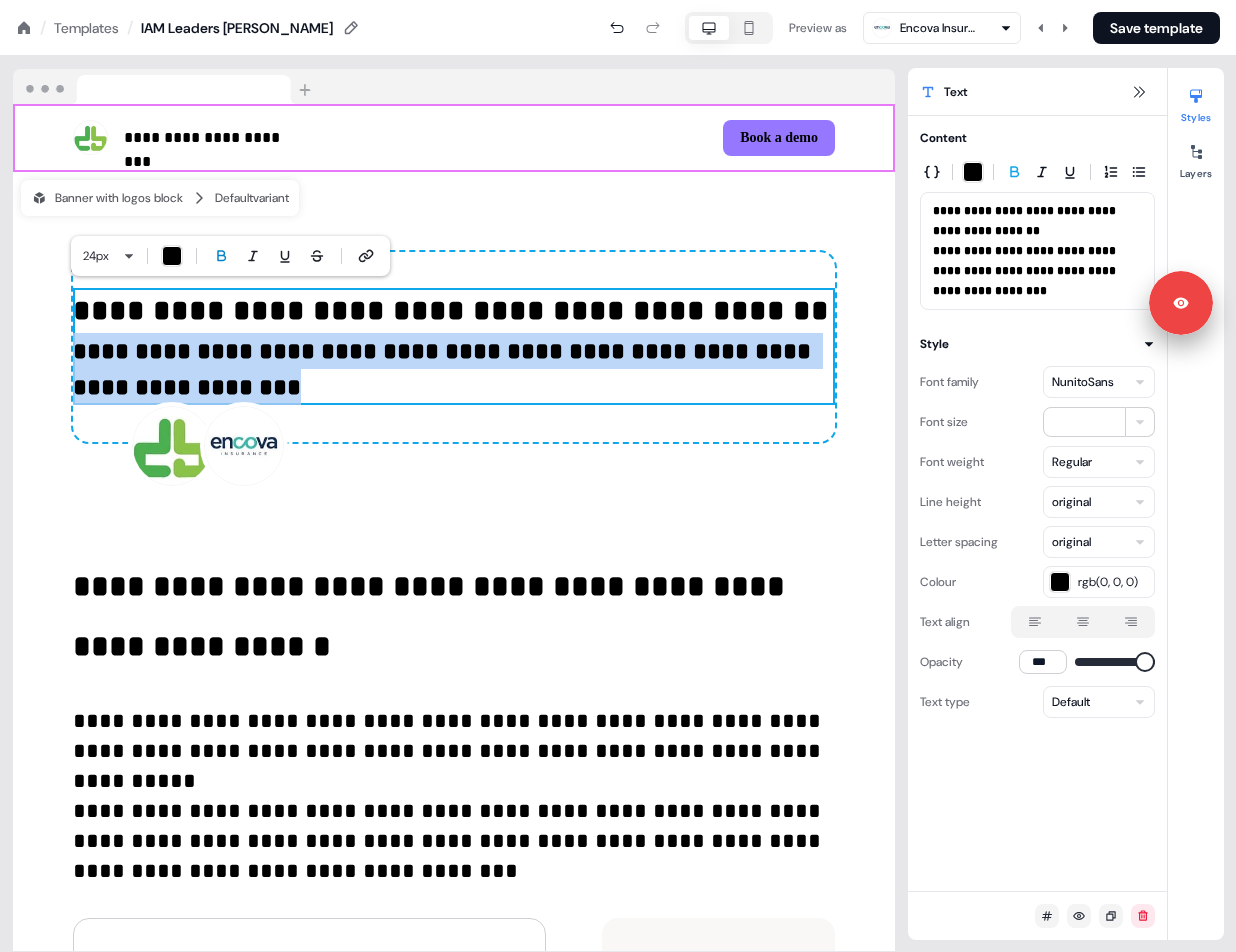 click 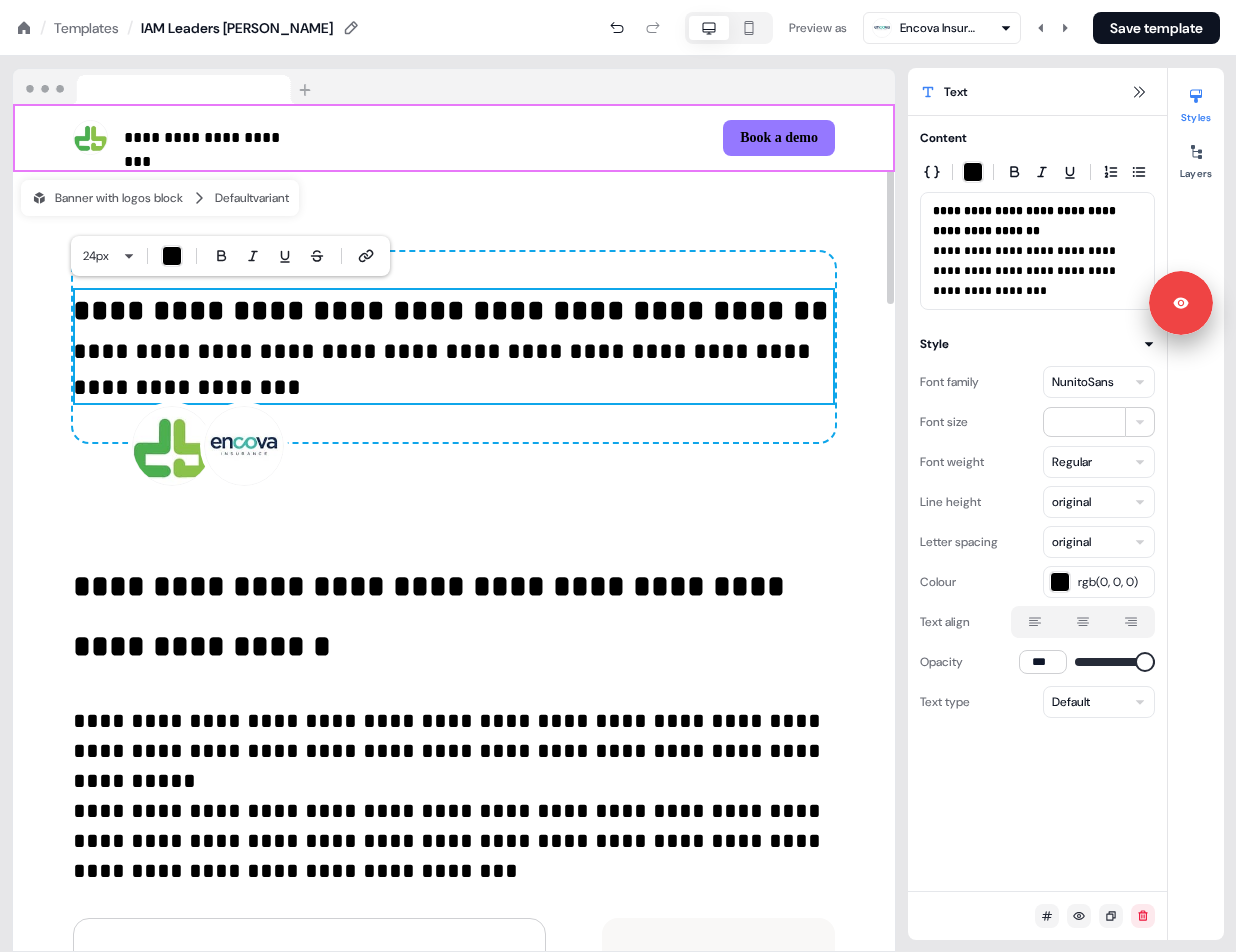 click on "**********" at bounding box center [454, 346] 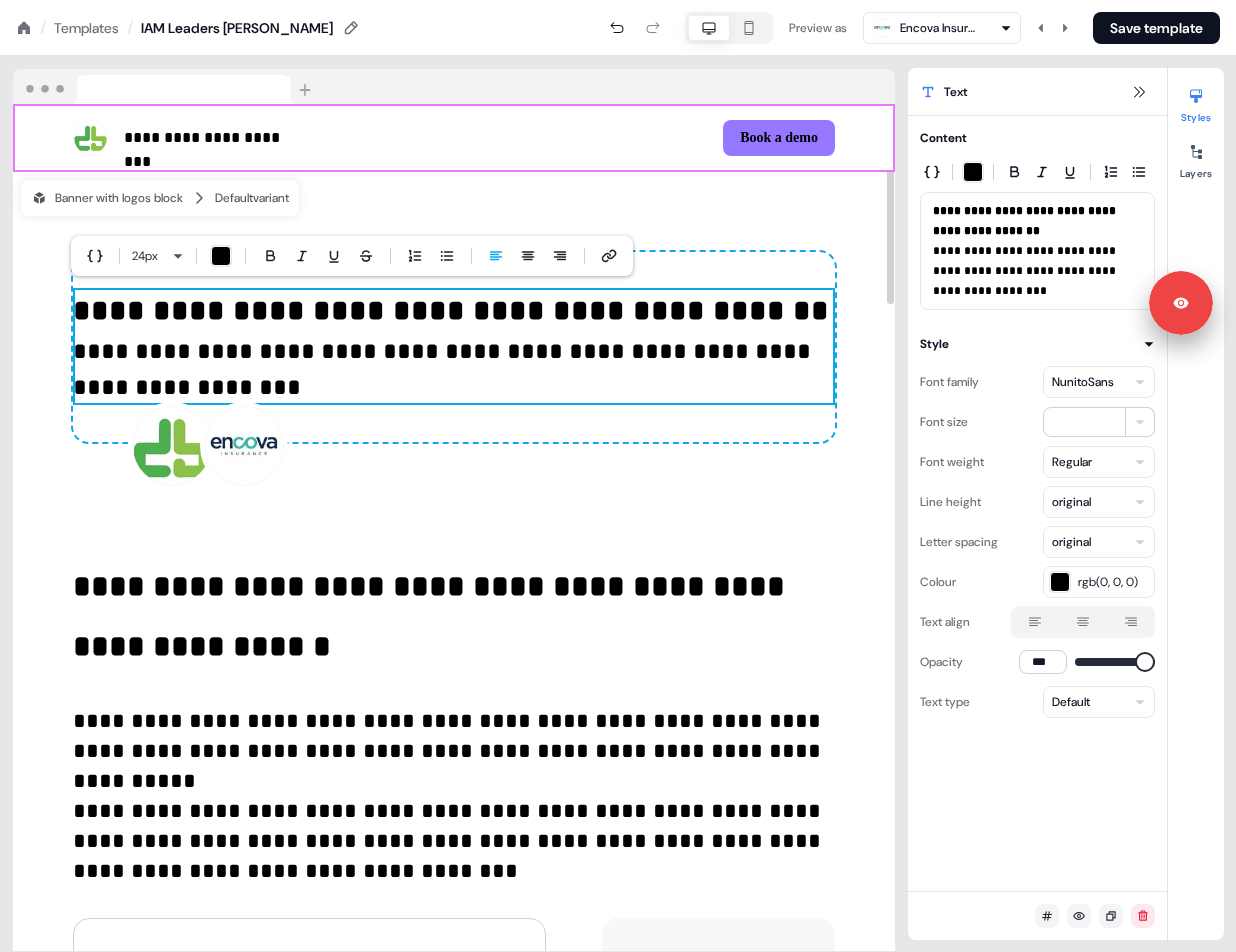 click on "**********" at bounding box center [454, 346] 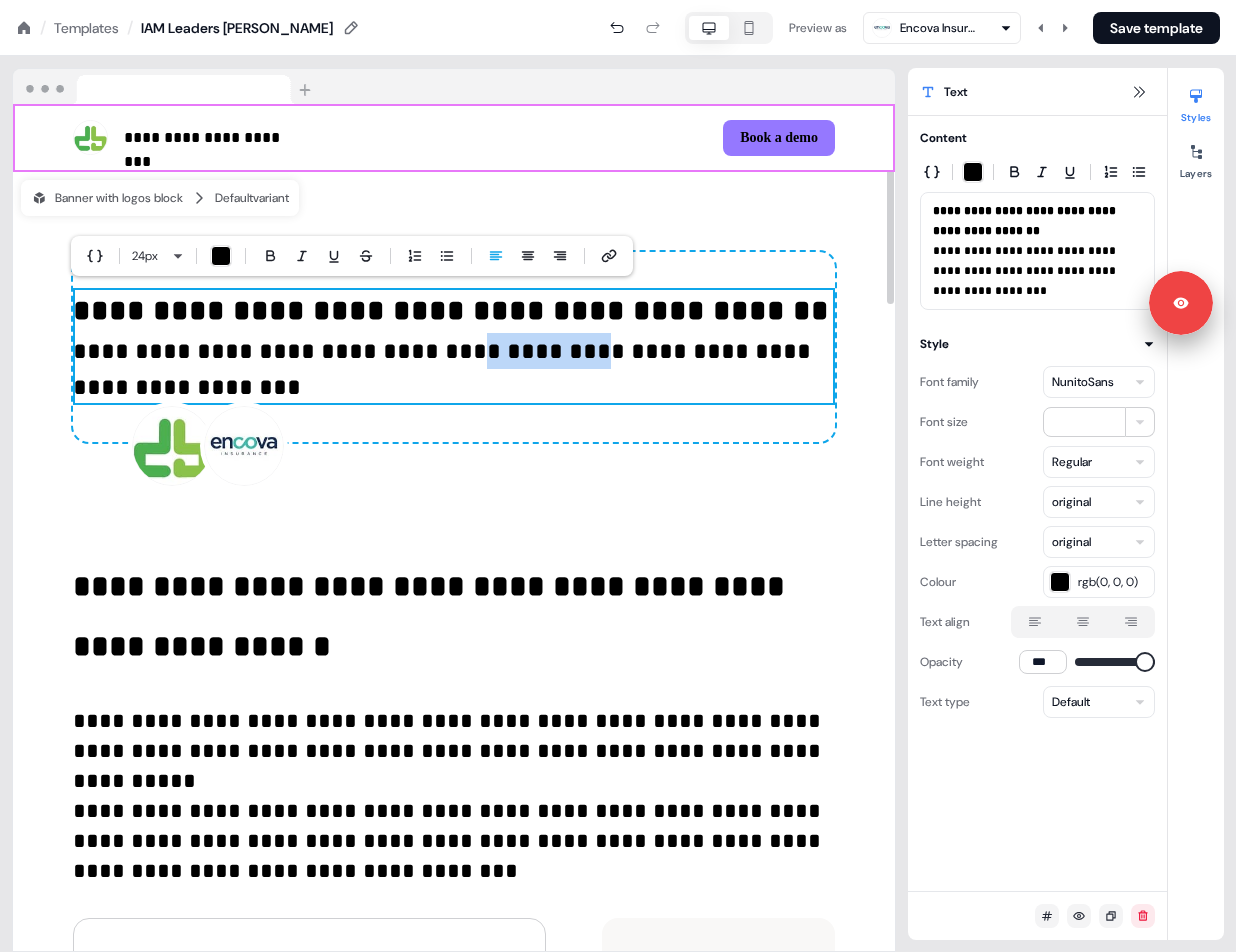 click on "**********" at bounding box center [445, 369] 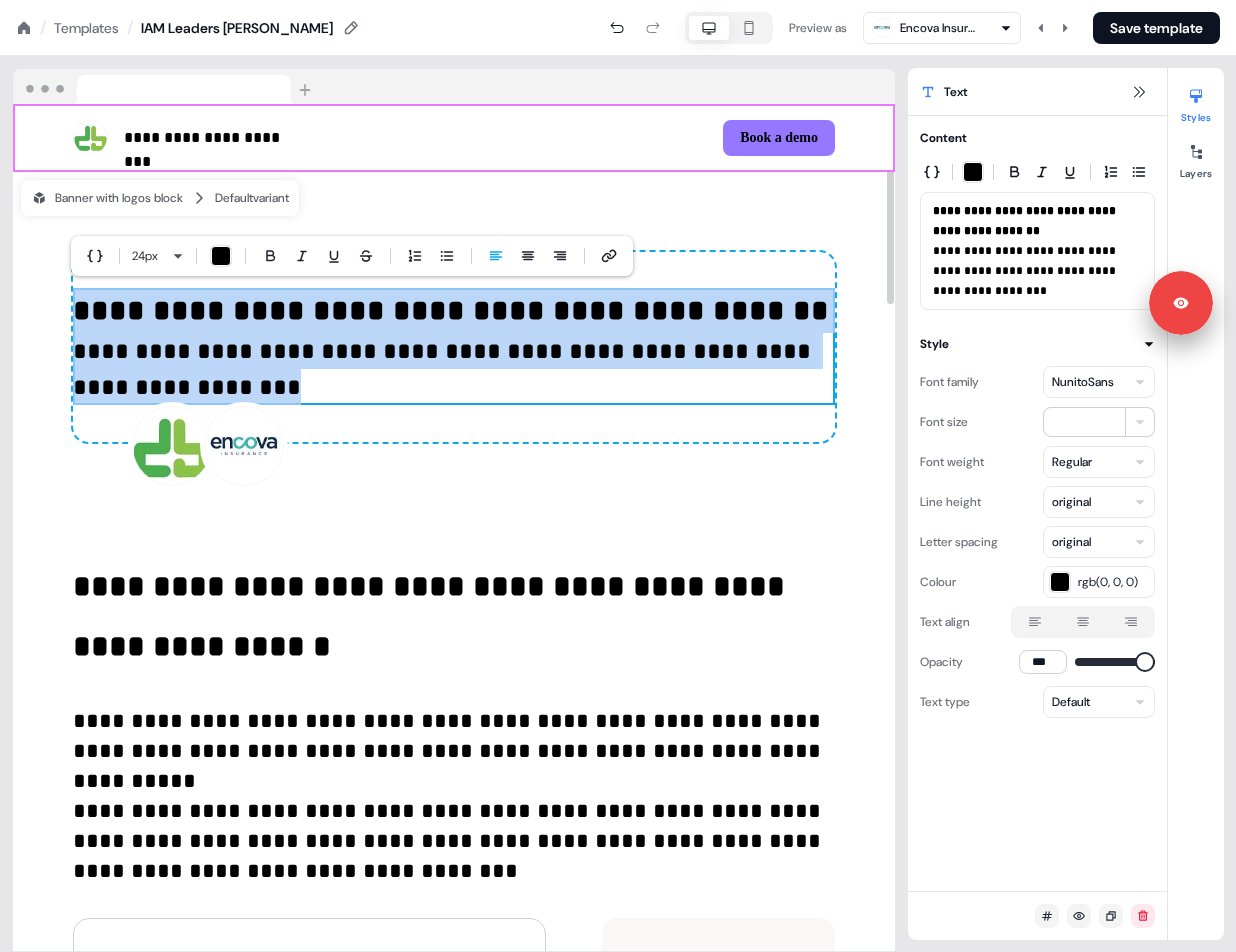 click on "**********" at bounding box center [445, 369] 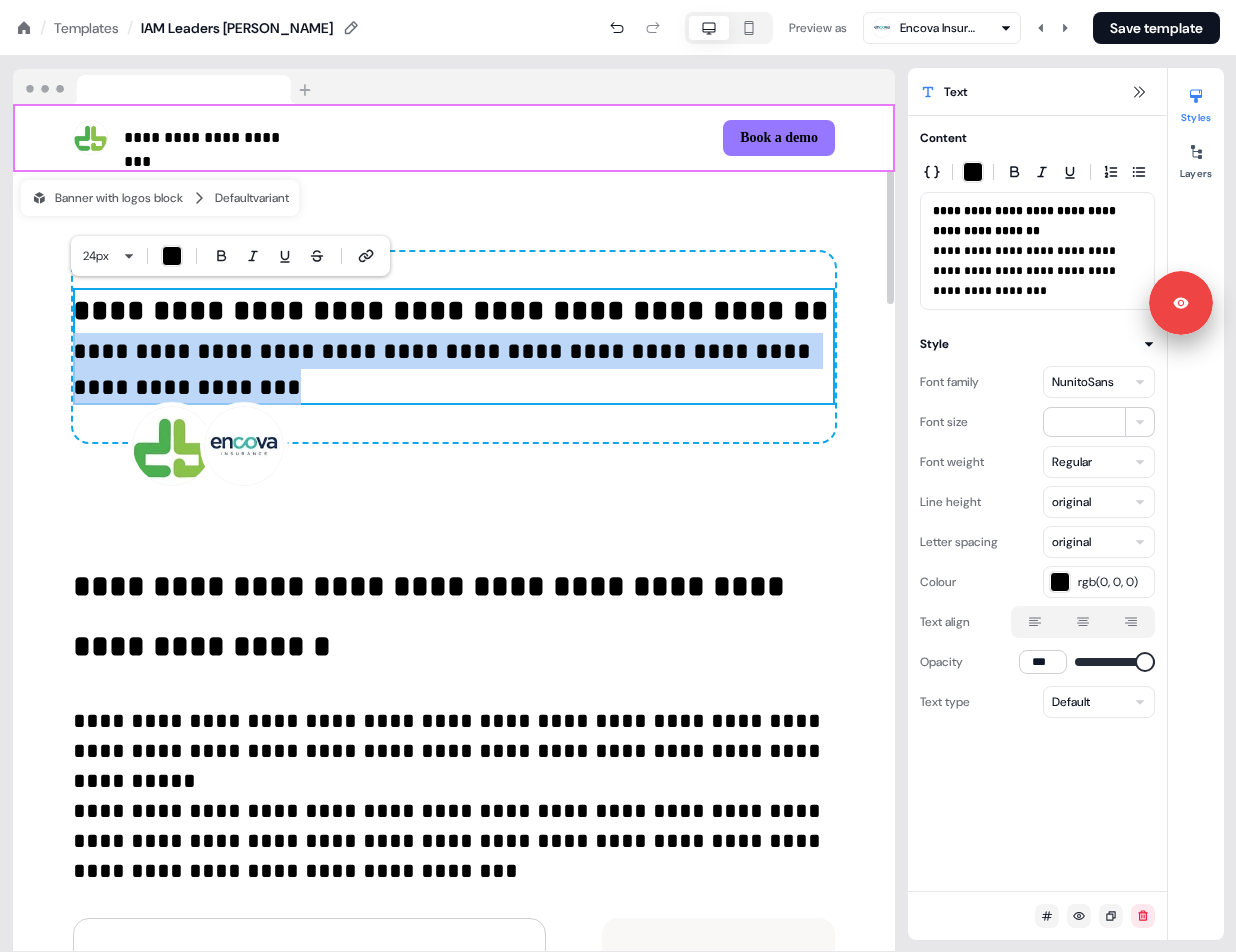 click on "**********" at bounding box center (445, 369) 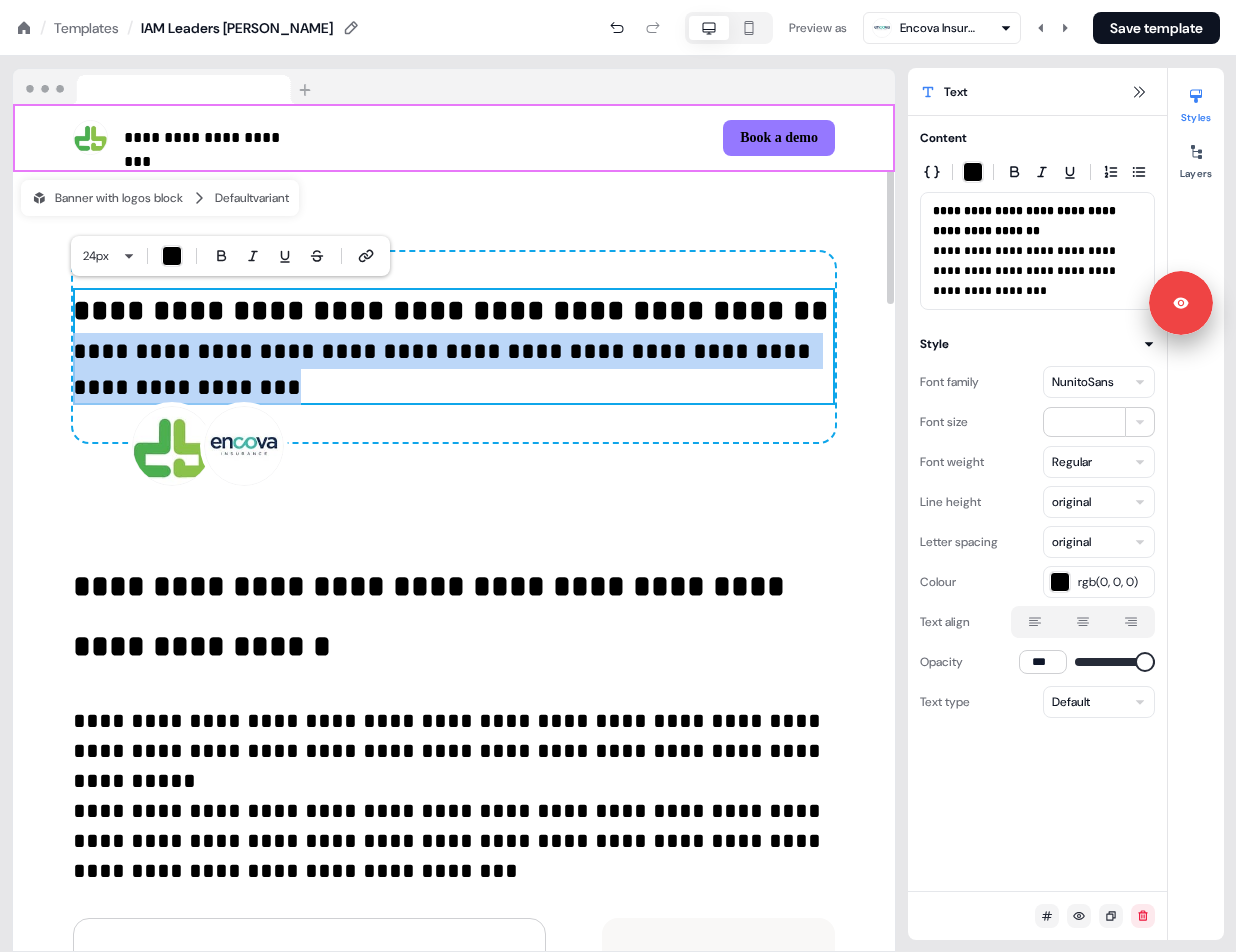click on "**********" at bounding box center (454, 346) 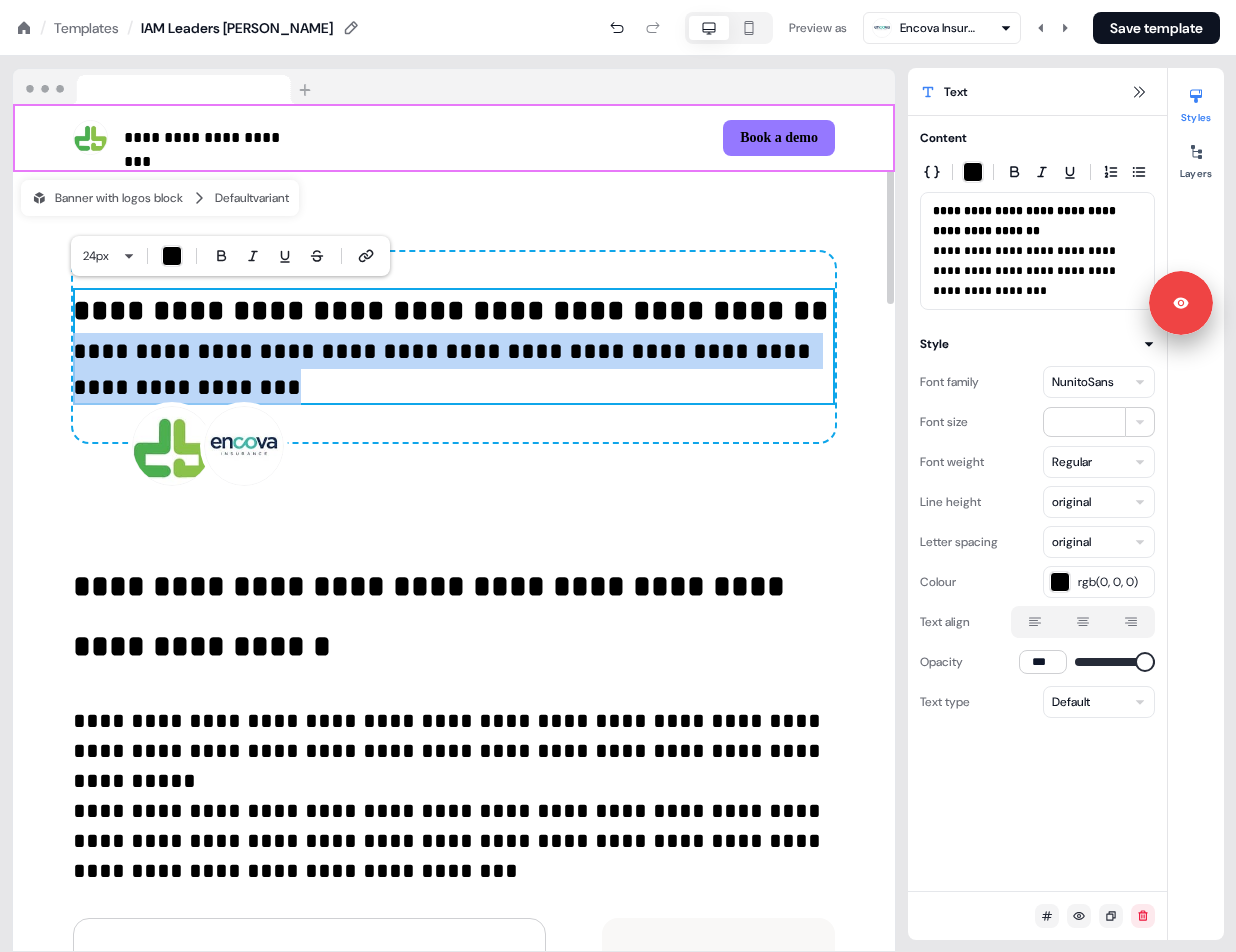 click on "**********" at bounding box center [454, 346] 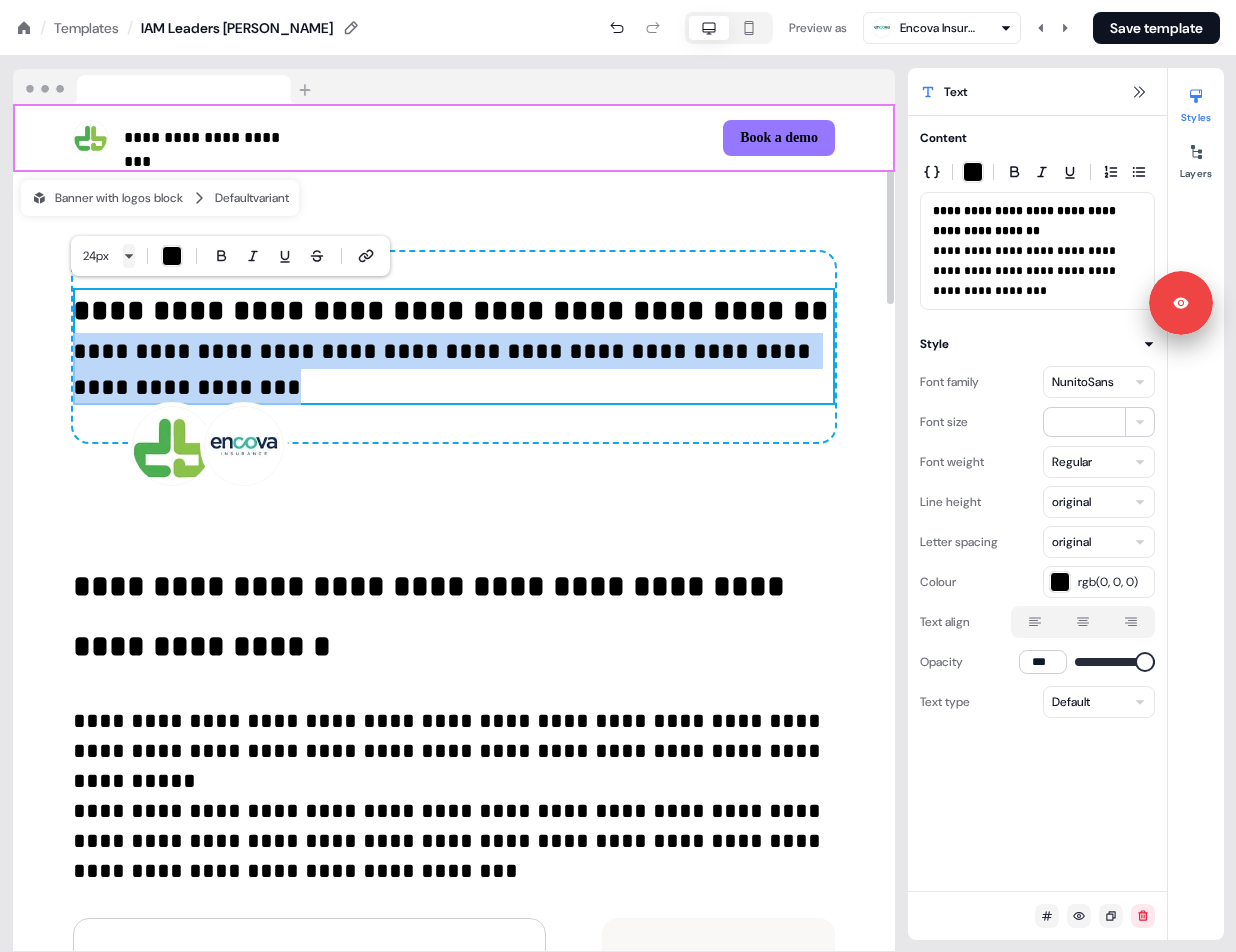 click on "**********" at bounding box center (618, 0) 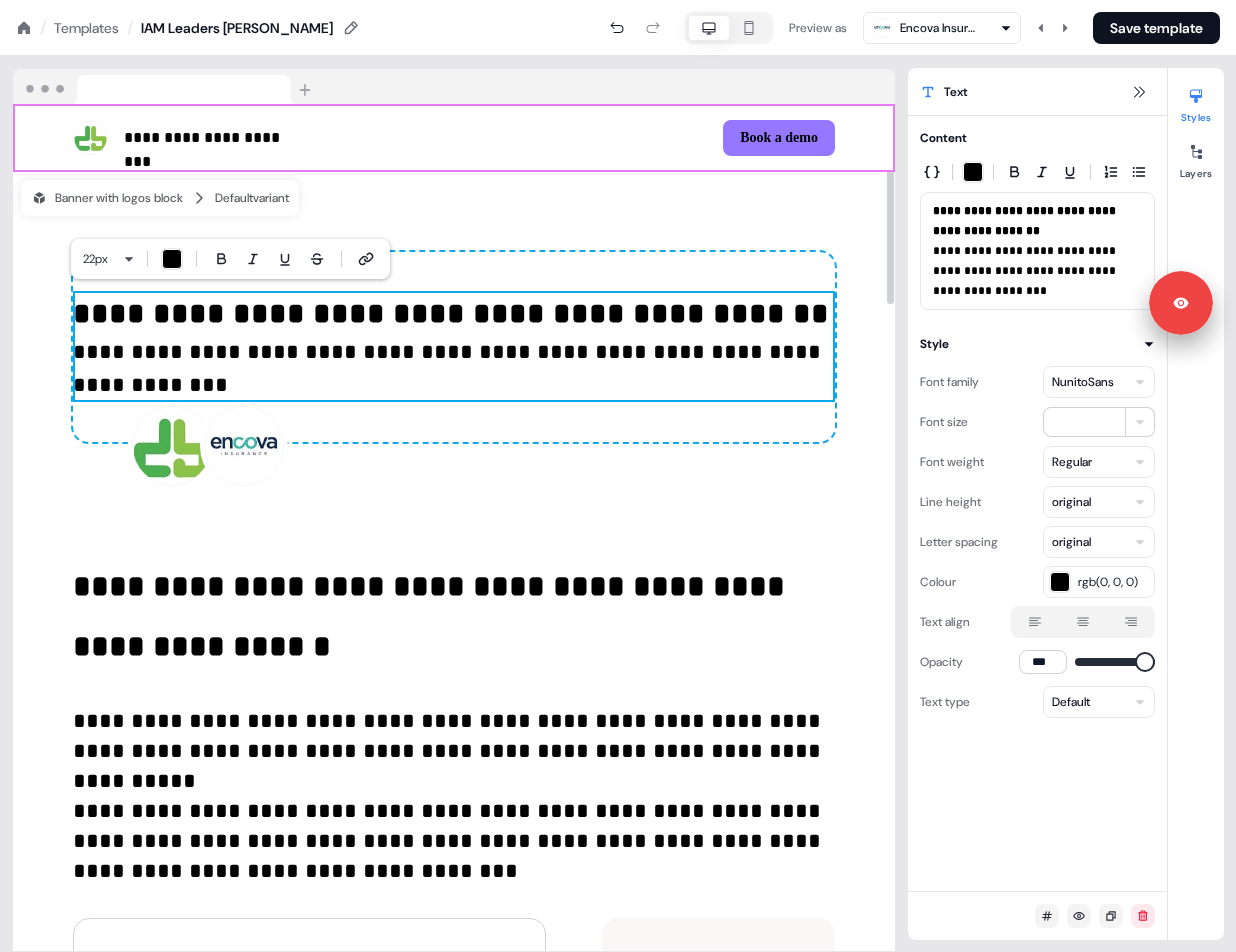 click on "**********" at bounding box center (450, 368) 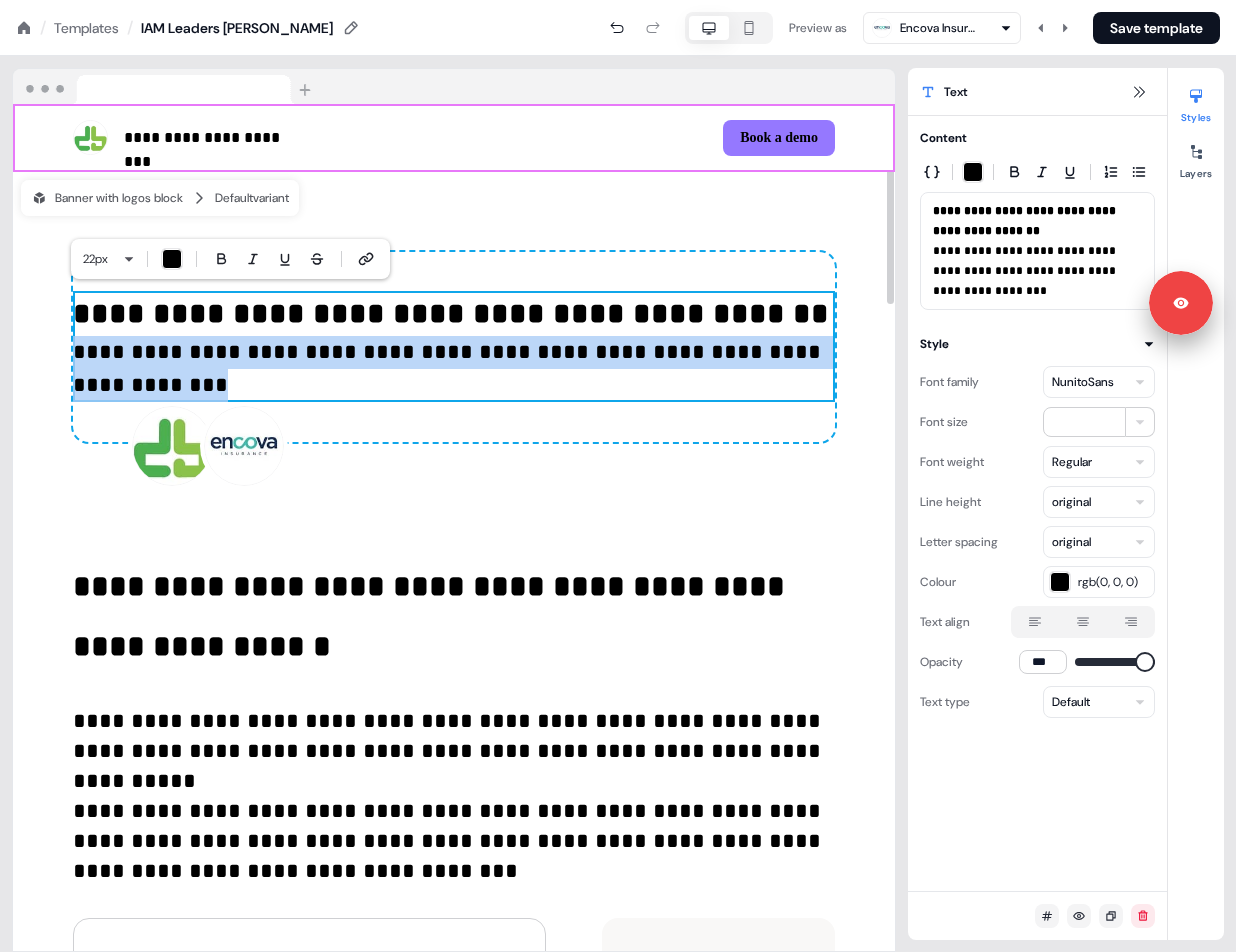 drag, startPoint x: 192, startPoint y: 387, endPoint x: 71, endPoint y: 352, distance: 125.96031 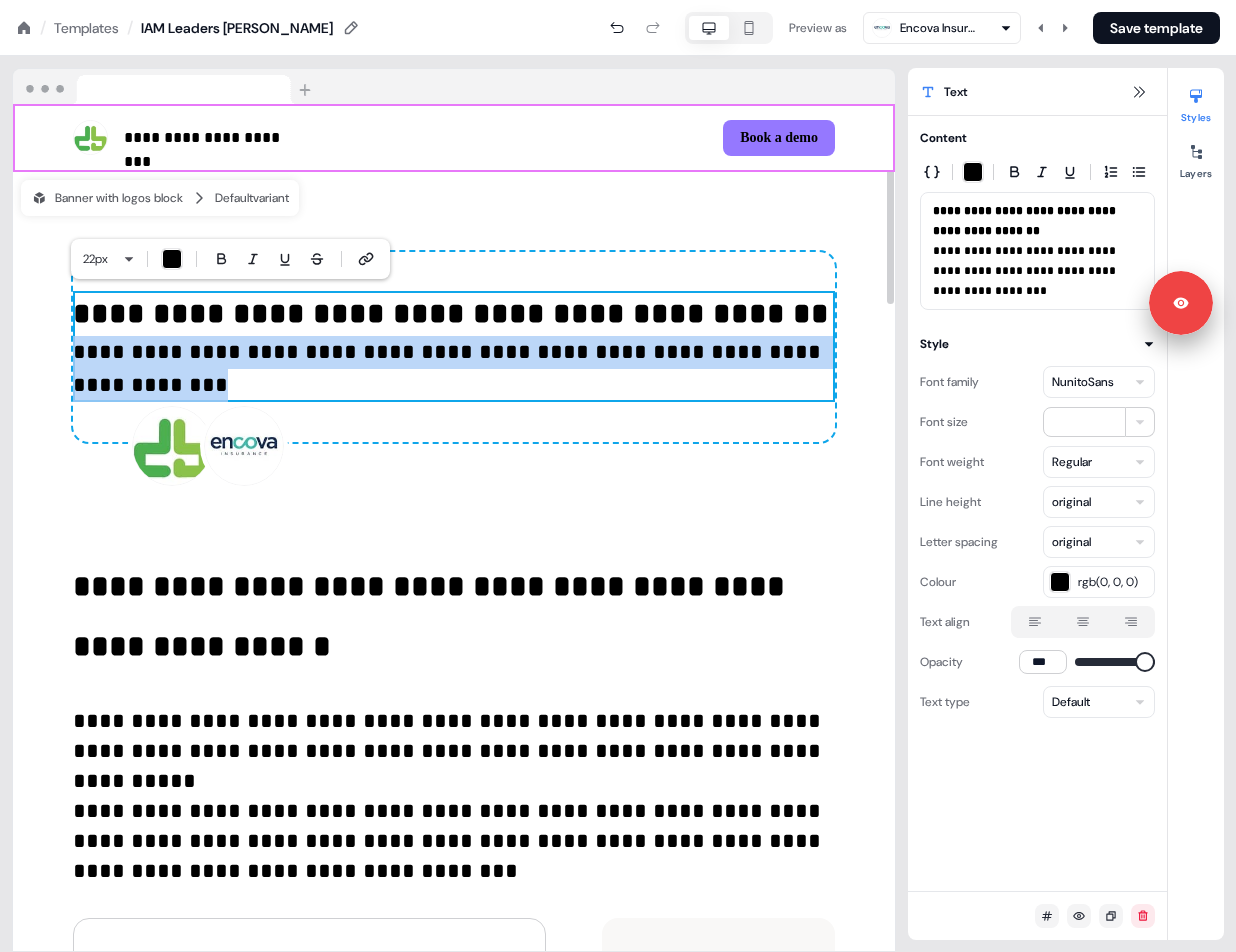 click on "**********" at bounding box center (454, 351) 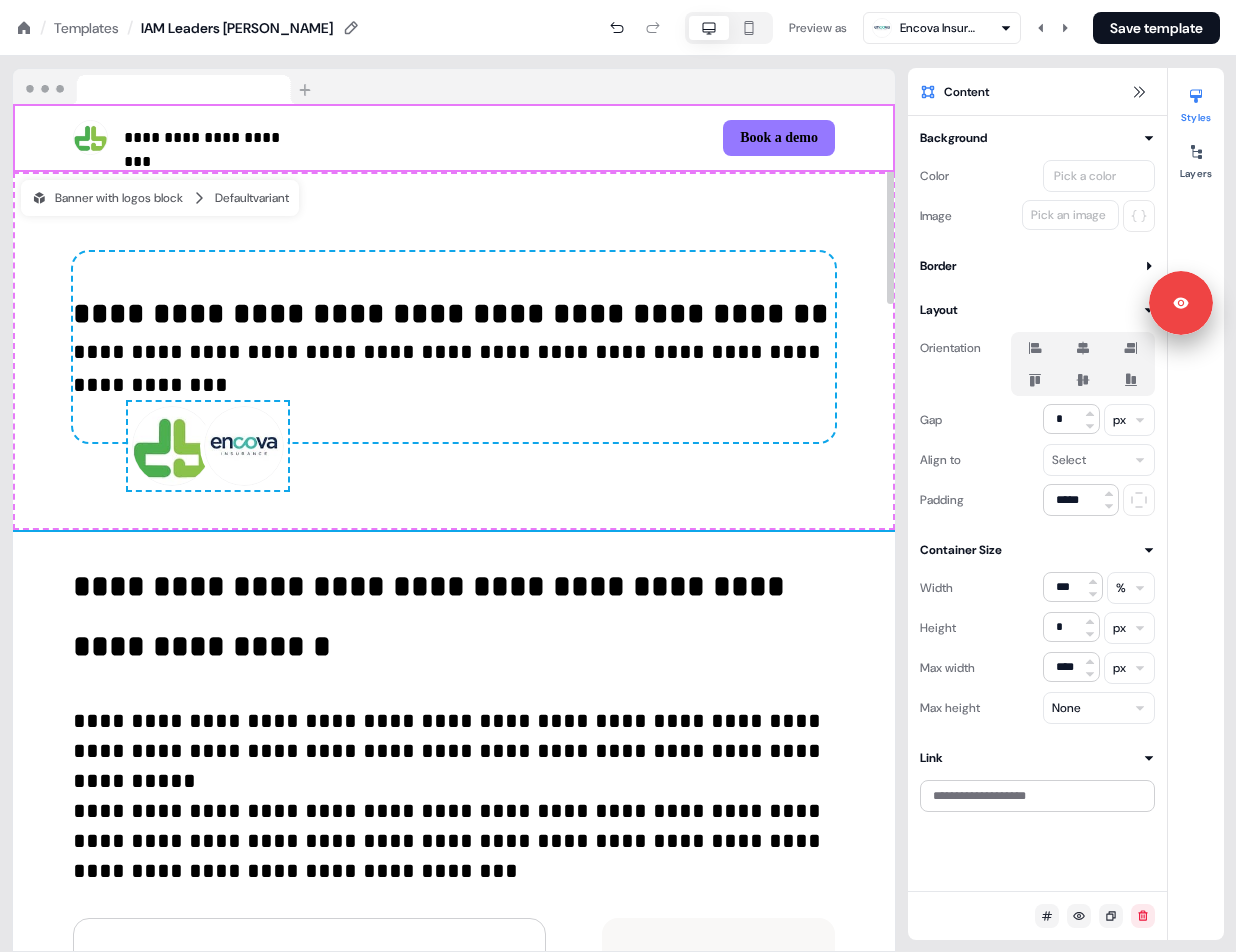 click on "**********" at bounding box center [450, 368] 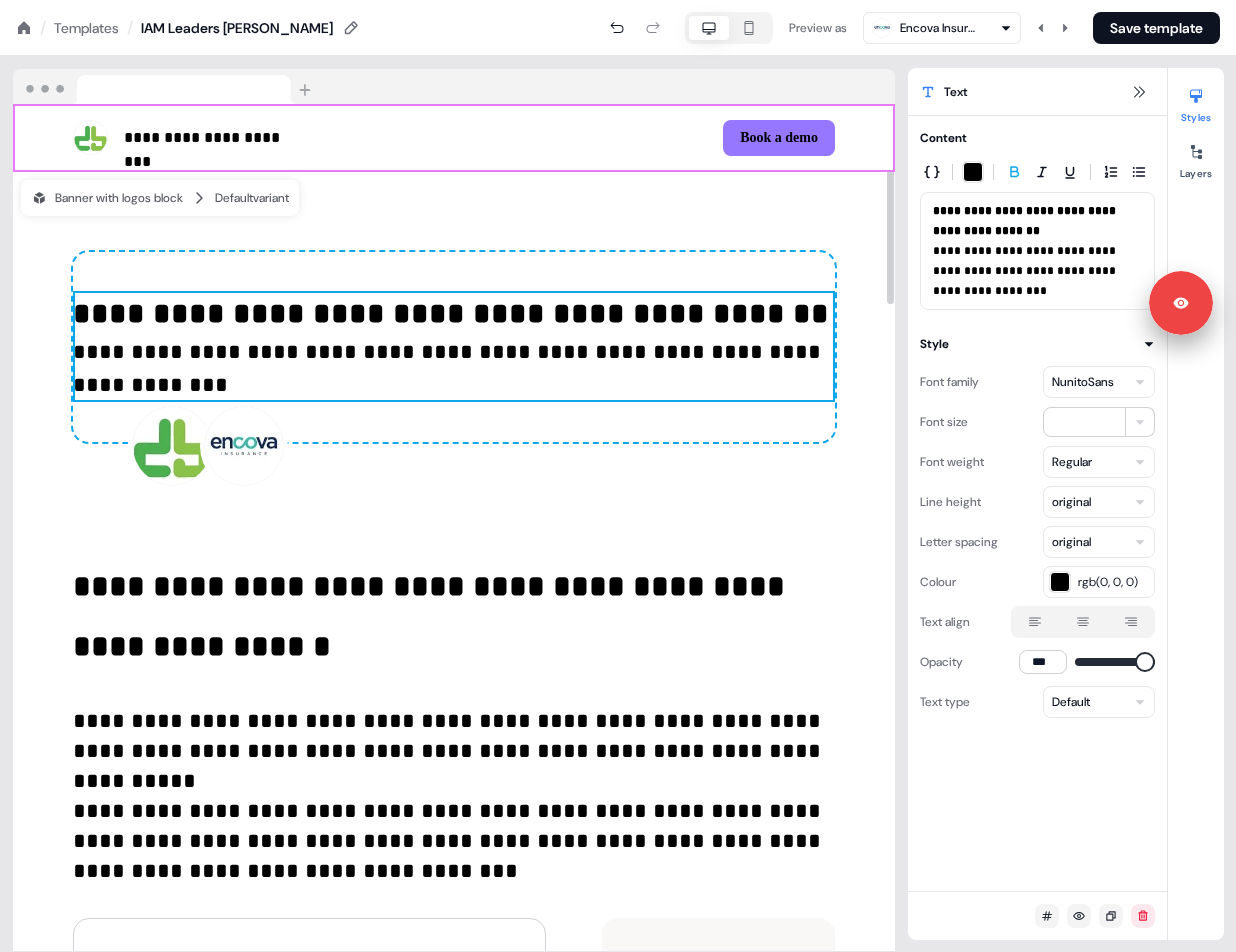 click on "**********" at bounding box center (450, 368) 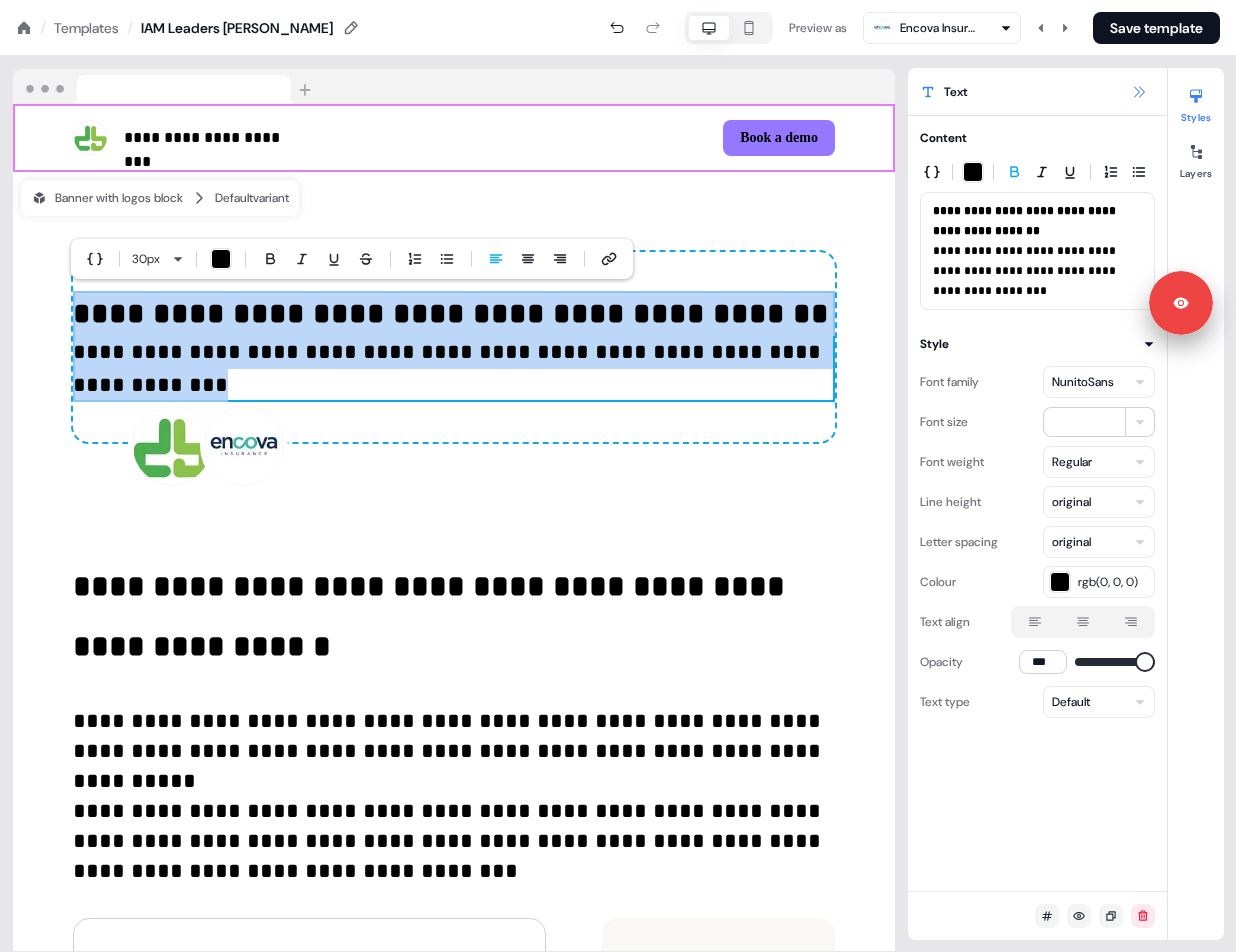 click 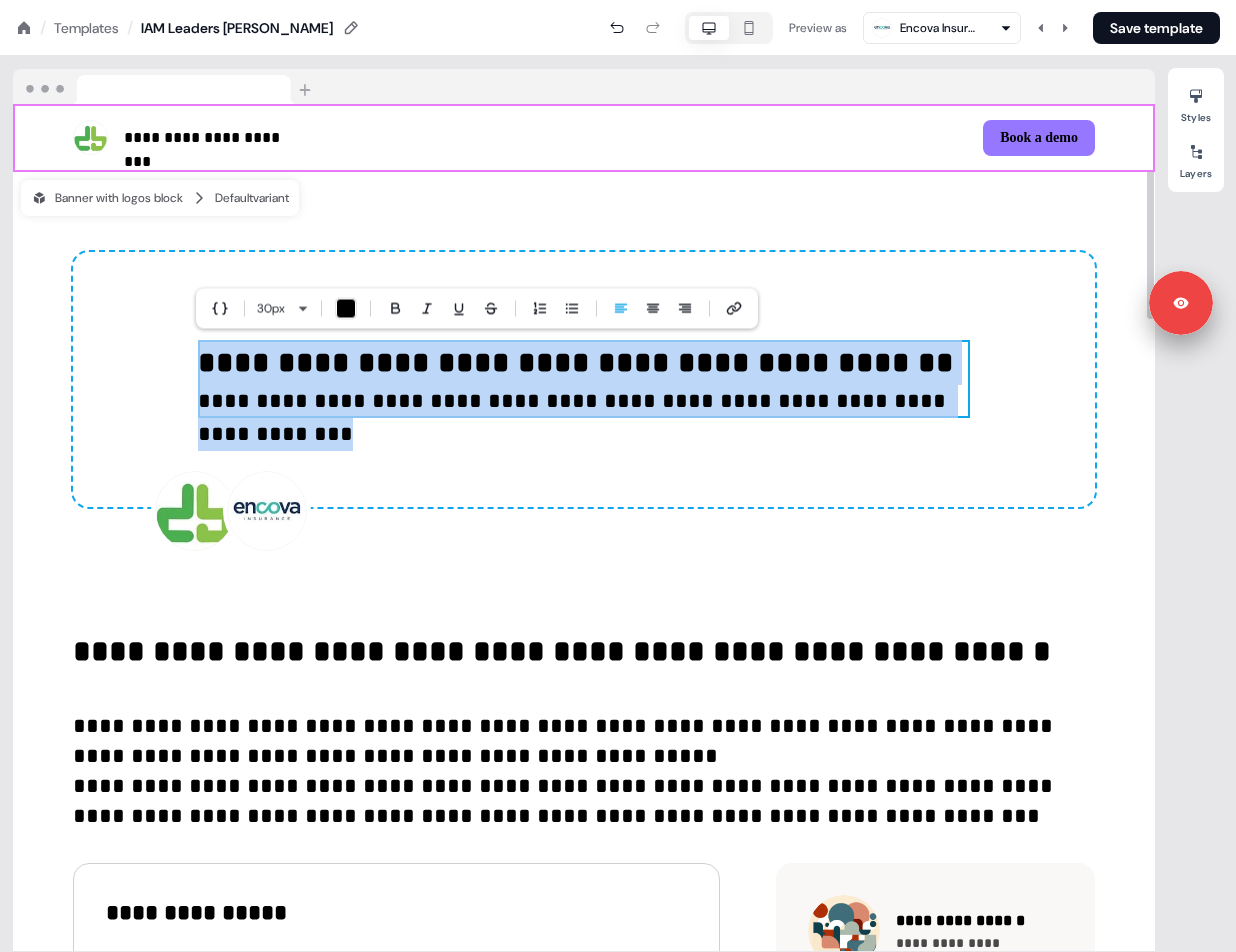 click on "**********" at bounding box center (584, 384) 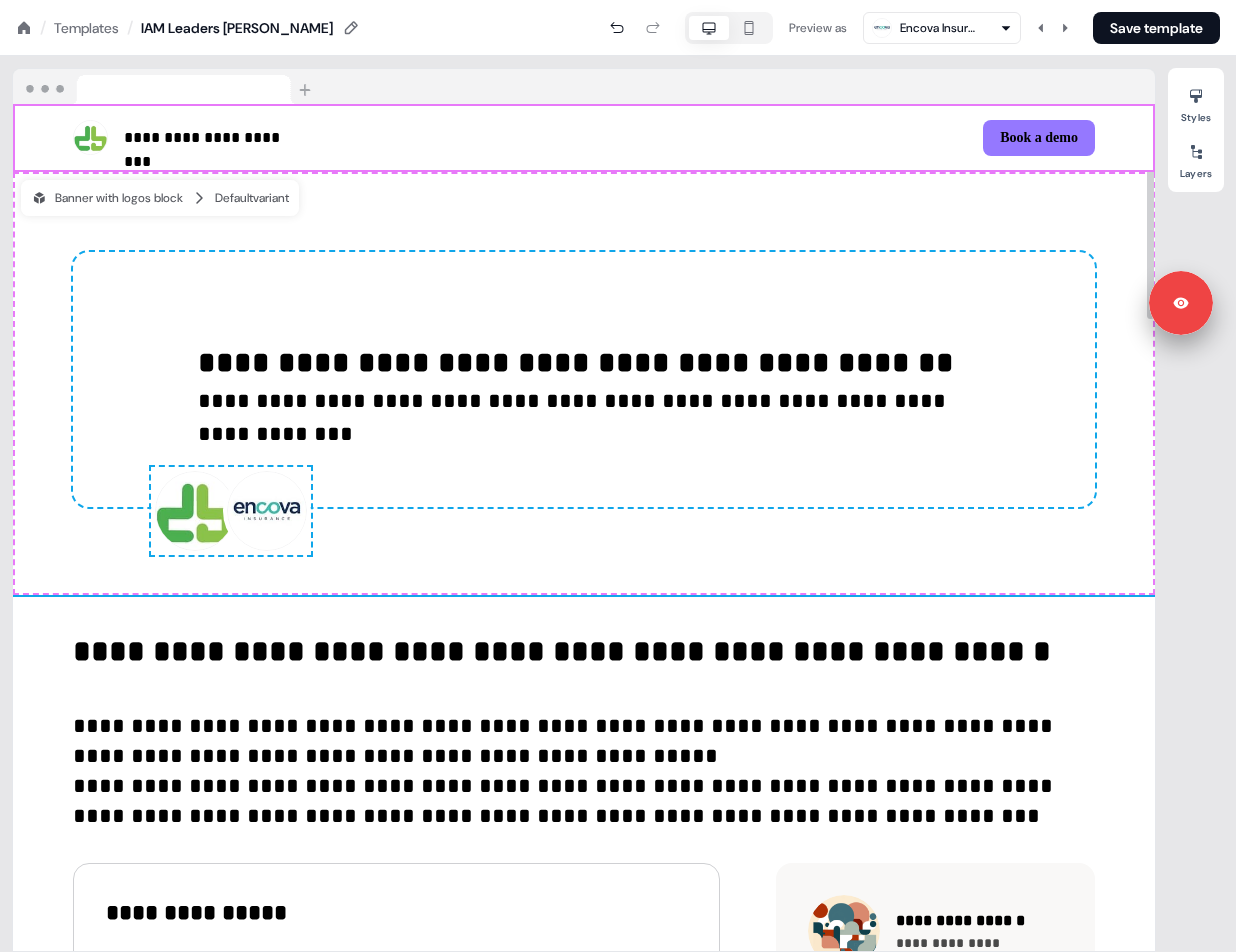 click on "**********" at bounding box center (576, 362) 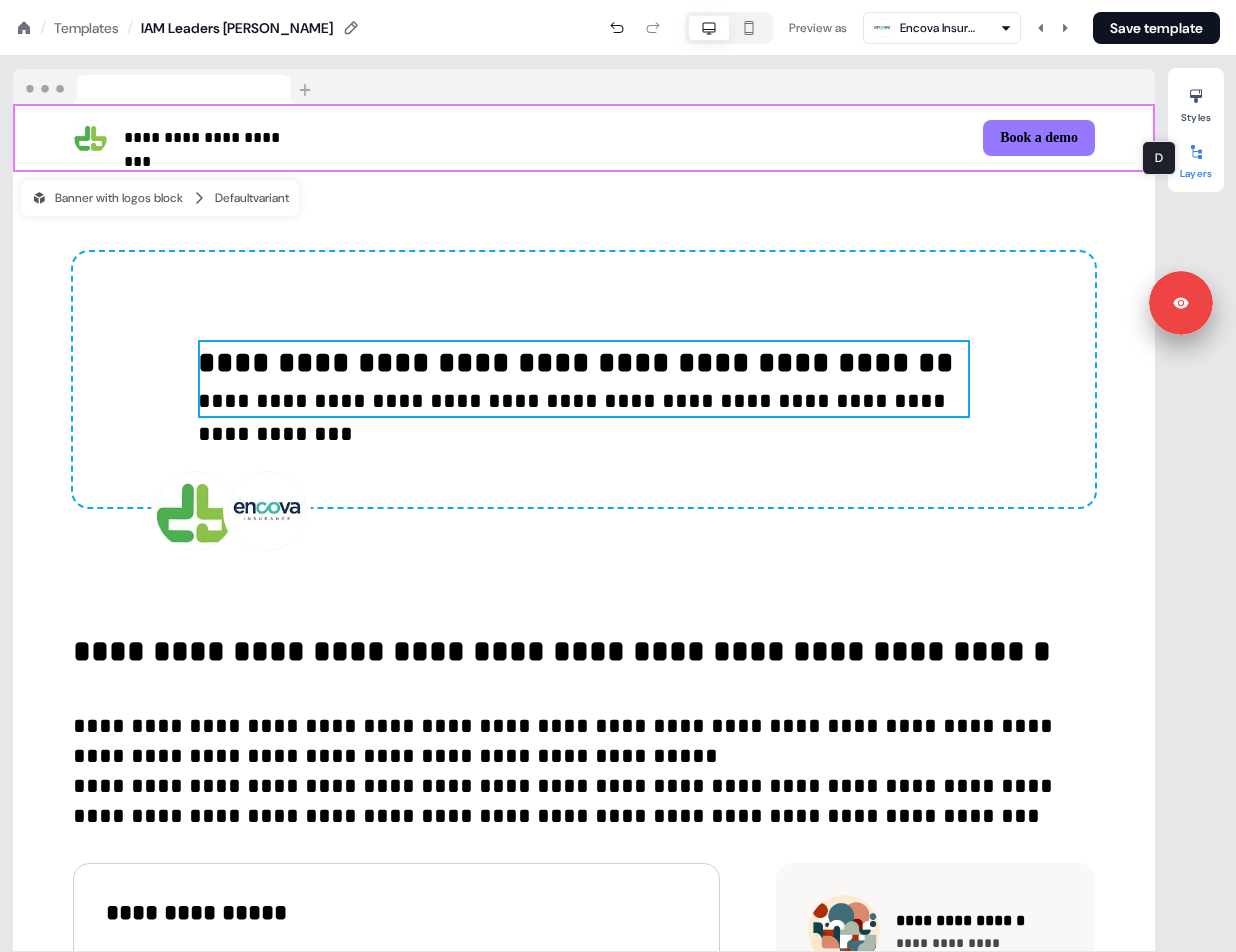 click at bounding box center [1196, 152] 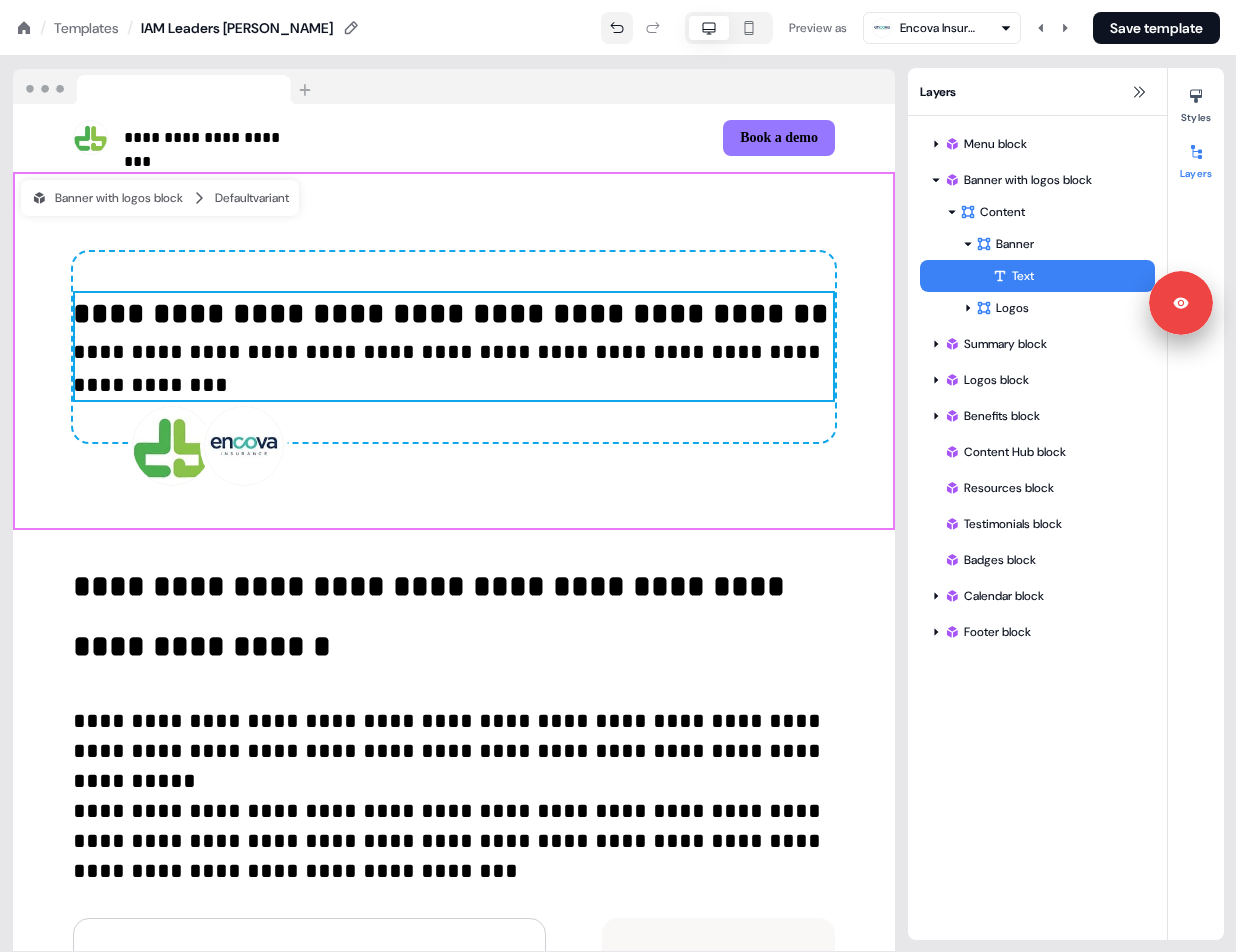 click 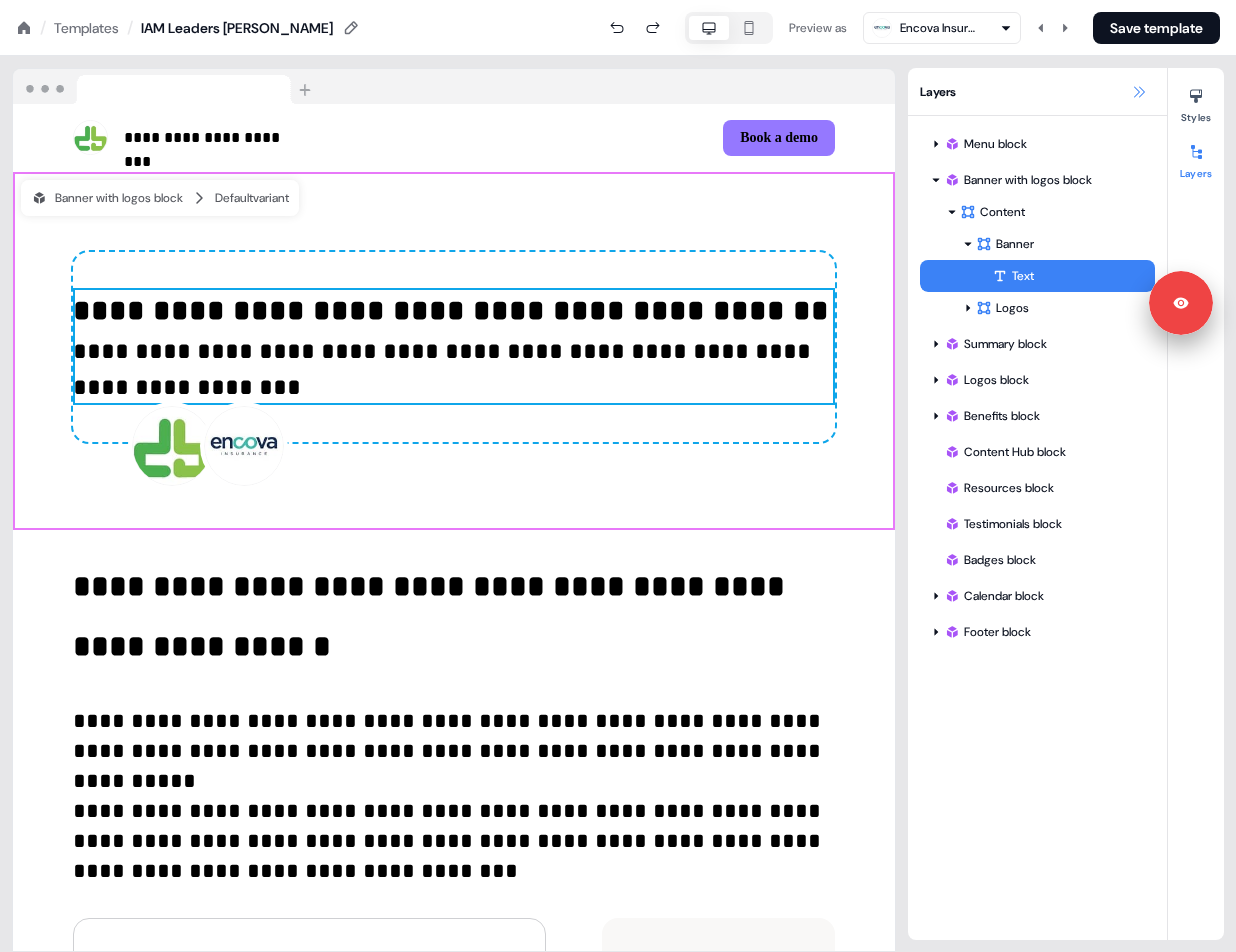 click 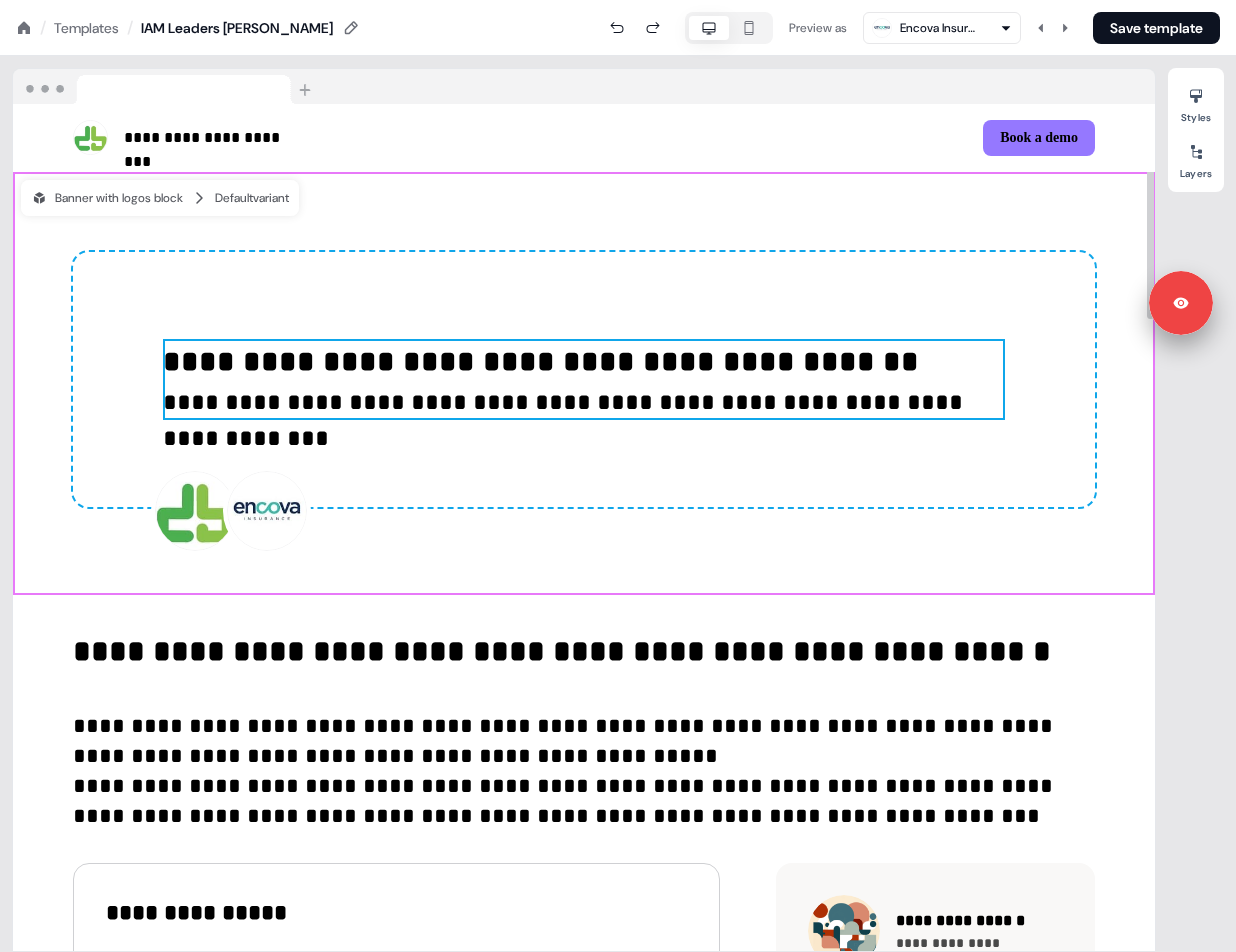click on "**********" at bounding box center (584, 380) 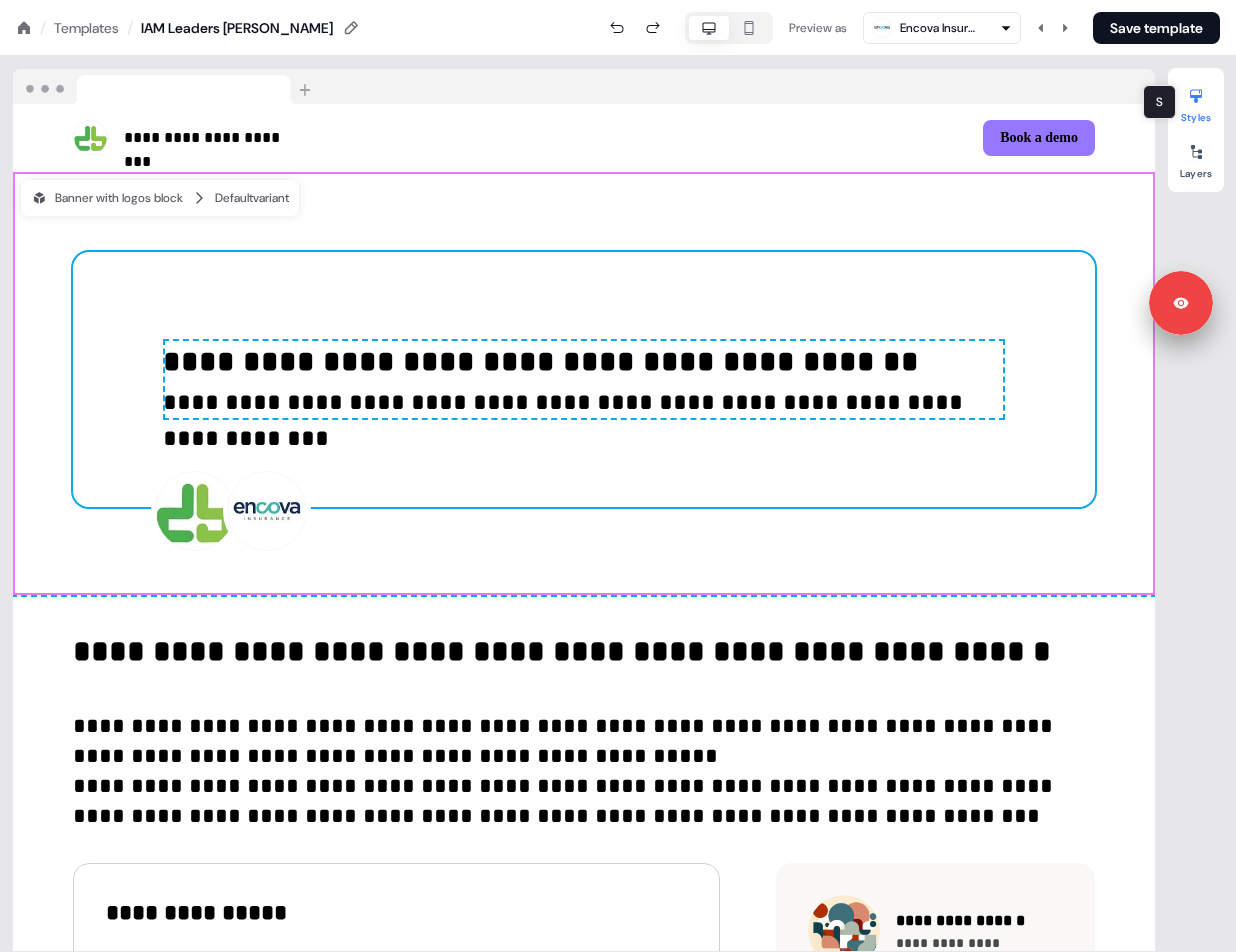 click at bounding box center [1196, 96] 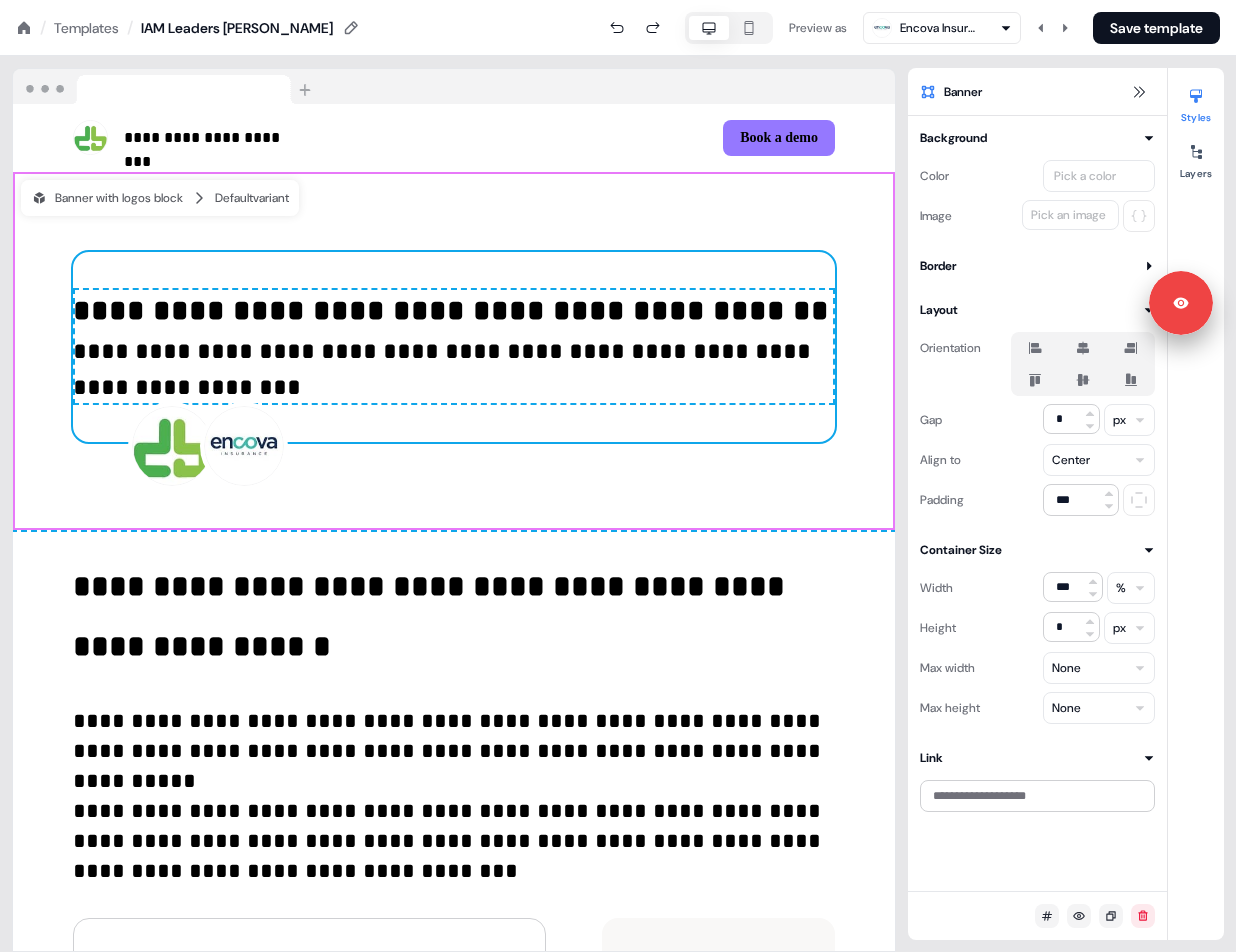 click 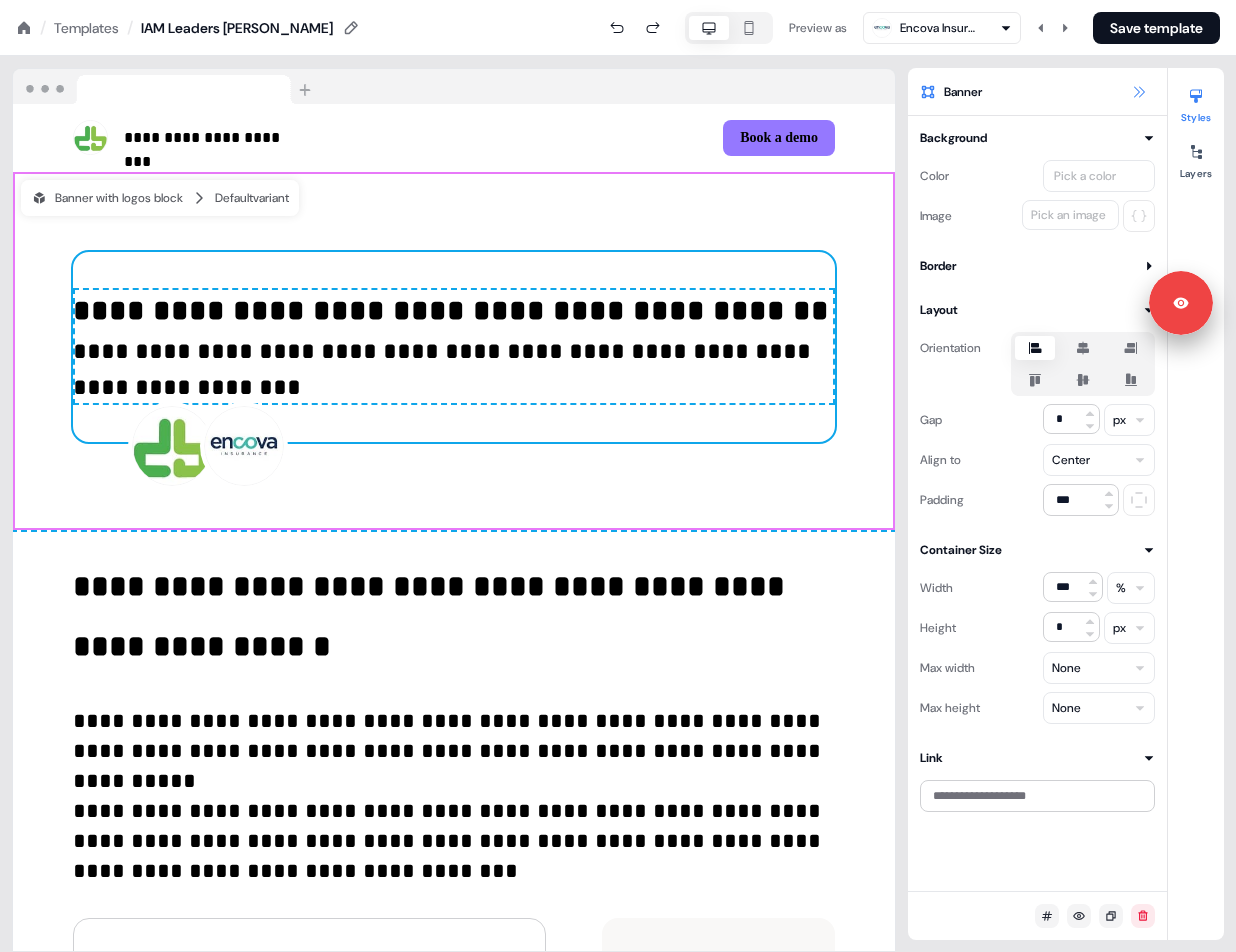 click 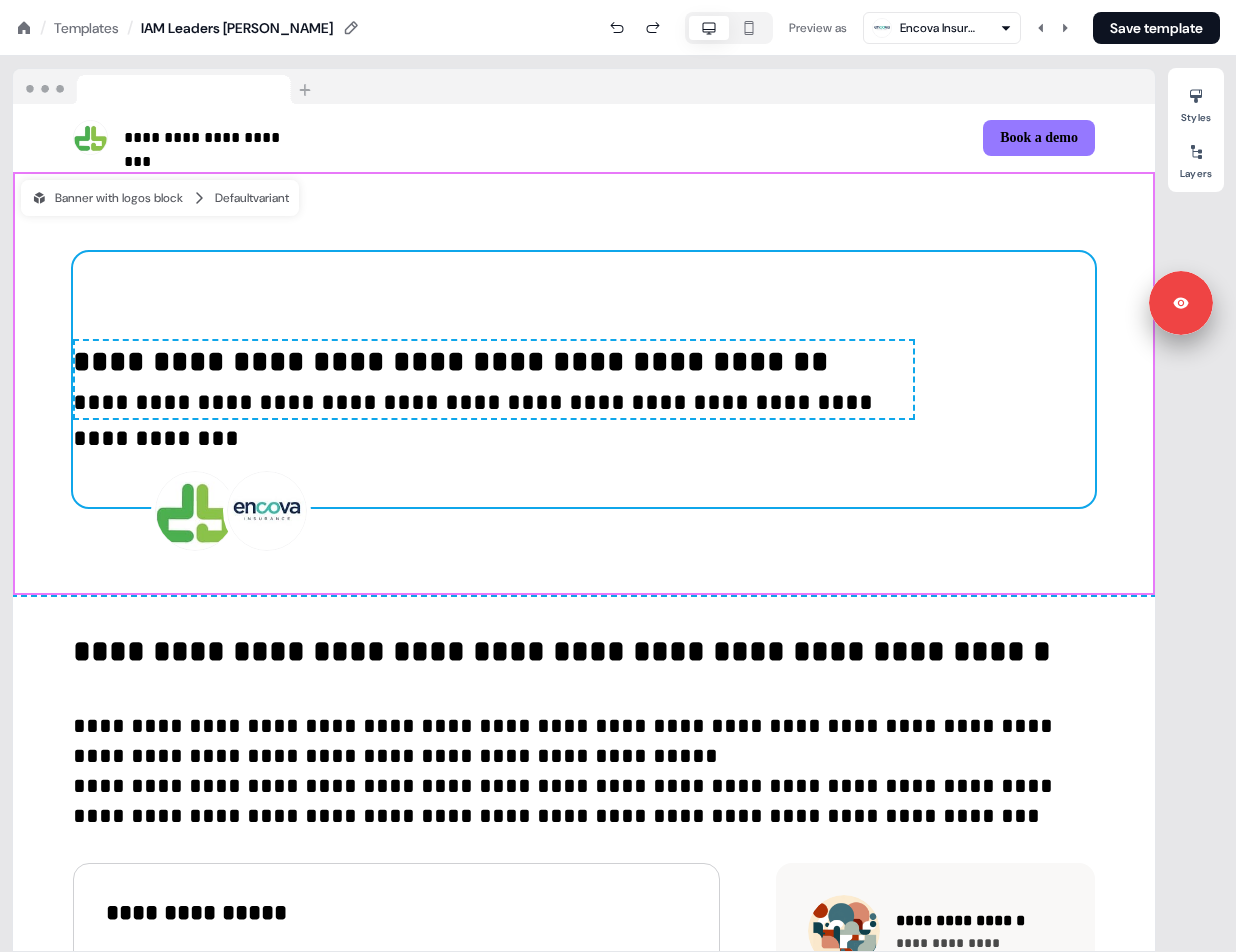 click on "Styles Layers" at bounding box center (1196, 504) 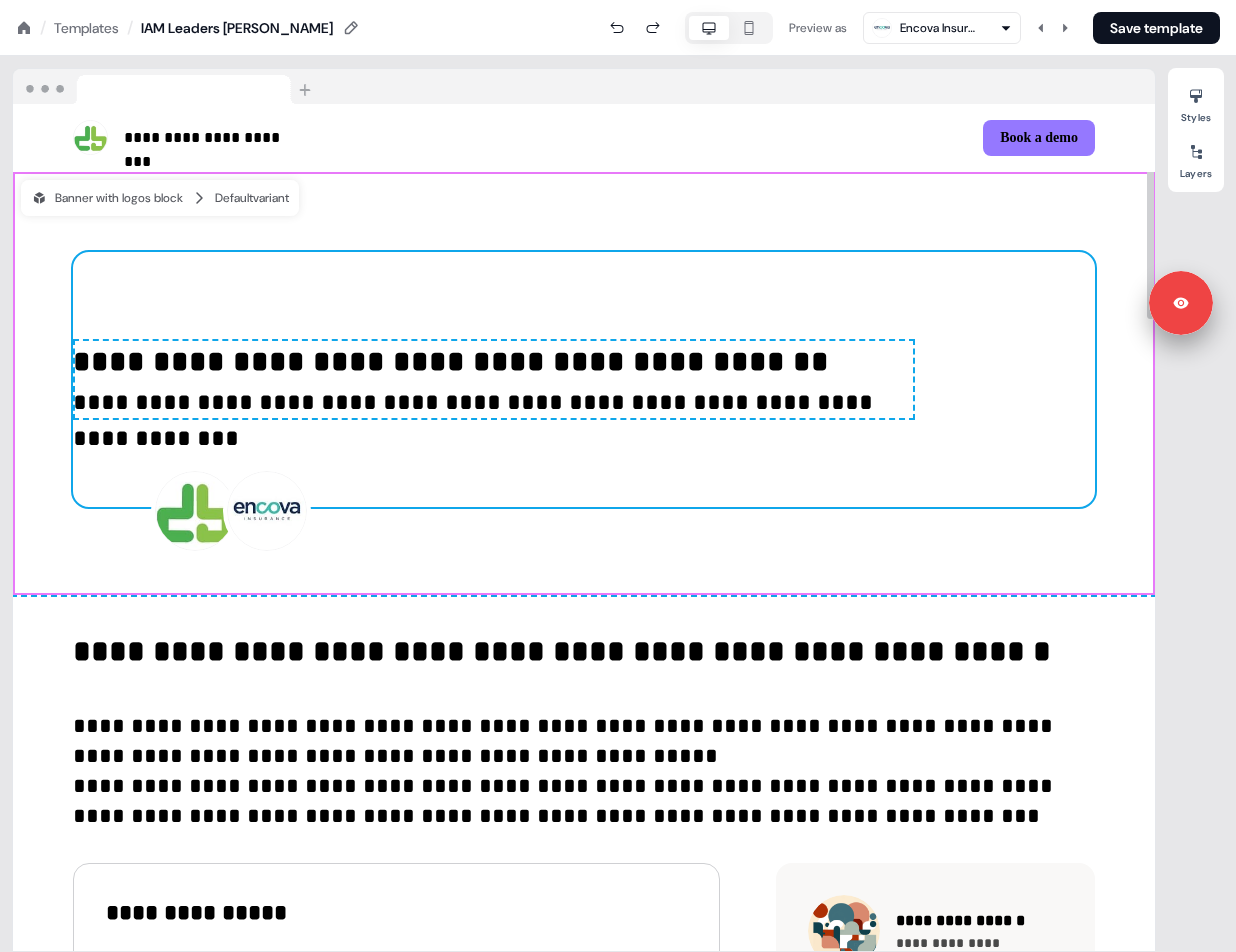 click on "**********" at bounding box center [566, 771] 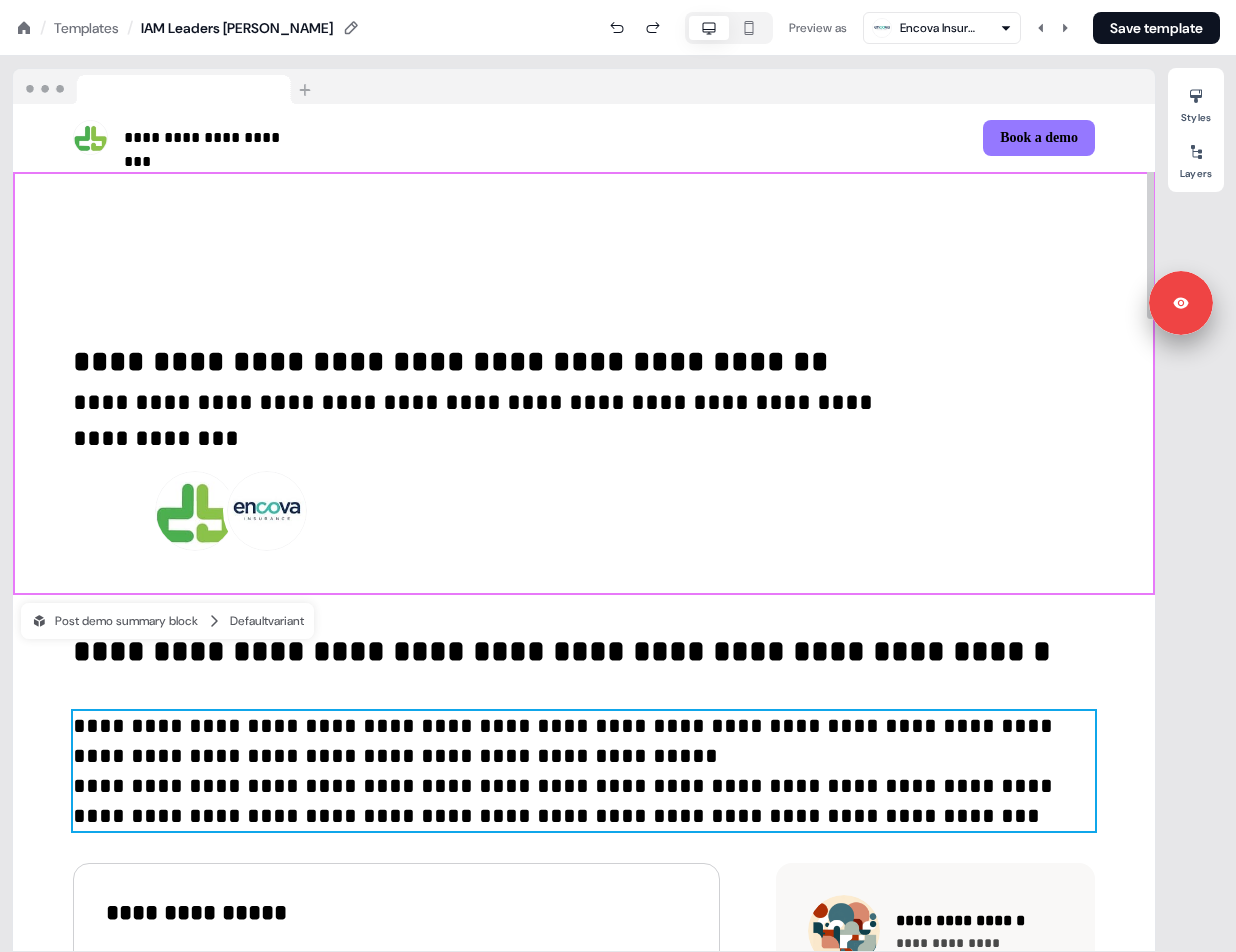 click on "**********" at bounding box center [584, 380] 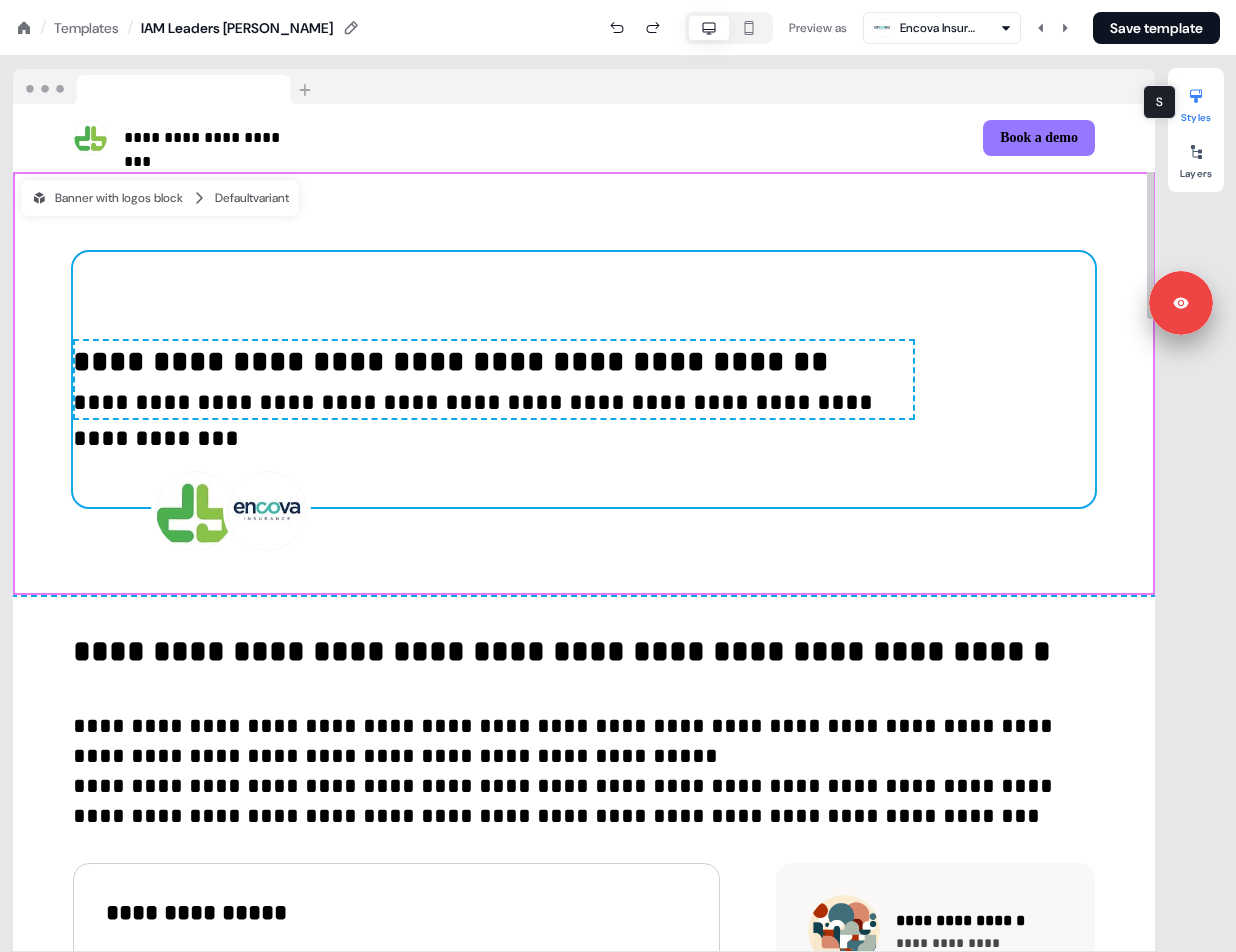 click 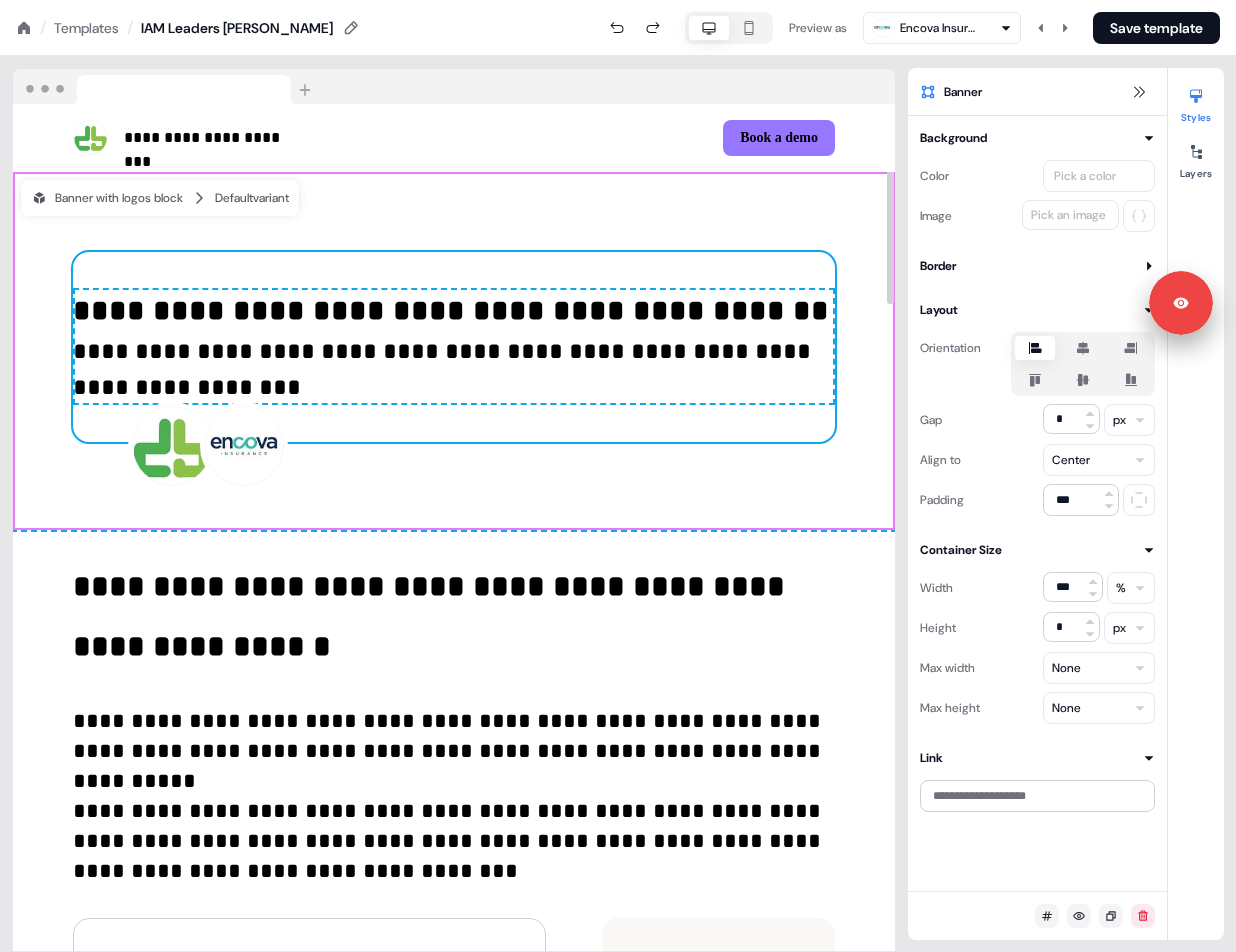 click on "**********" at bounding box center [454, 347] 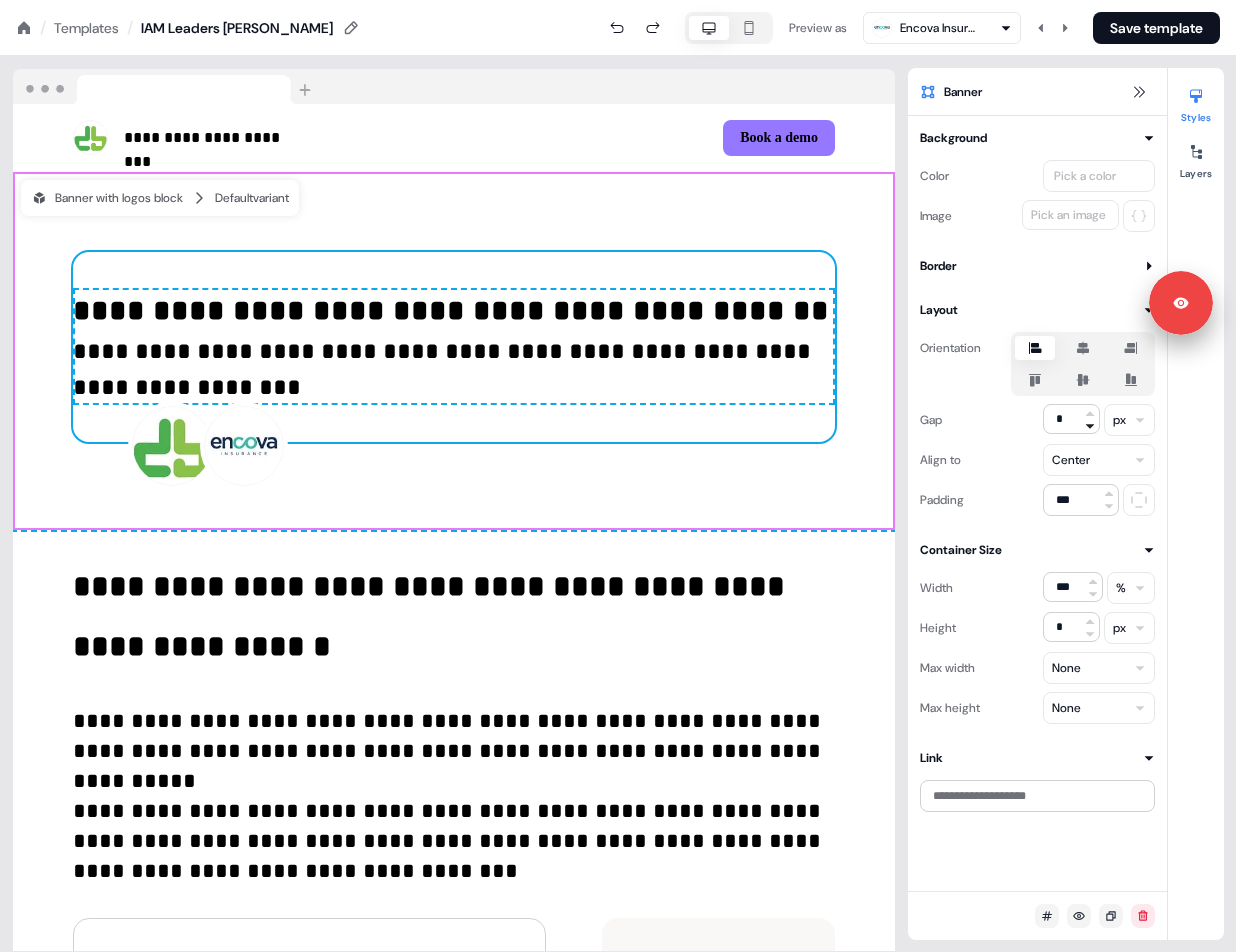 click 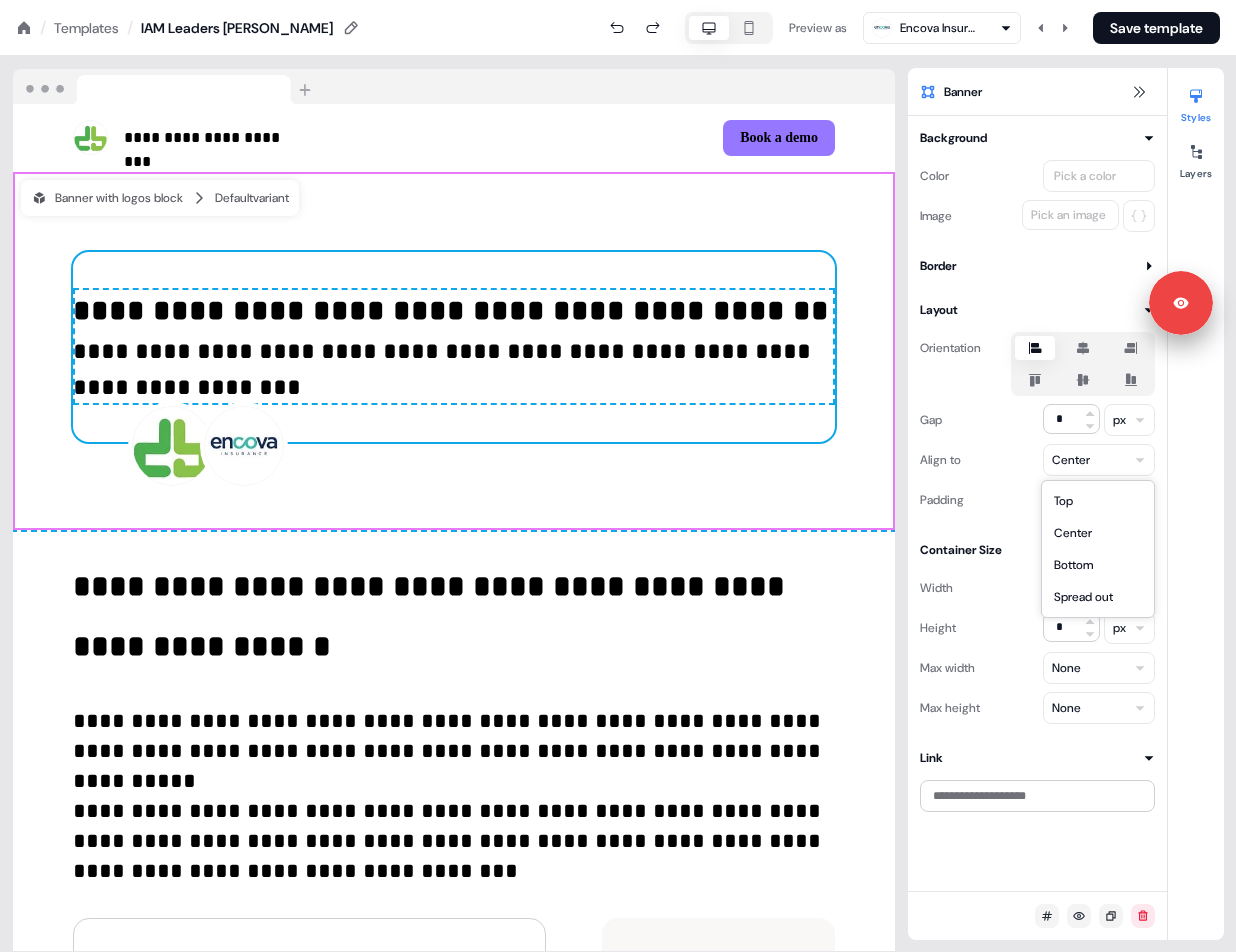 click on "**********" at bounding box center (618, 0) 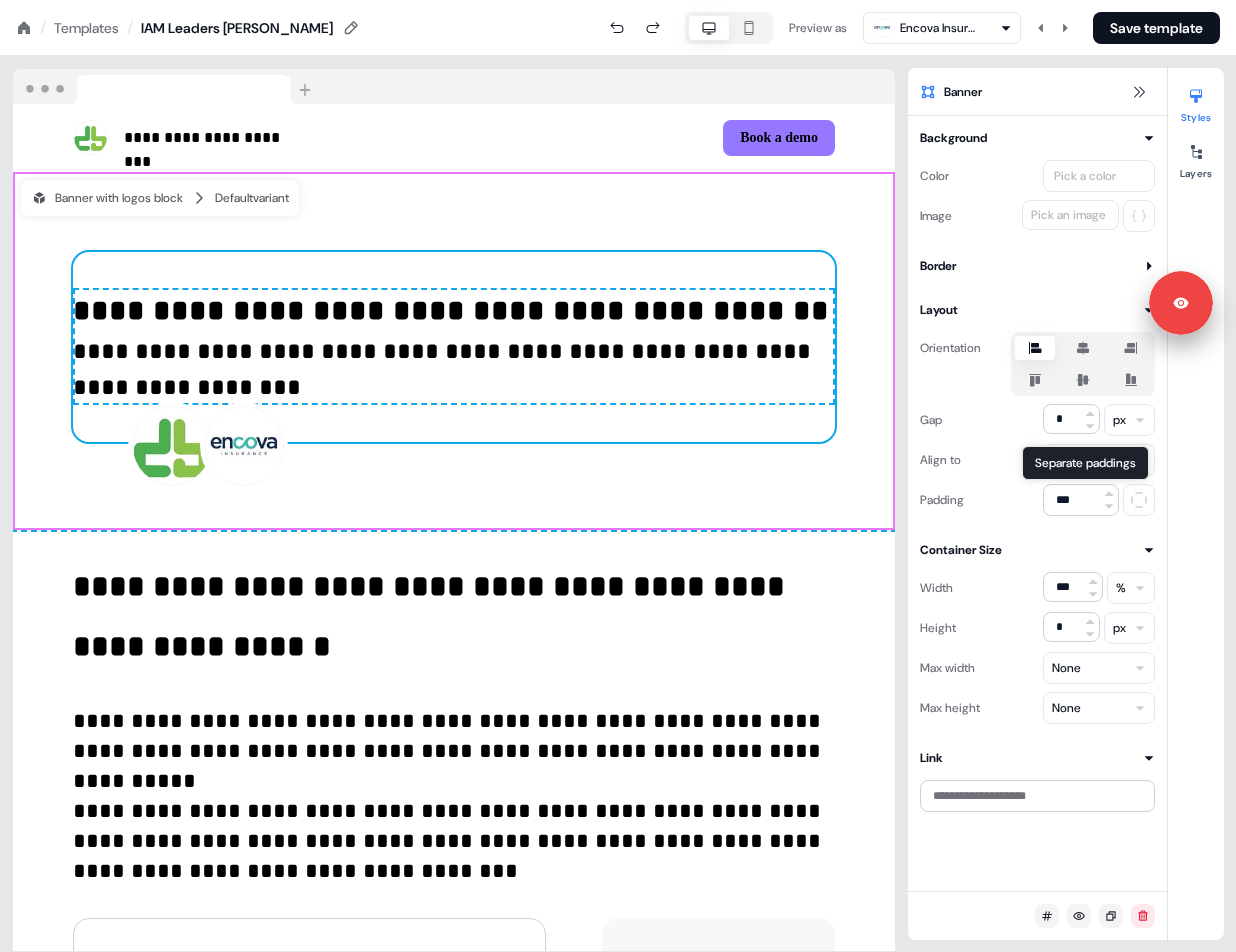 click at bounding box center (1139, 500) 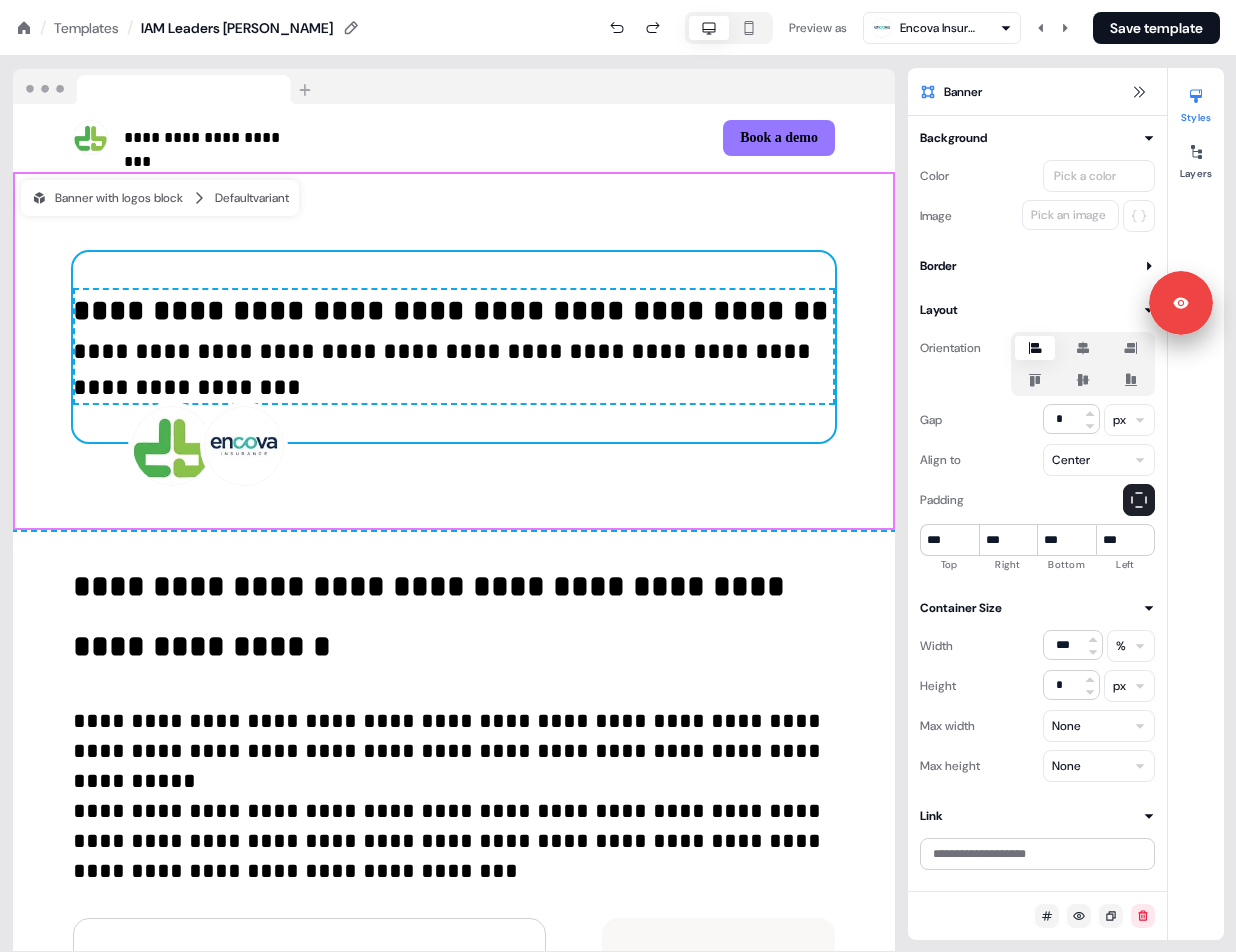 click 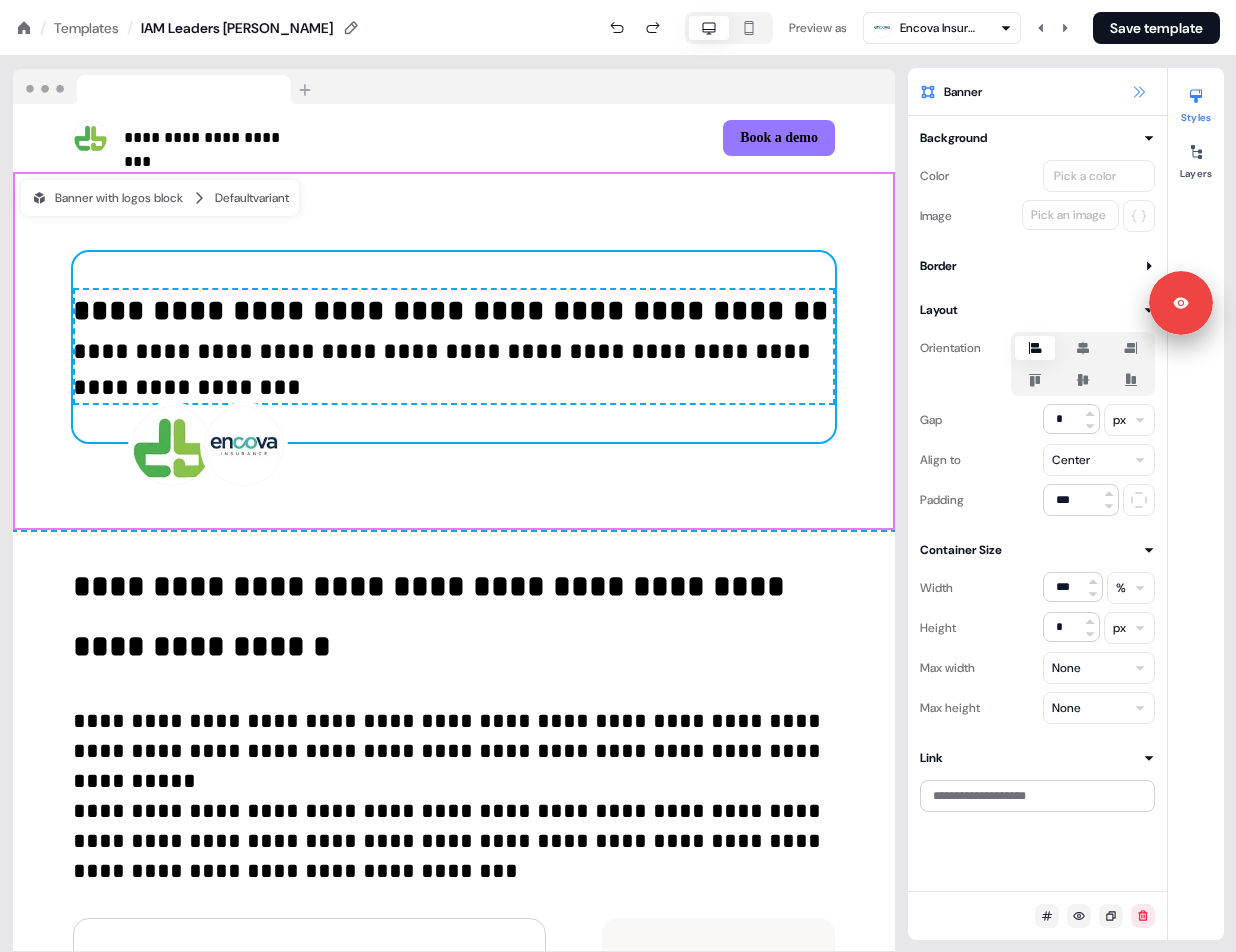 click 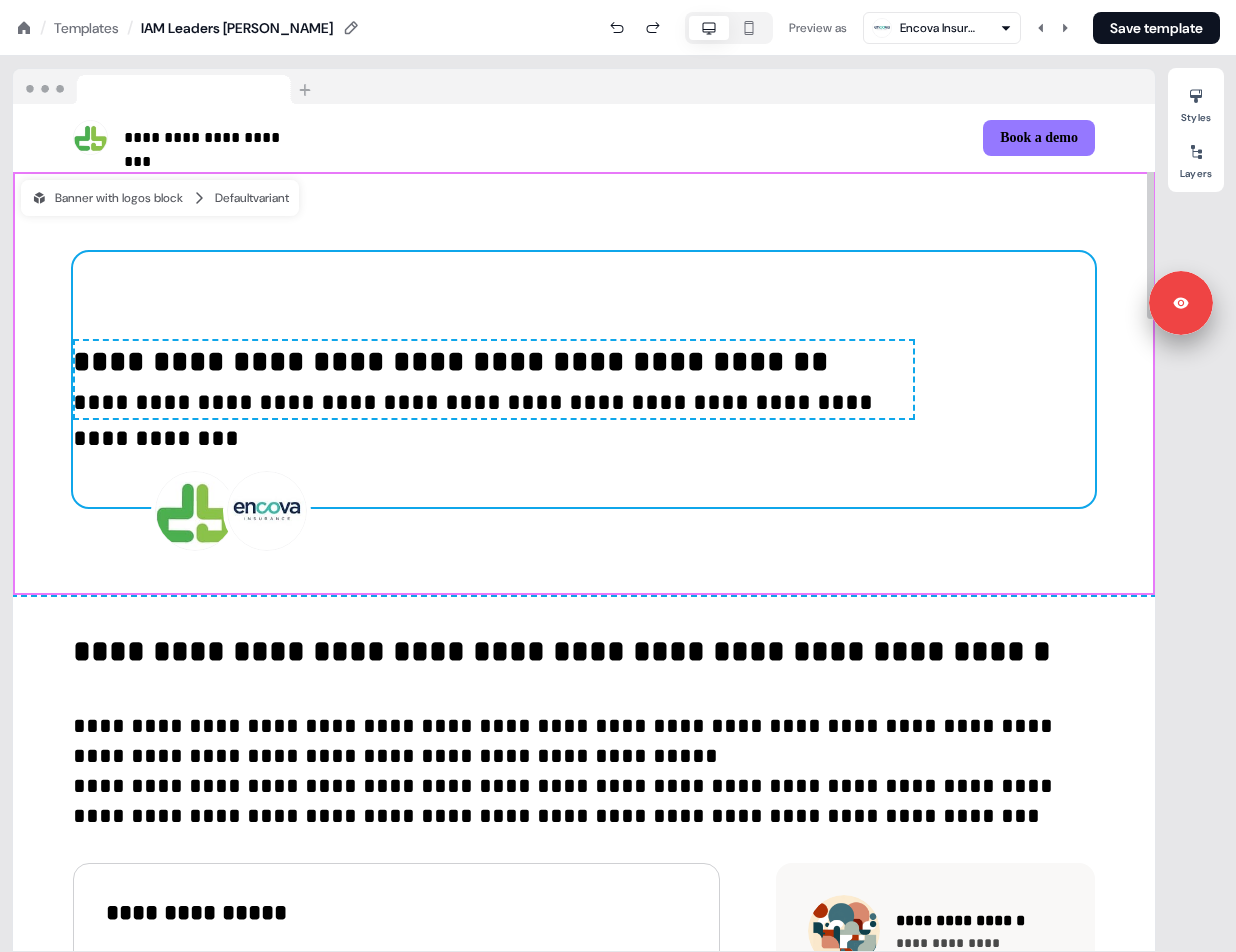 click on "**********" at bounding box center [584, 380] 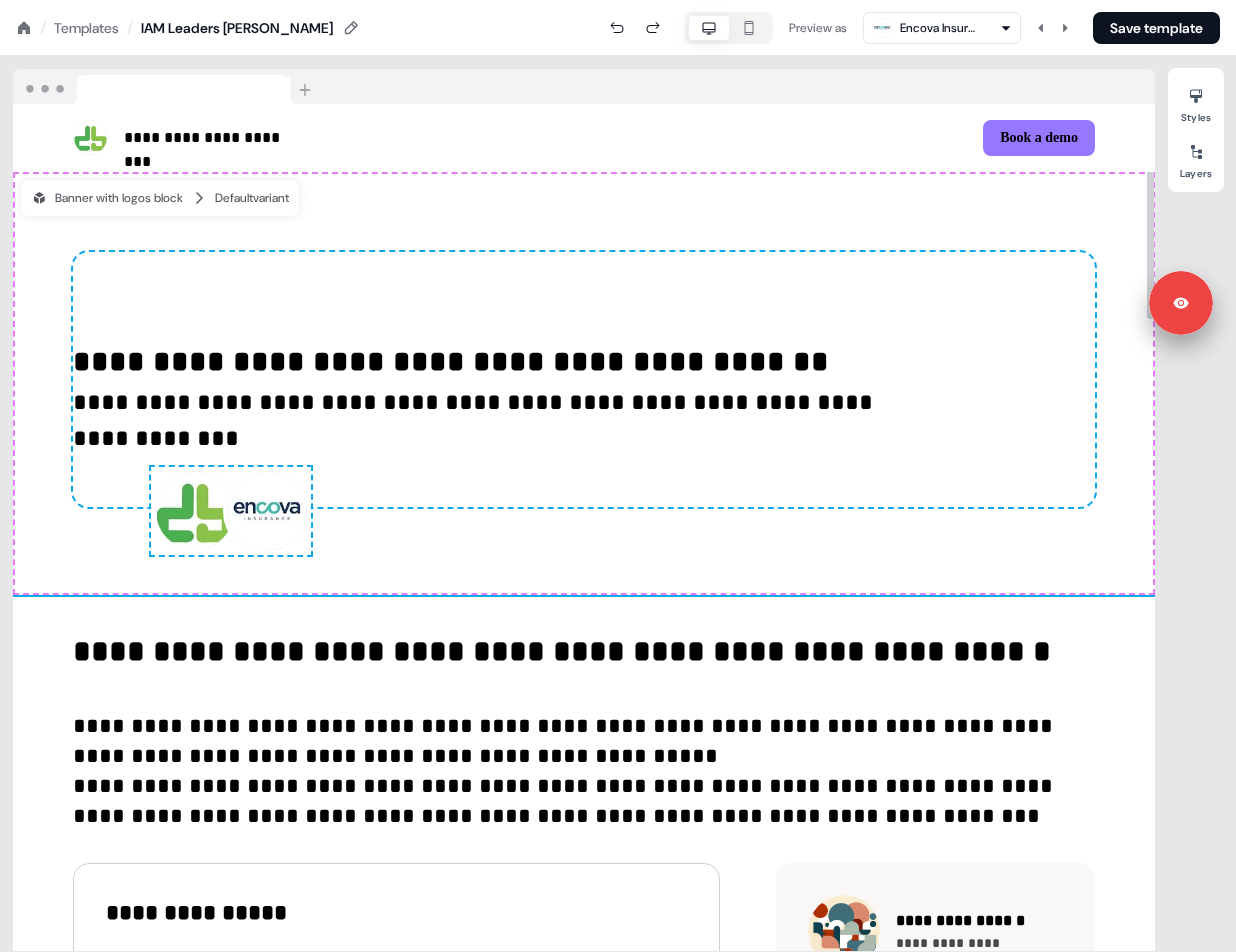 click on "**********" at bounding box center (584, 380) 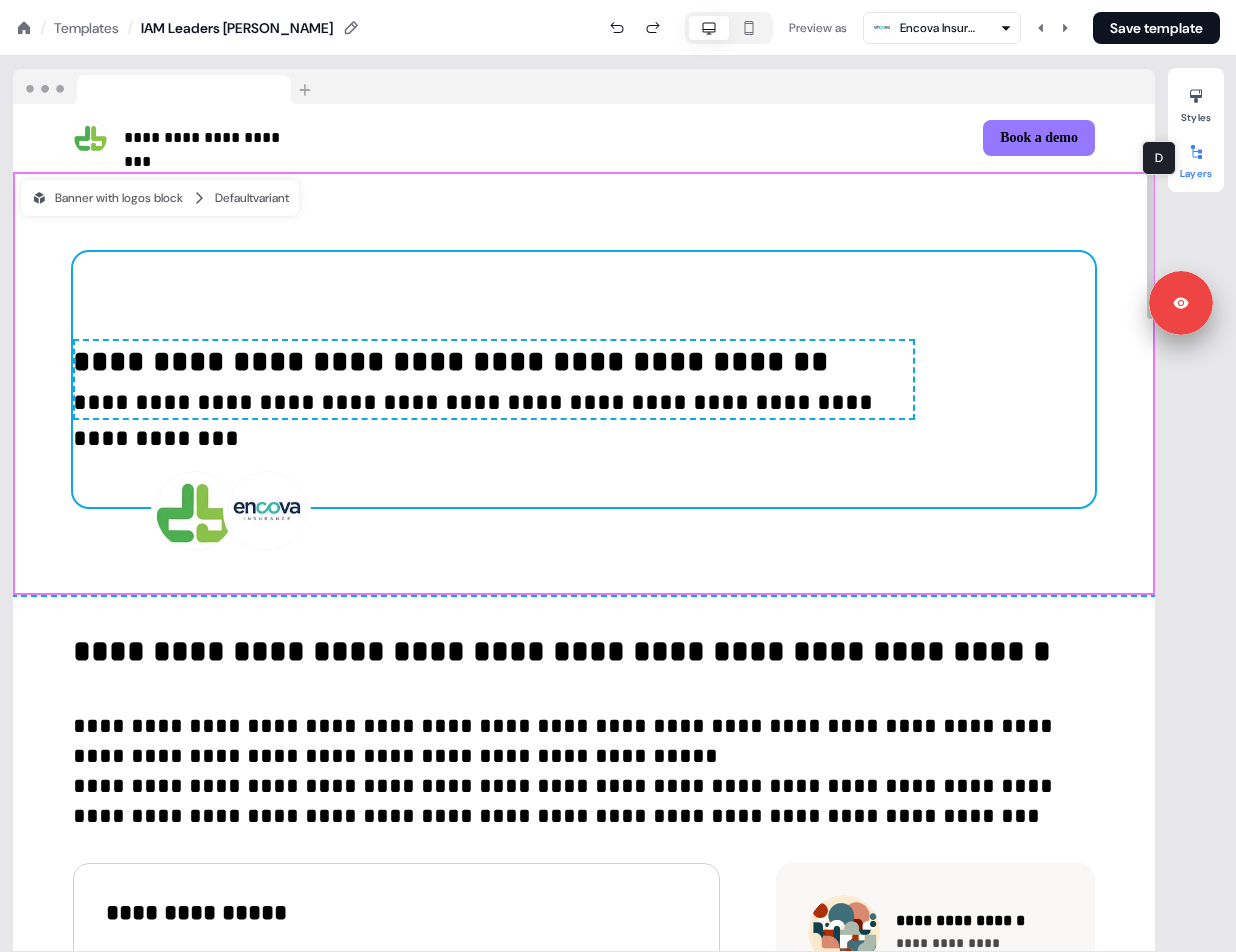 click 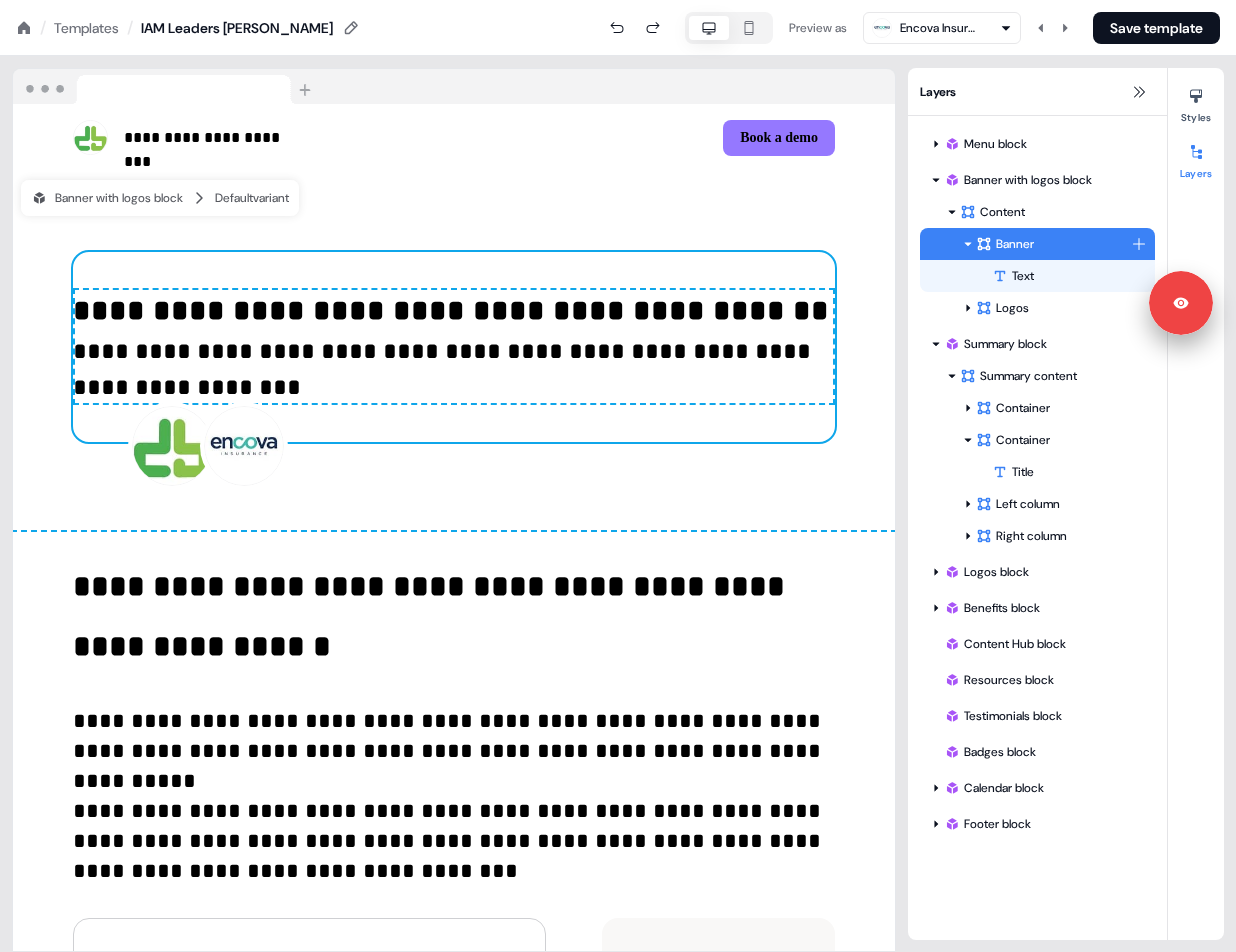 click on "Banner" at bounding box center [1053, 244] 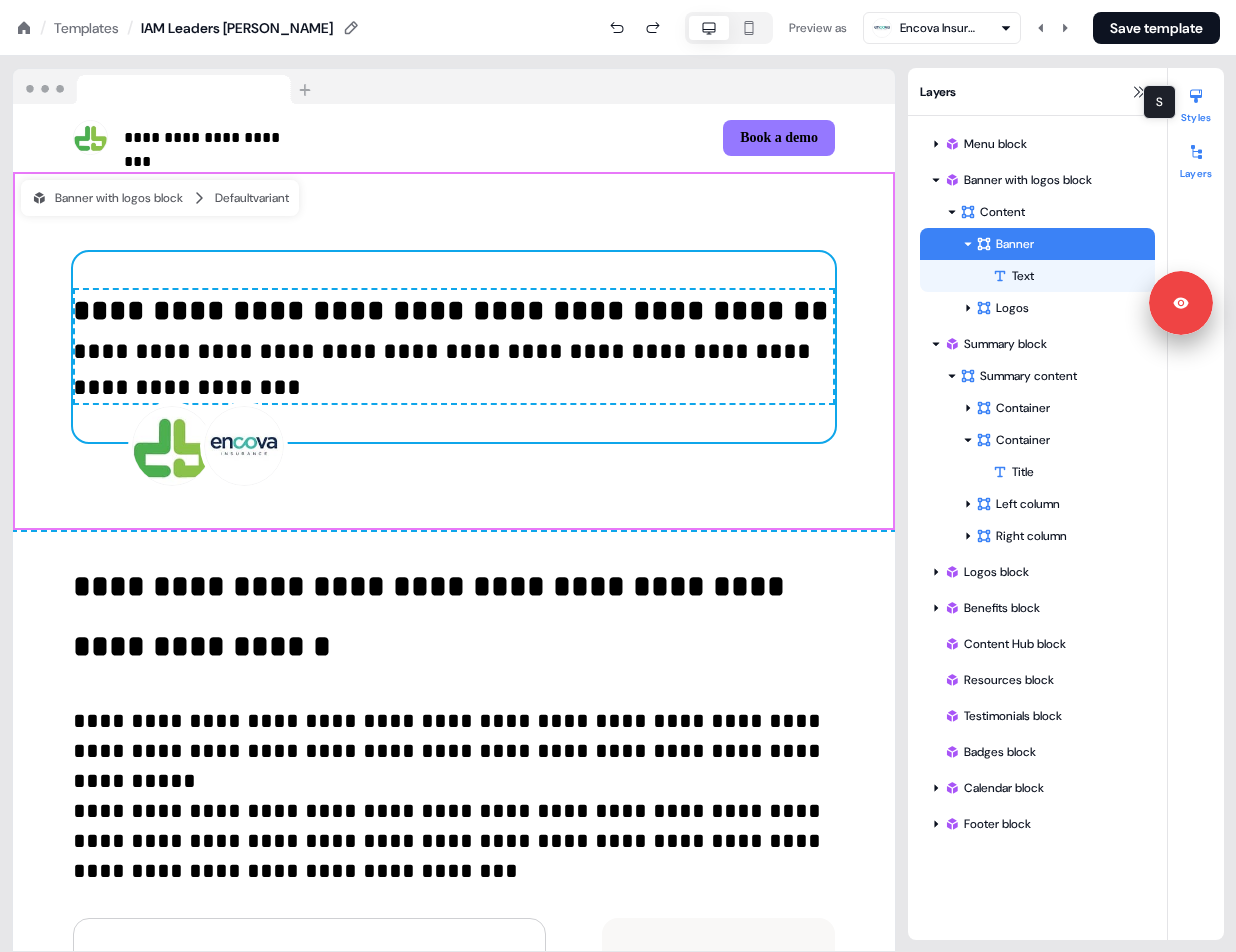 click at bounding box center [1196, 96] 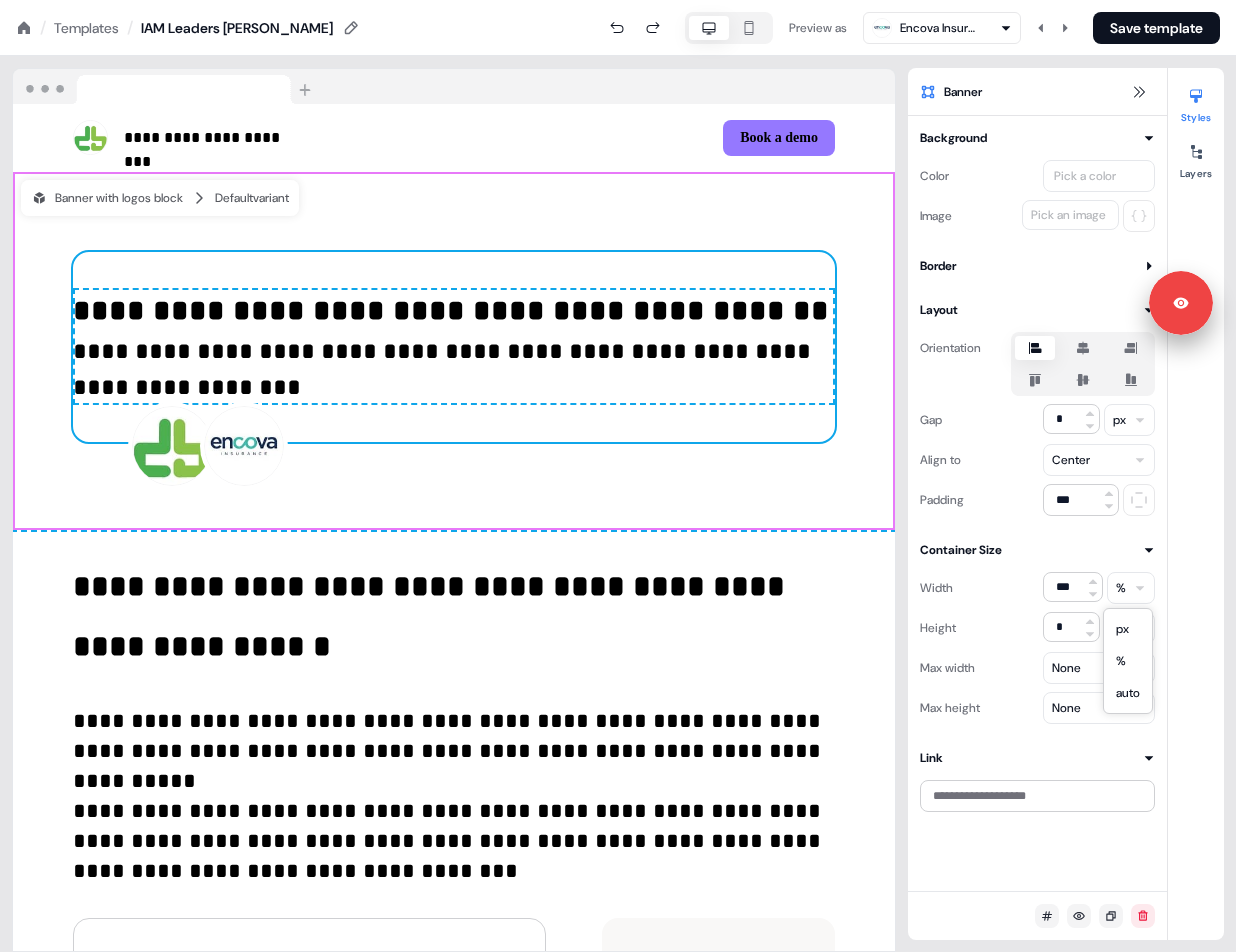 click on "**********" at bounding box center (618, 0) 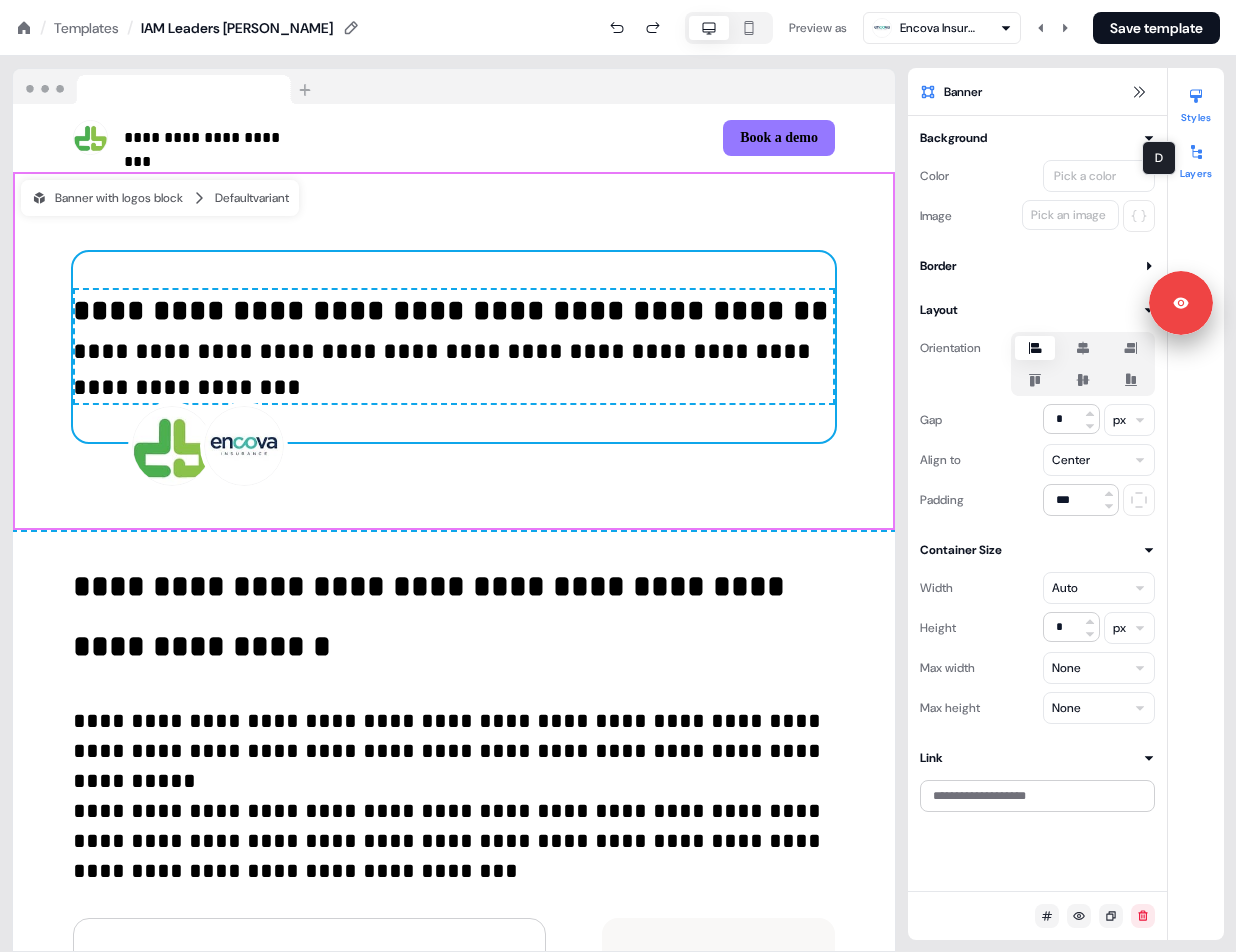 click on "Layers" at bounding box center [1196, 158] 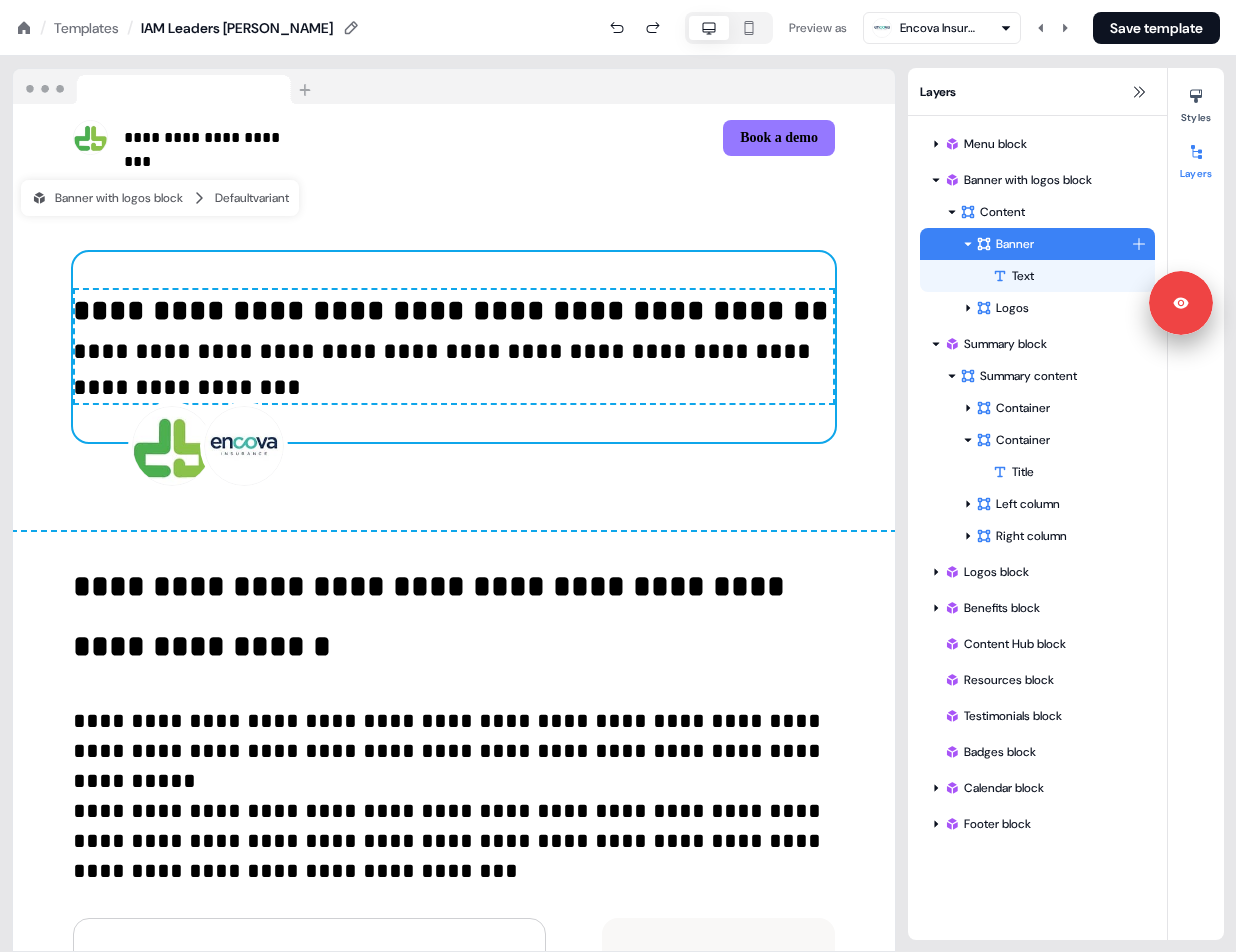 click on "Banner" at bounding box center (1053, 244) 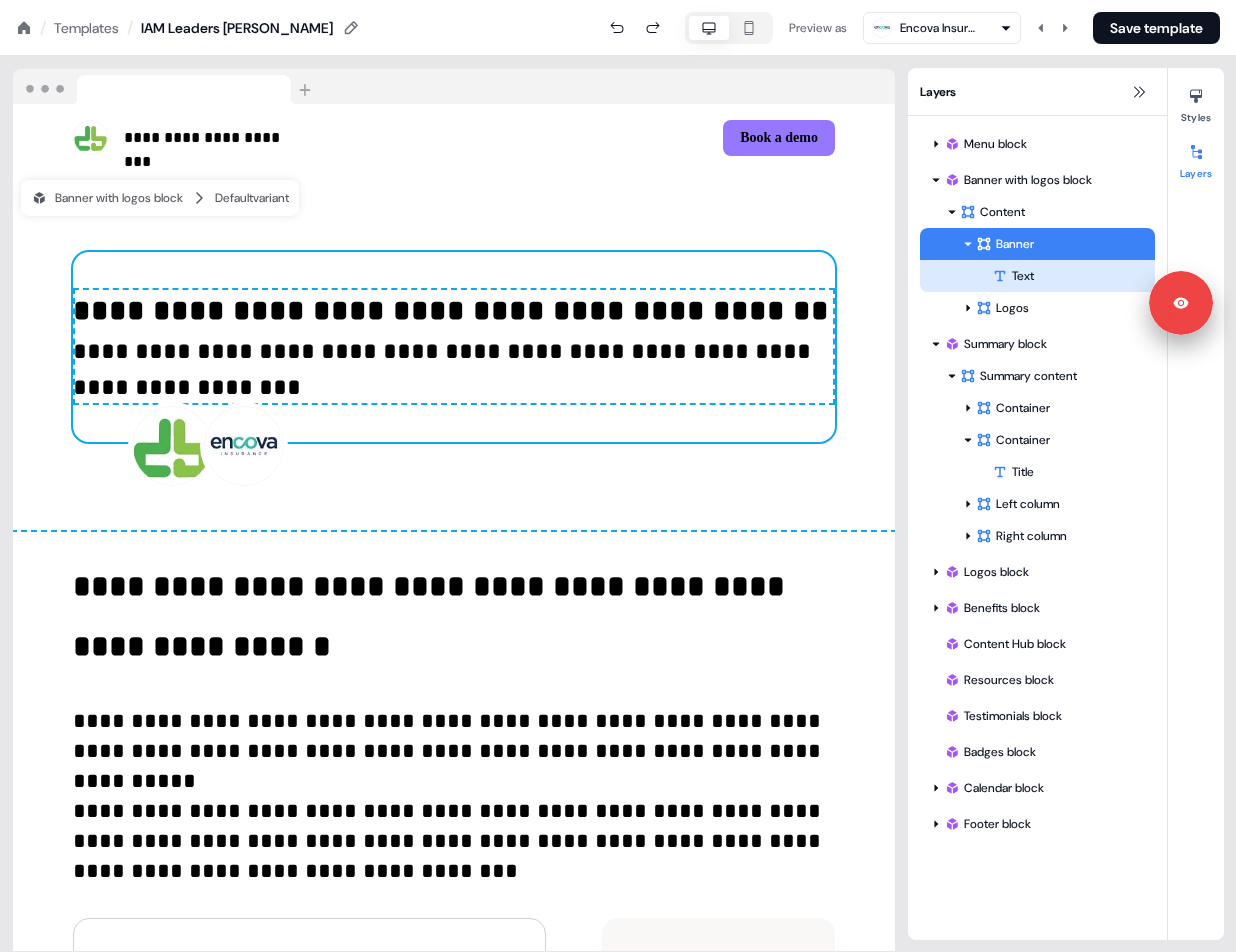 click on "Text" at bounding box center (1073, 276) 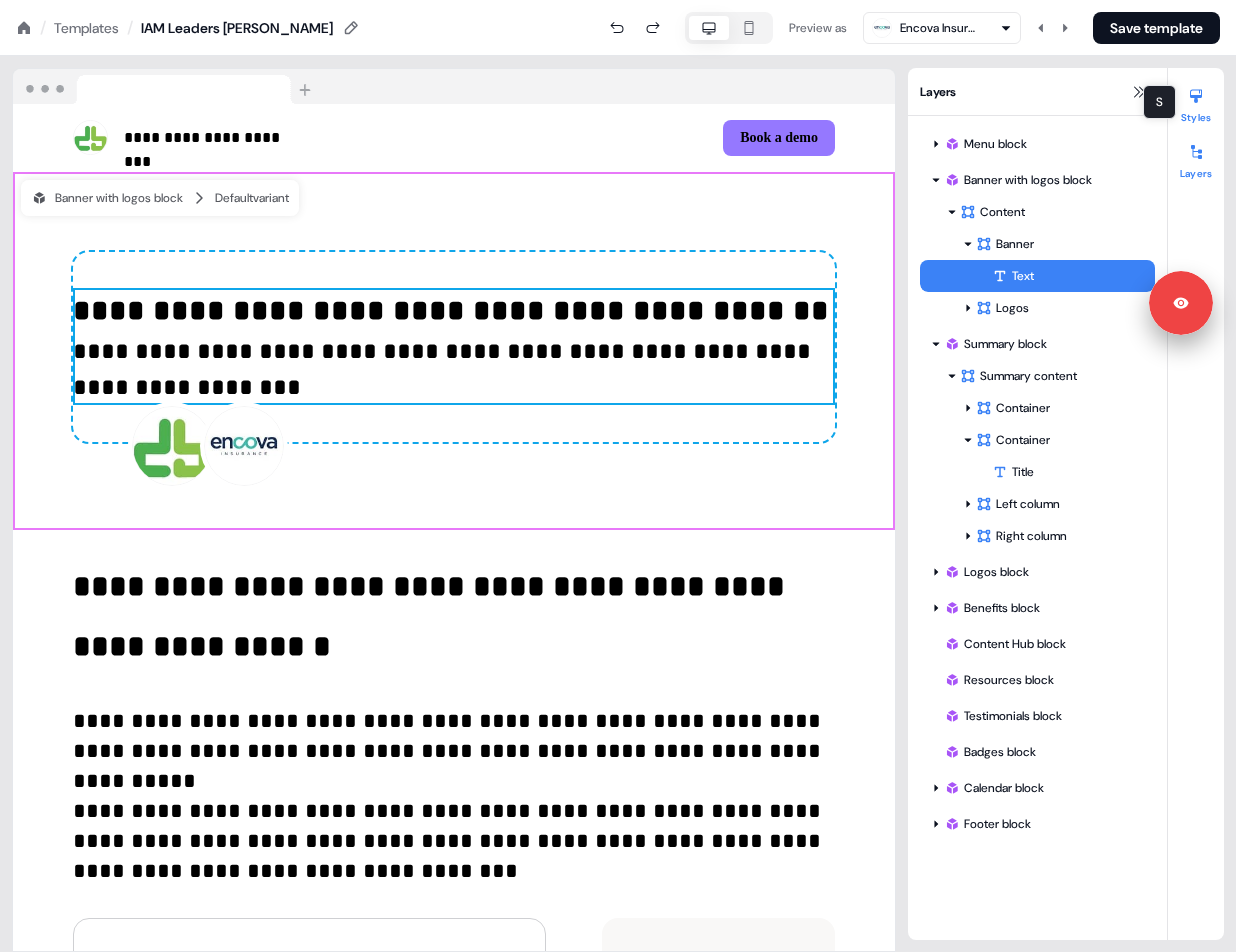 click at bounding box center (1196, 96) 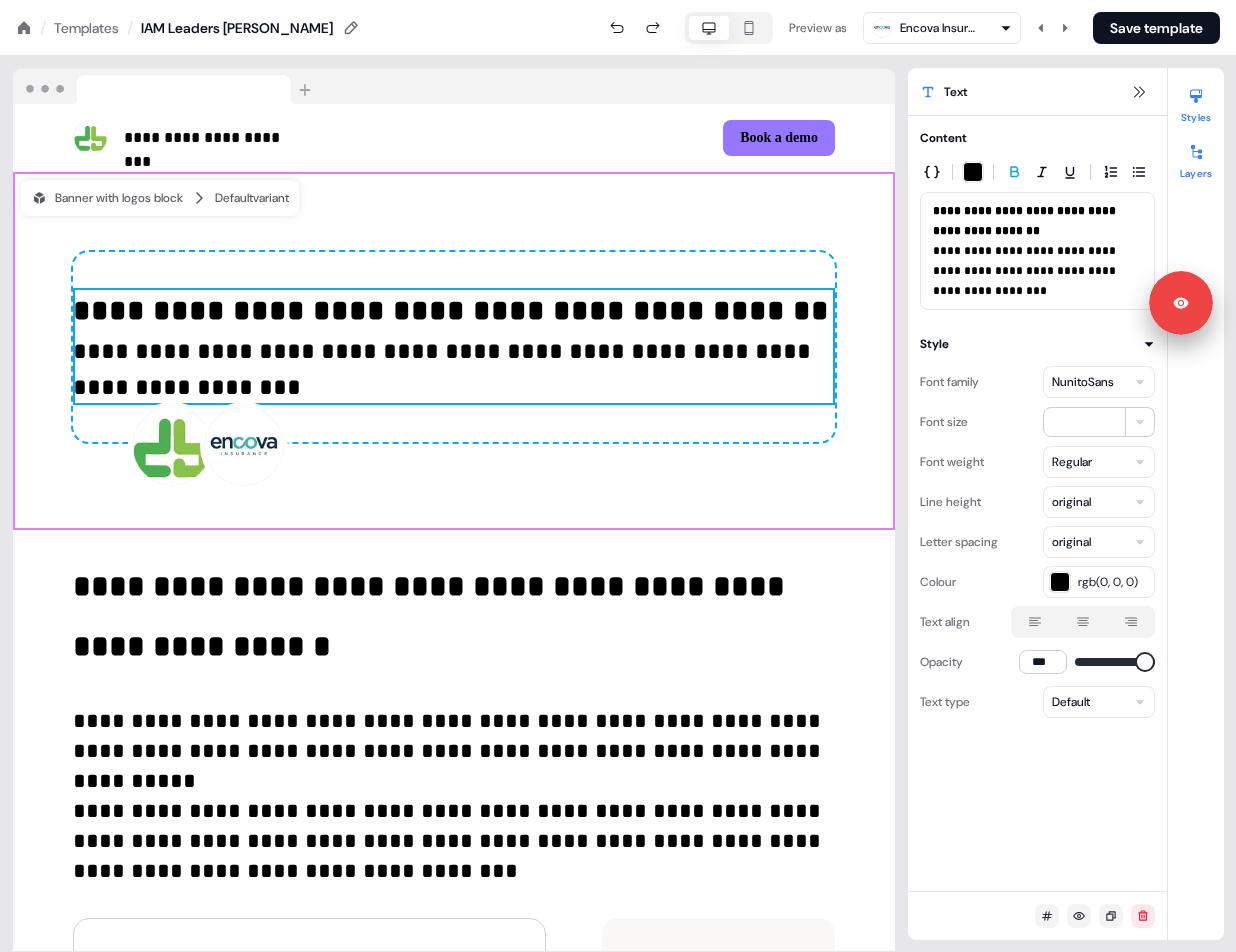 click 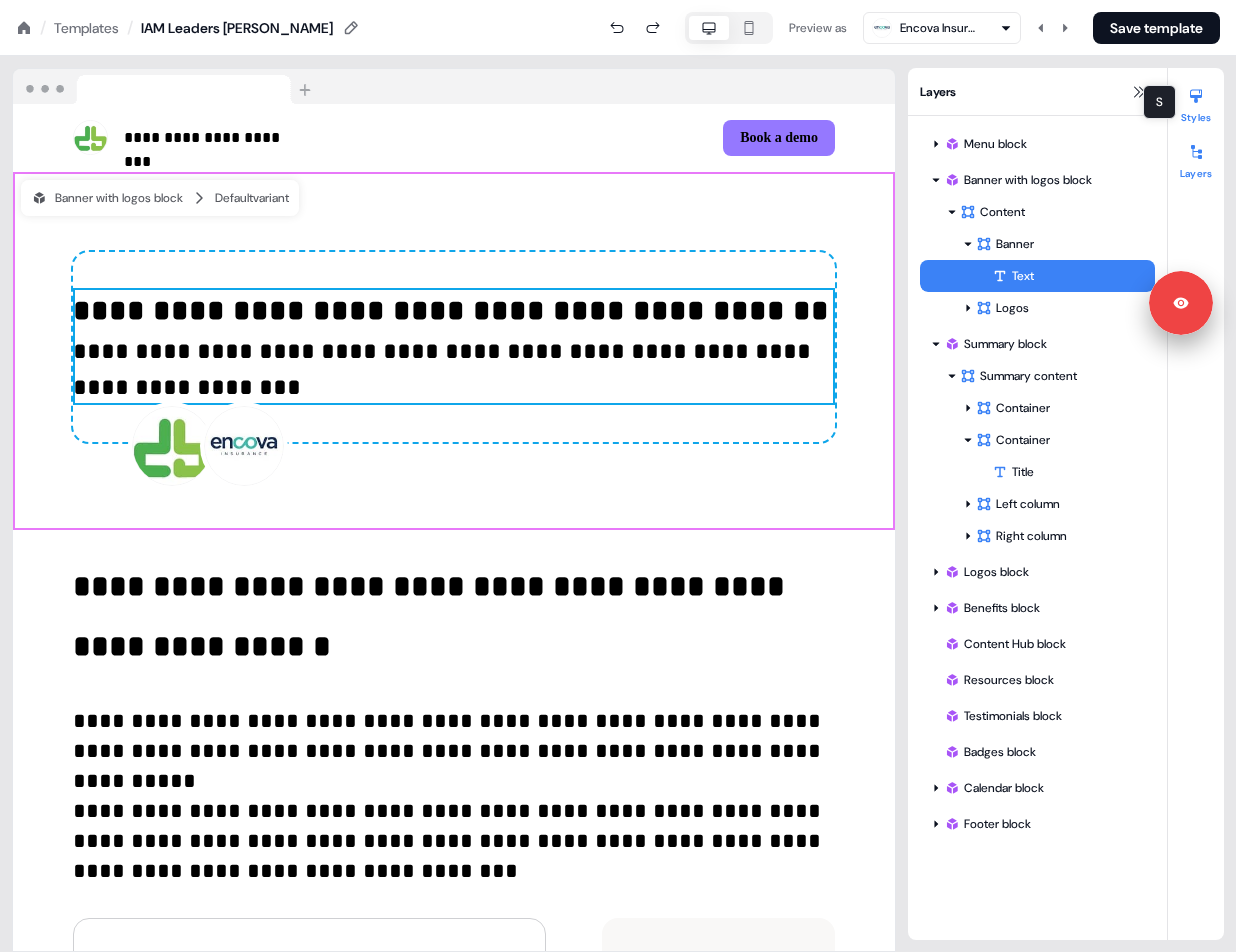 click at bounding box center (1196, 96) 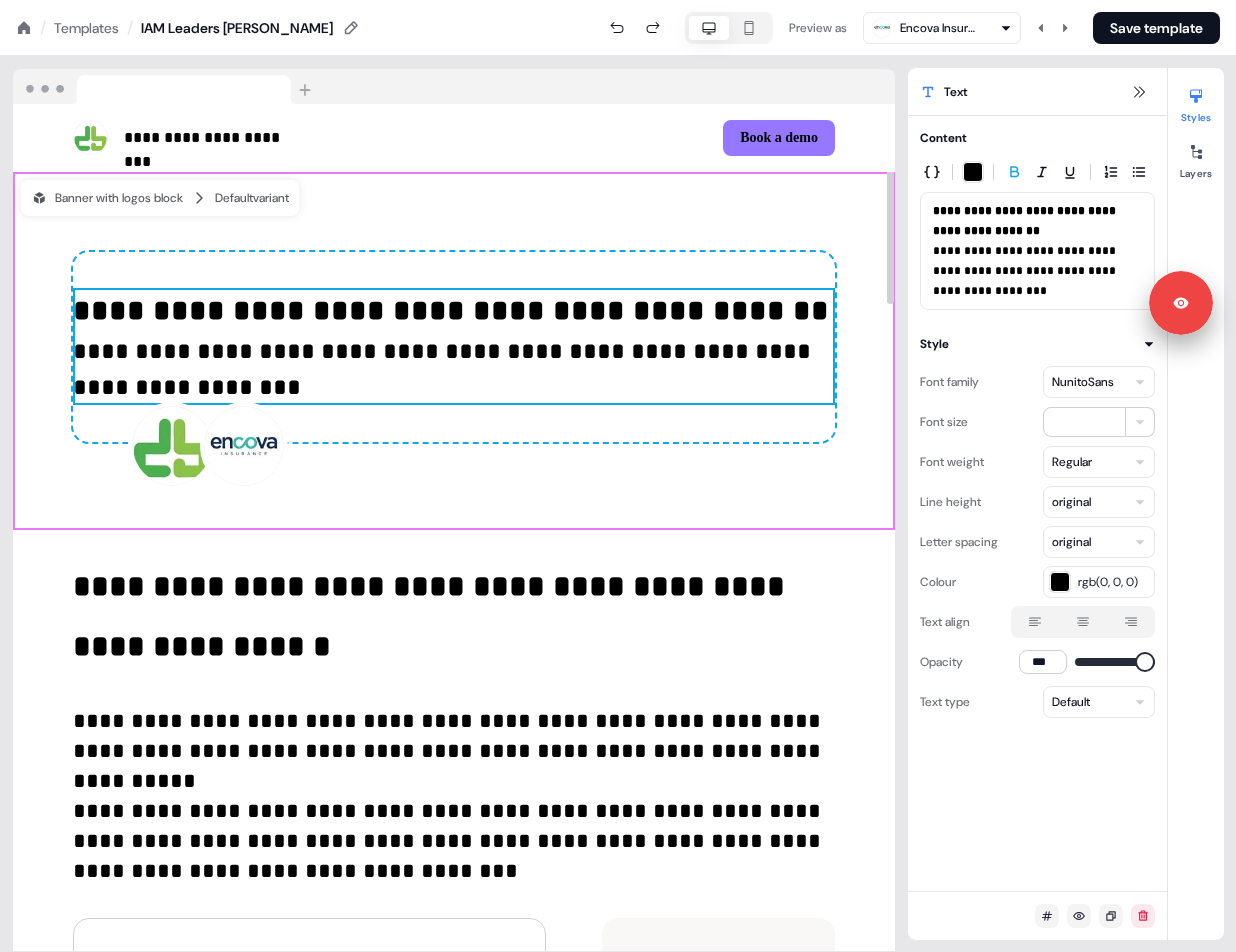 click on "**********" at bounding box center (454, 347) 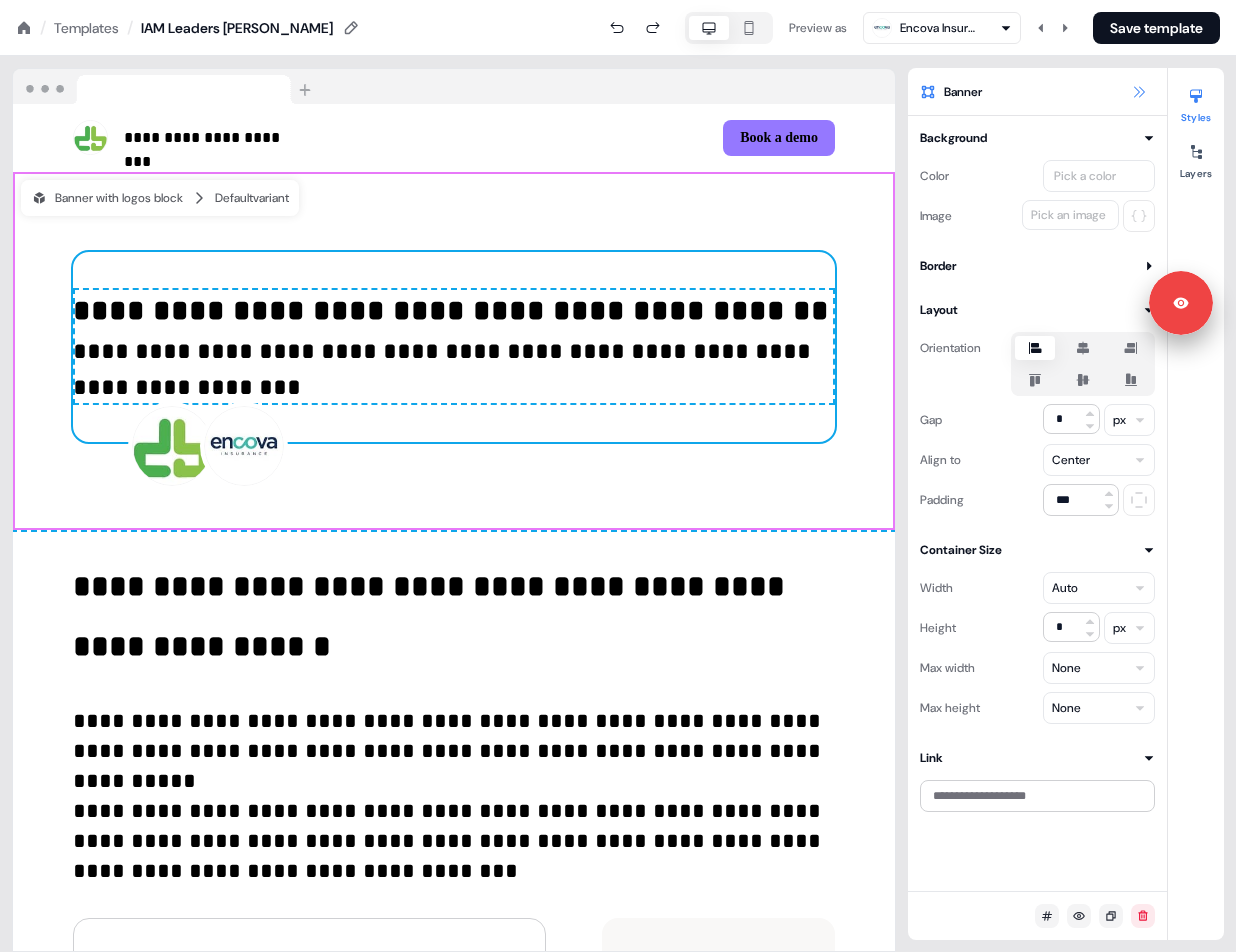 click 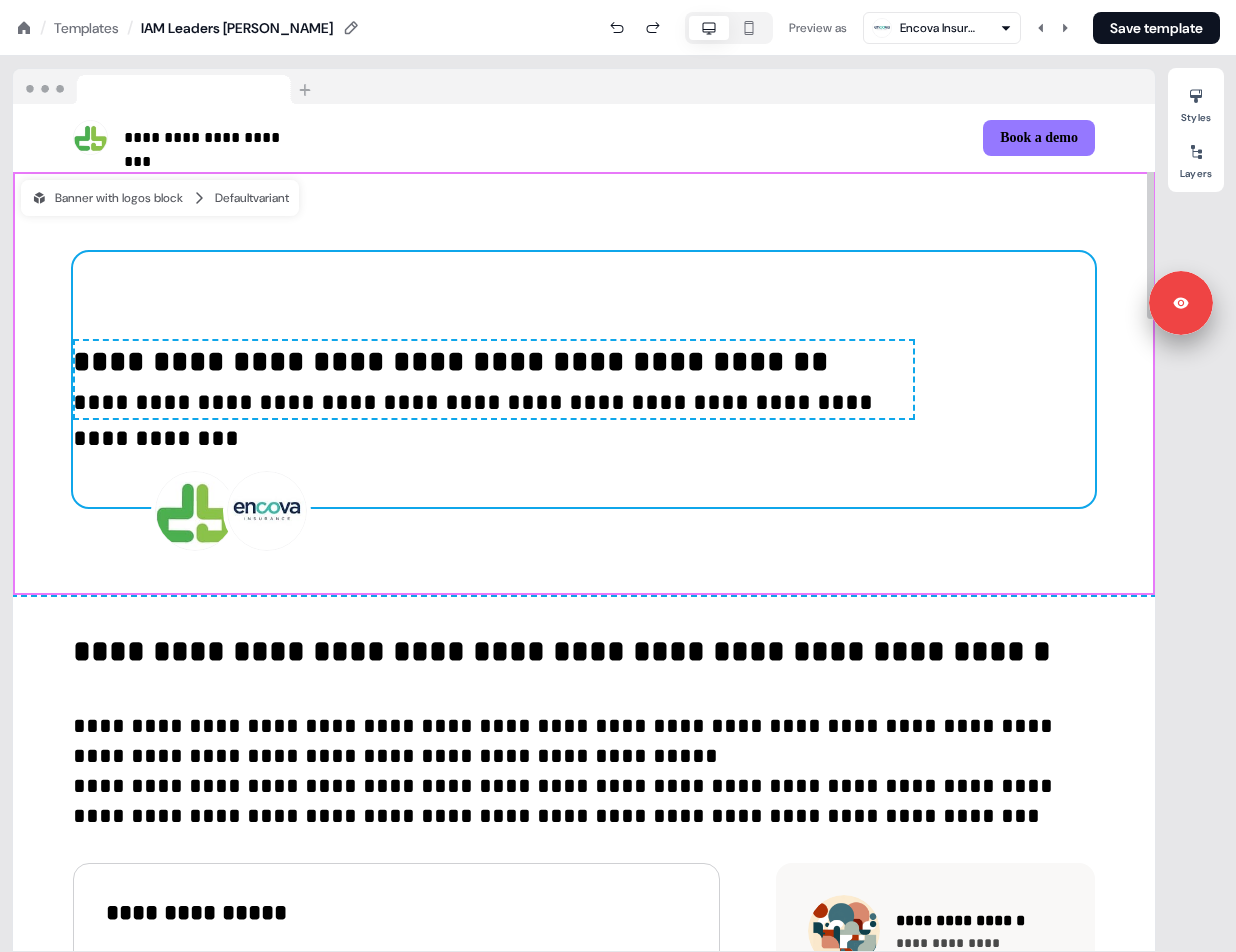 click on "**********" at bounding box center [584, 384] 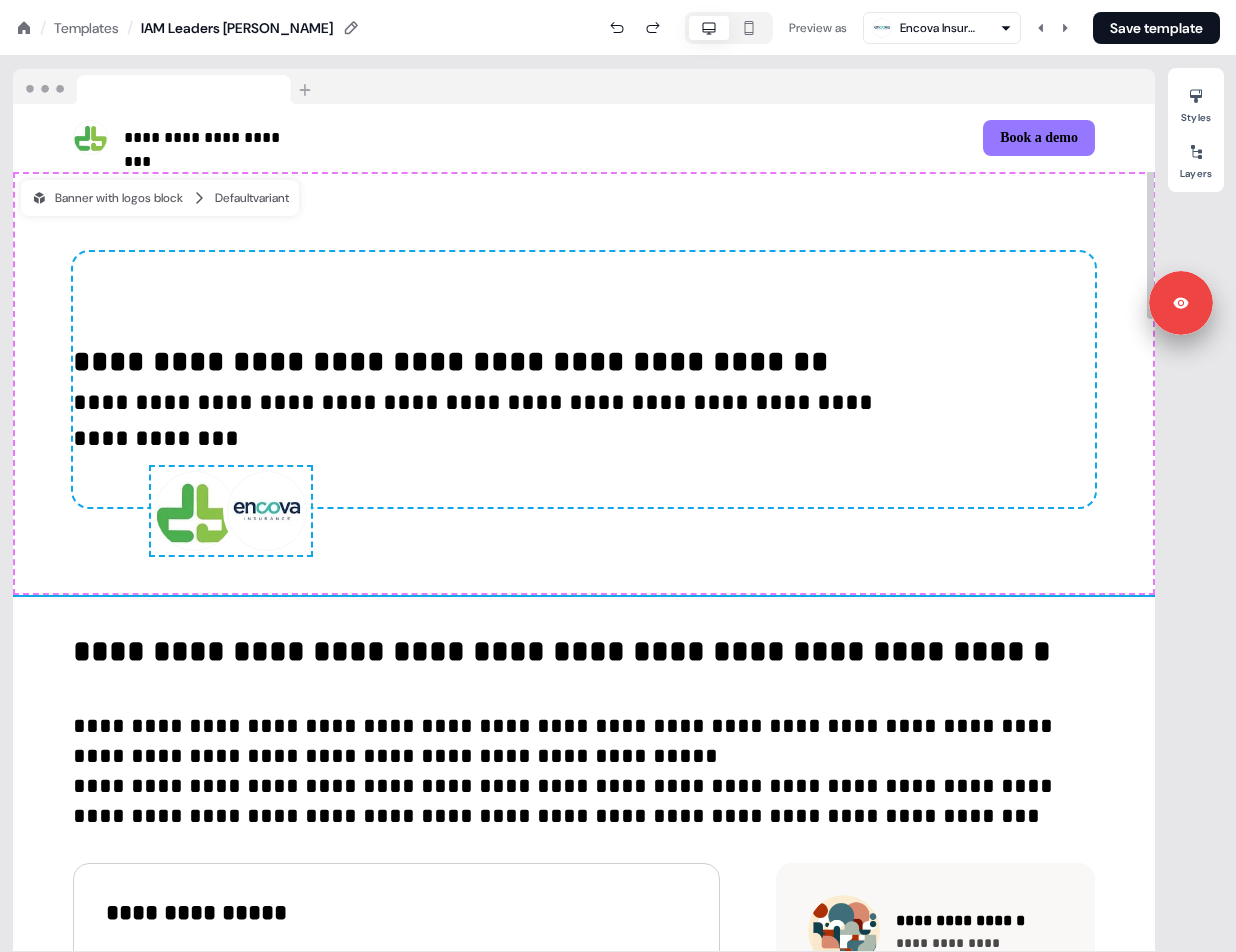 click on "**********" at bounding box center (584, 380) 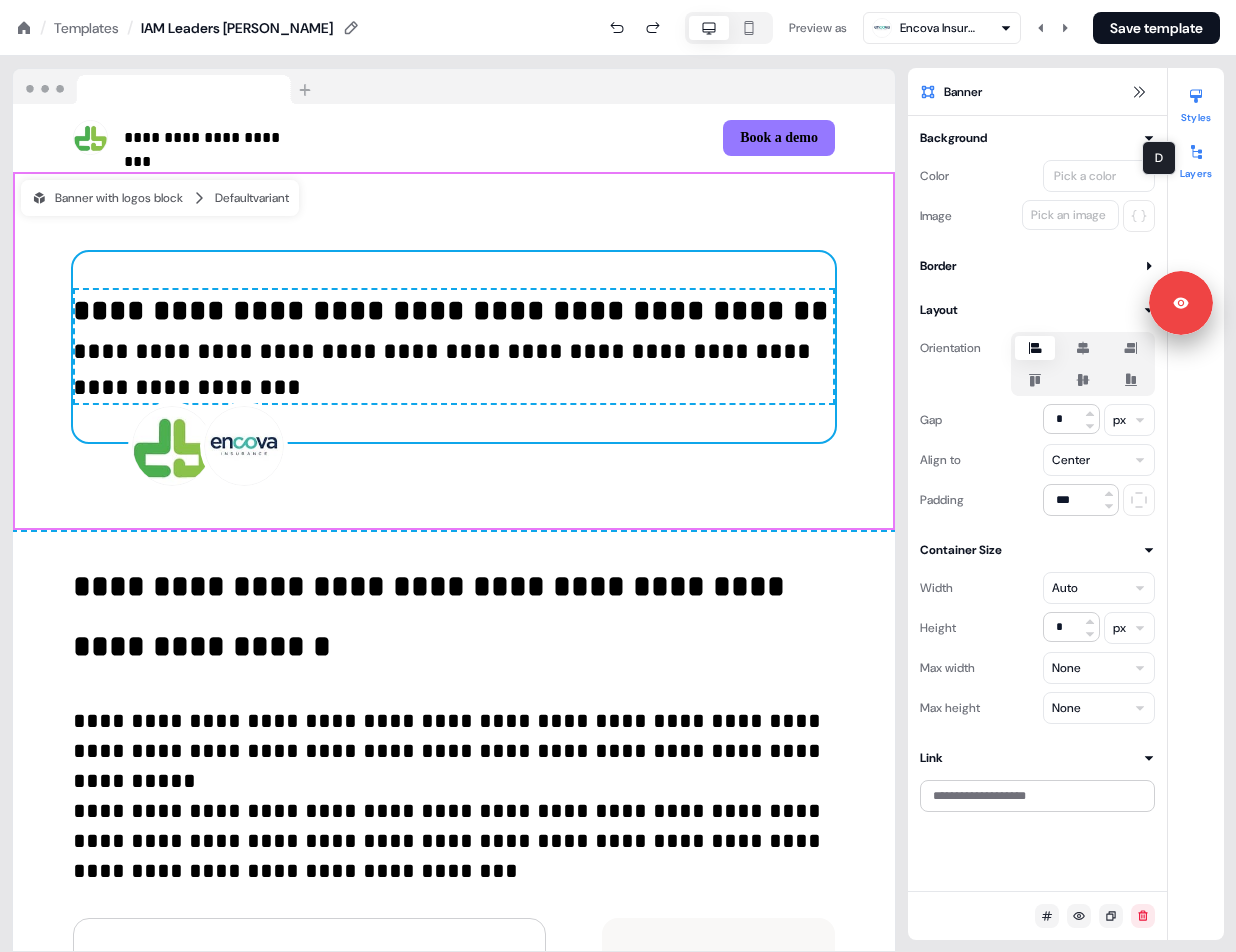 click on "Layers" at bounding box center (1196, 158) 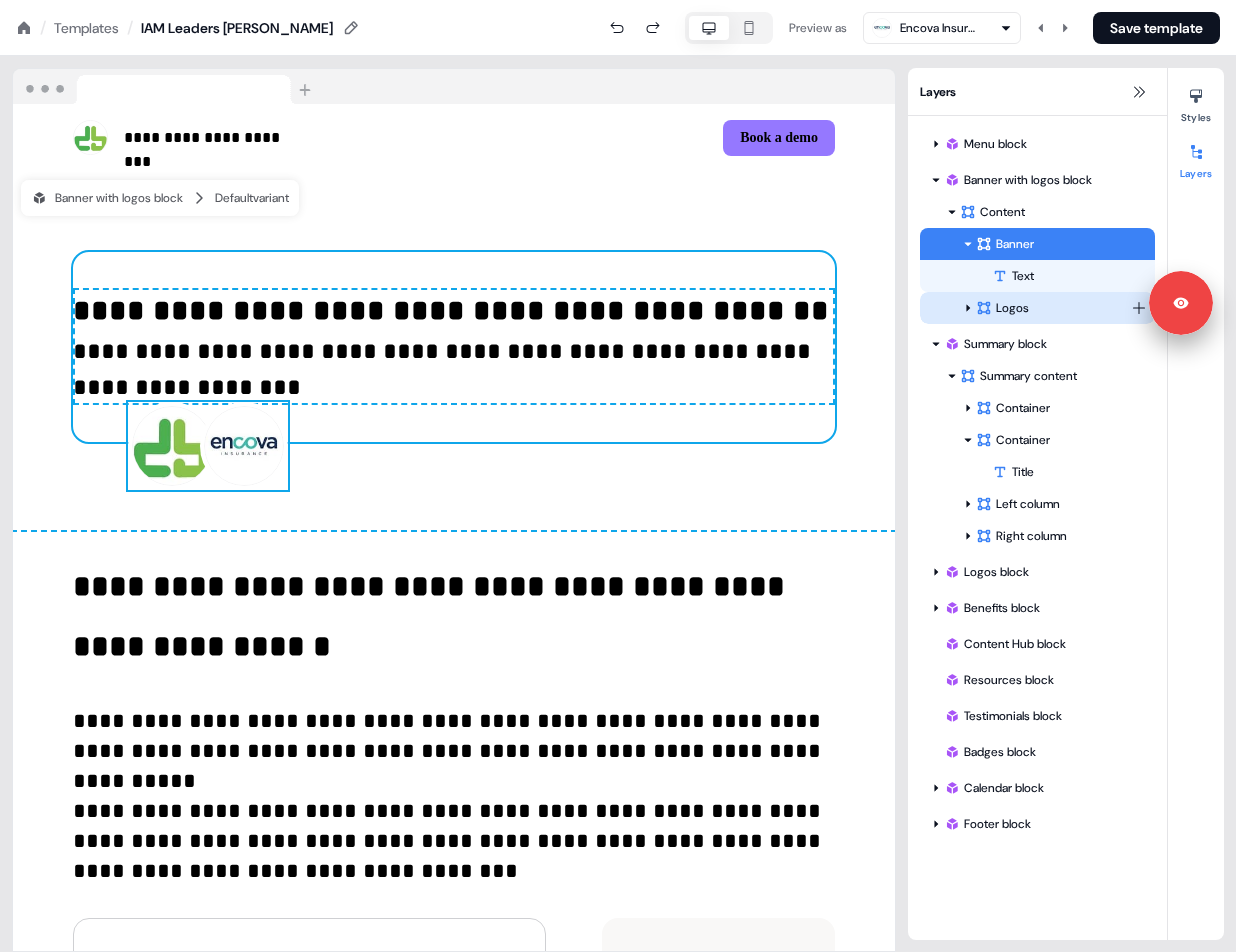click on "Logos" at bounding box center (1053, 308) 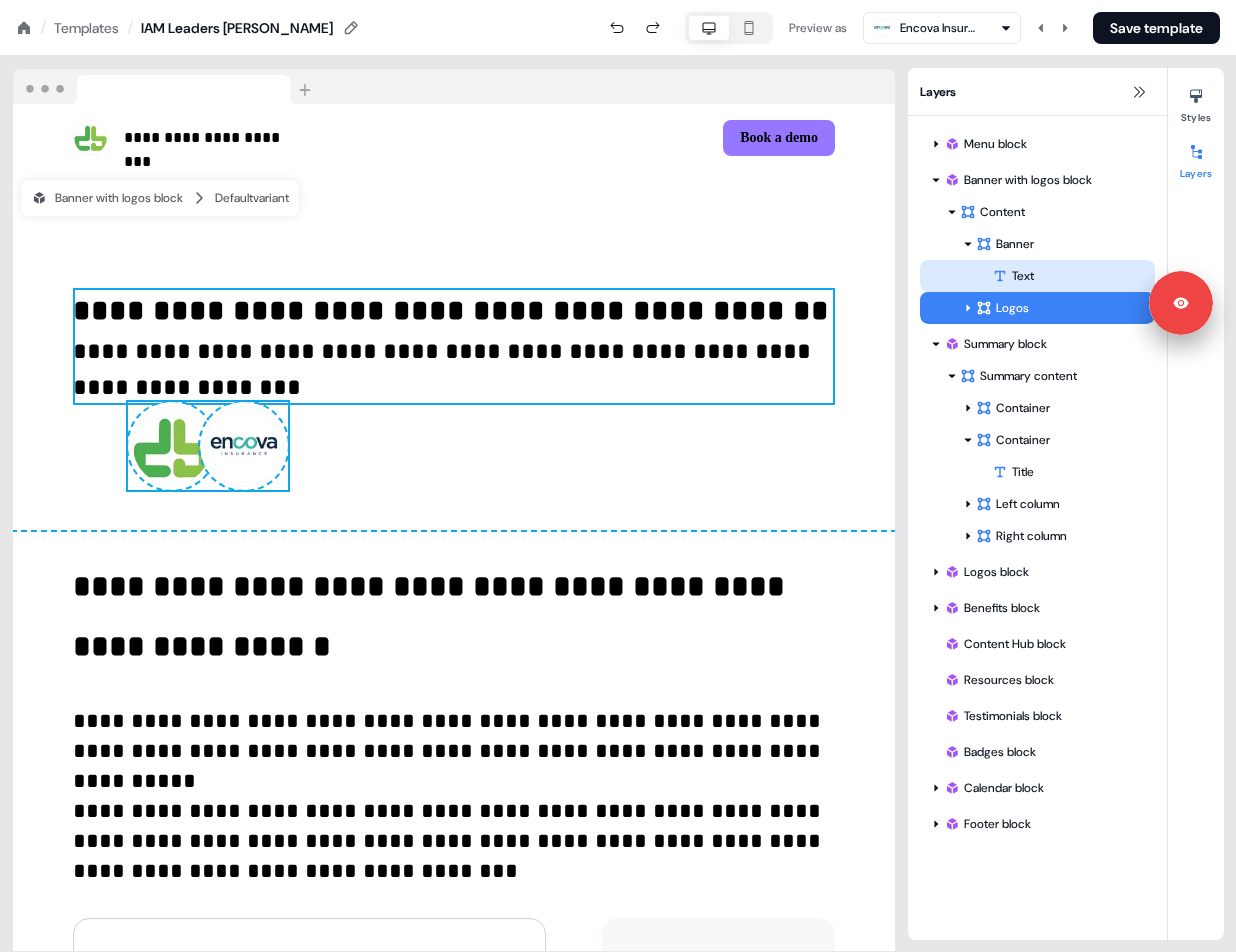 click on "Text" at bounding box center [1073, 276] 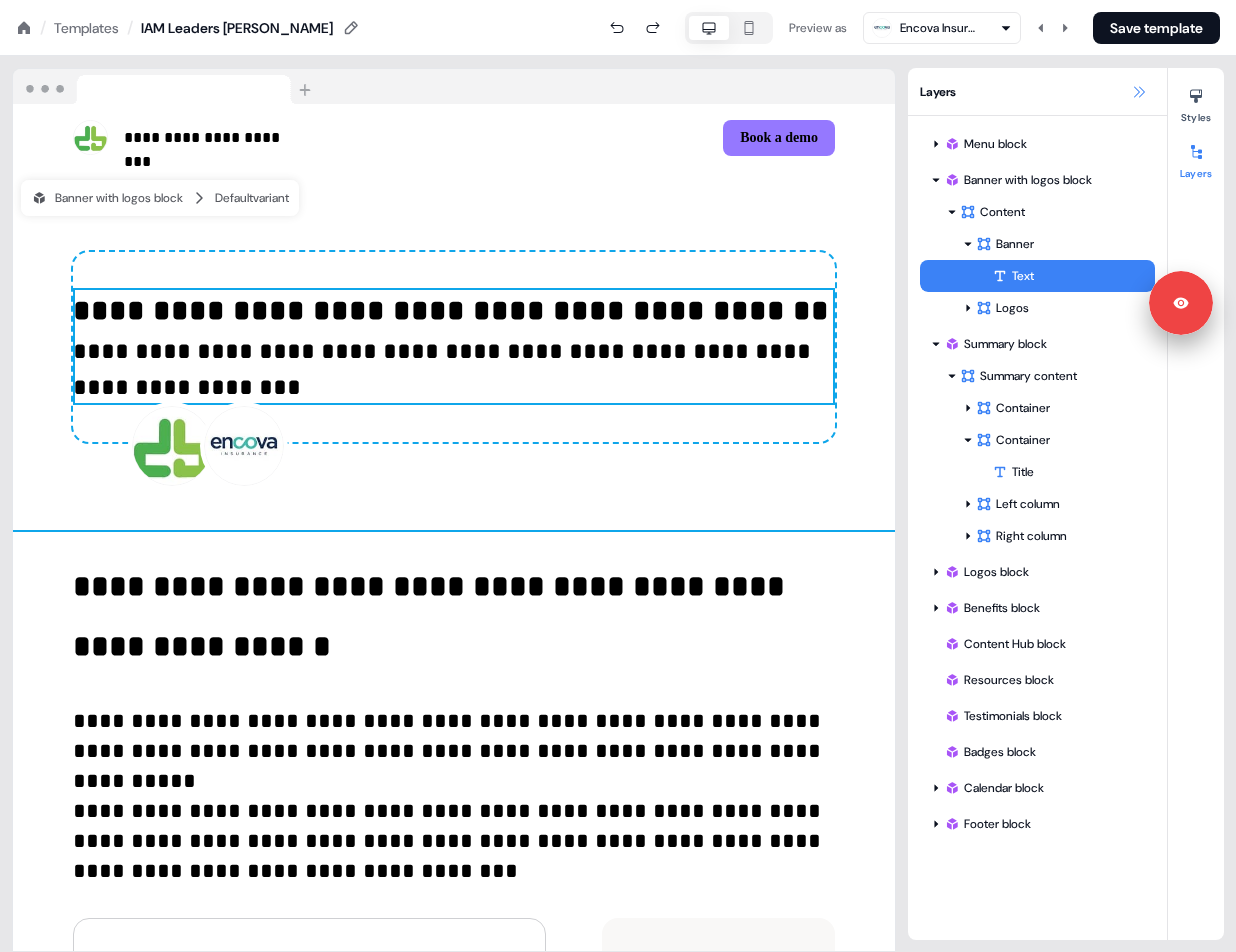 click 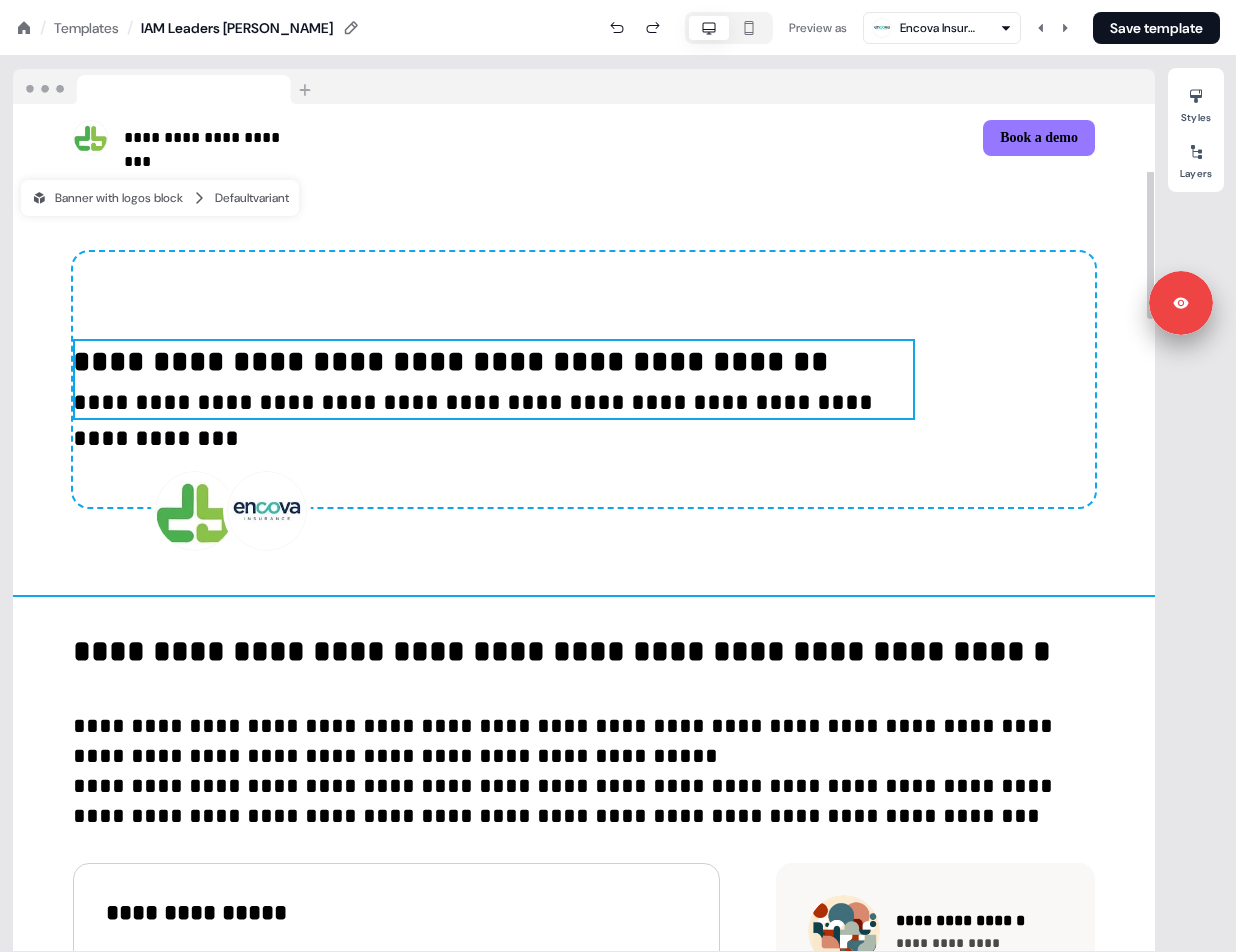 click on "**********" at bounding box center (584, 384) 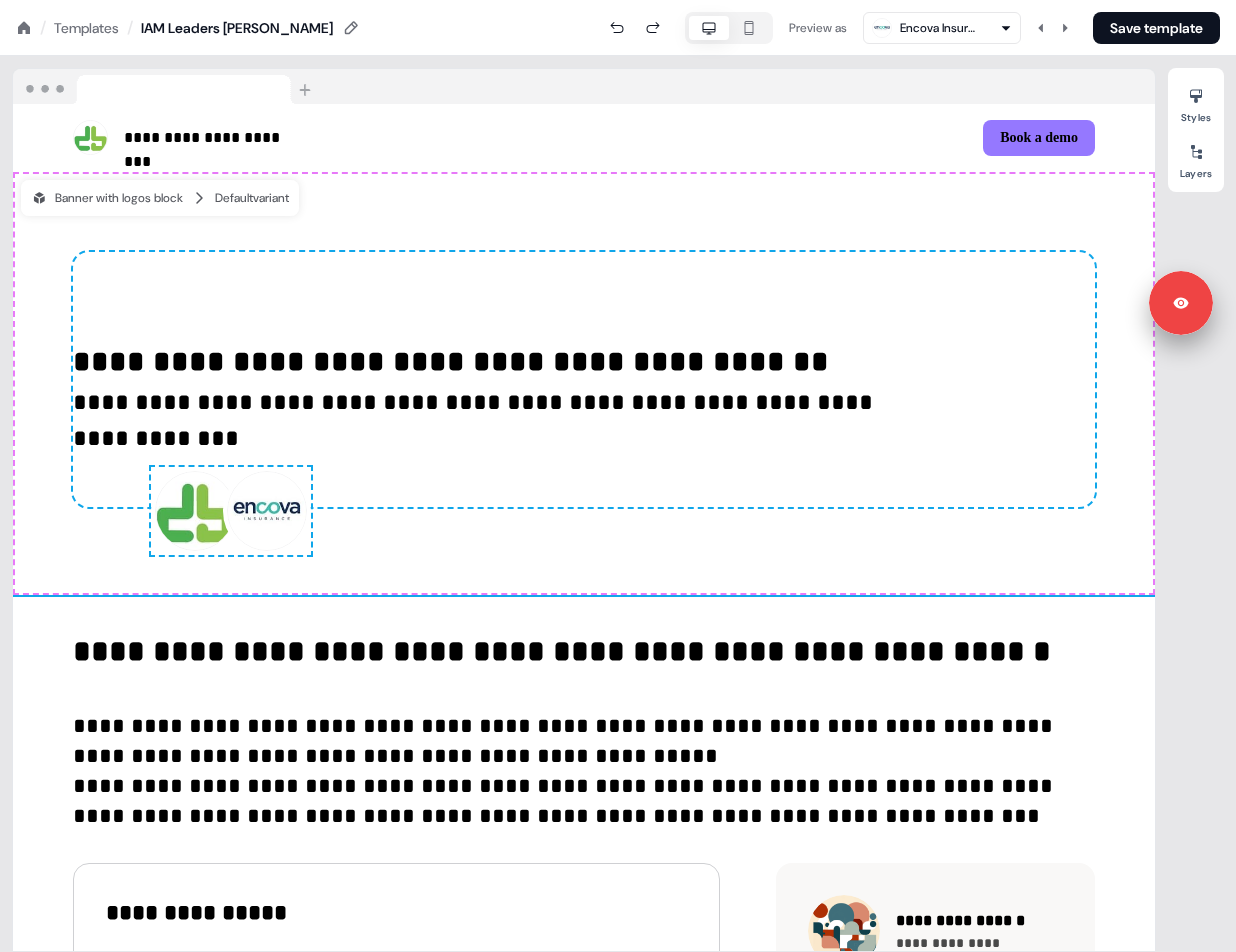 click on "**********" at bounding box center (451, 361) 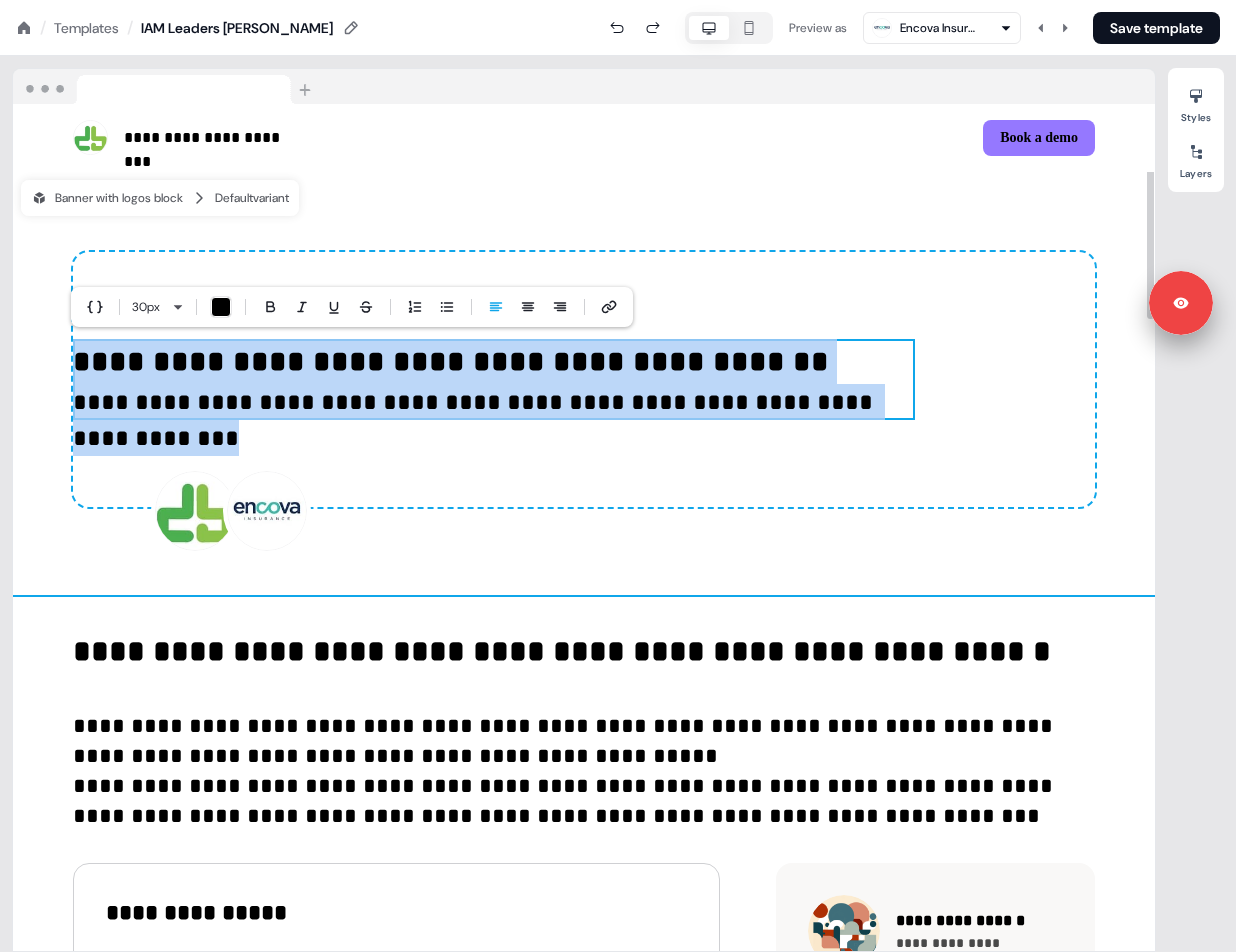 click on "**********" at bounding box center [451, 361] 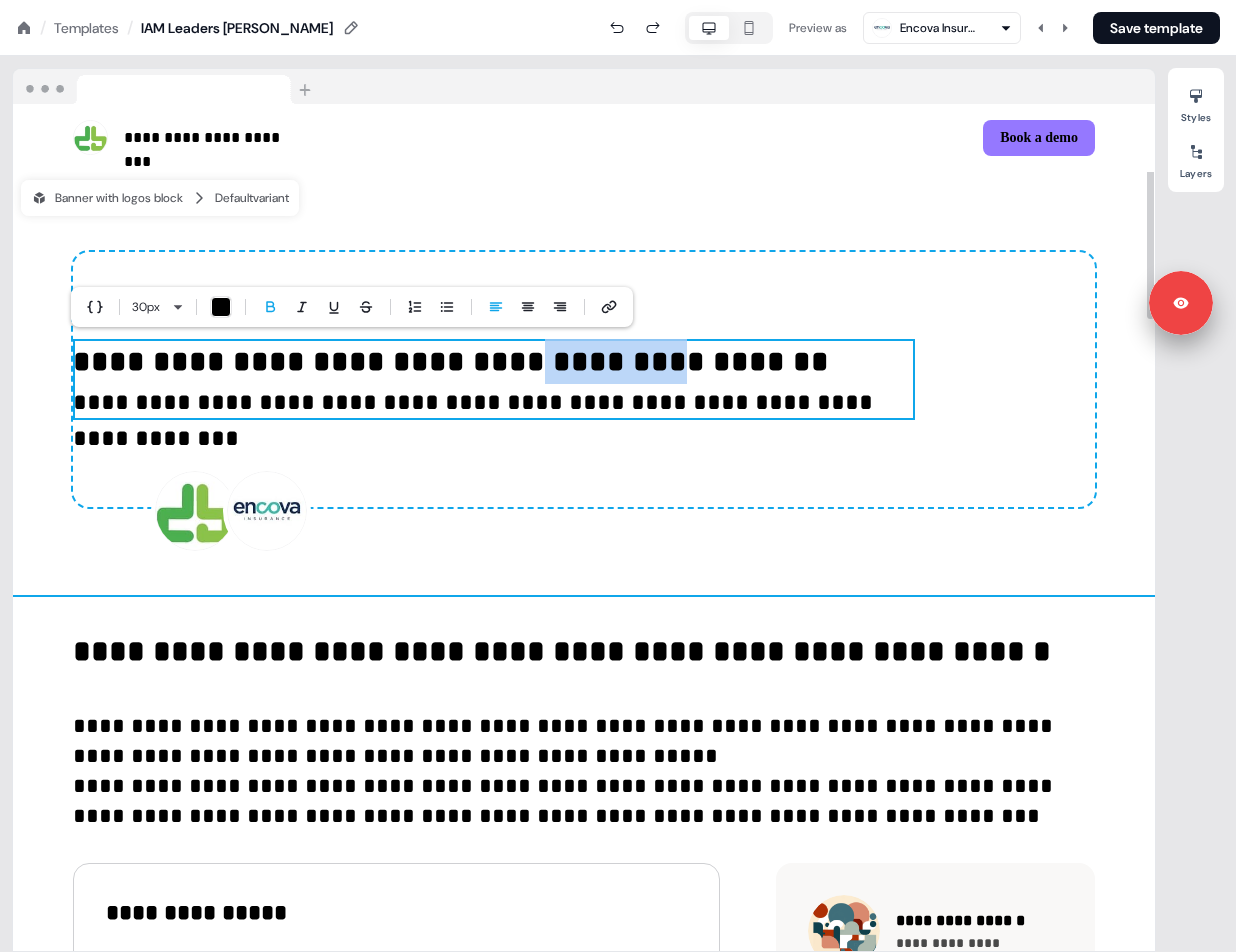 click on "**********" at bounding box center [451, 361] 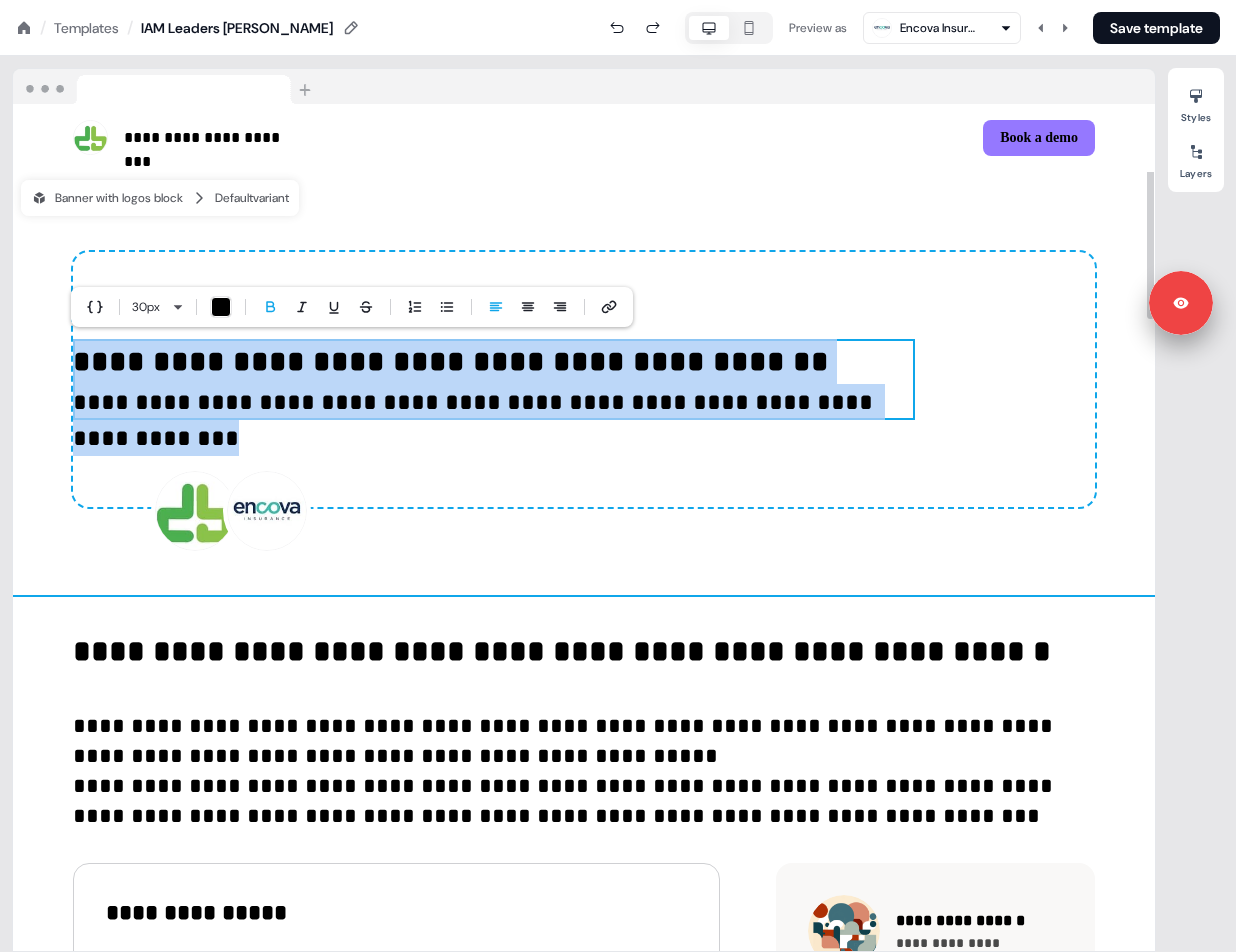 click on "**********" at bounding box center (451, 361) 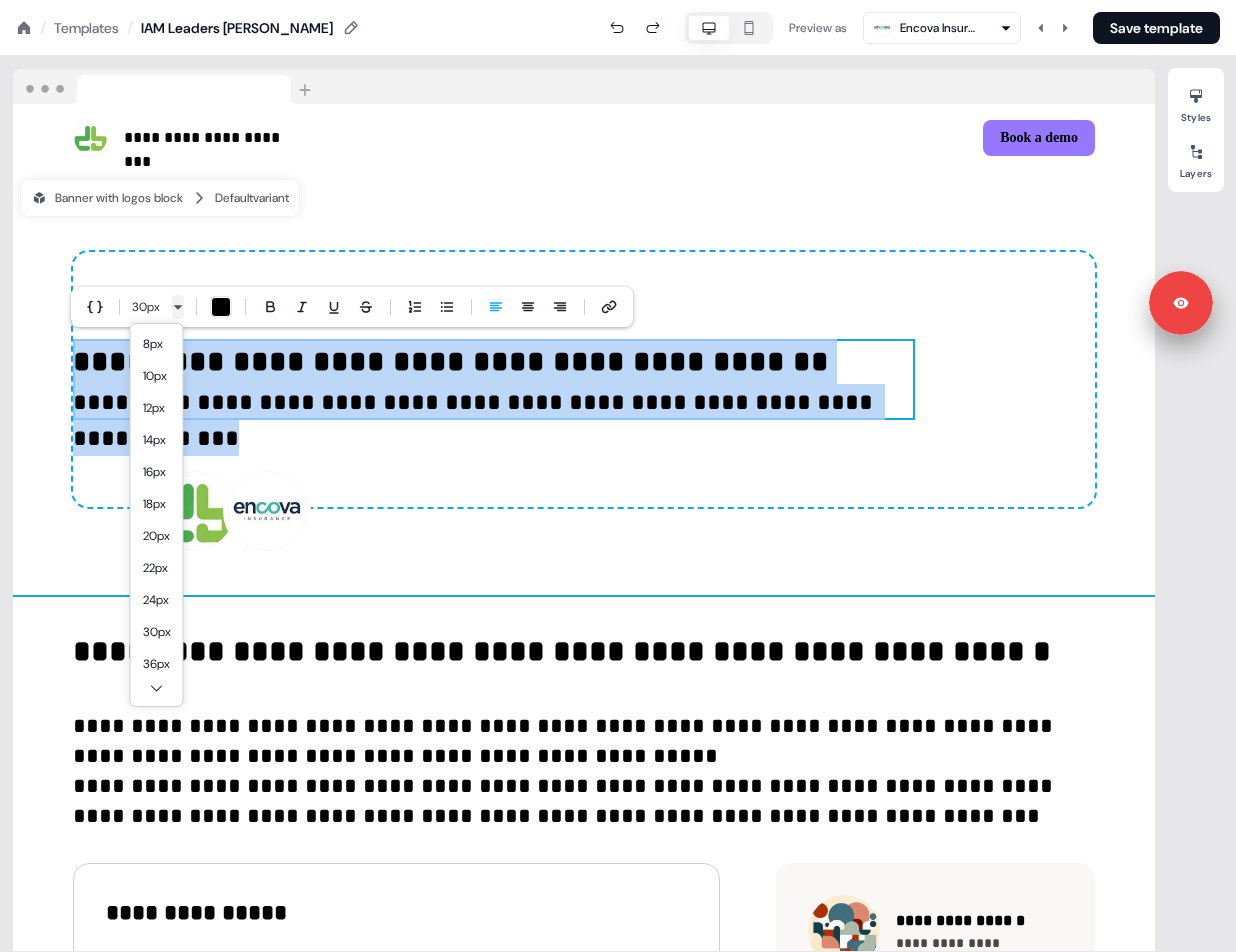 click on "**********" at bounding box center (618, 0) 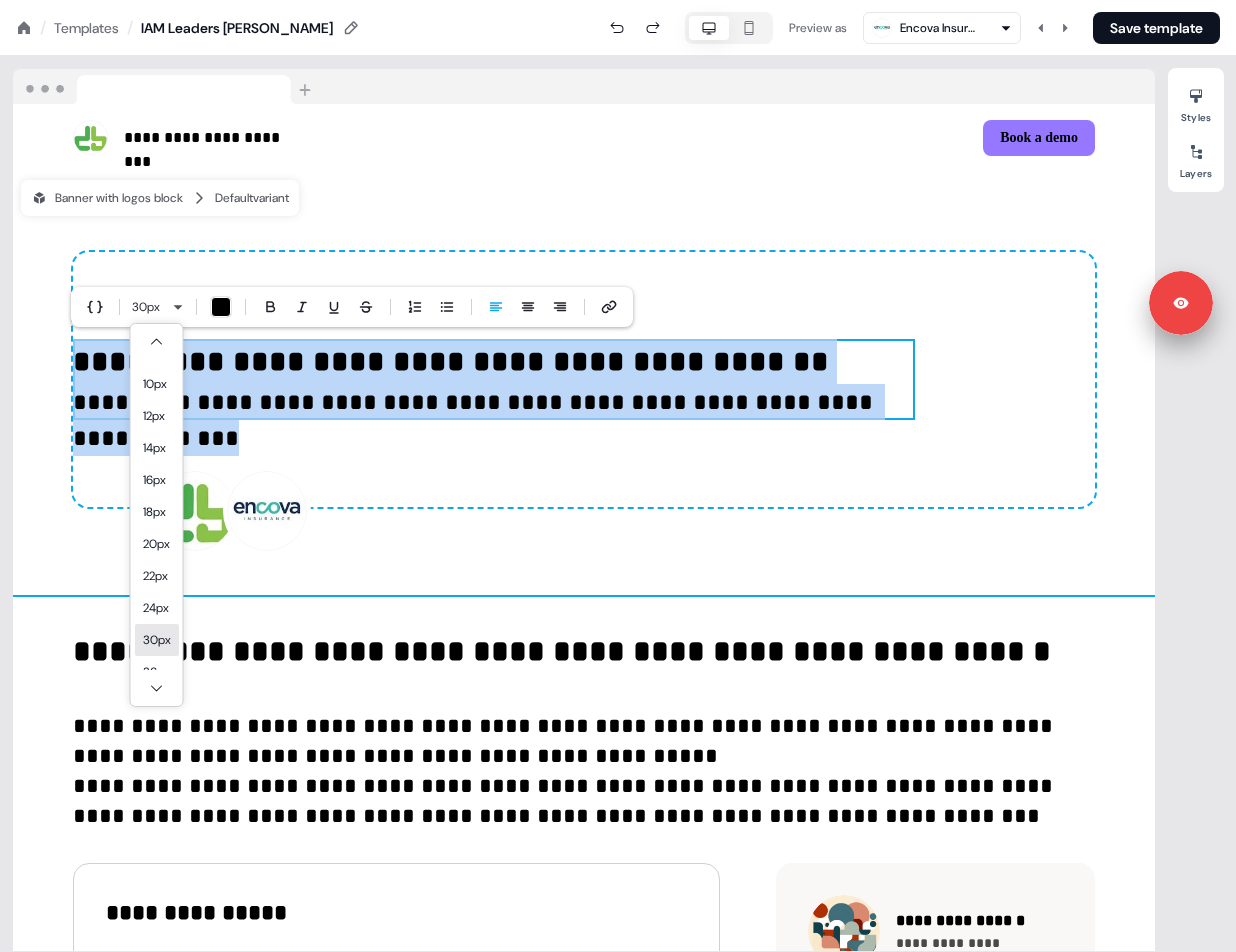 scroll, scrollTop: 31, scrollLeft: 0, axis: vertical 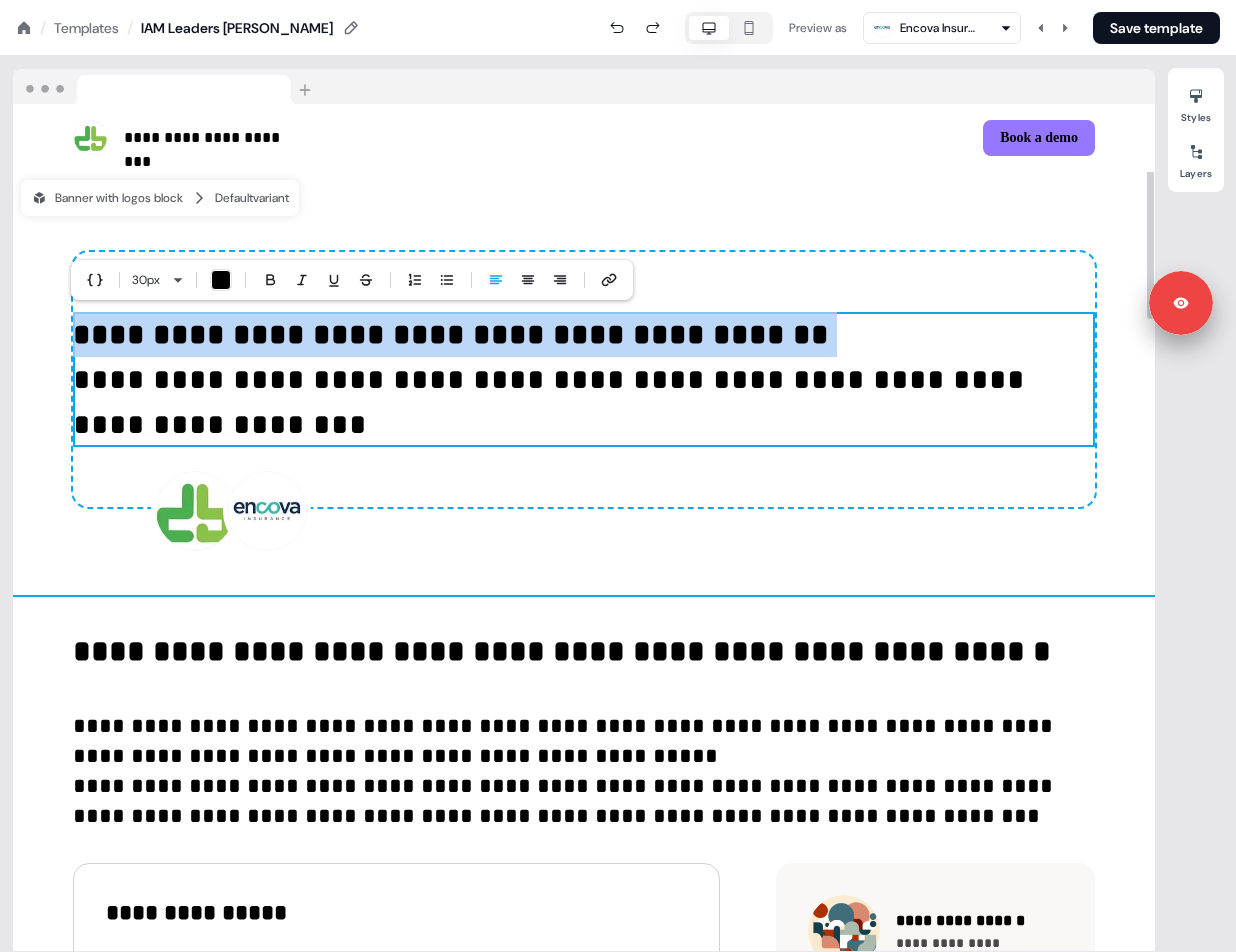 click on "**********" at bounding box center [584, 384] 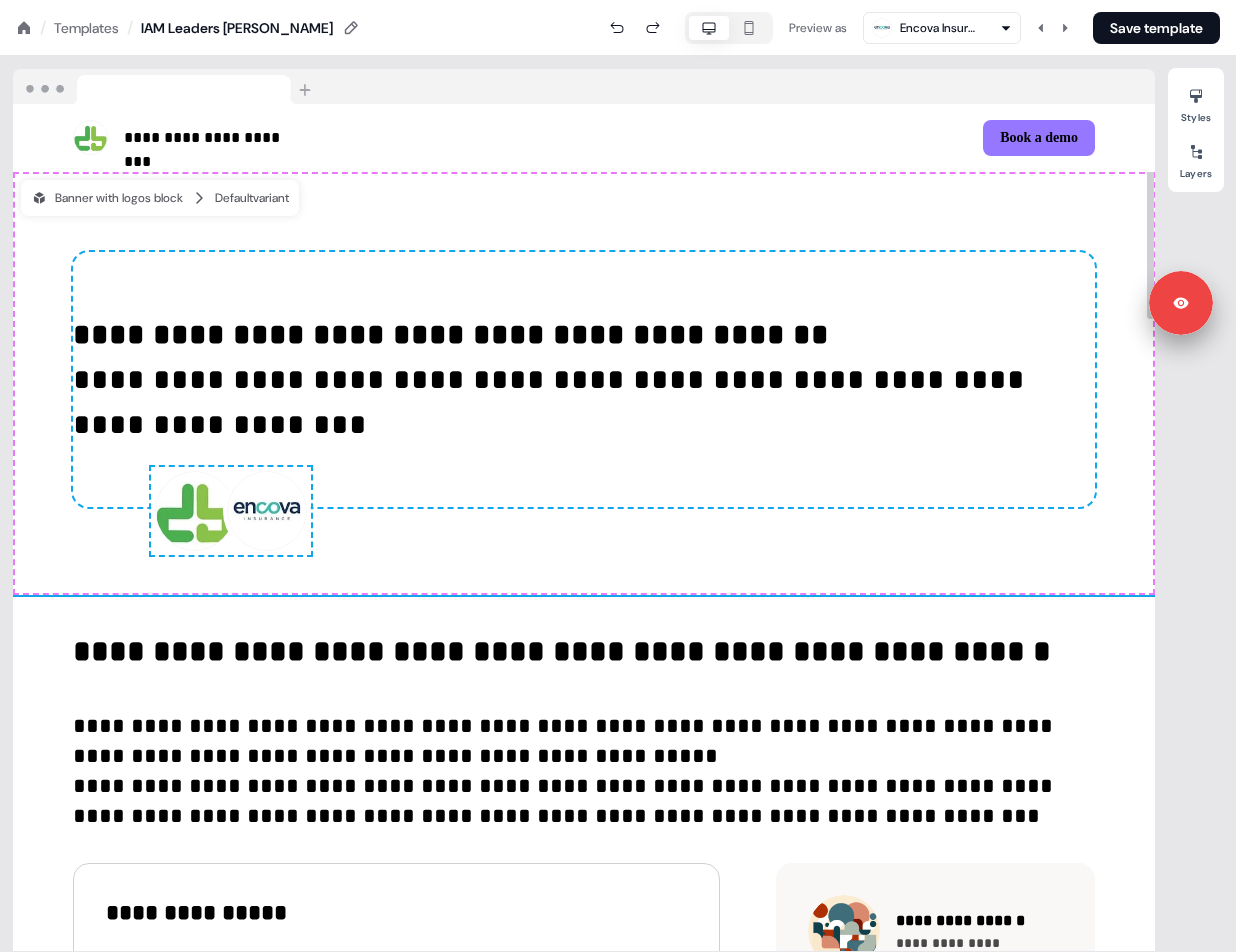 click on "**********" at bounding box center [584, 384] 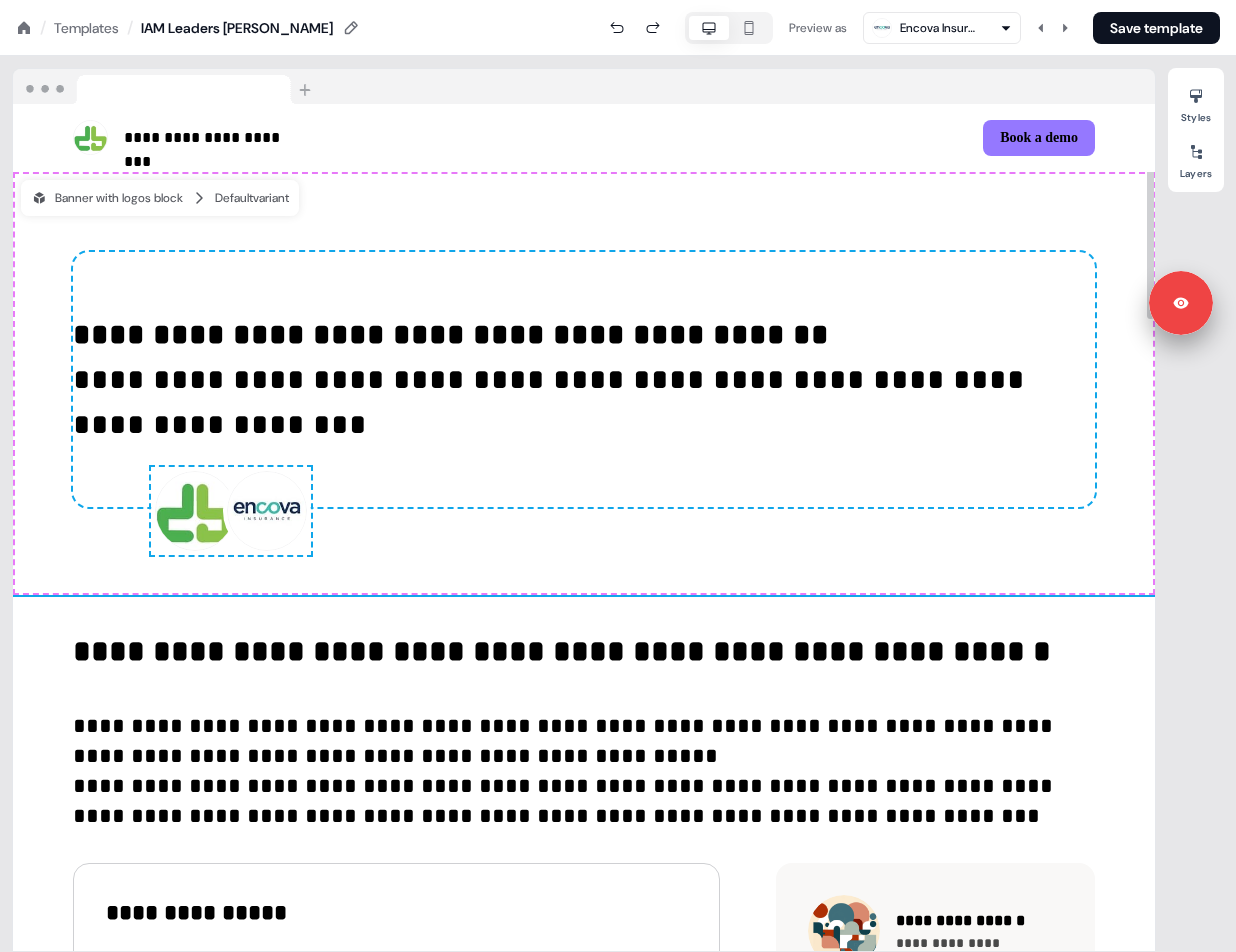 click on "**********" at bounding box center [584, 379] 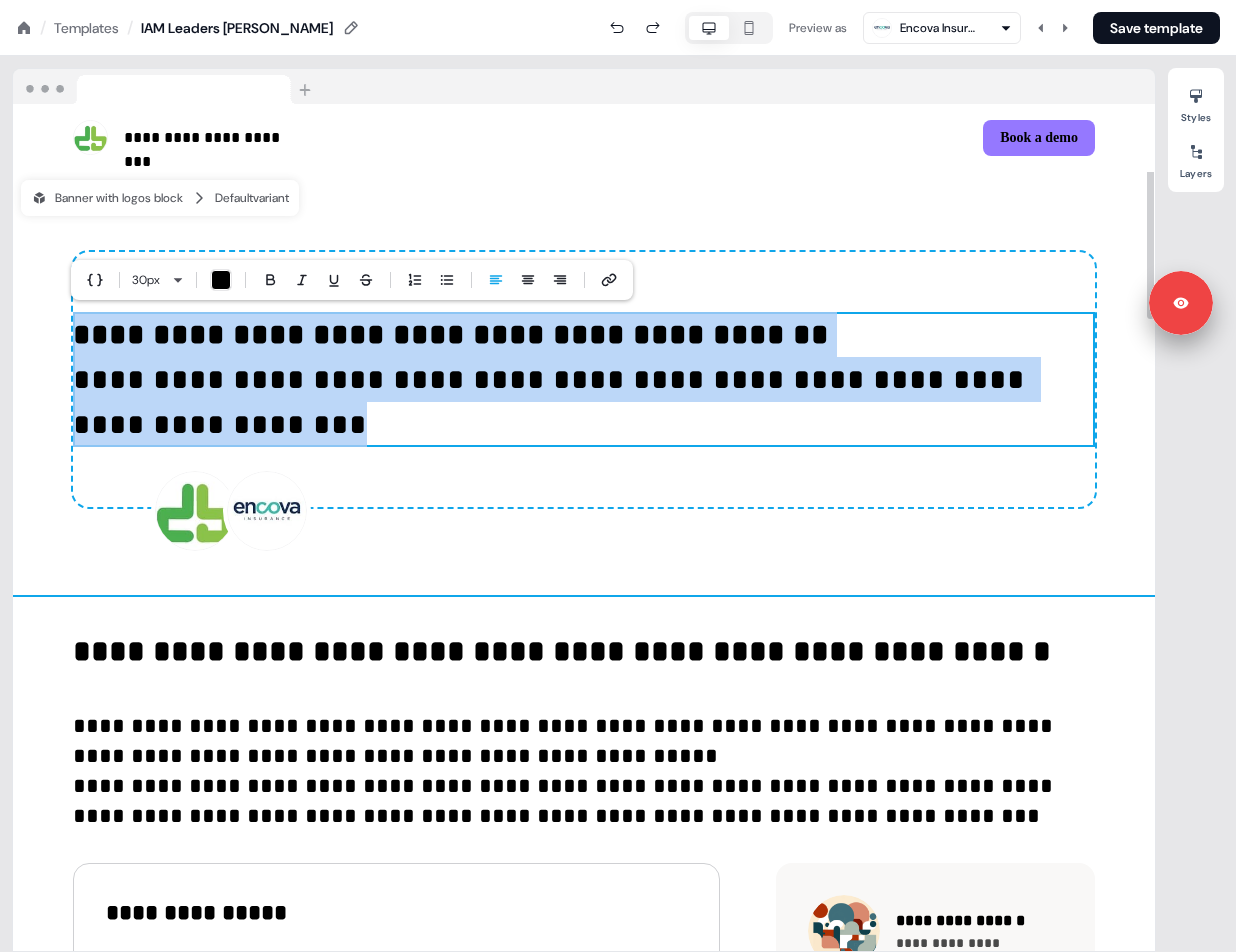 click on "**********" at bounding box center [584, 380] 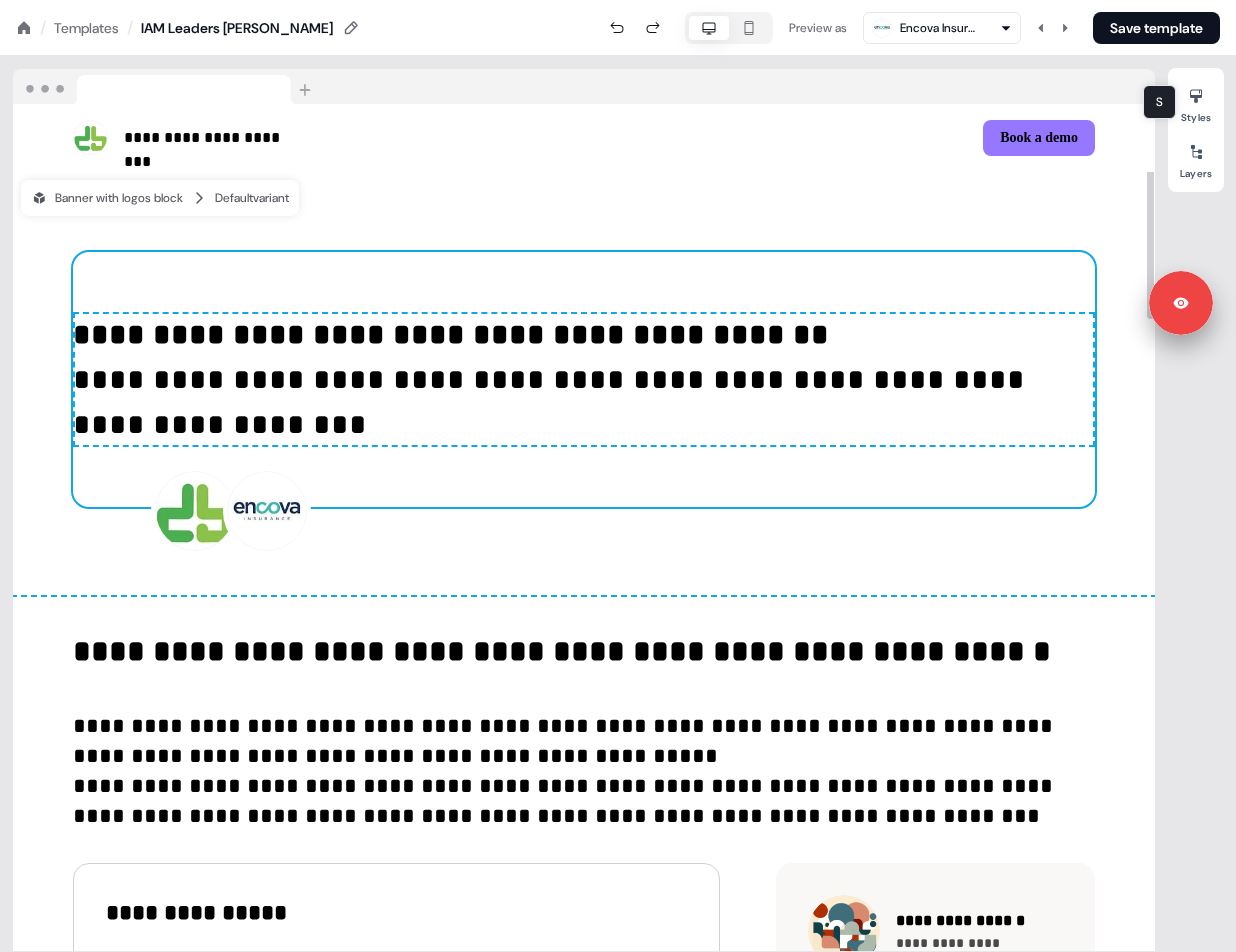 click on "Styles S S Layers" at bounding box center [1196, 130] 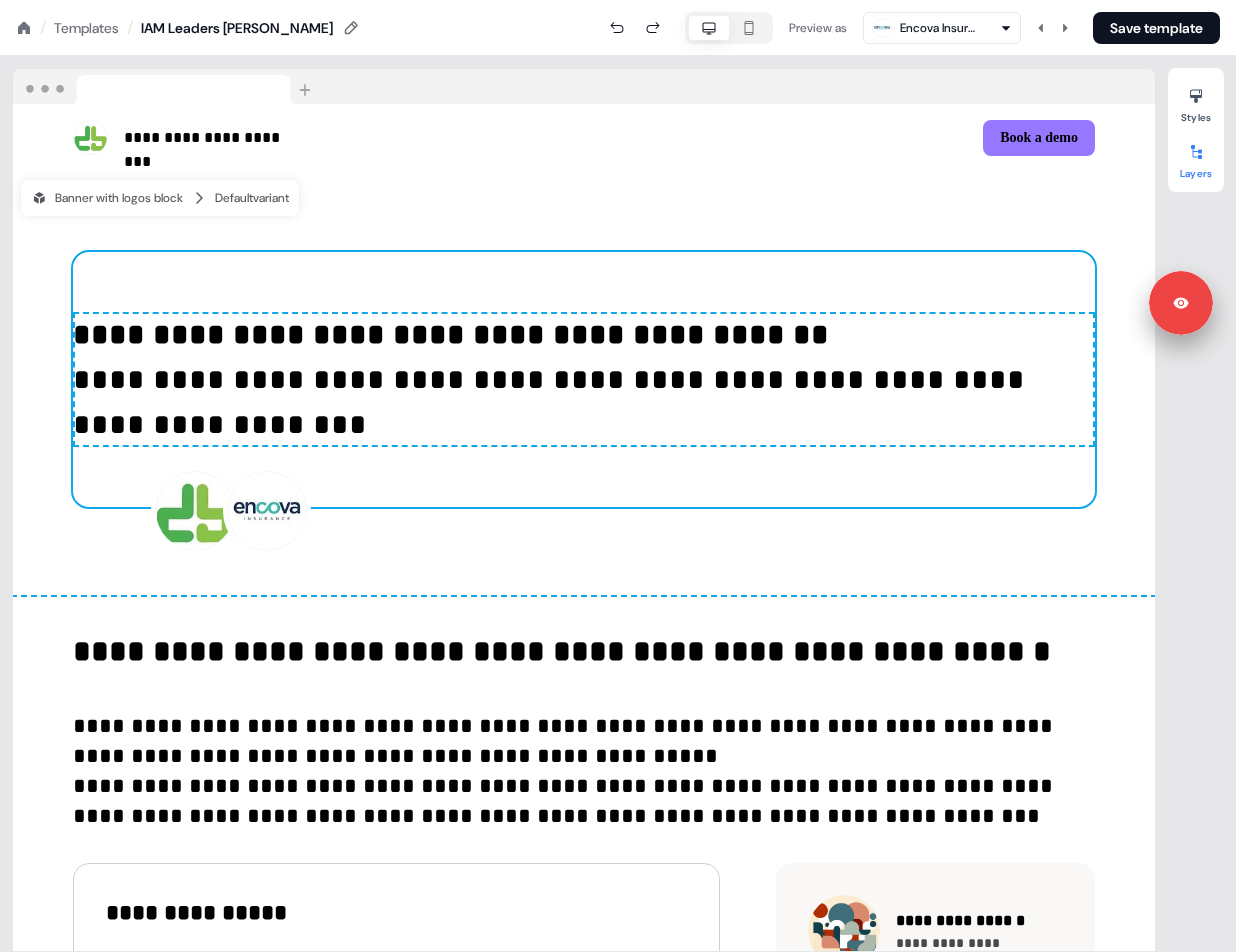 click on "Layers" at bounding box center (1196, 158) 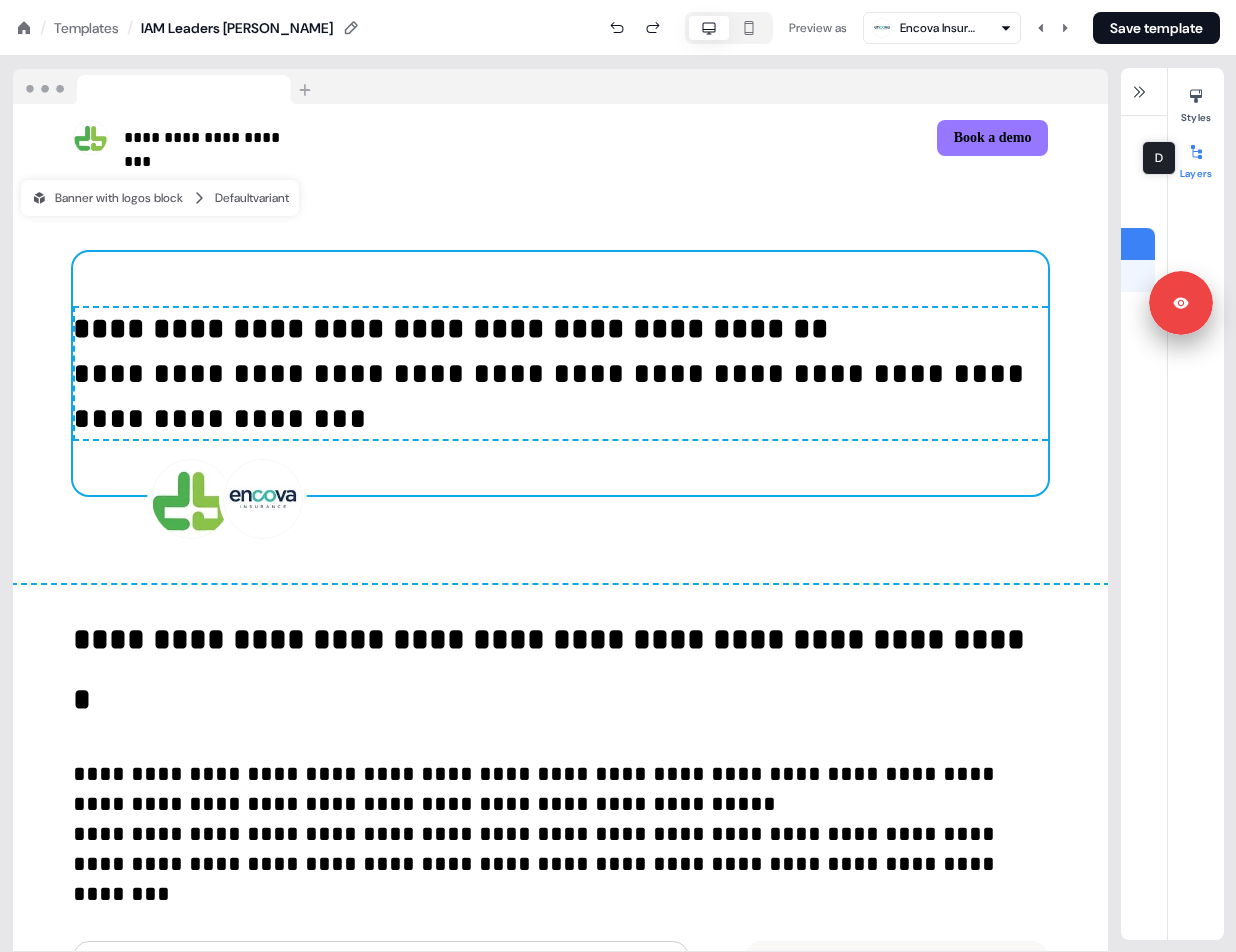 scroll, scrollTop: 0, scrollLeft: 0, axis: both 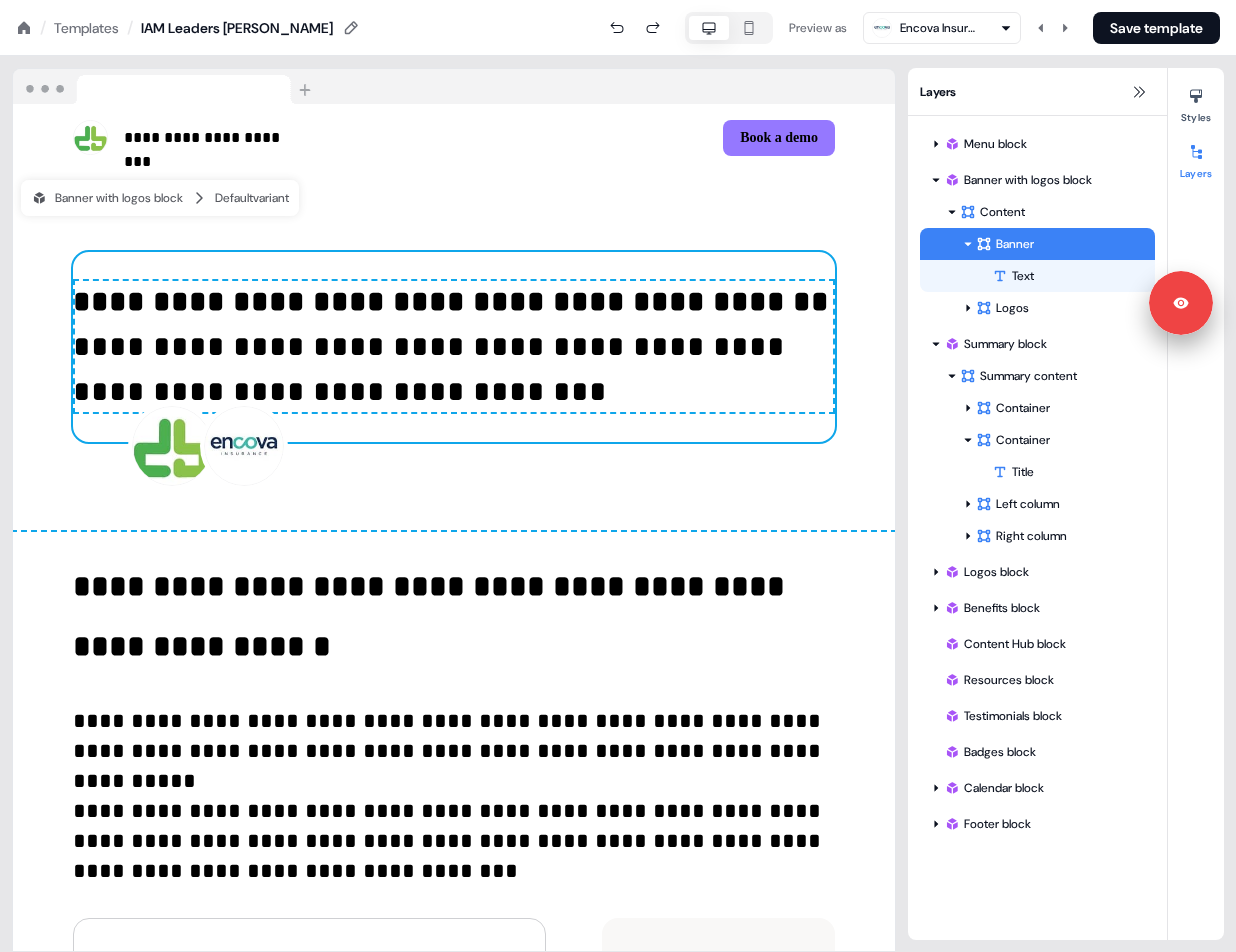 click on "Layers" at bounding box center [1196, 158] 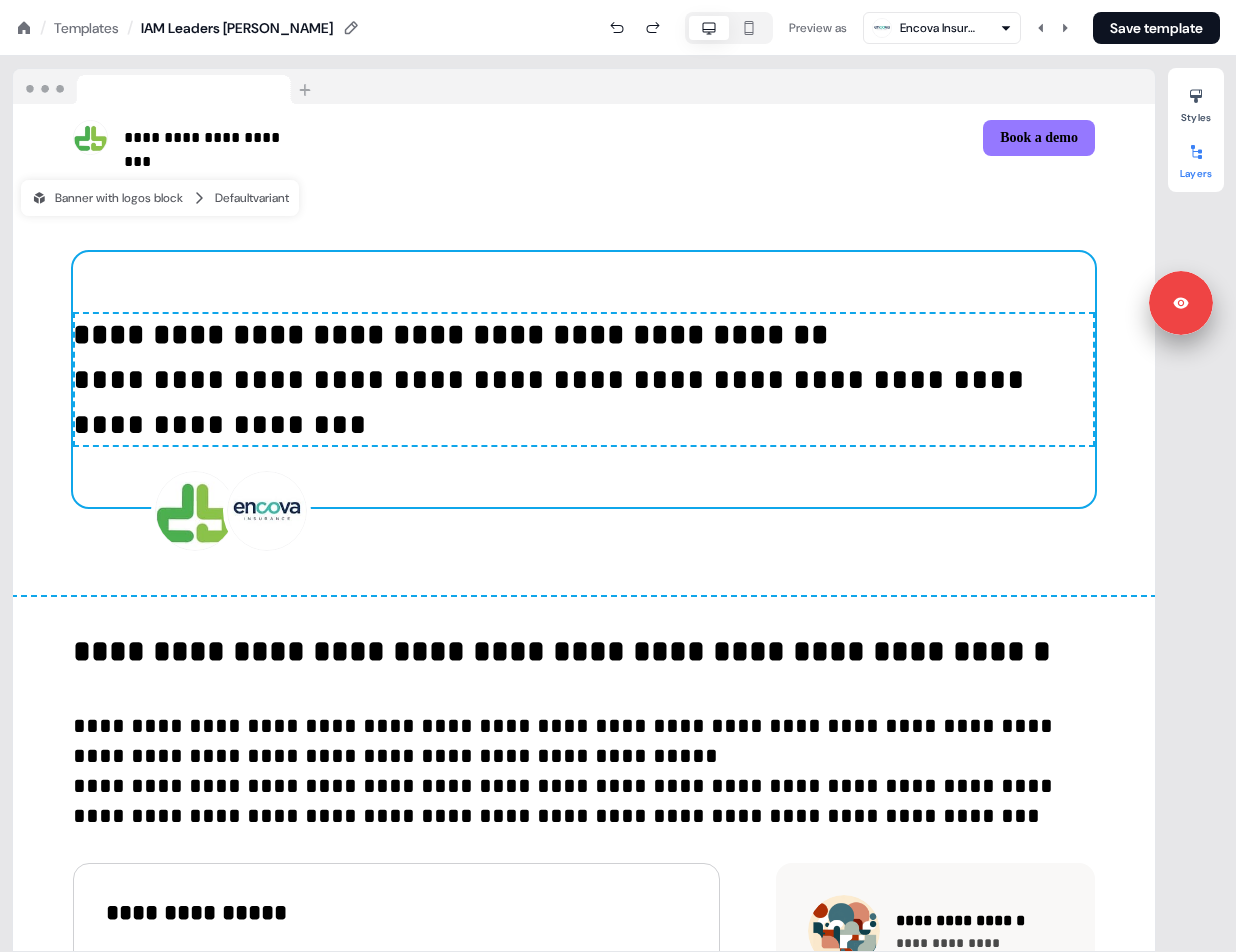 click 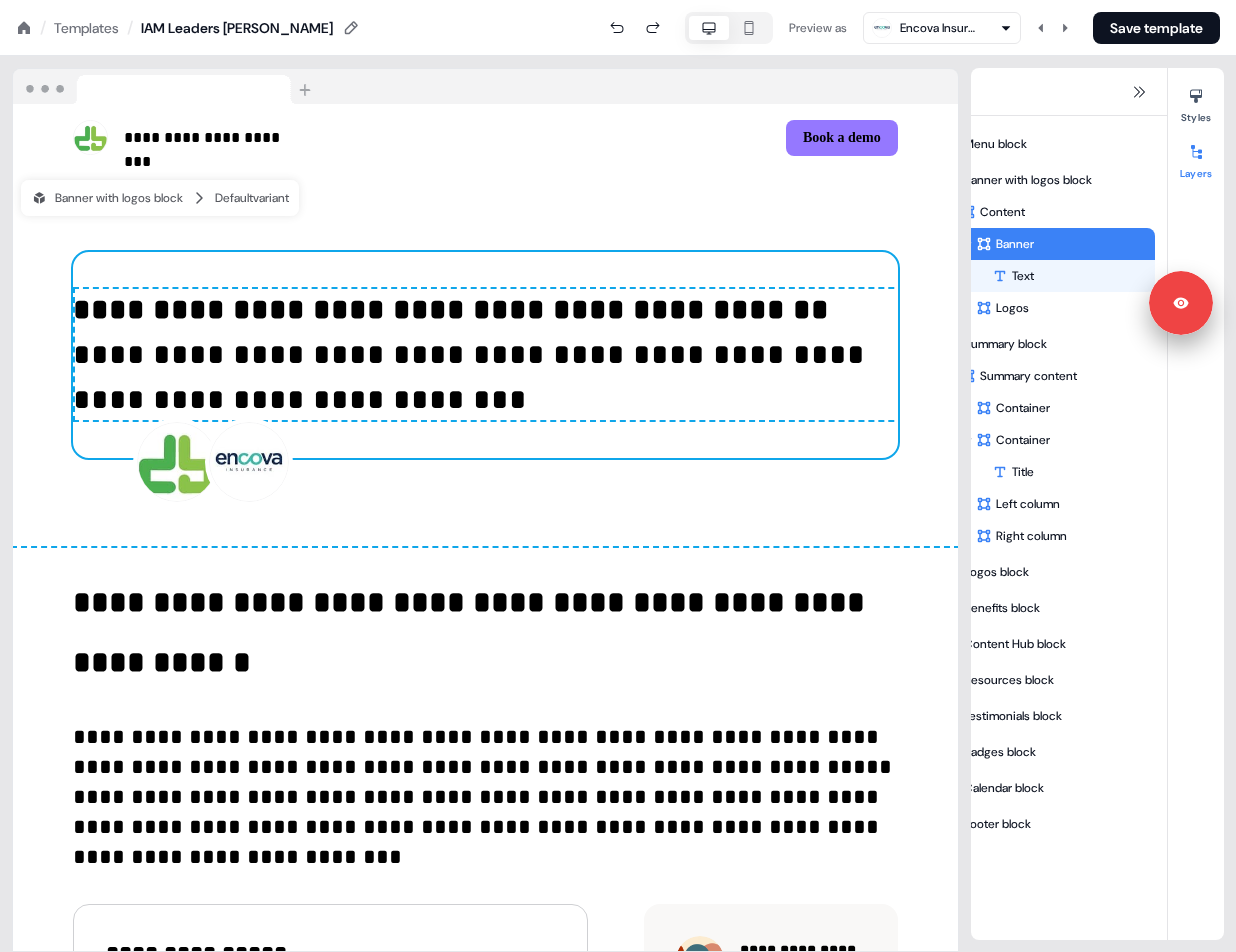 scroll, scrollTop: 0, scrollLeft: 0, axis: both 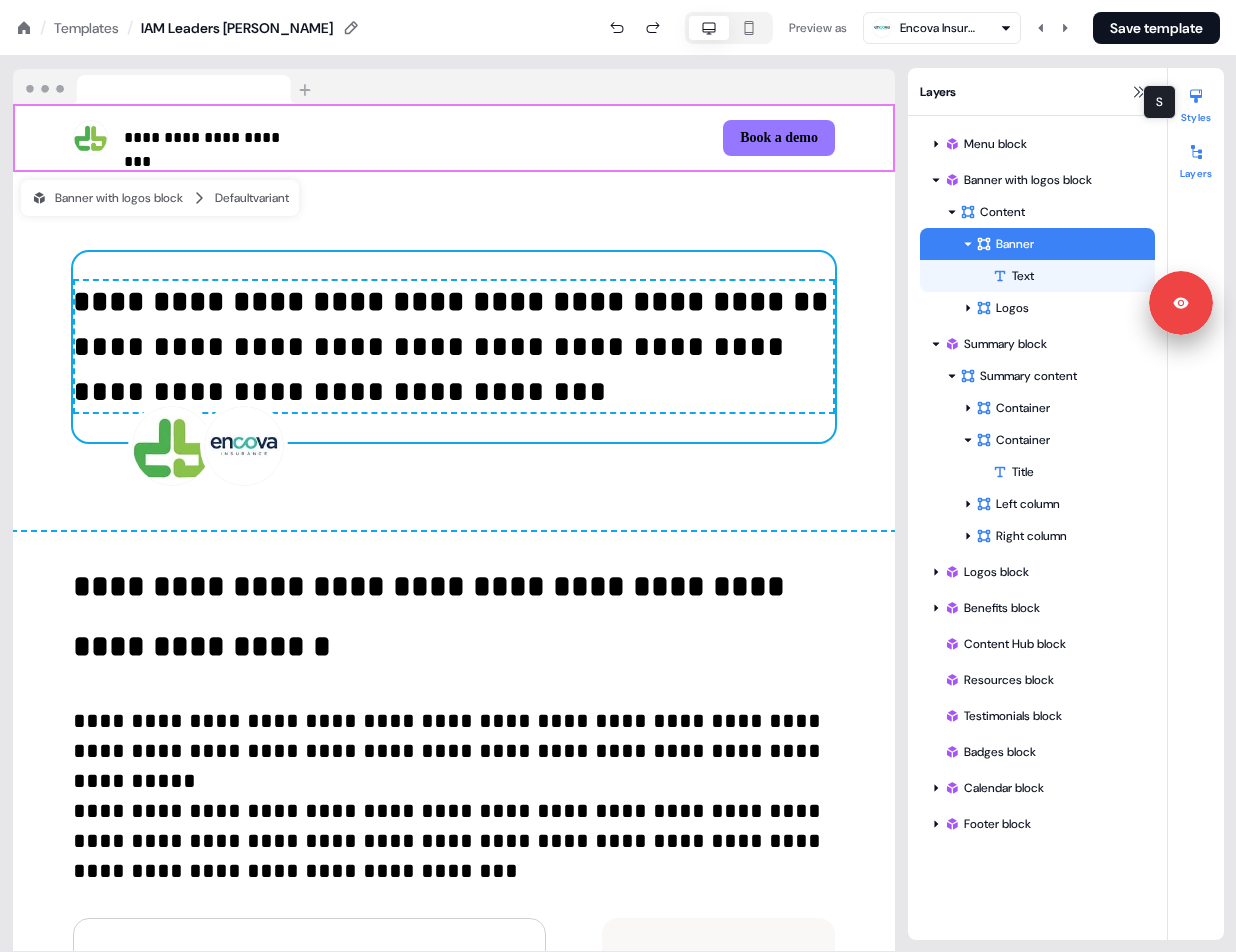 click 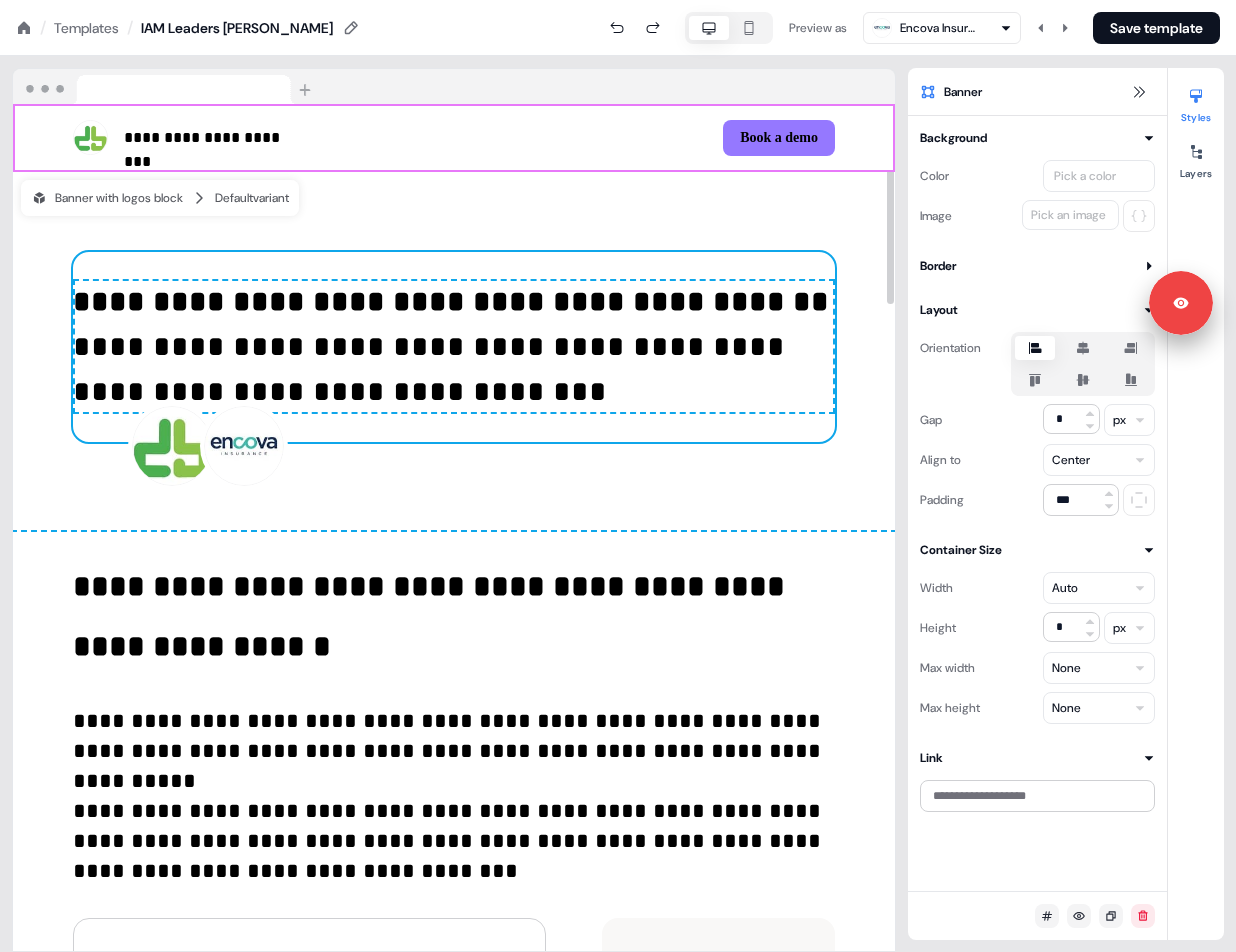 click on "**********" at bounding box center [454, 347] 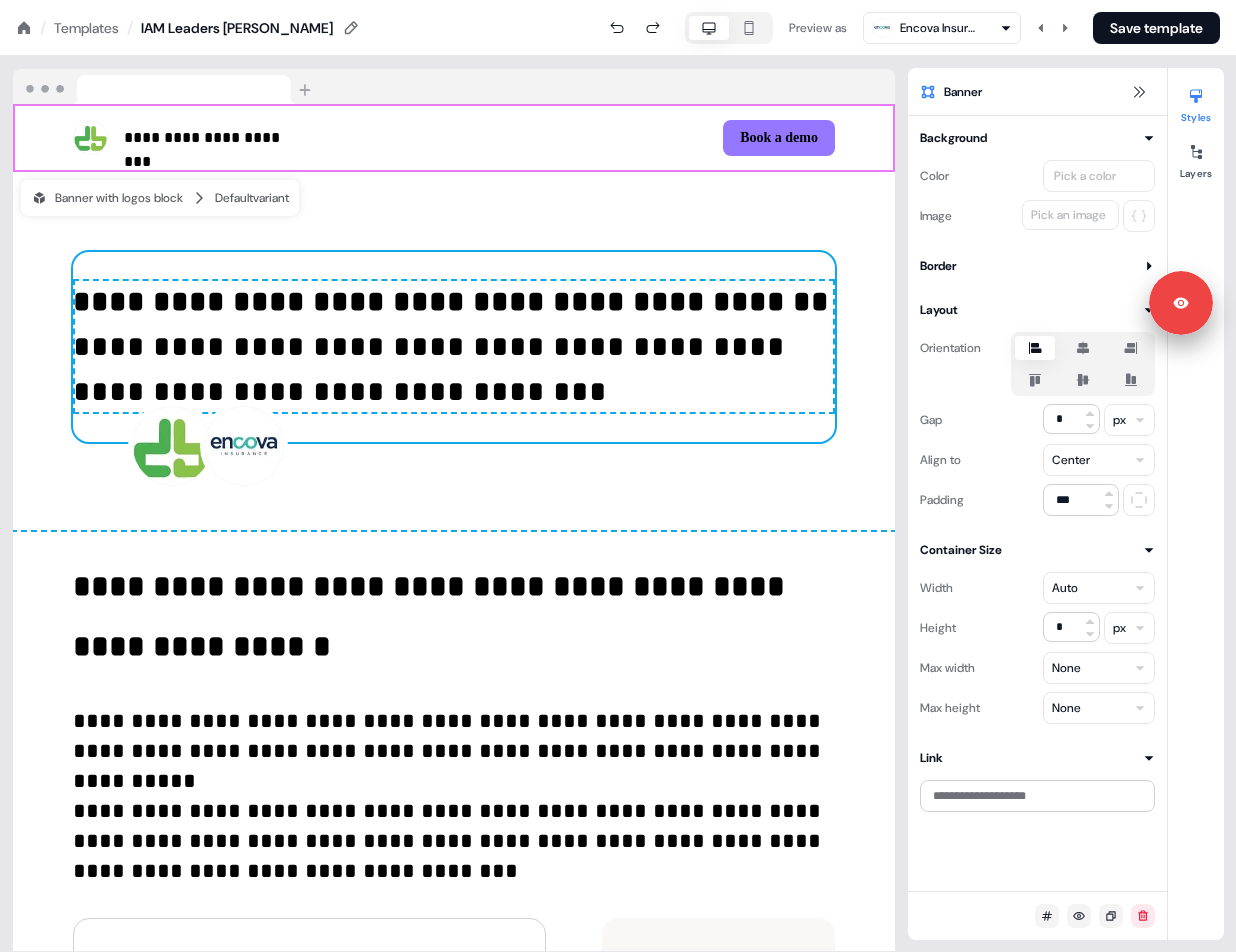 click on "Pick a color" at bounding box center (1085, 176) 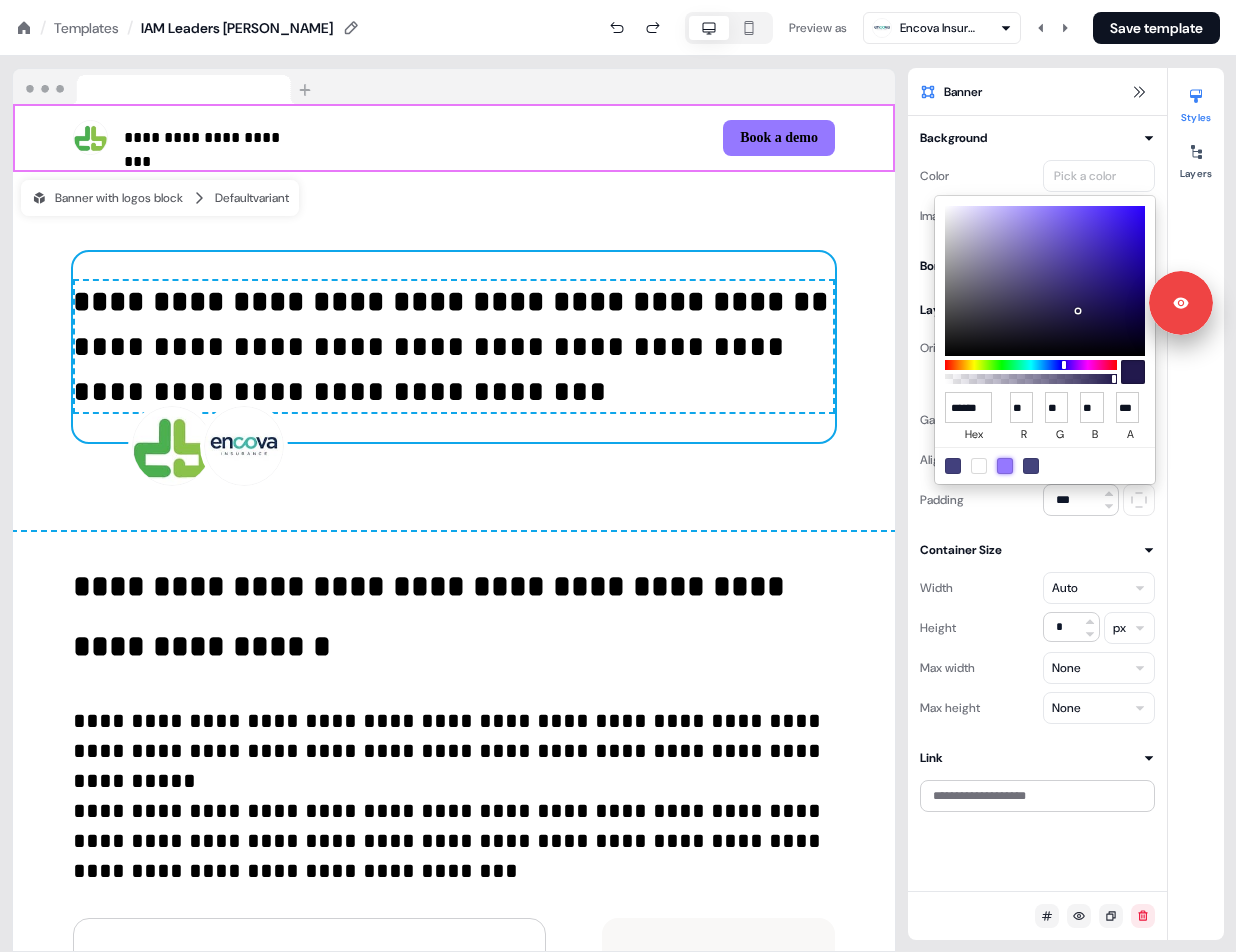 click at bounding box center [1005, 466] 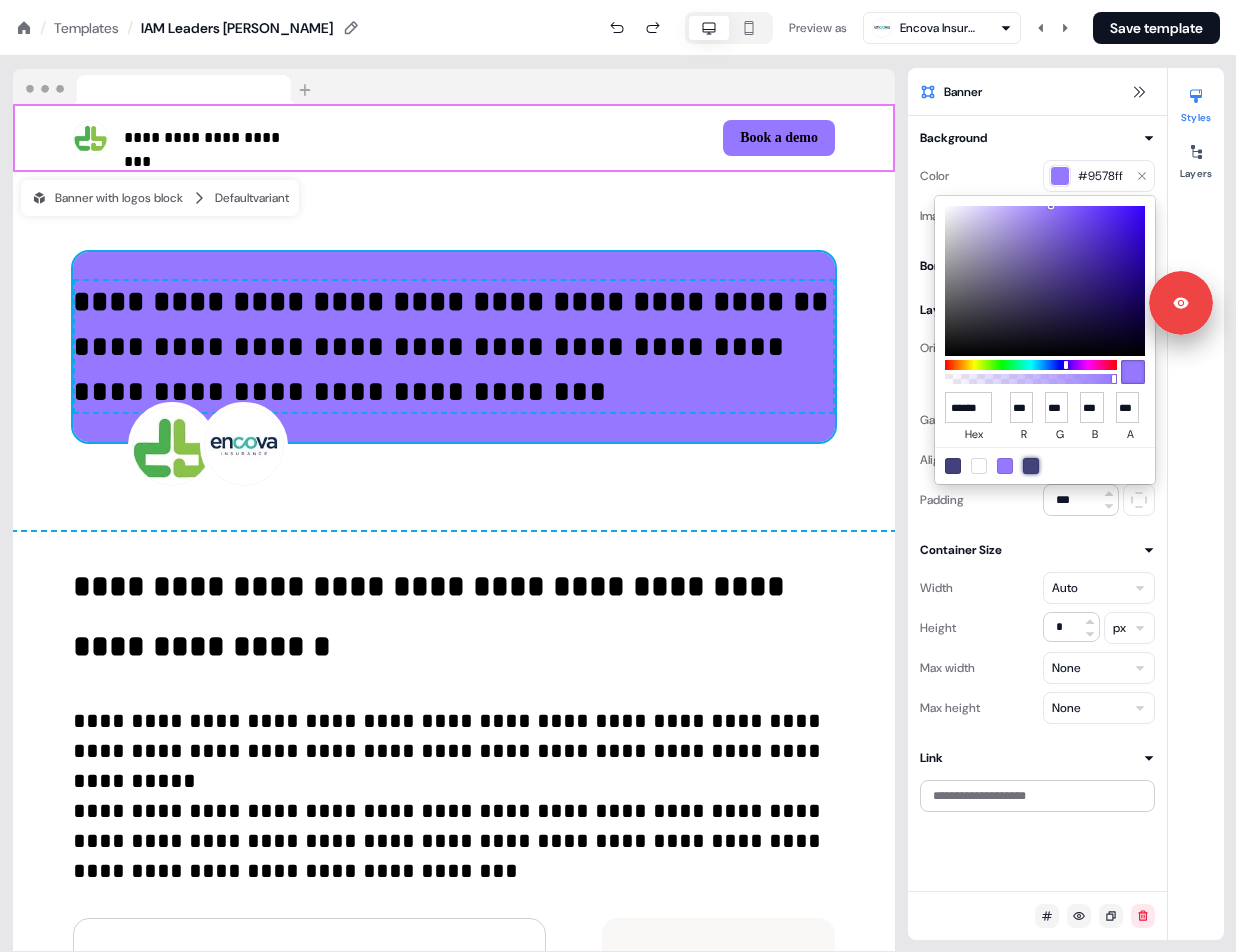 click at bounding box center (1031, 466) 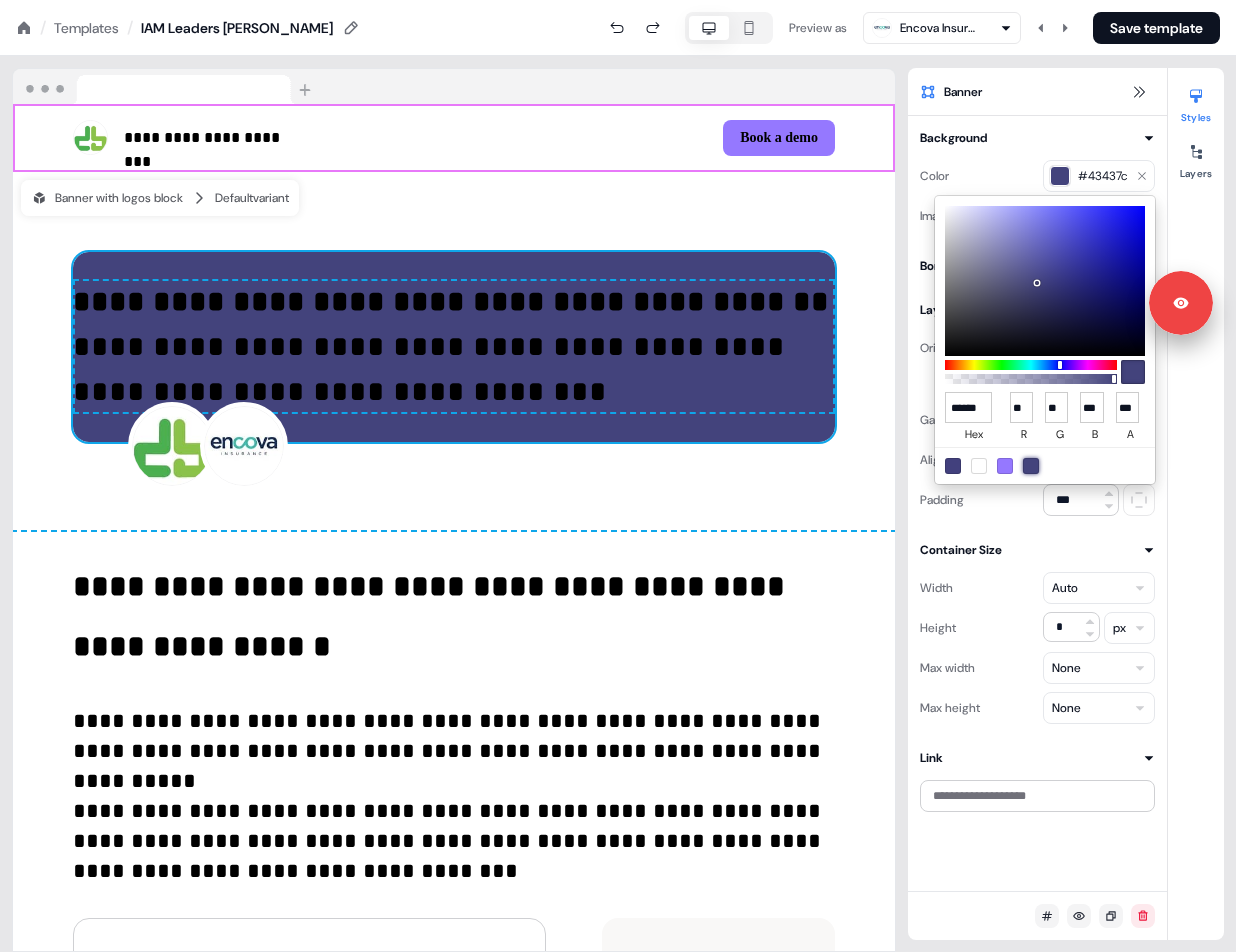 click at bounding box center [953, 466] 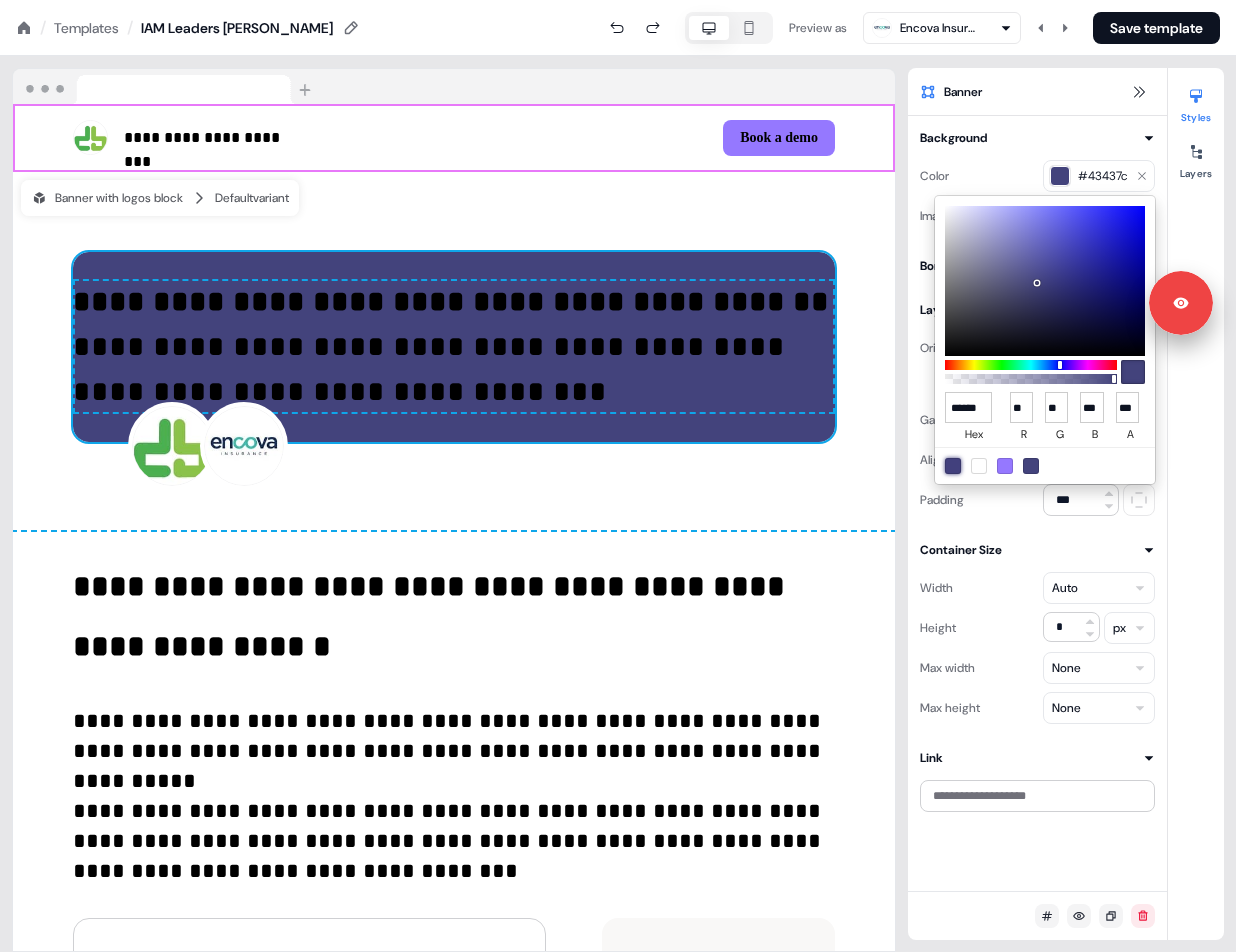 type on "******" 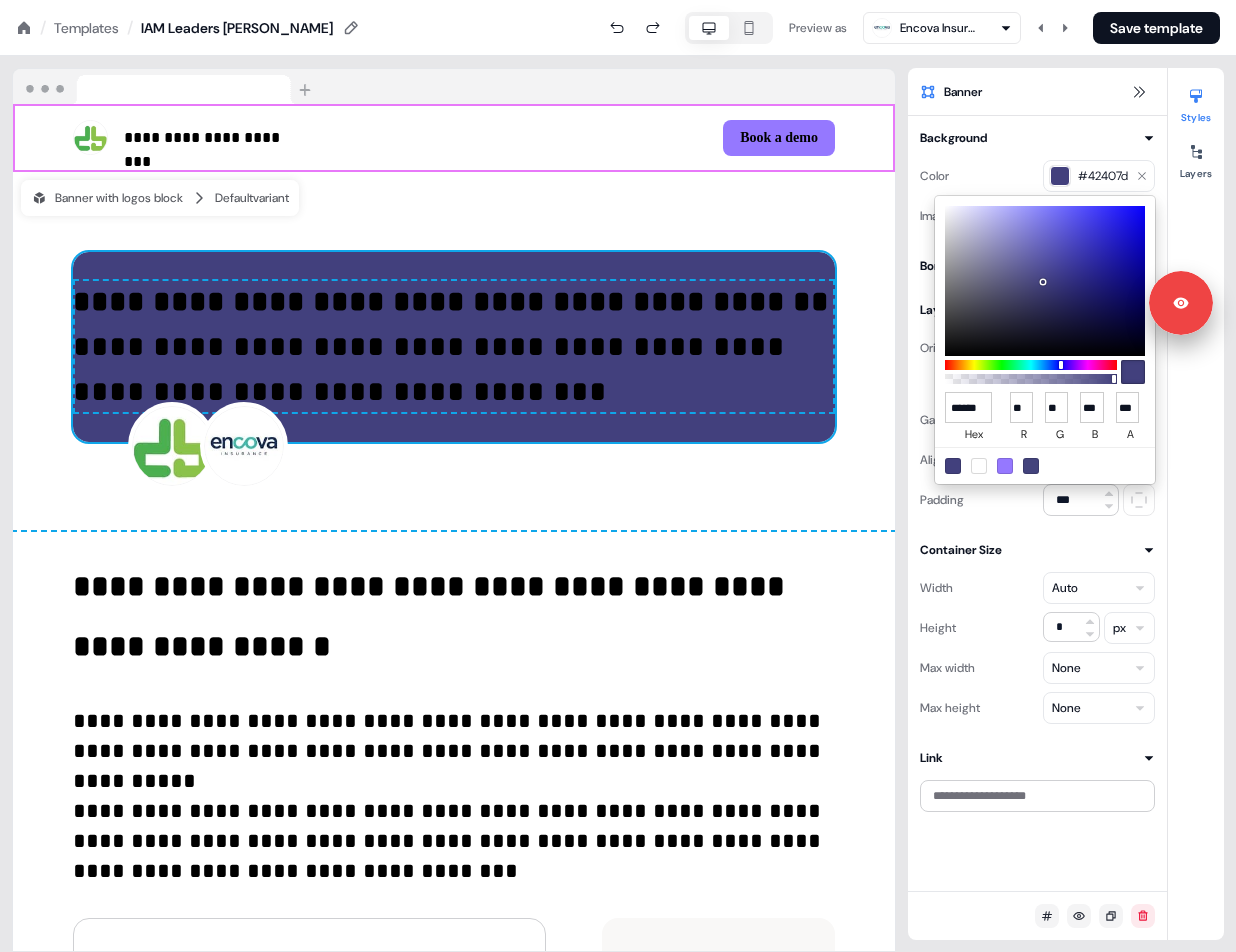 click on "**********" at bounding box center [618, 0] 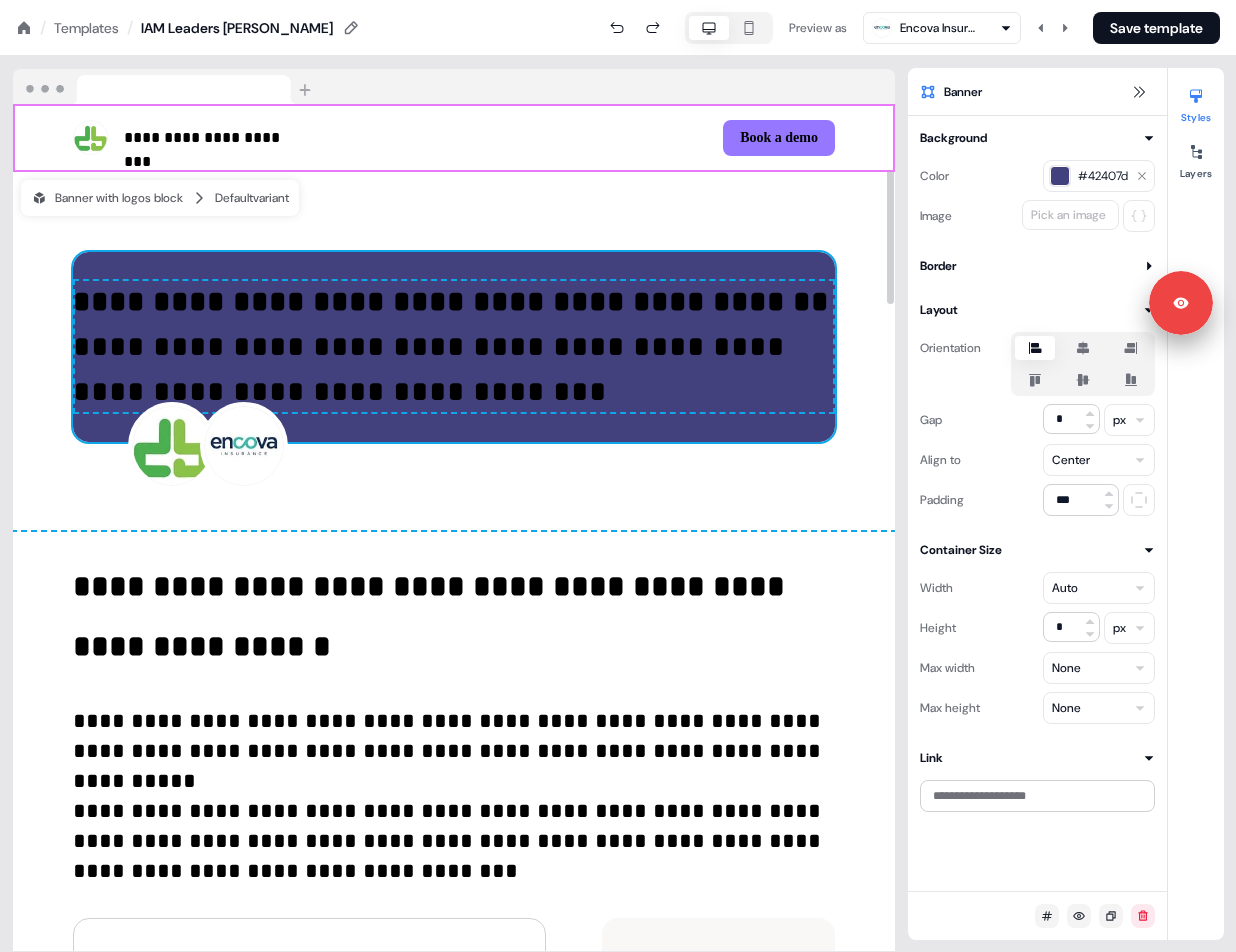 click on "**********" at bounding box center [433, 369] 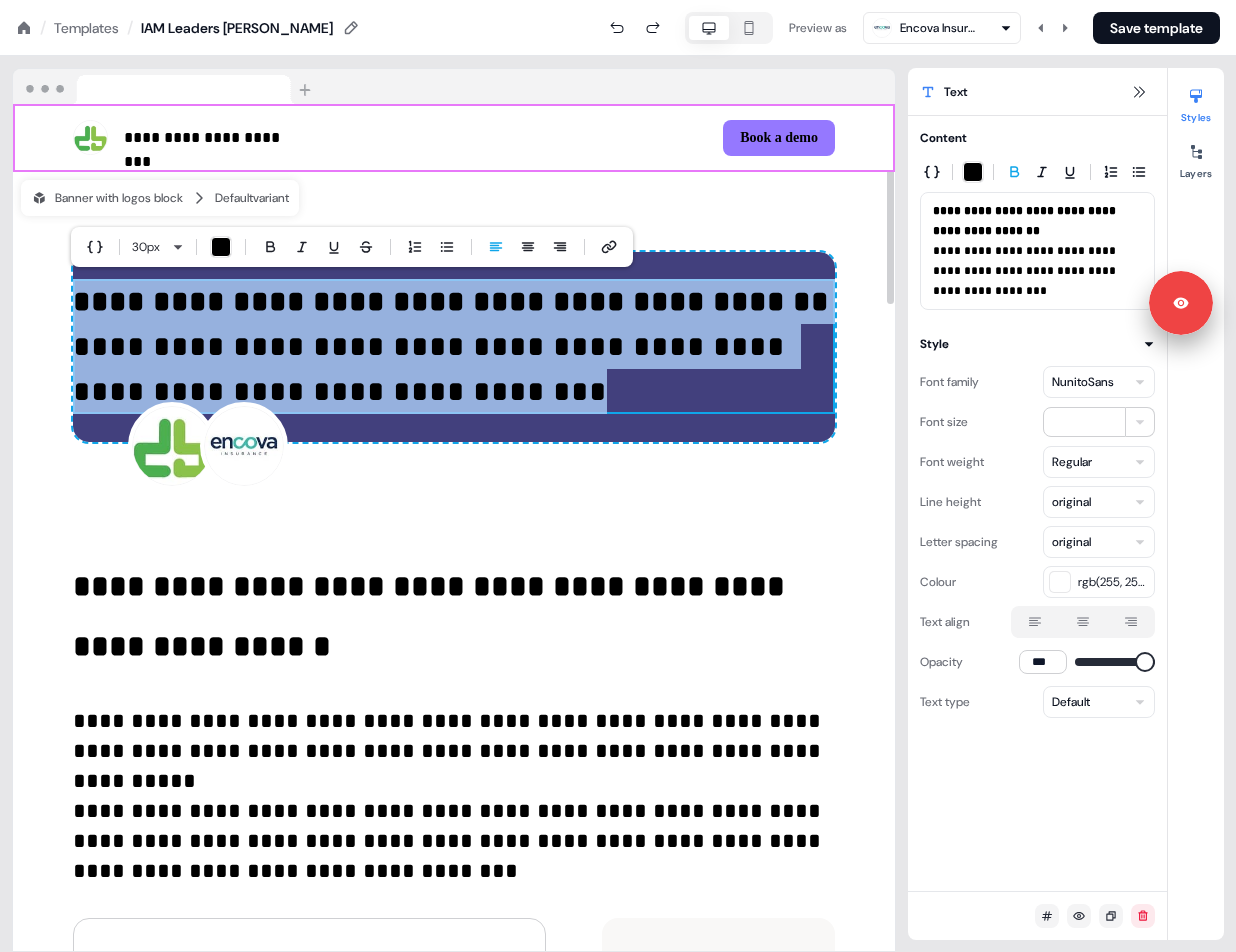 click on "**********" at bounding box center (433, 369) 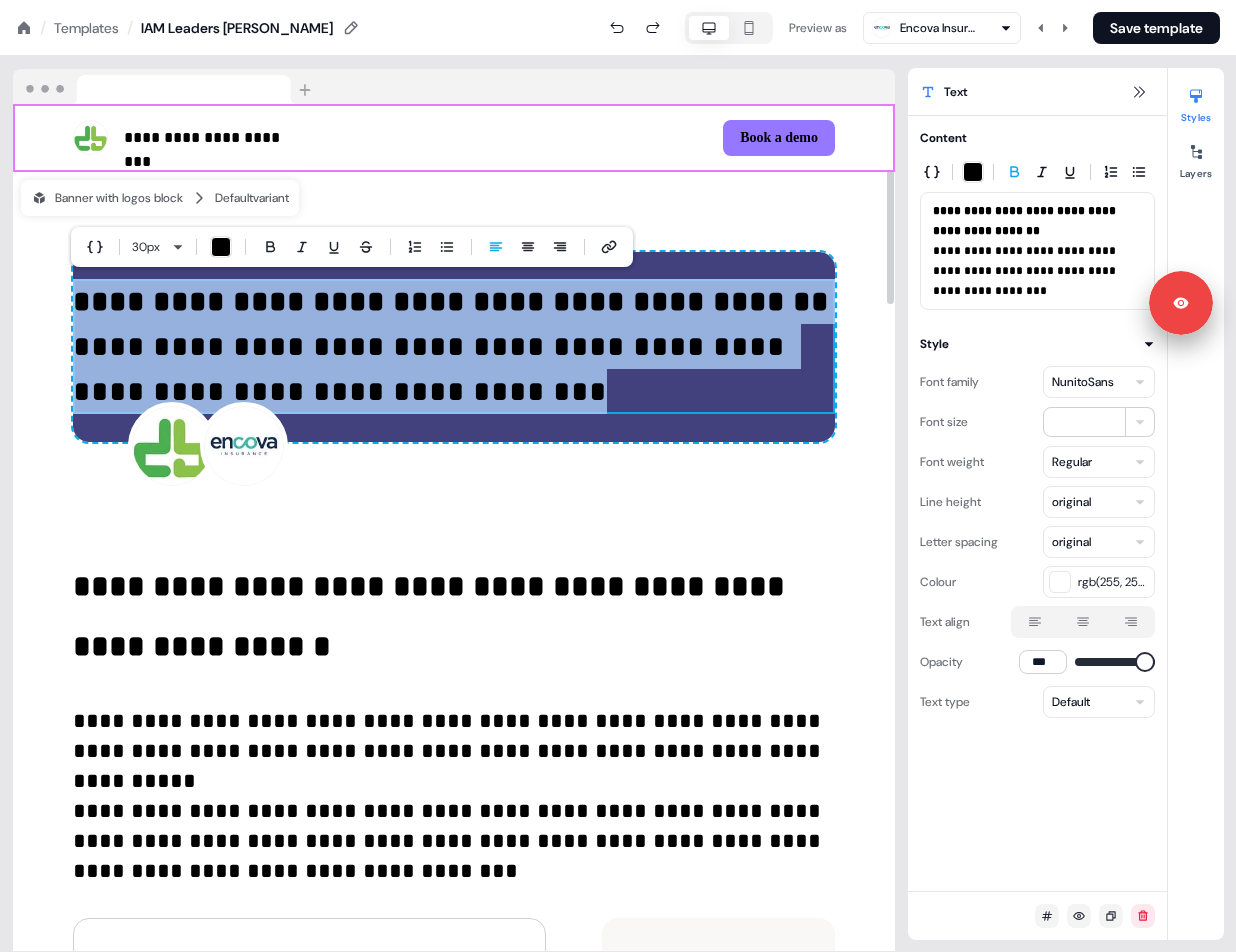 click at bounding box center [221, 247] 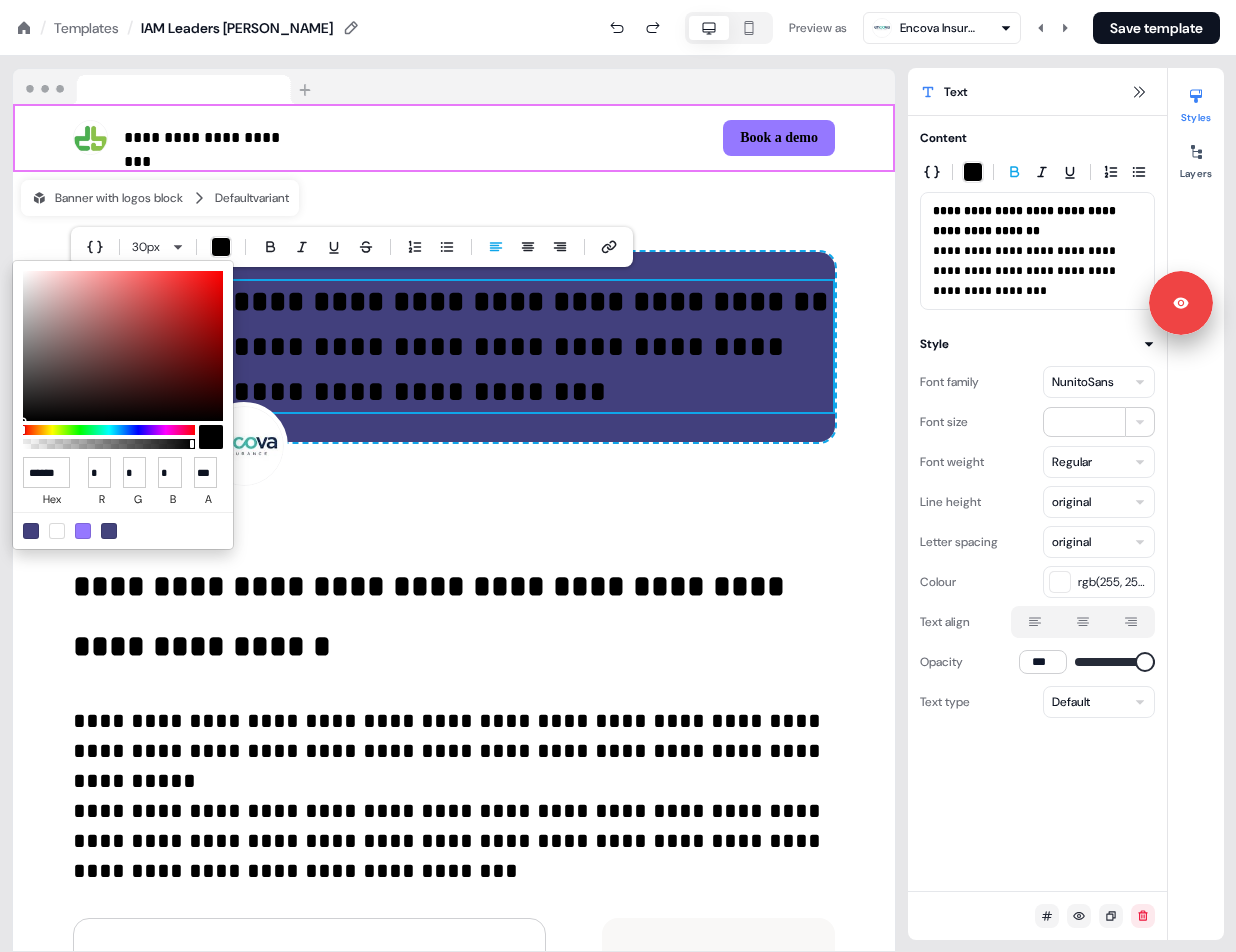 click at bounding box center (57, 531) 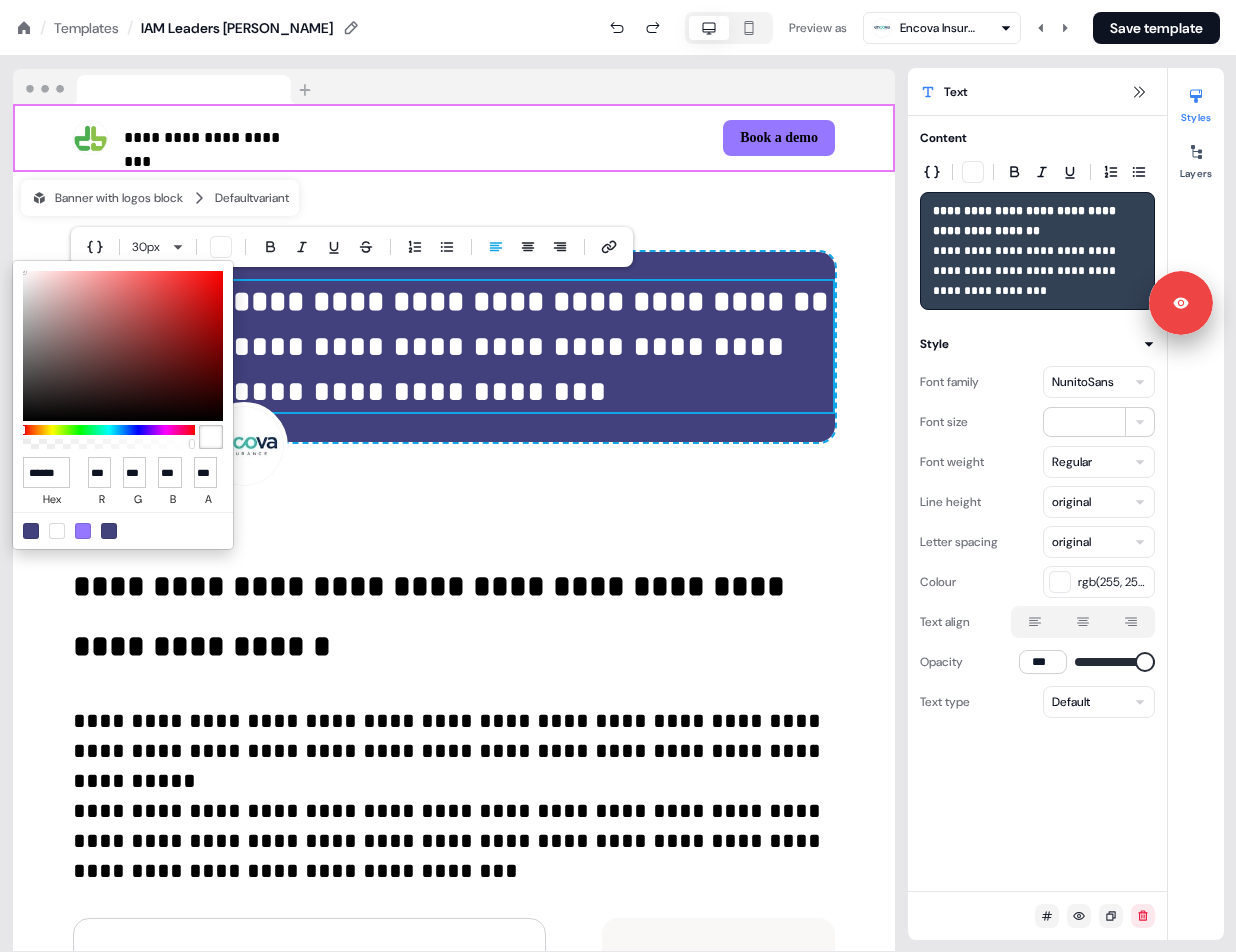 click on "**********" at bounding box center (618, 0) 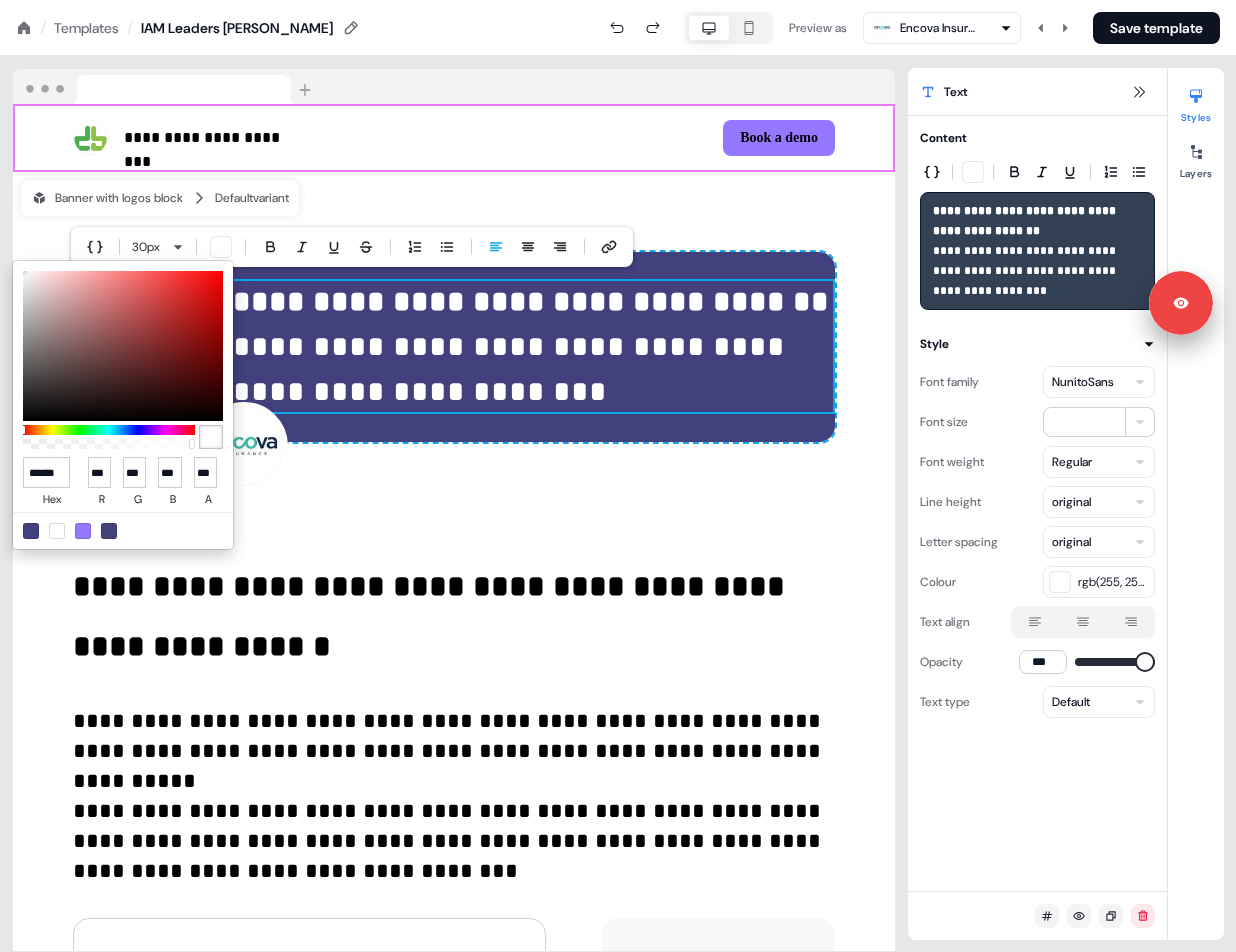 click on "**********" at bounding box center (618, 0) 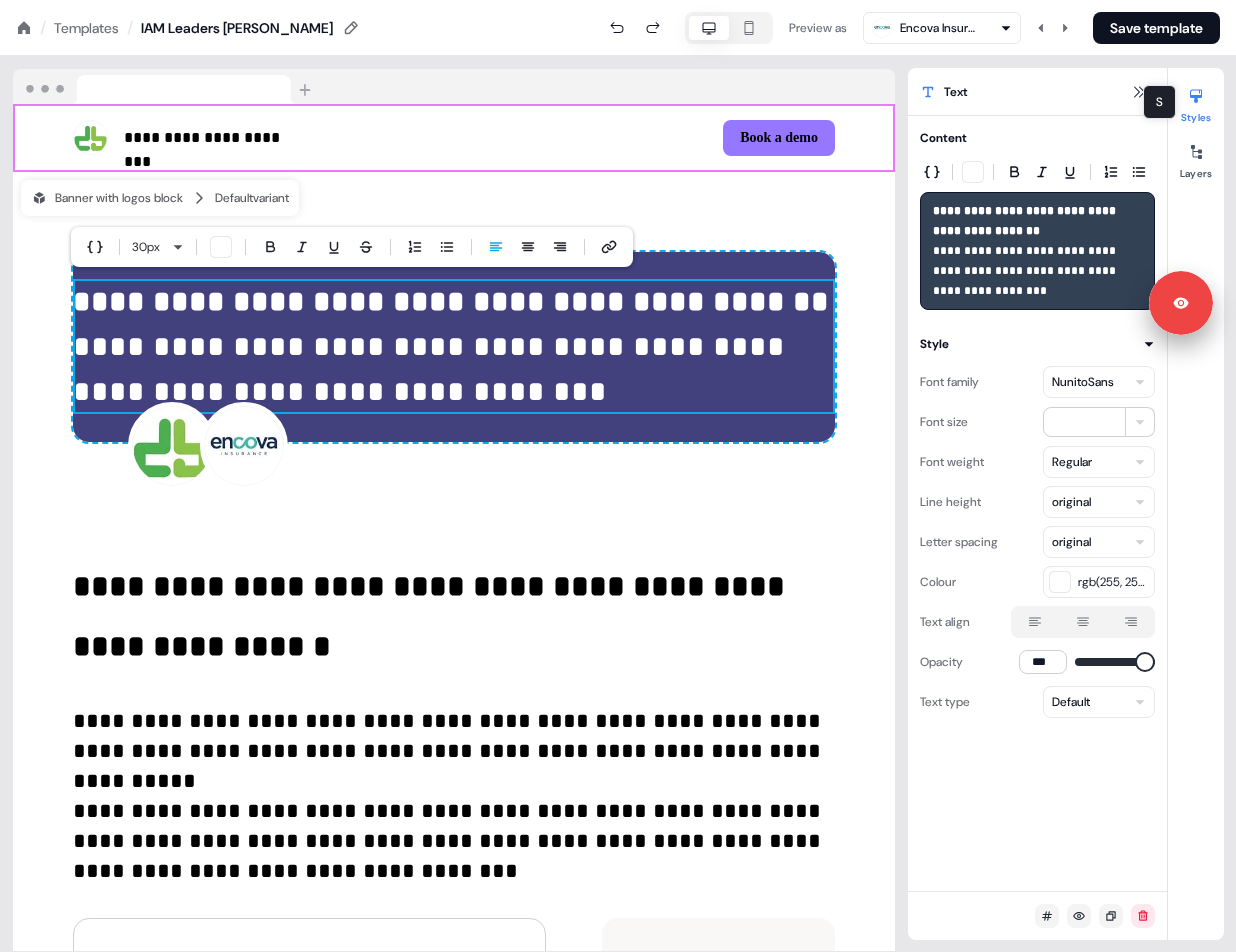 click on "S S" at bounding box center (1159, 102) 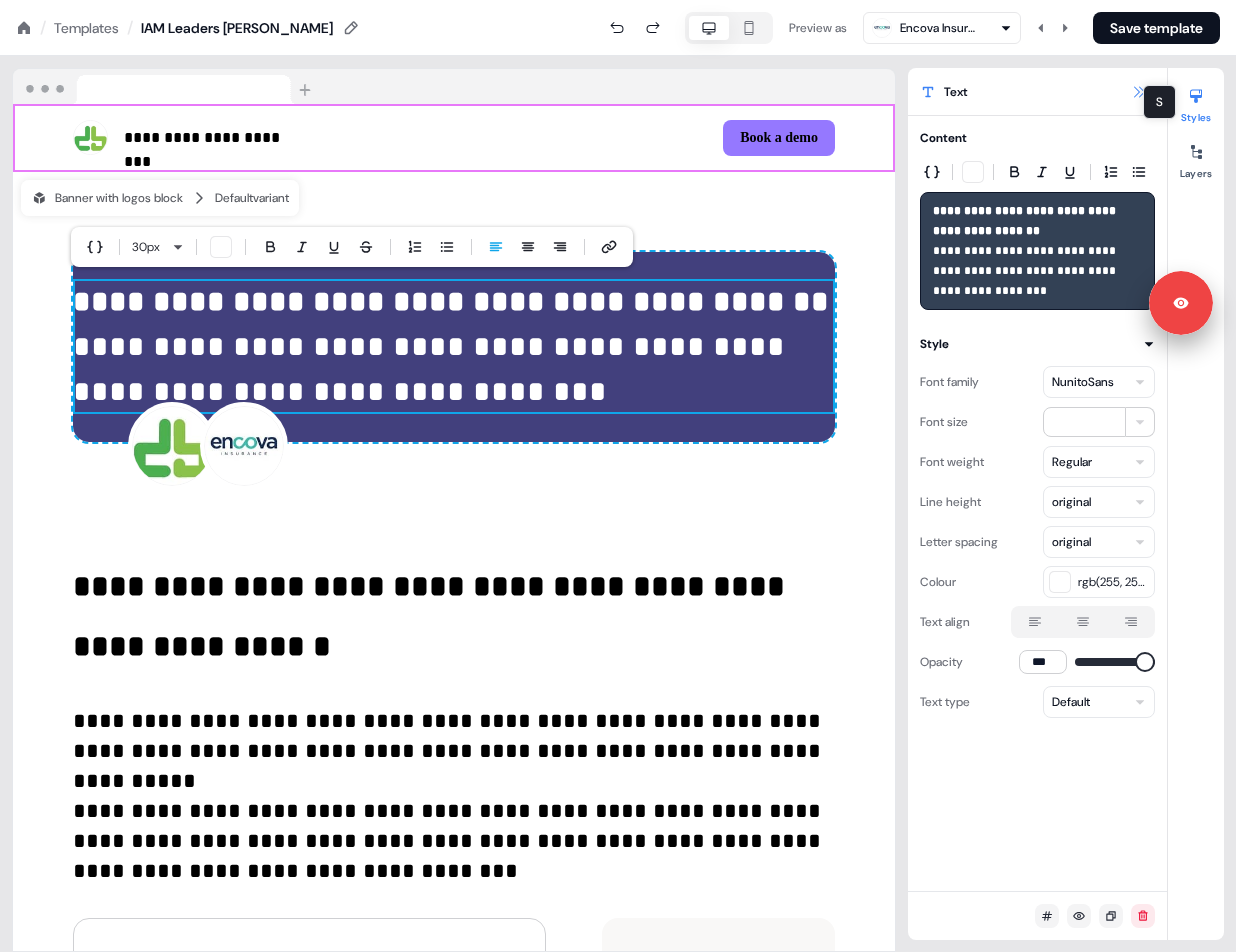 click 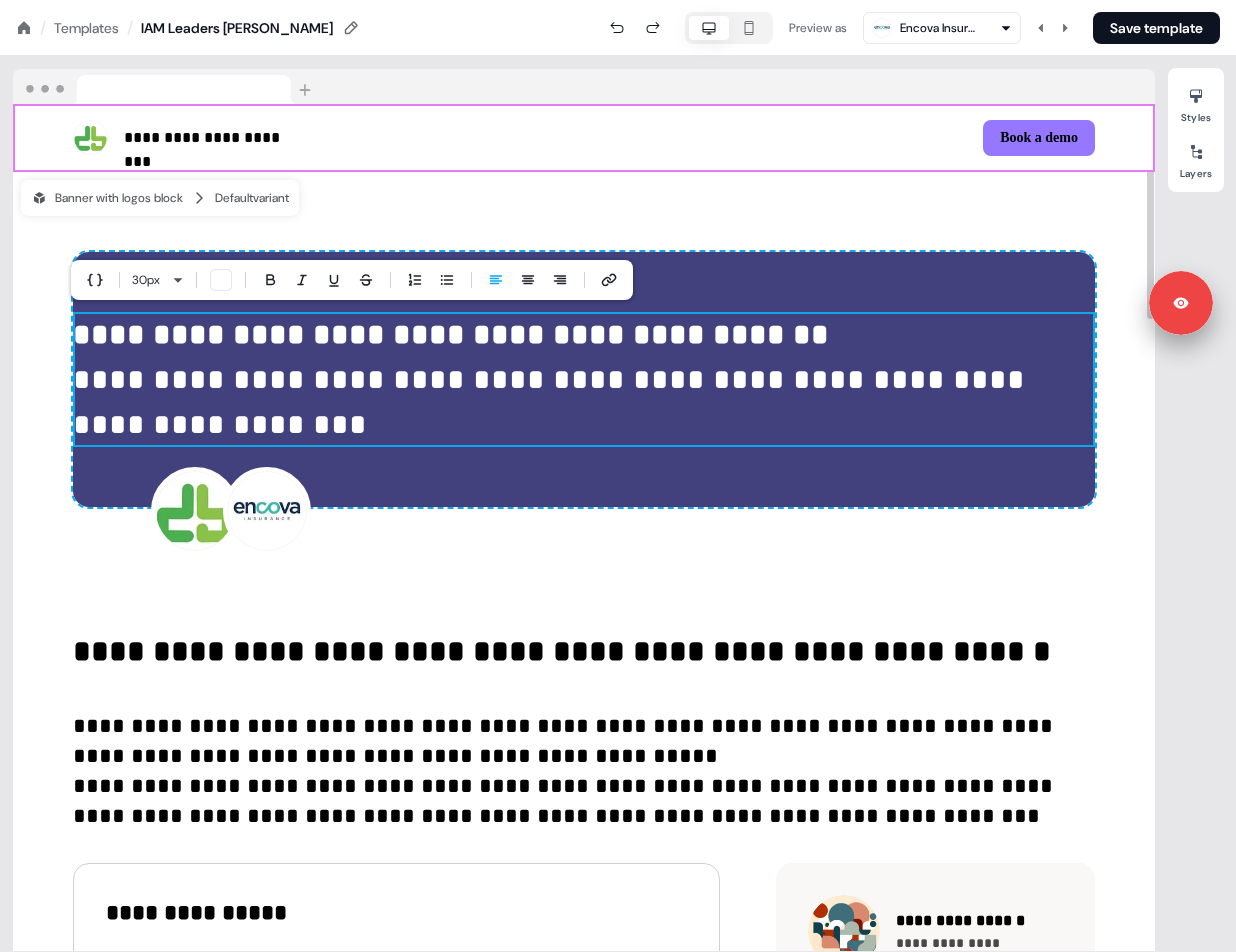 click on "**********" at bounding box center [584, 384] 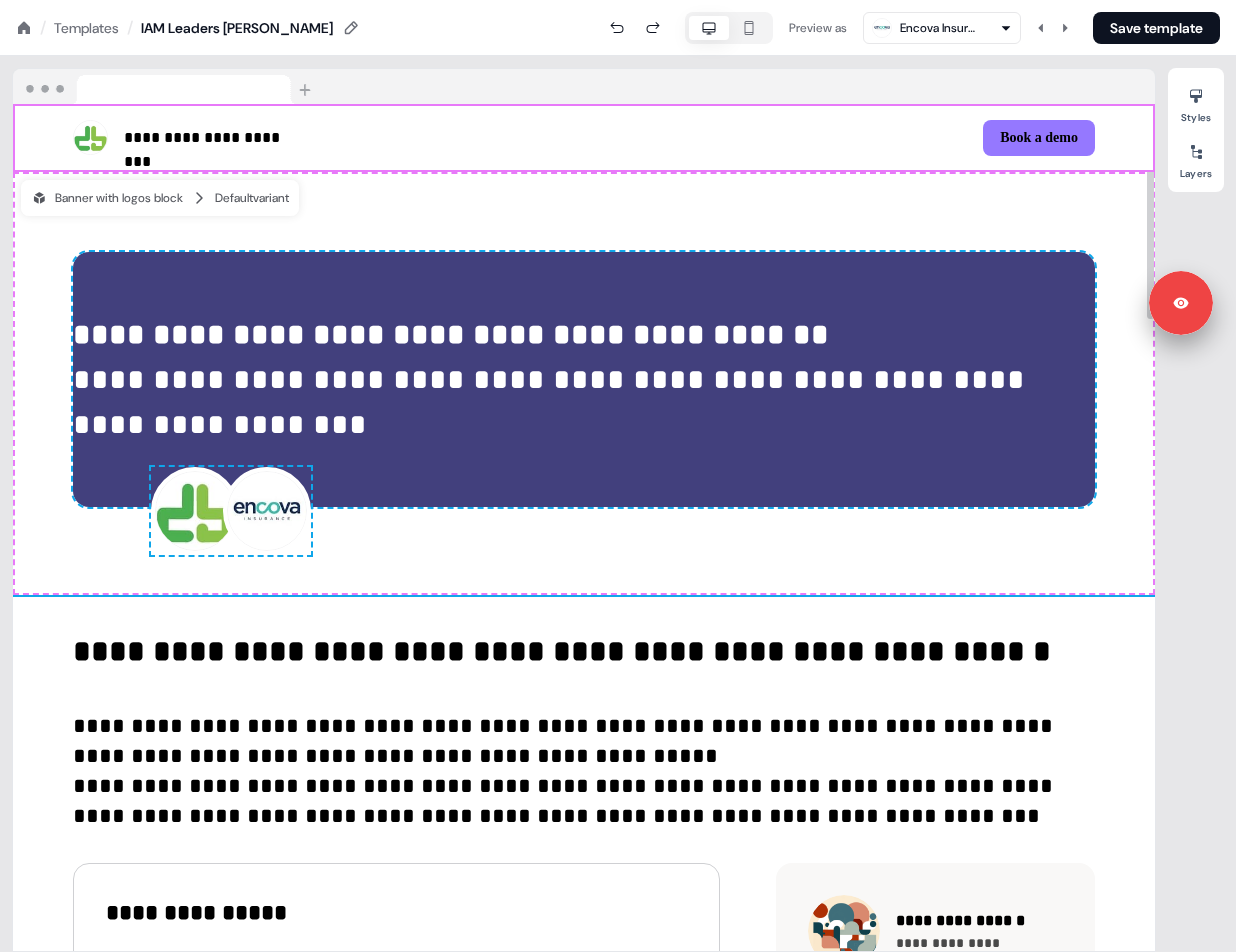 click on "**********" at bounding box center [584, 379] 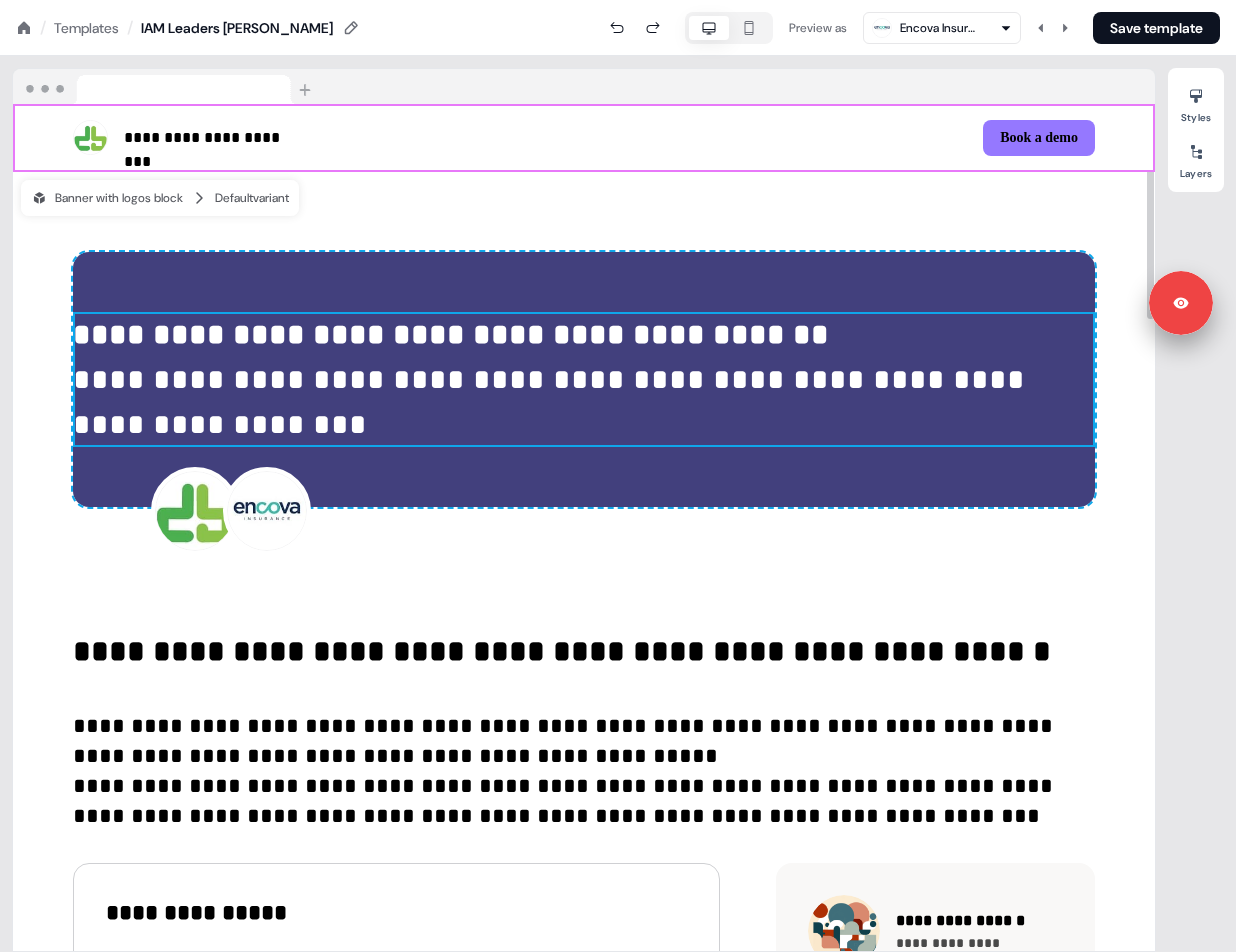 click on "**********" at bounding box center (584, 380) 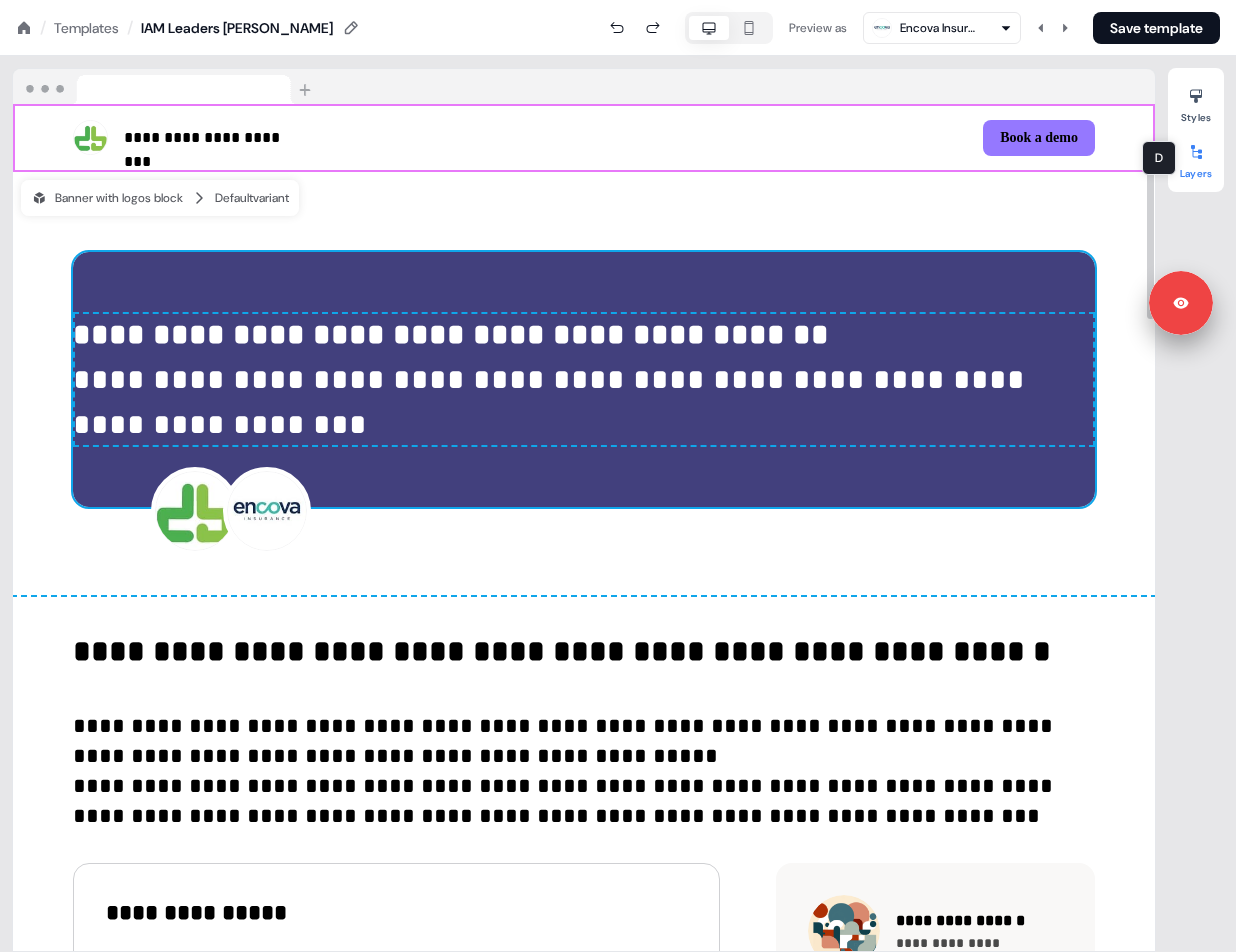 click 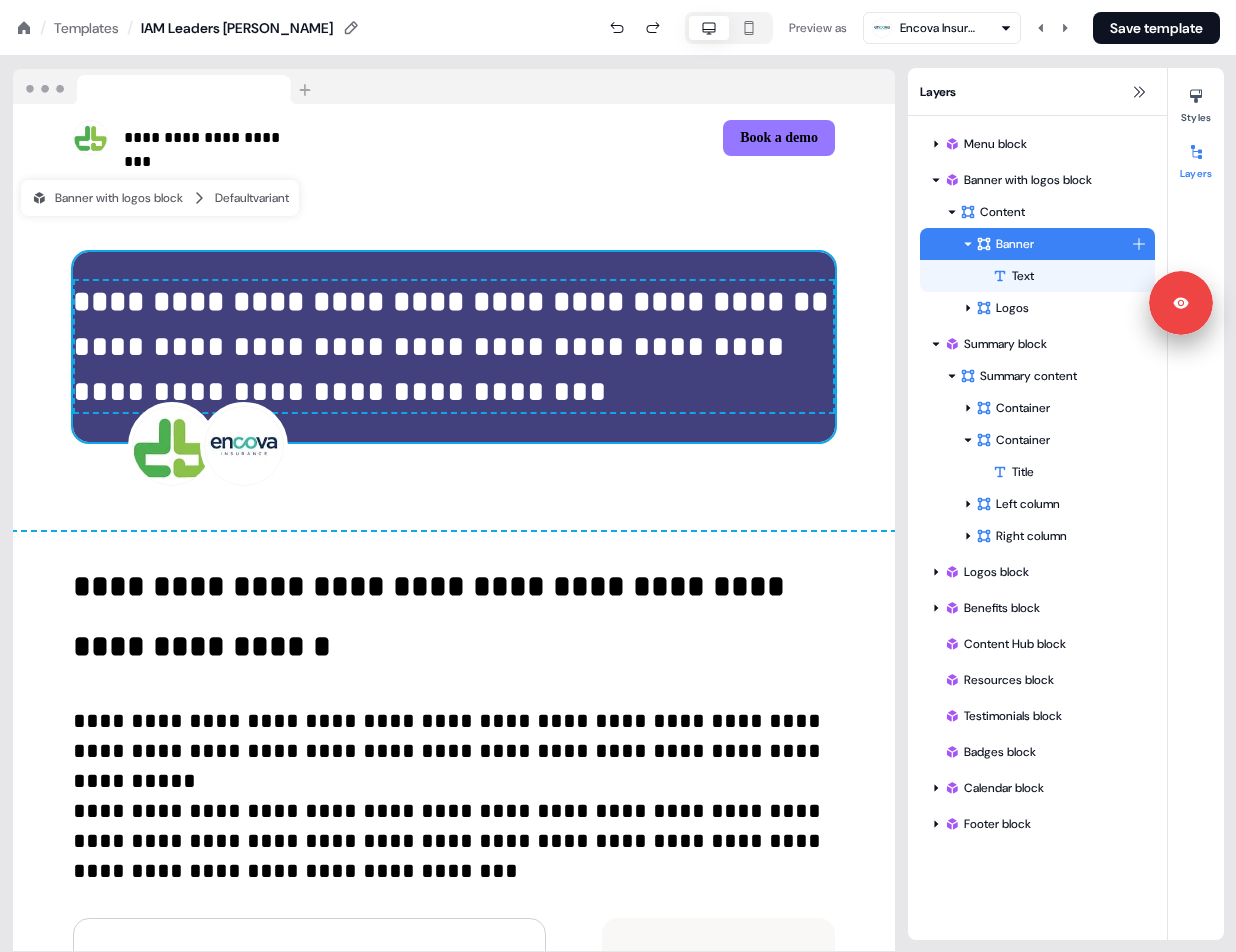 click on "Banner" at bounding box center (1053, 244) 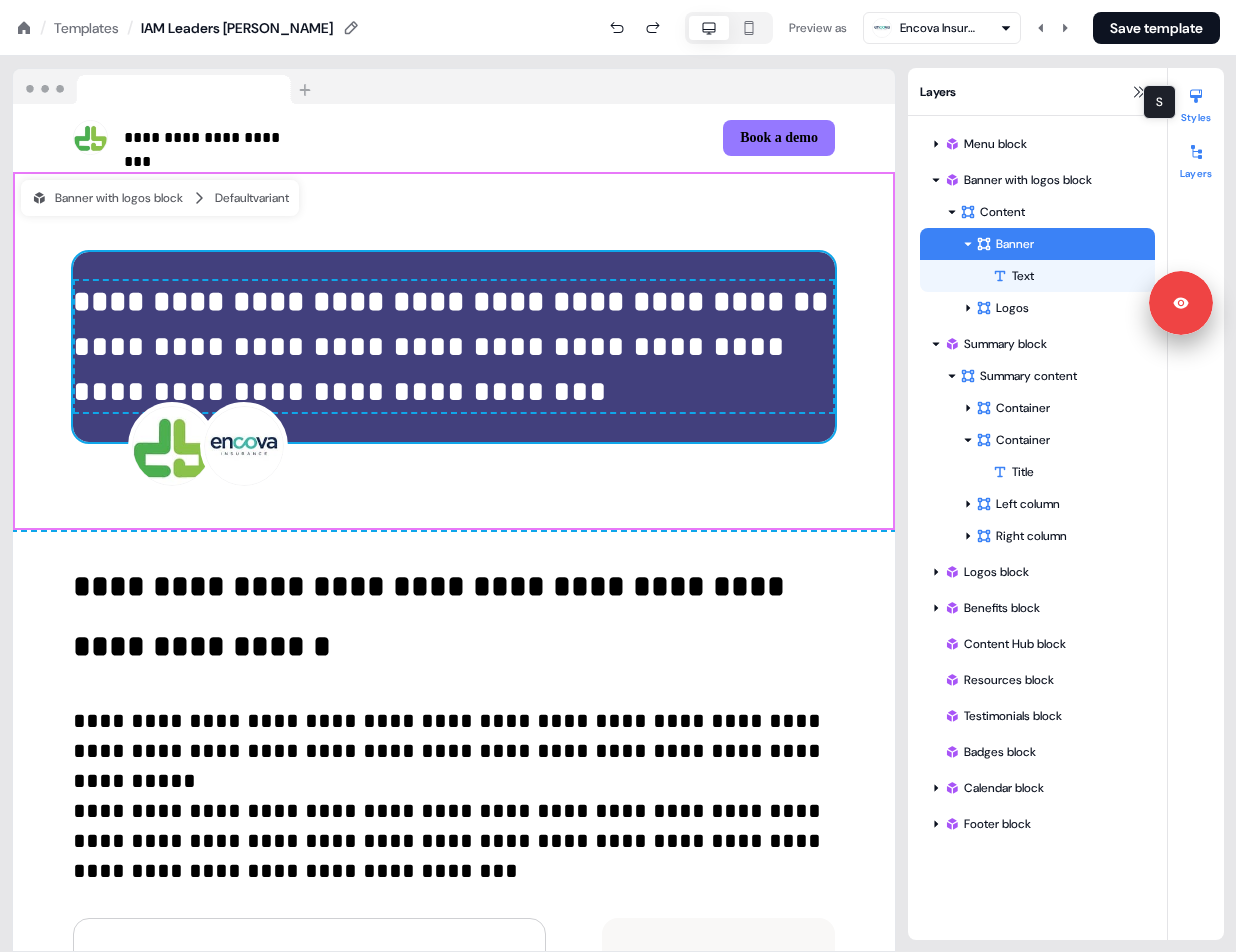 click on "Styles" at bounding box center [1196, 102] 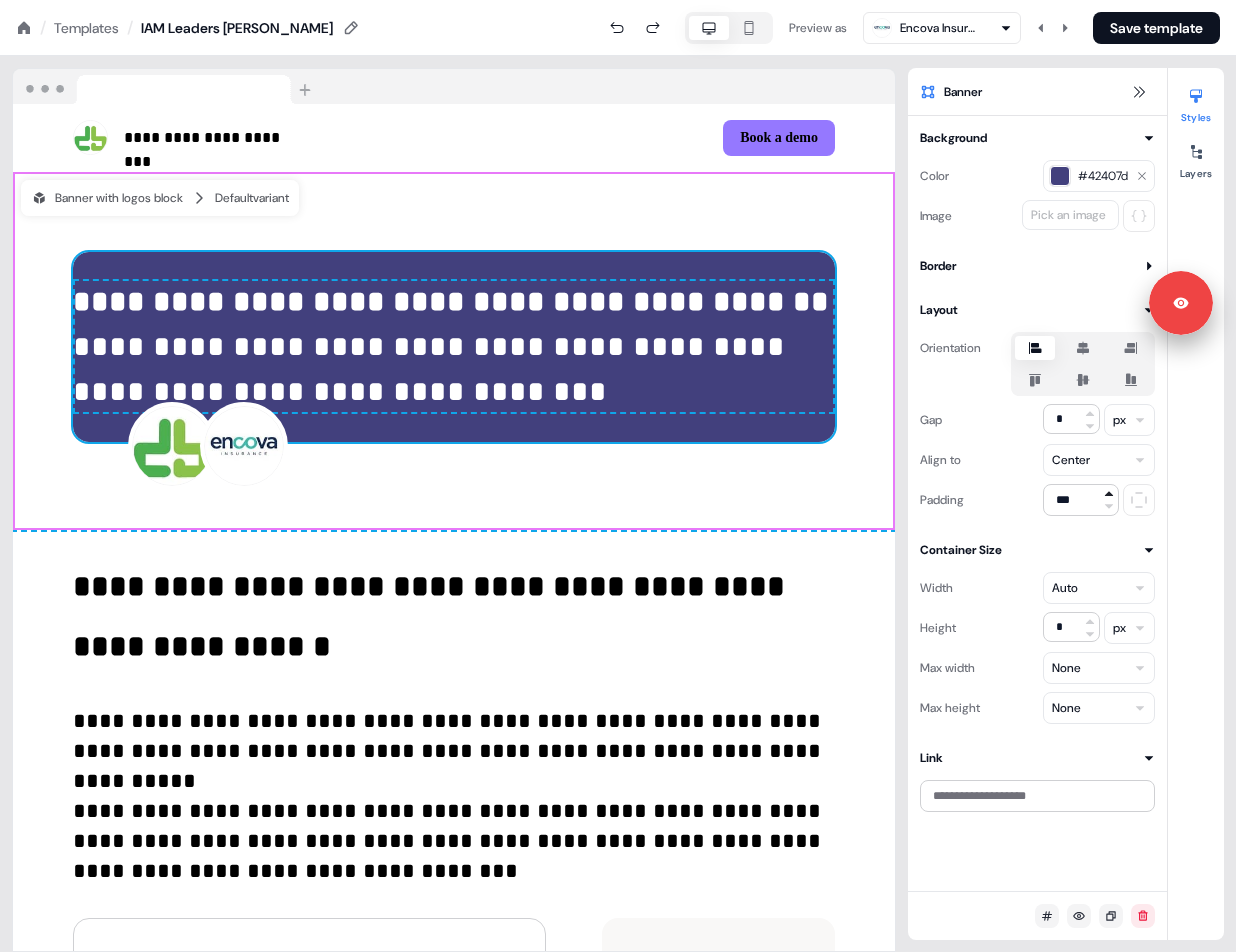 click 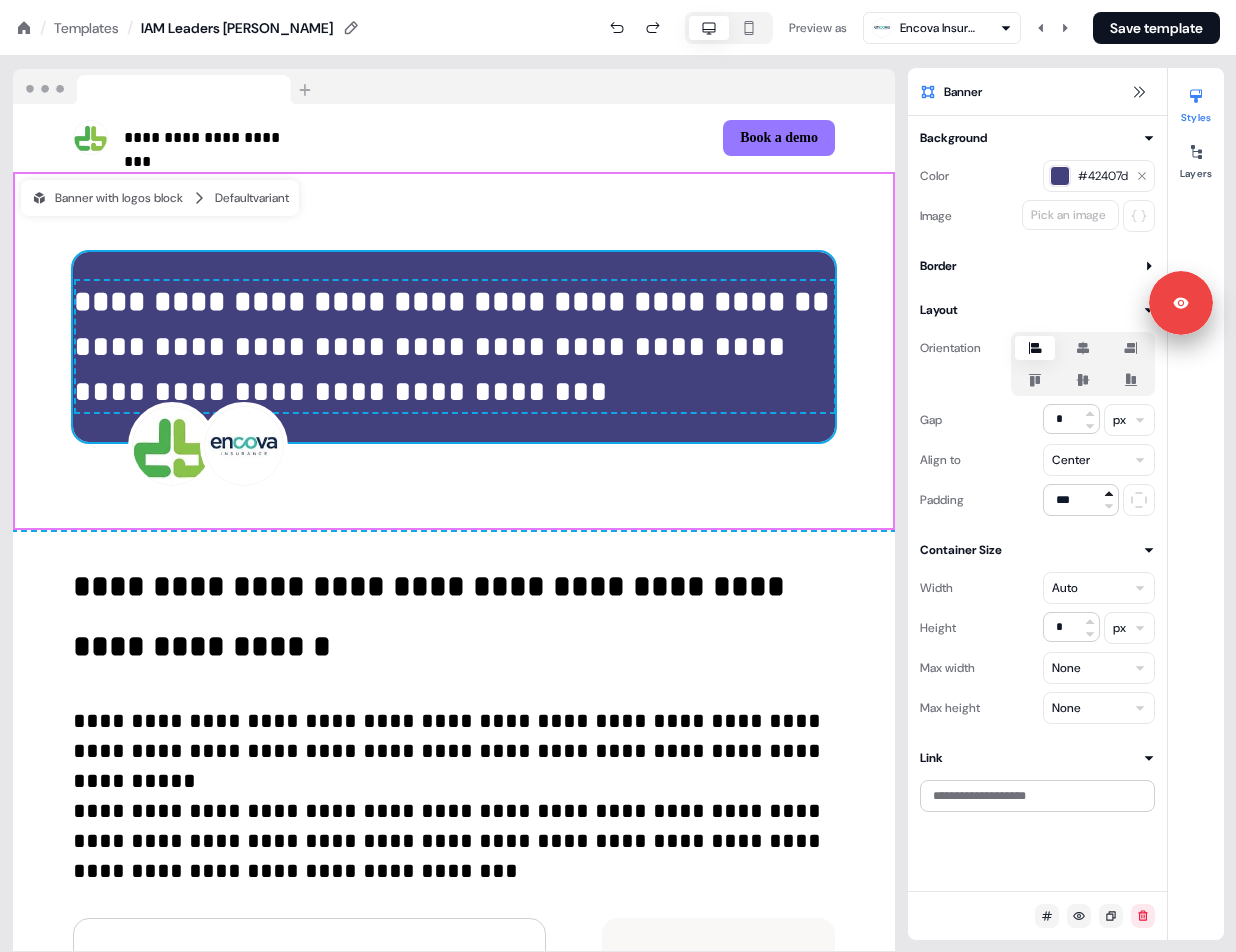 click 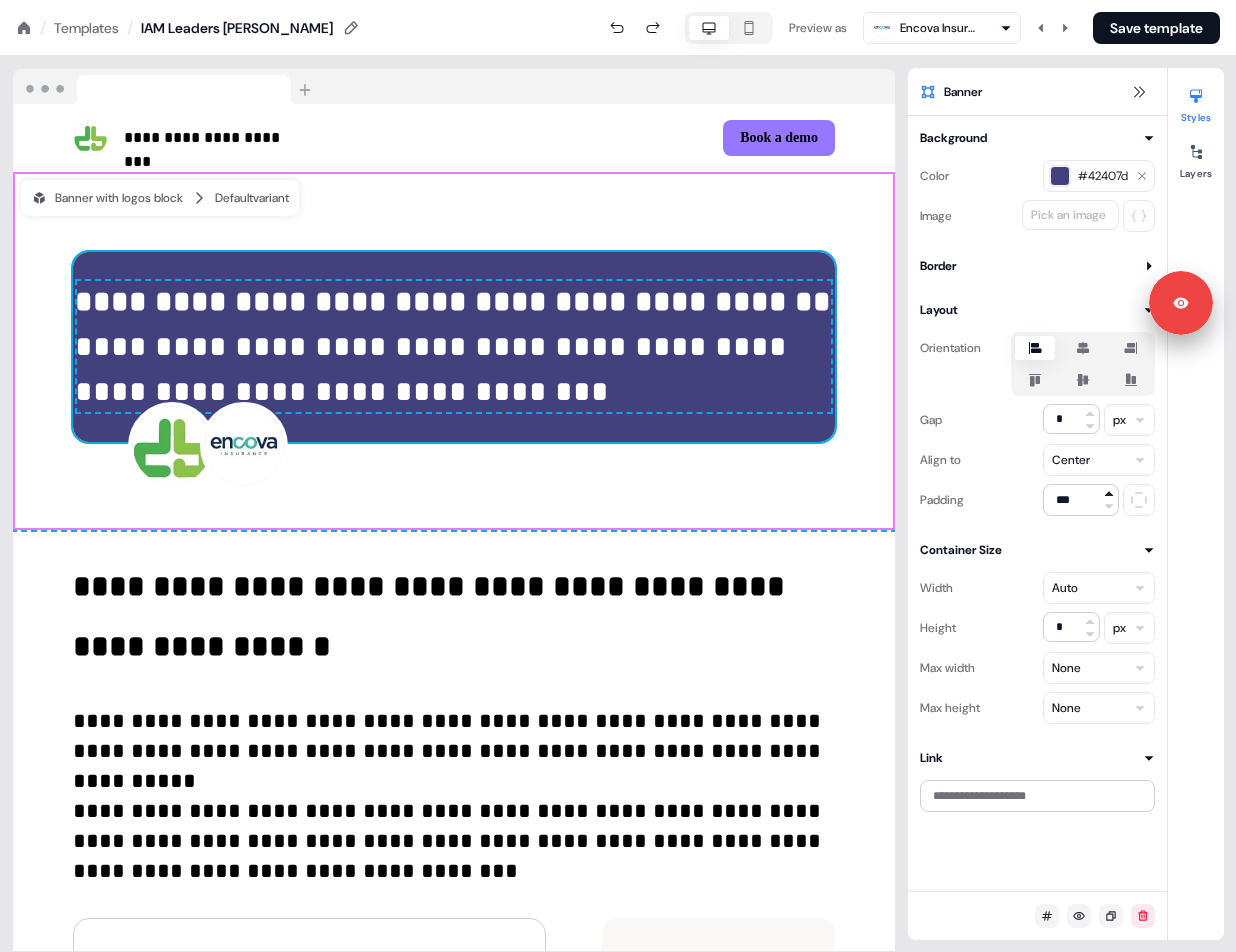 click 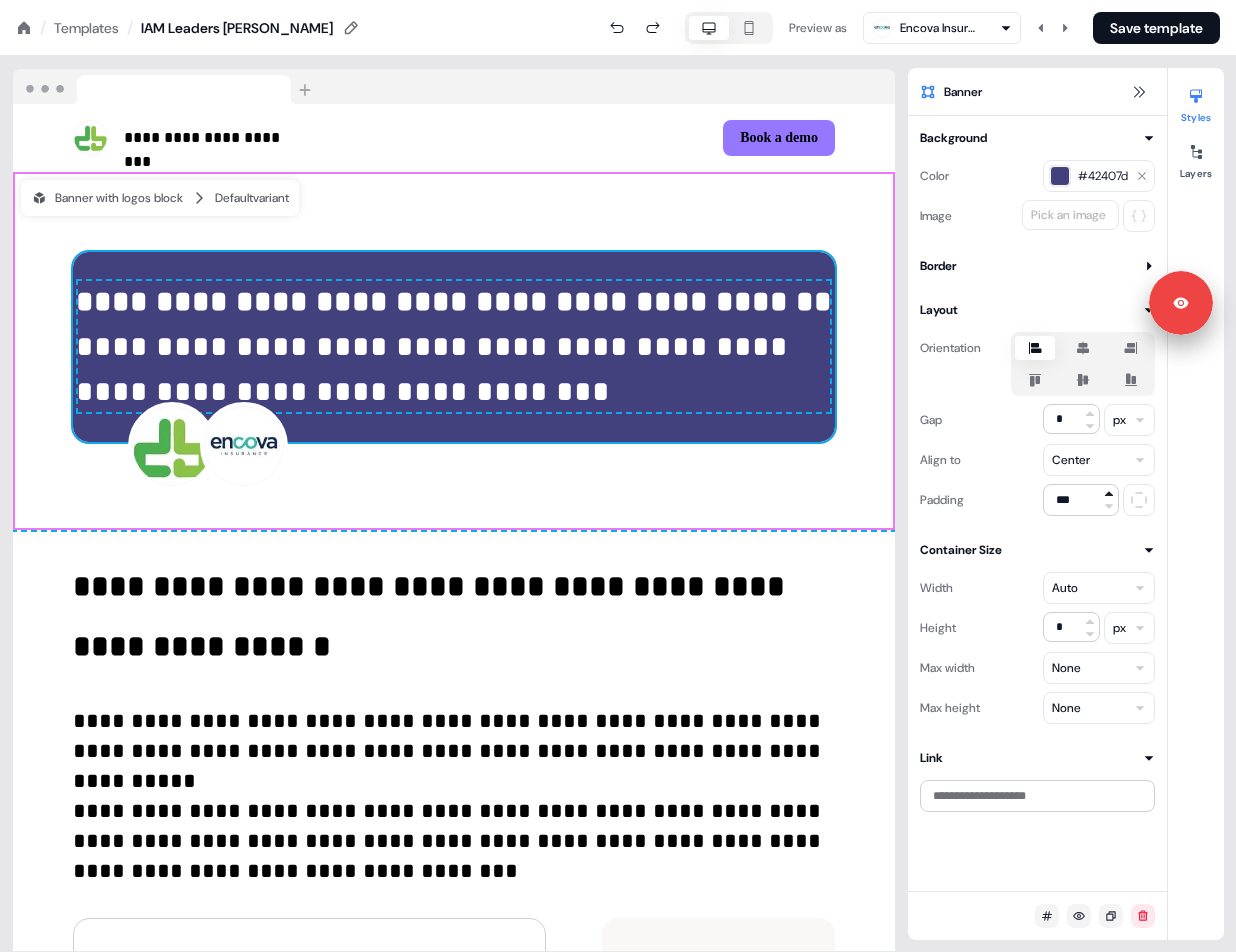 click 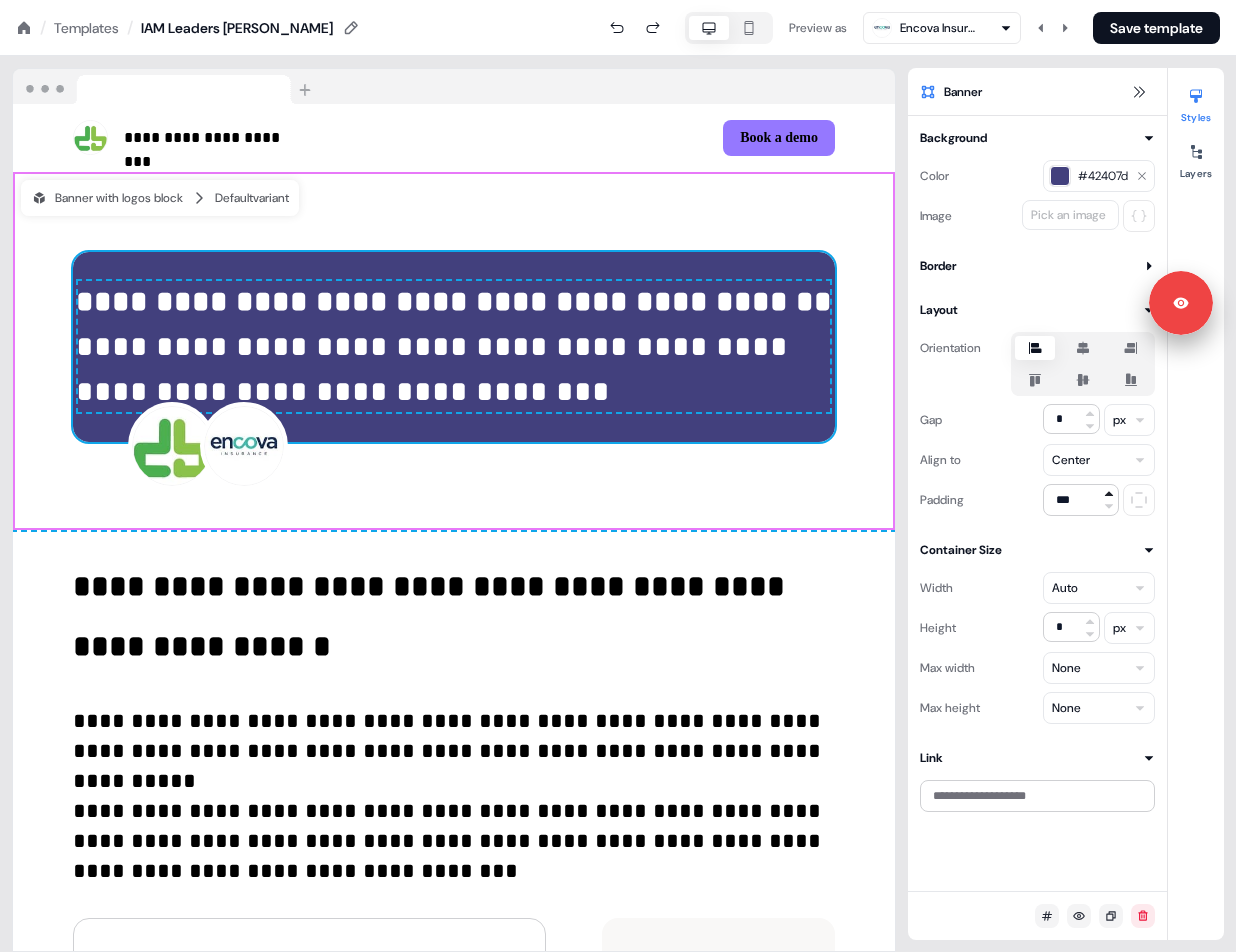 type on "***" 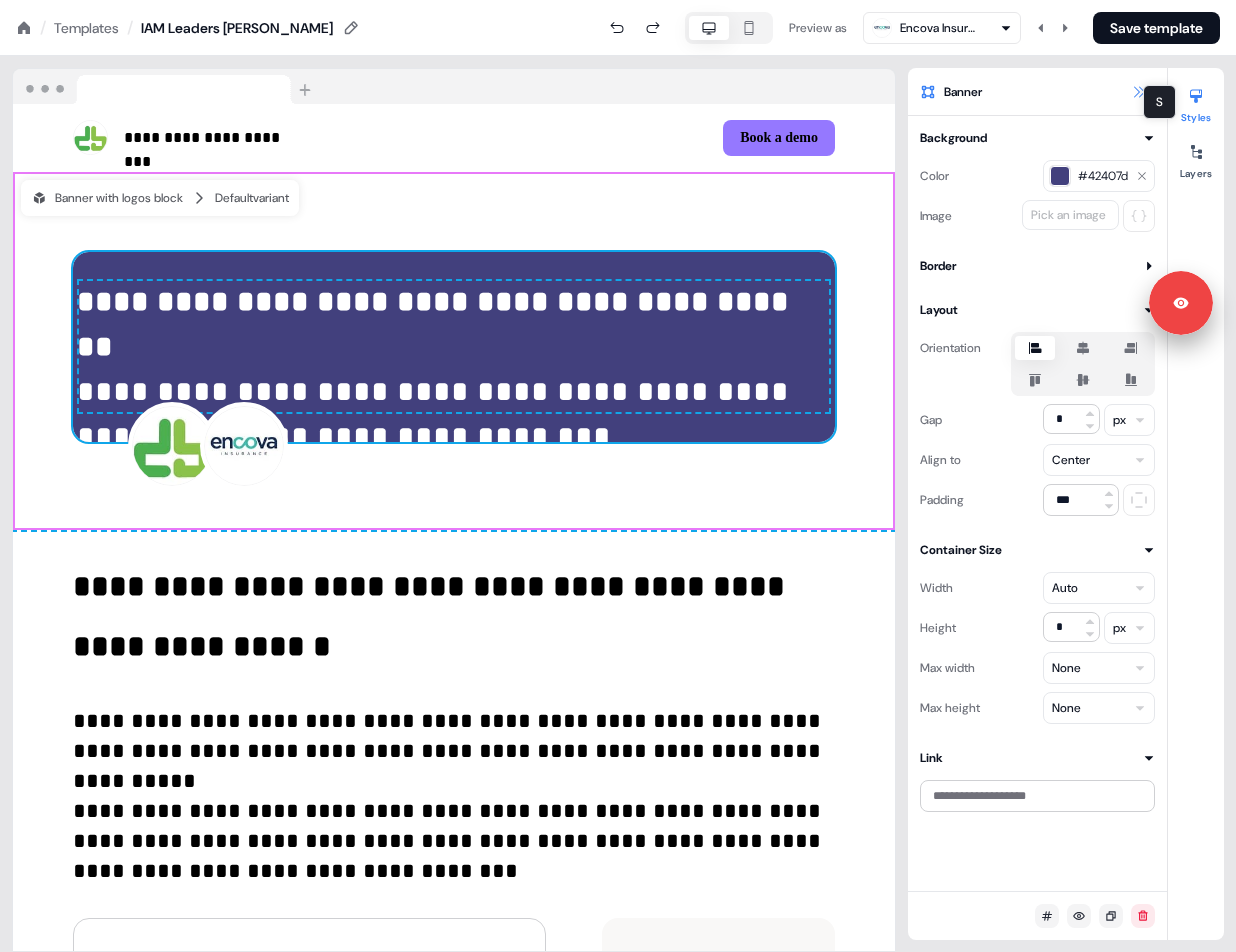click 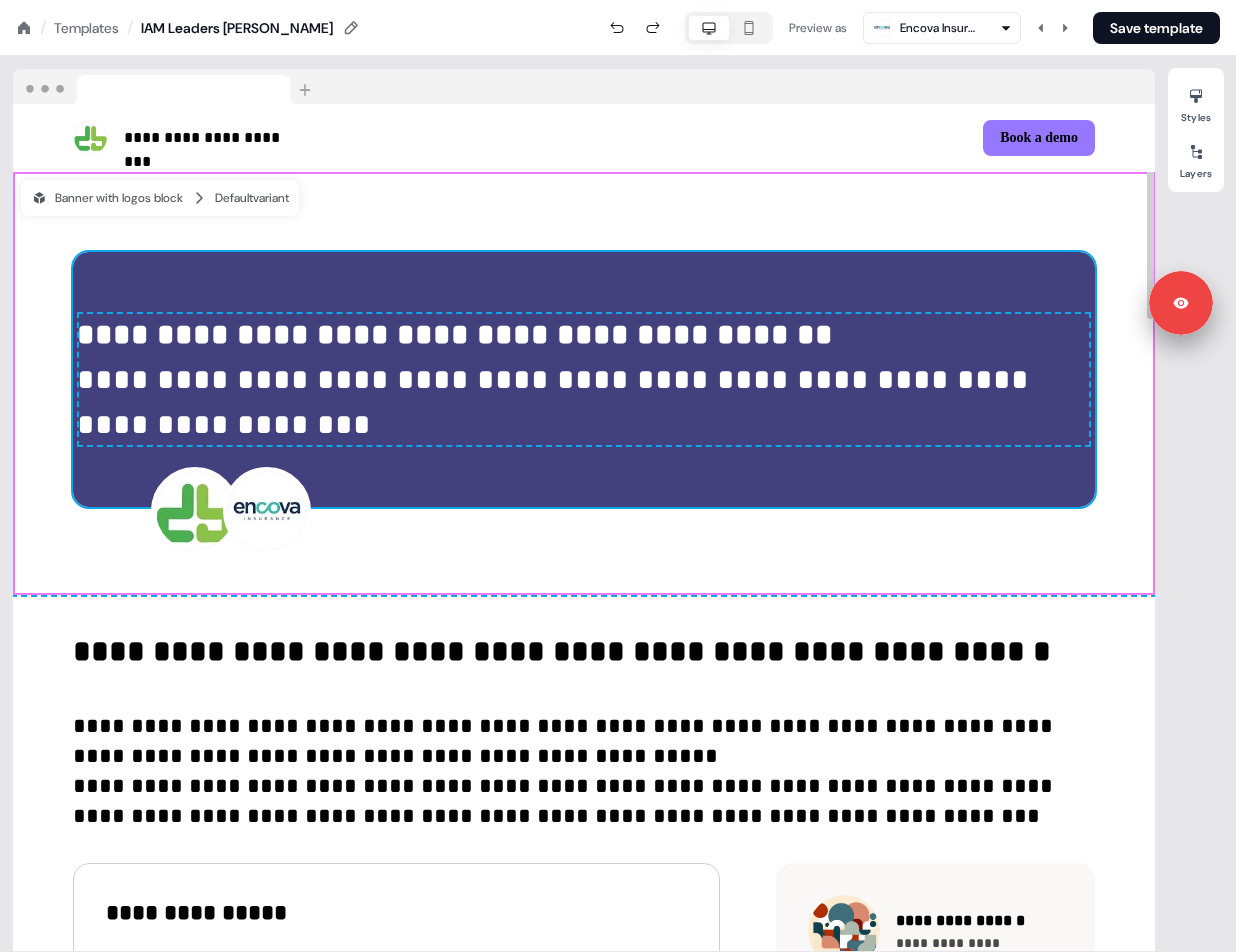 click on "**********" at bounding box center (584, 384) 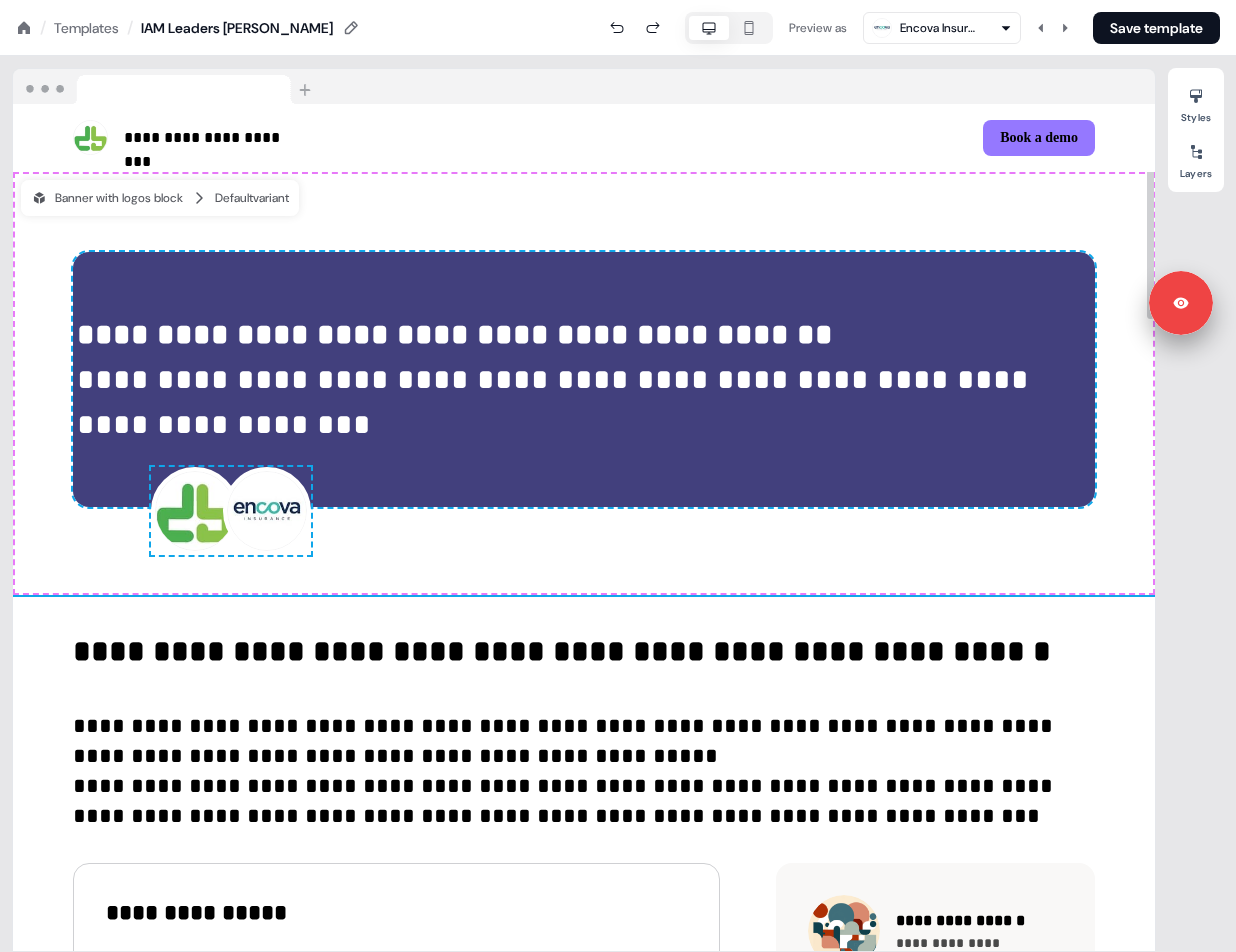 click on "**********" at bounding box center (557, 402) 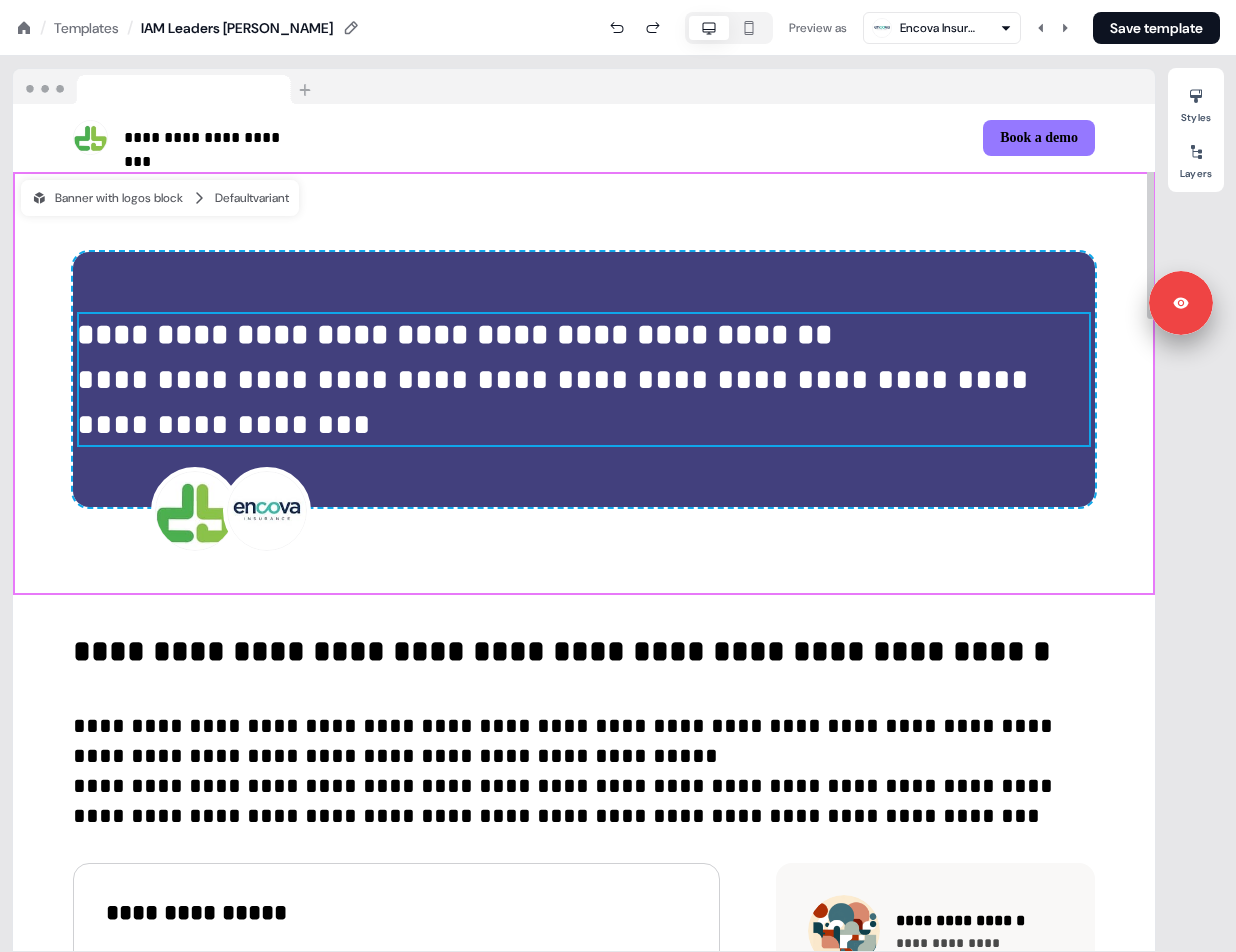 click on "**********" at bounding box center [584, 380] 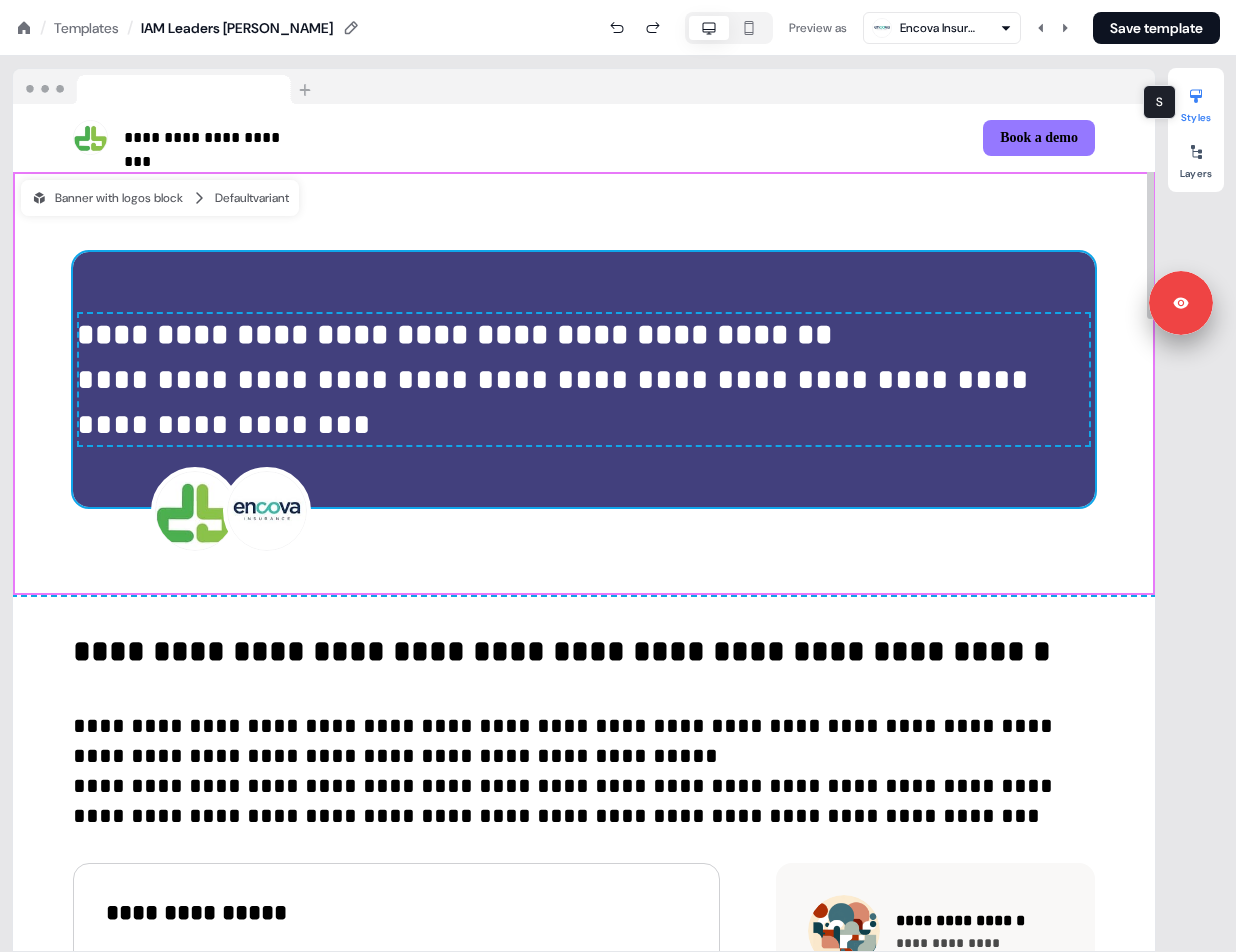 click 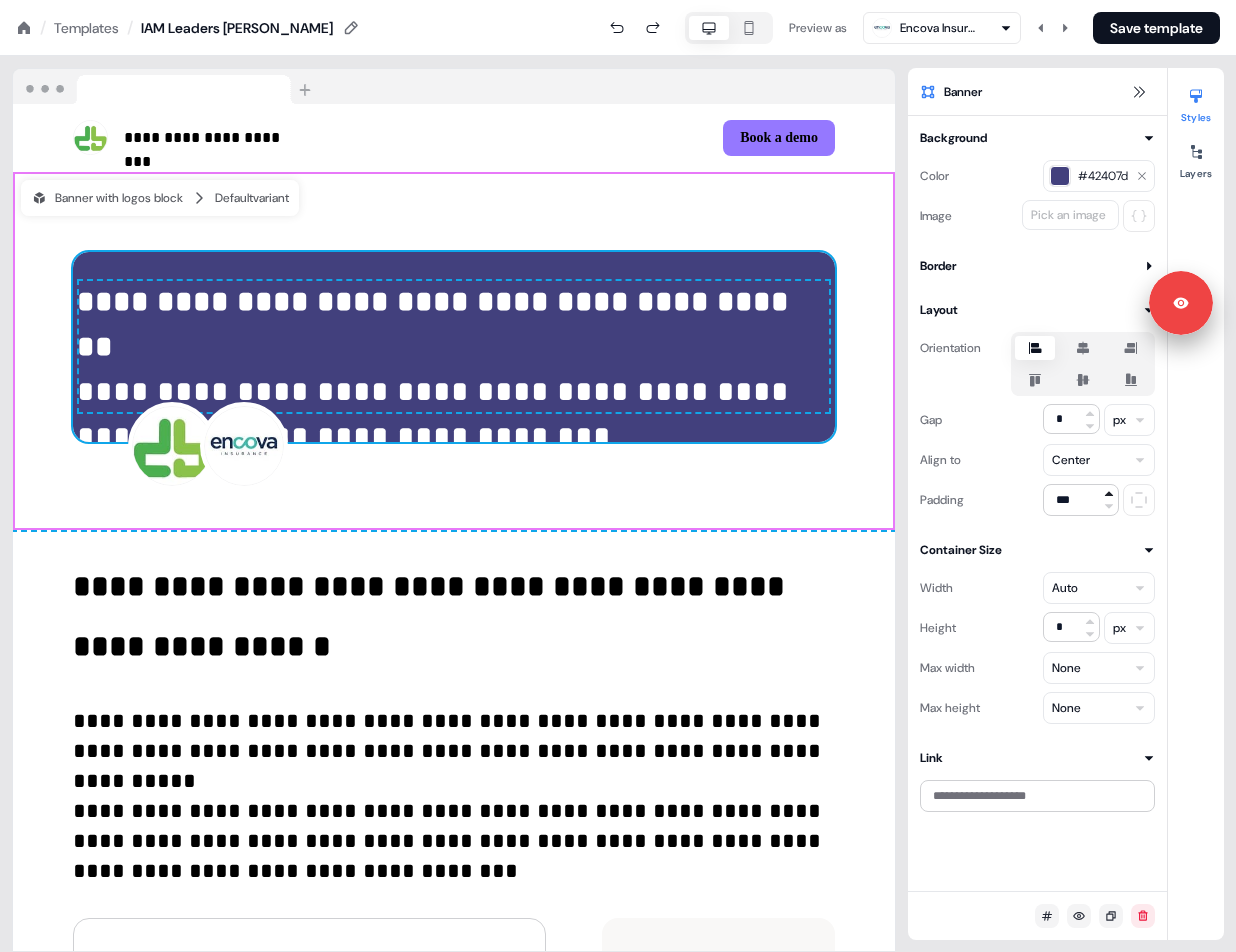 click 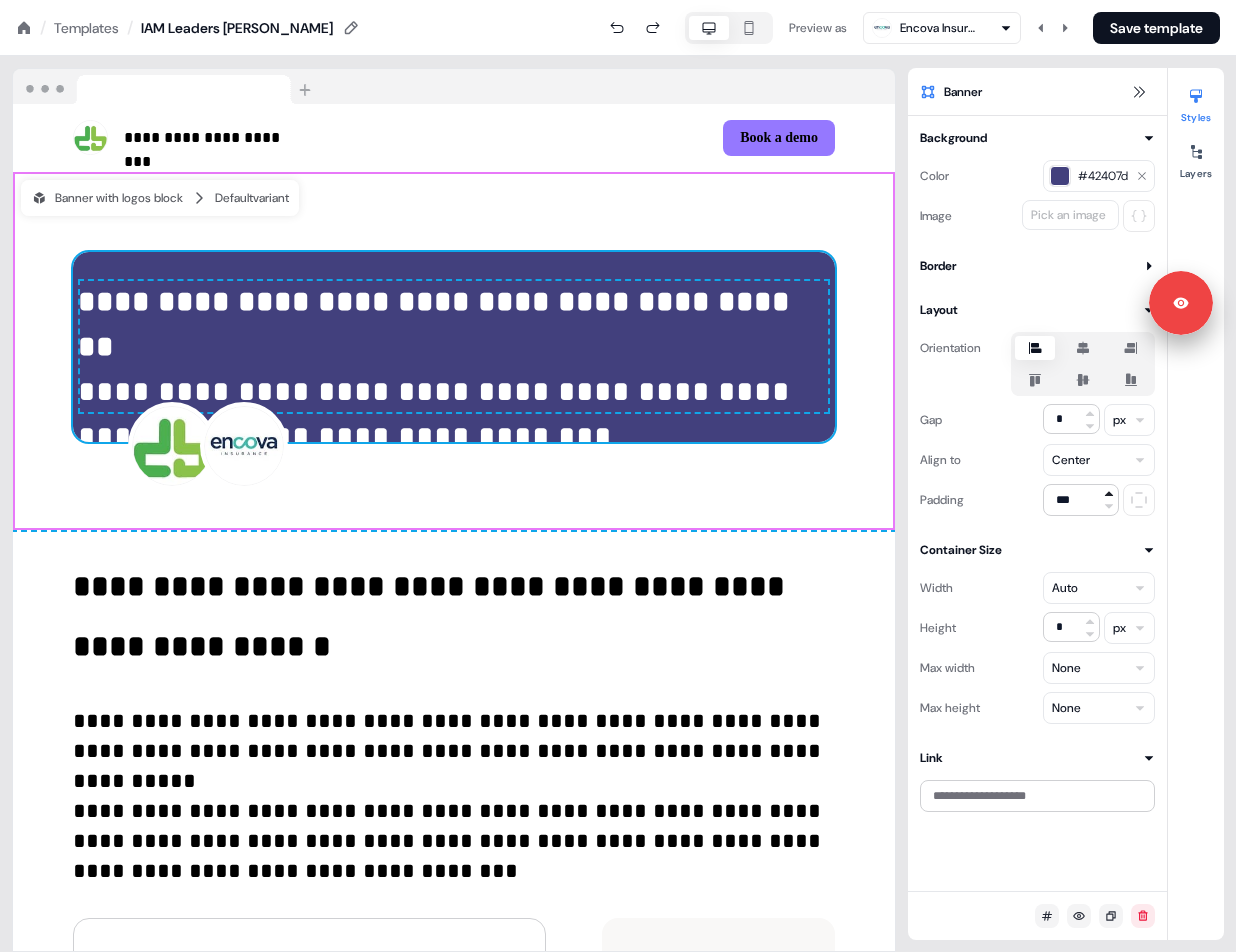 click 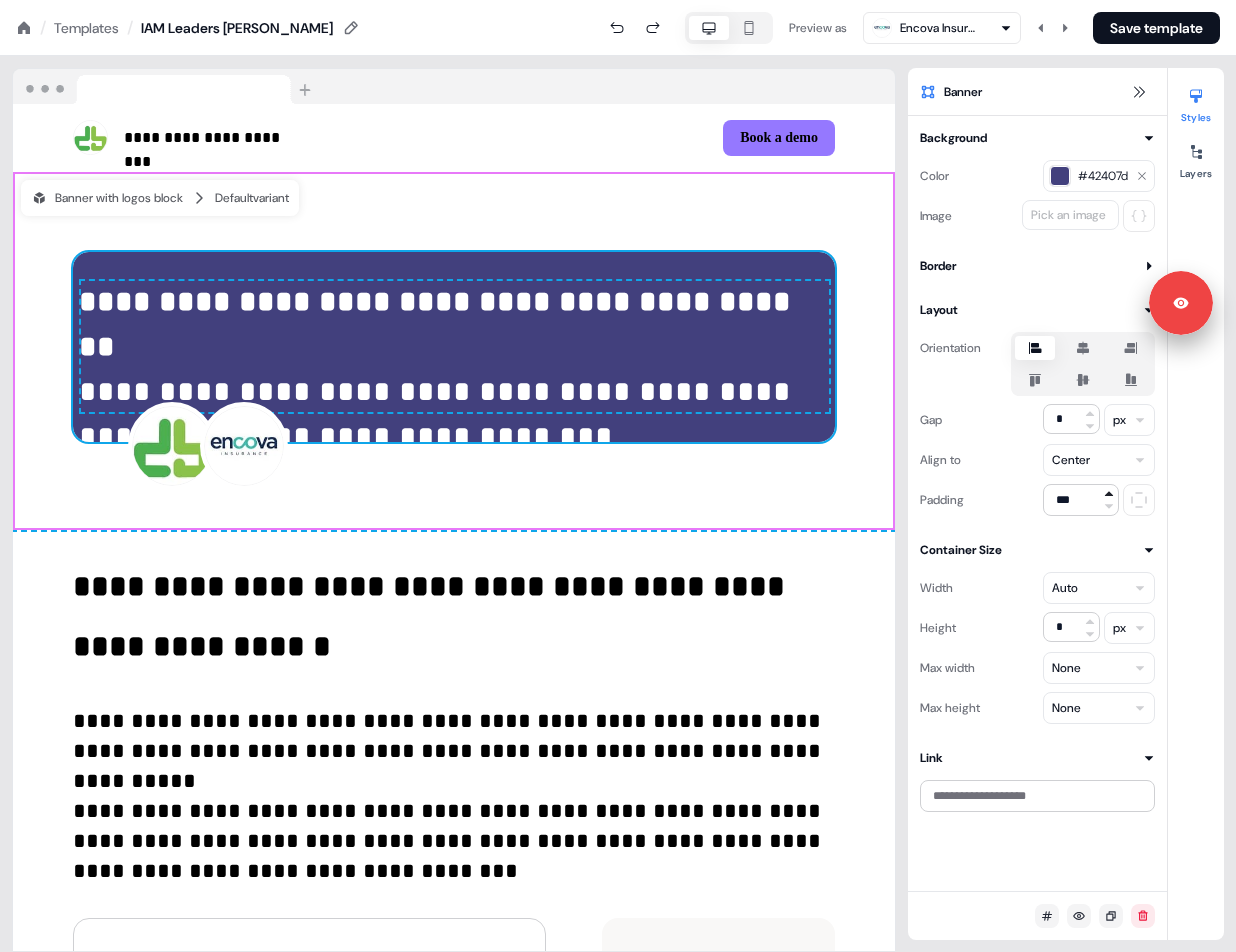 click 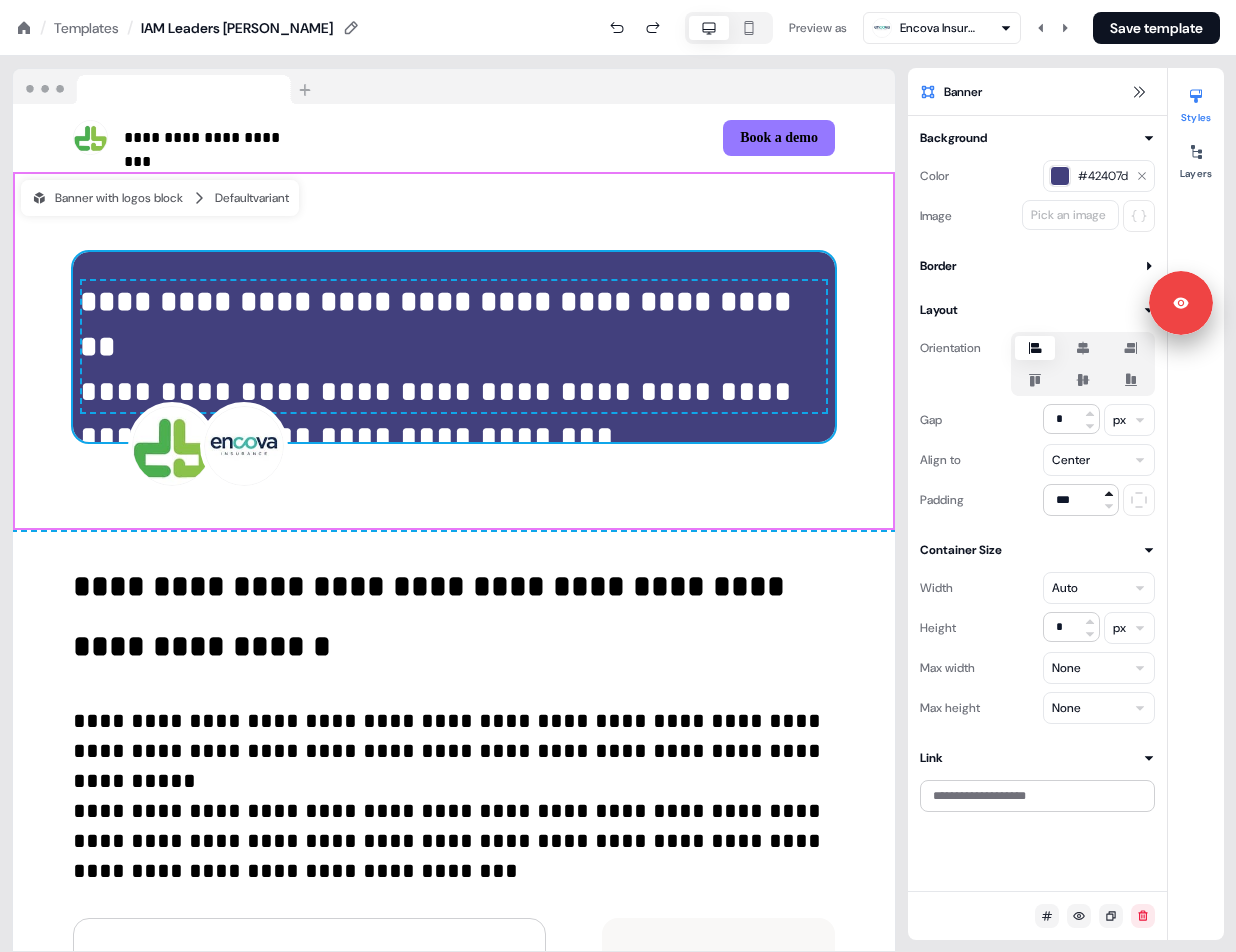 click 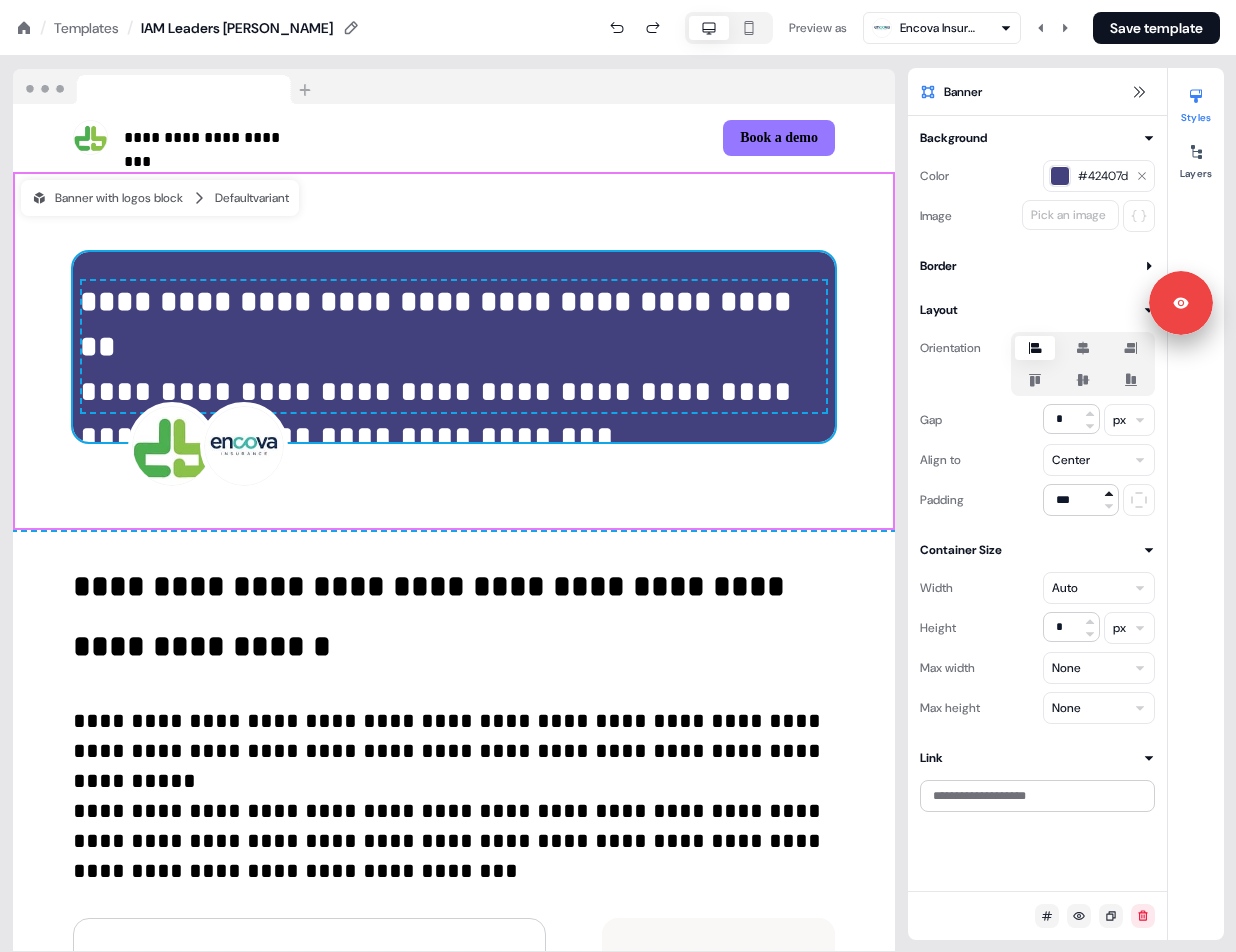 type on "***" 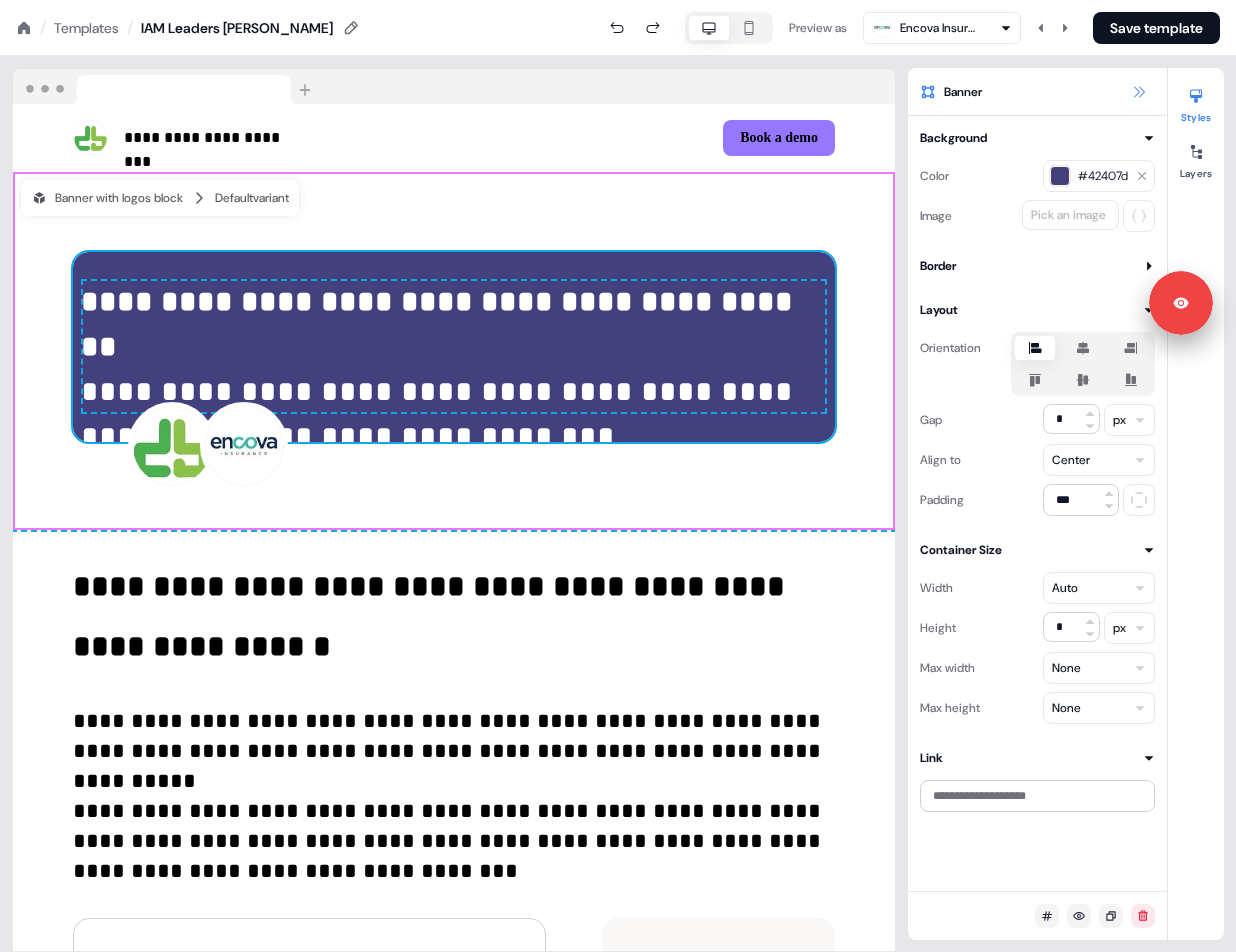 click 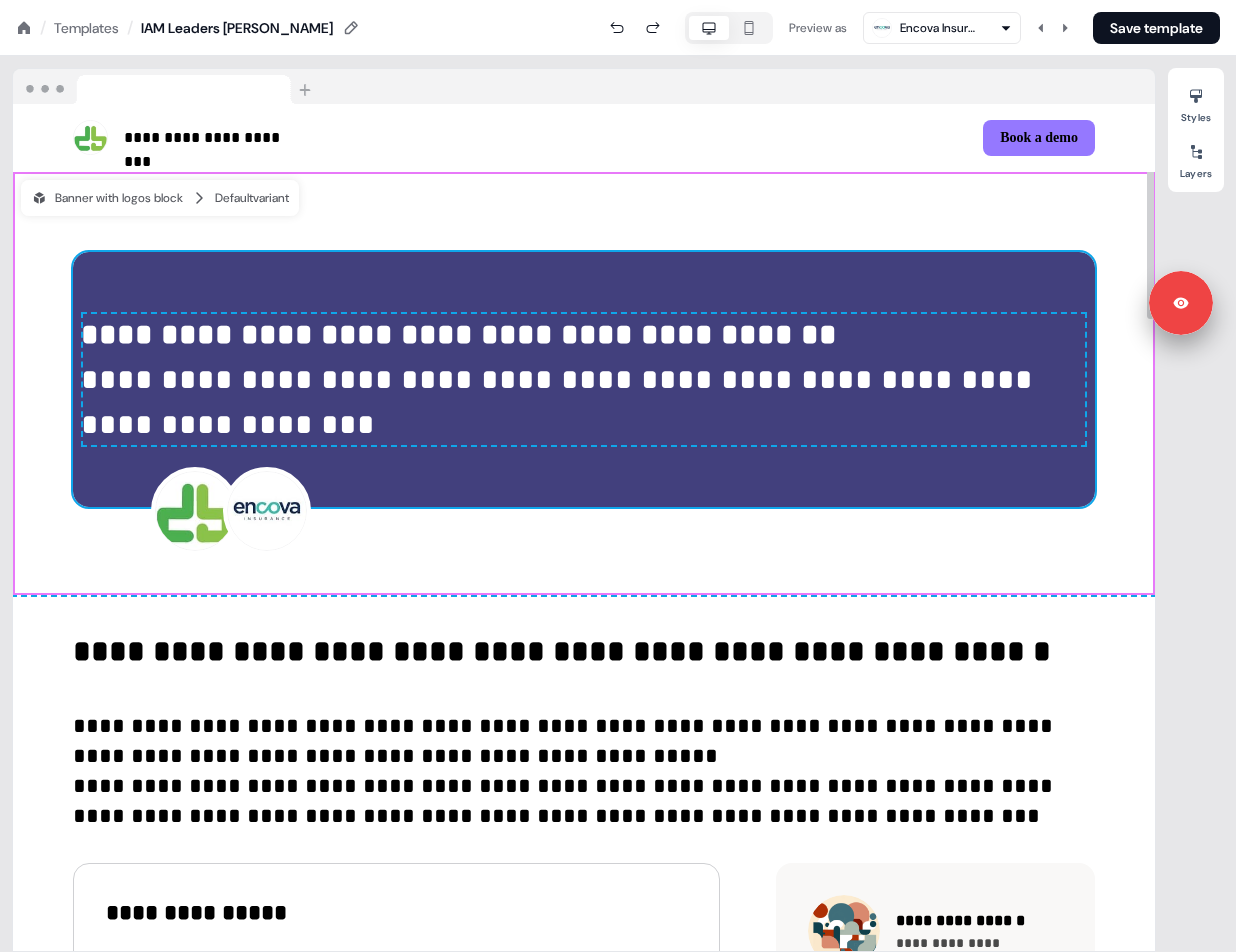 click on "**********" at bounding box center (584, 384) 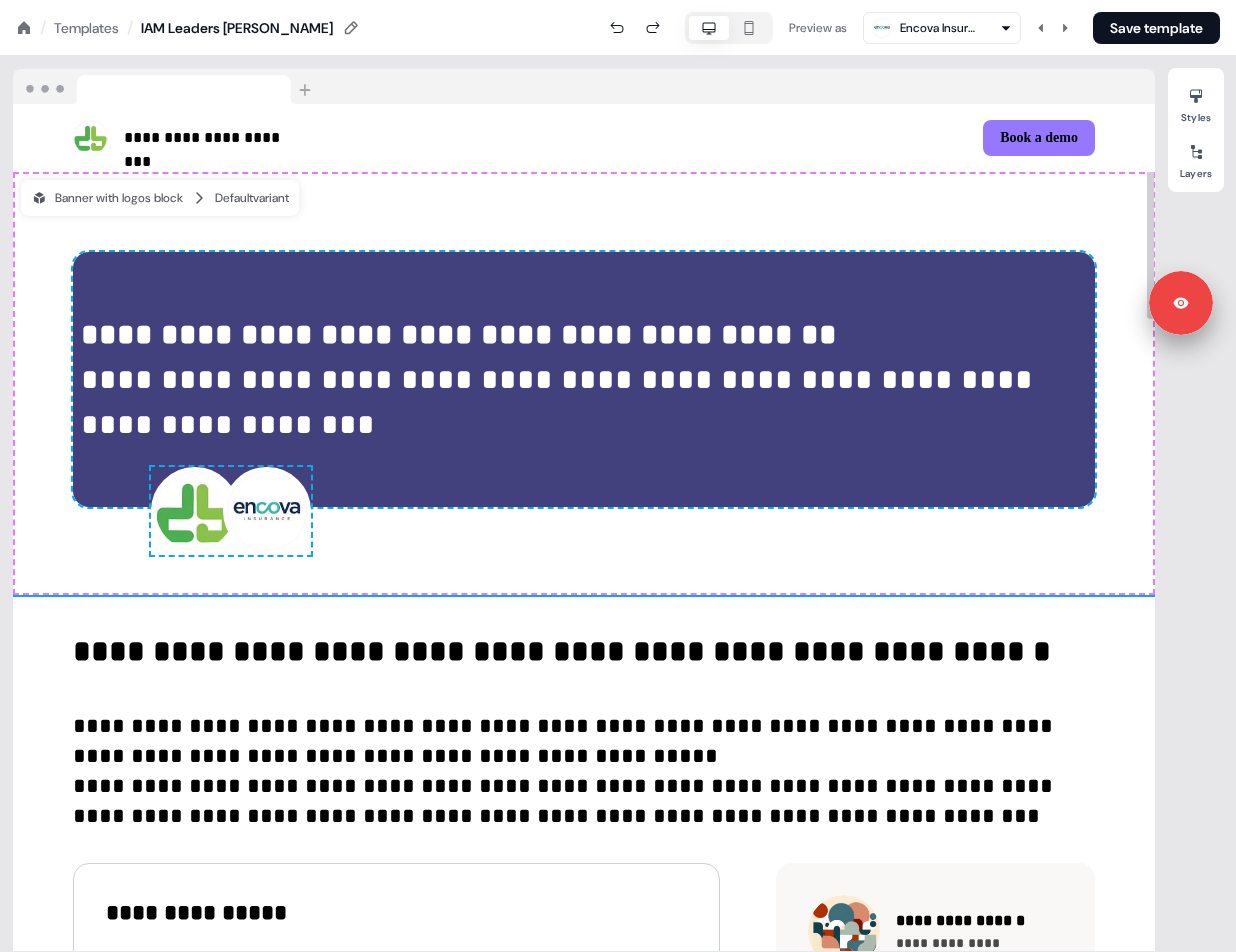 click on "**********" at bounding box center [584, 384] 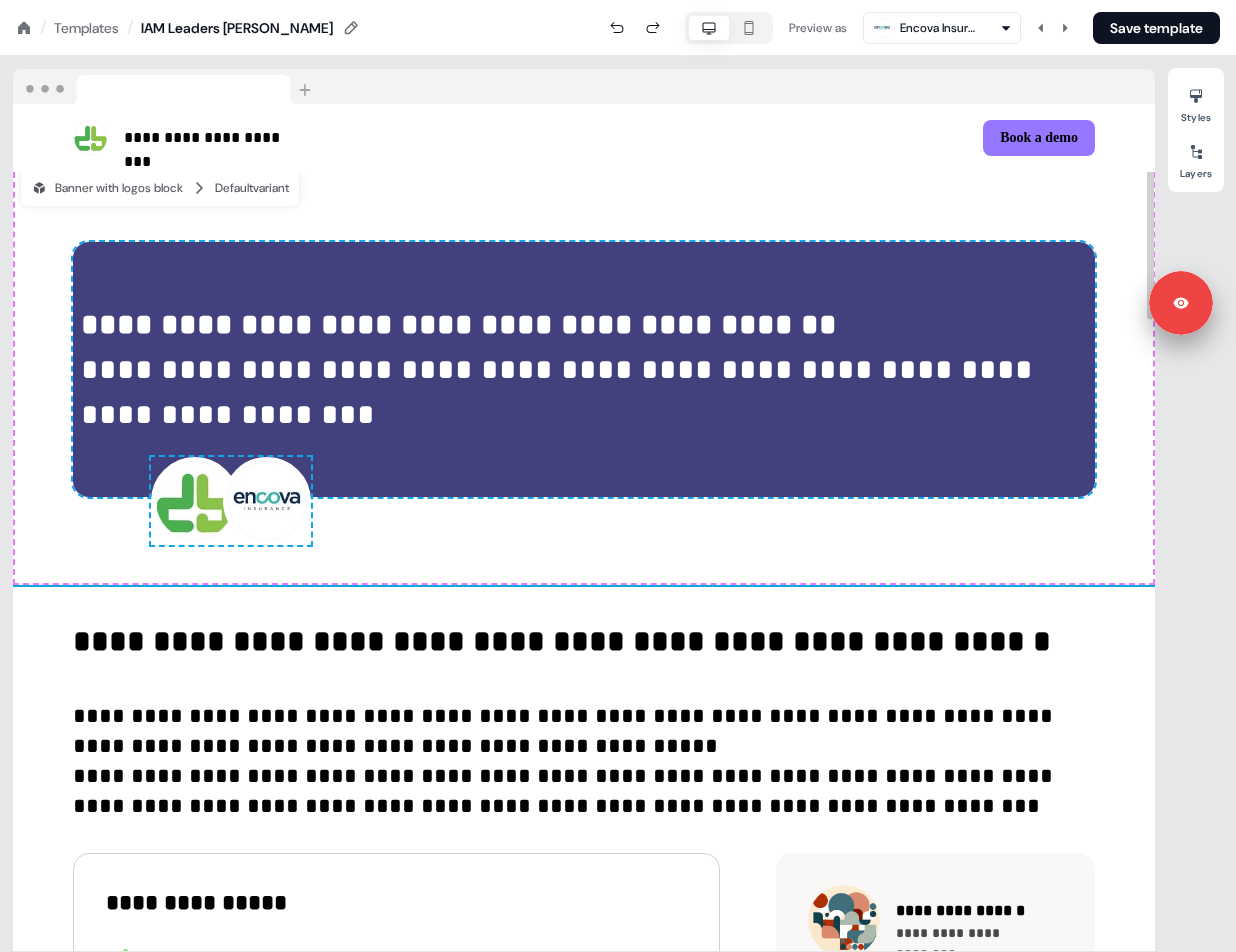 scroll, scrollTop: 0, scrollLeft: 0, axis: both 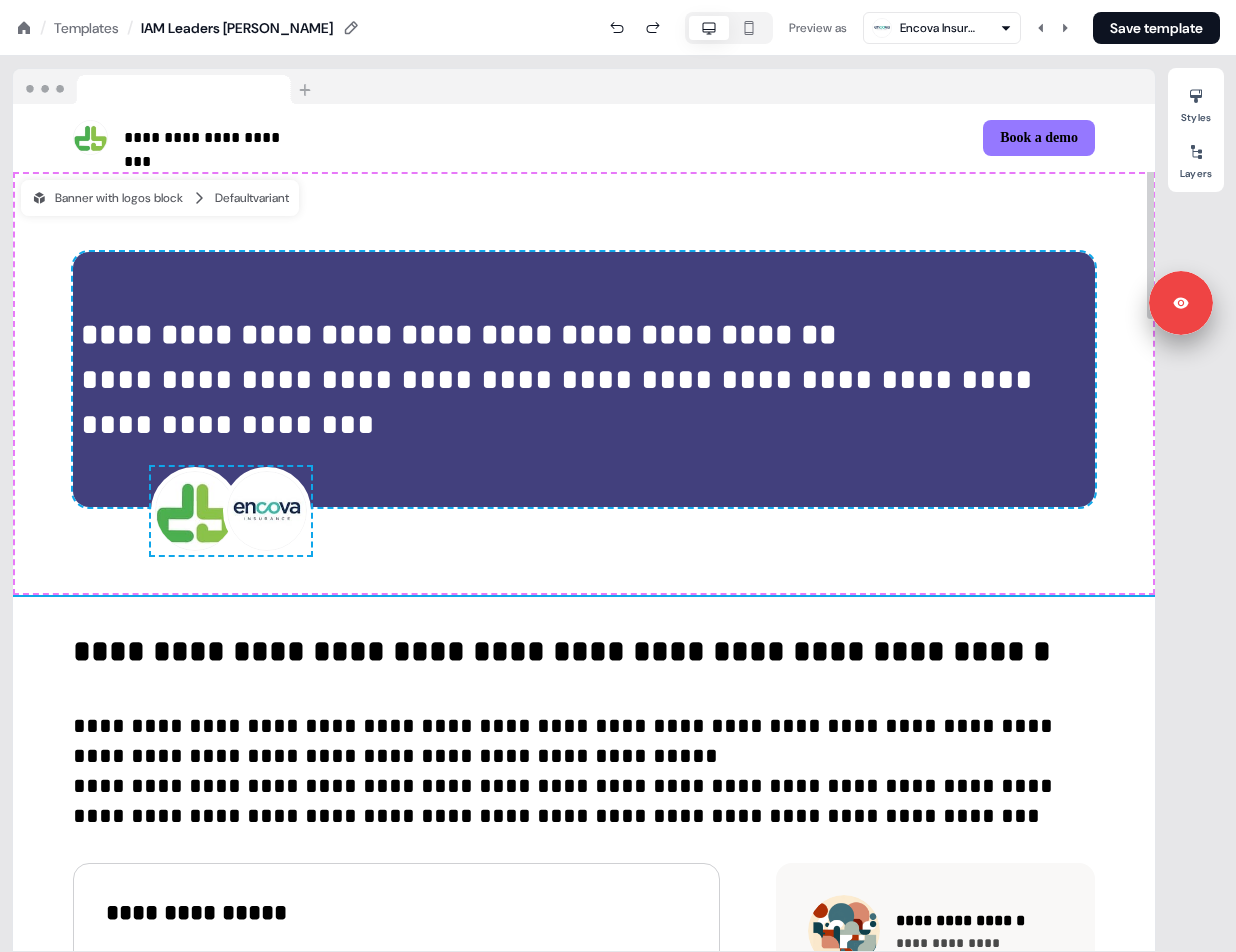 click on "**********" at bounding box center (459, 334) 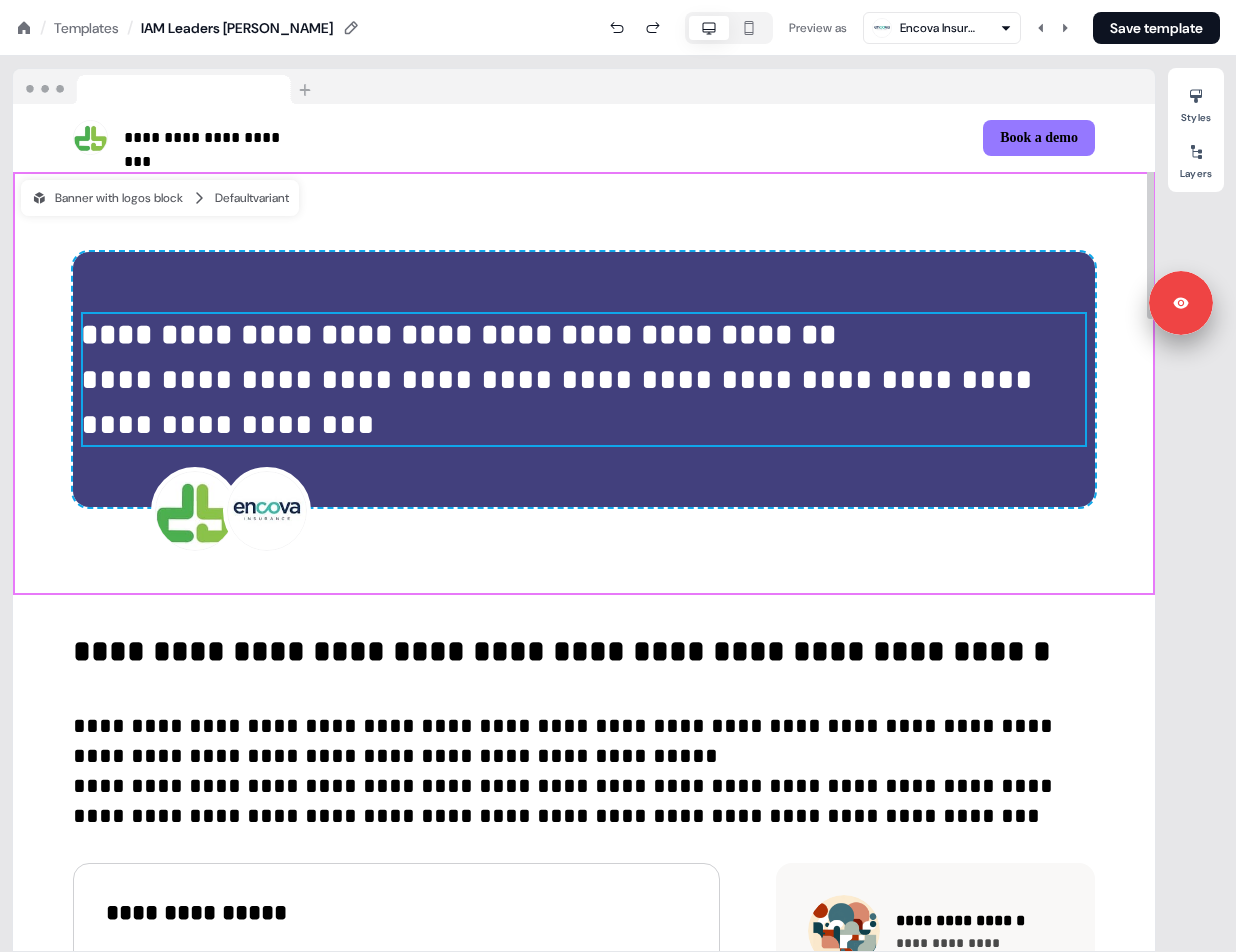 click on "**********" at bounding box center (459, 334) 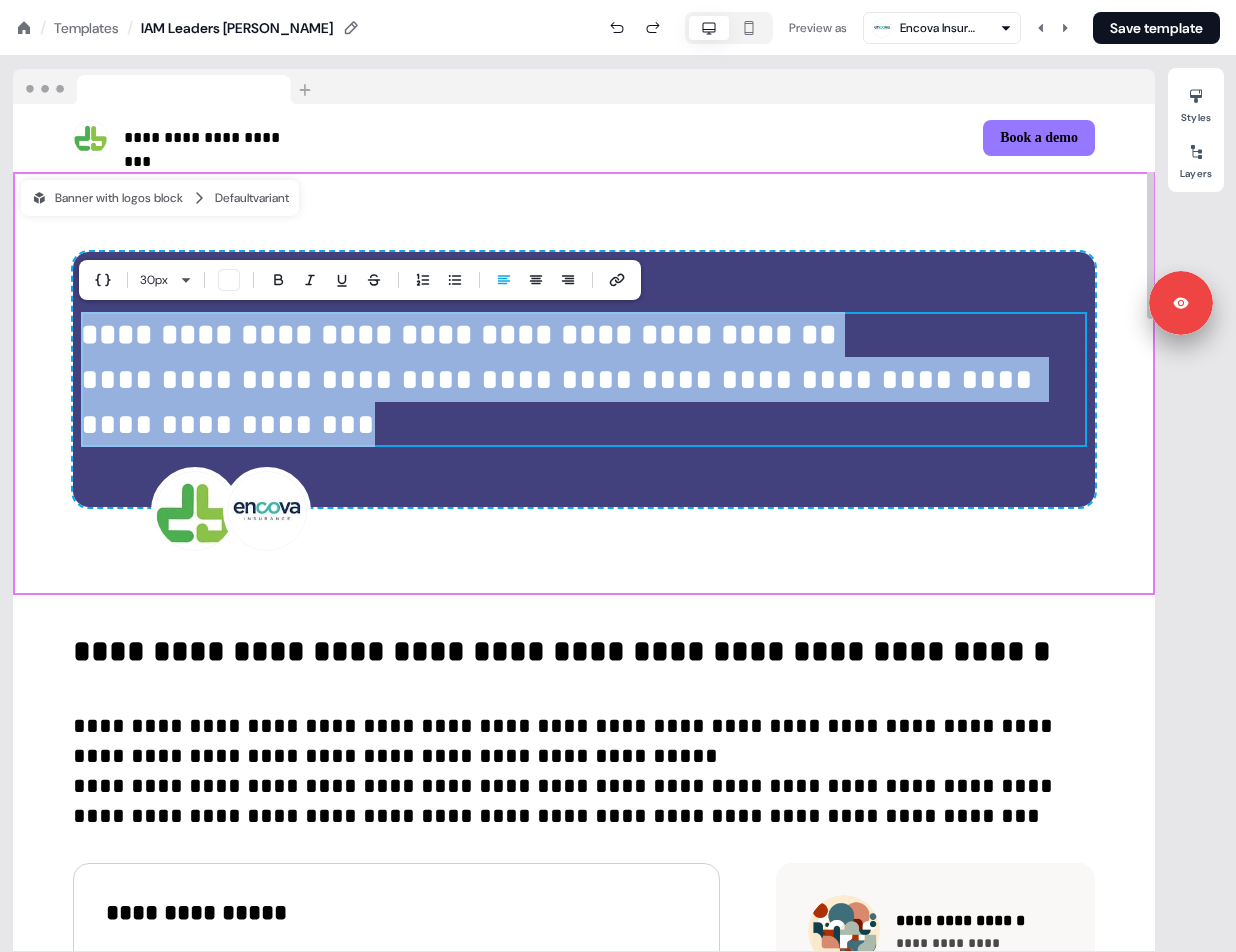 click on "**********" at bounding box center (459, 334) 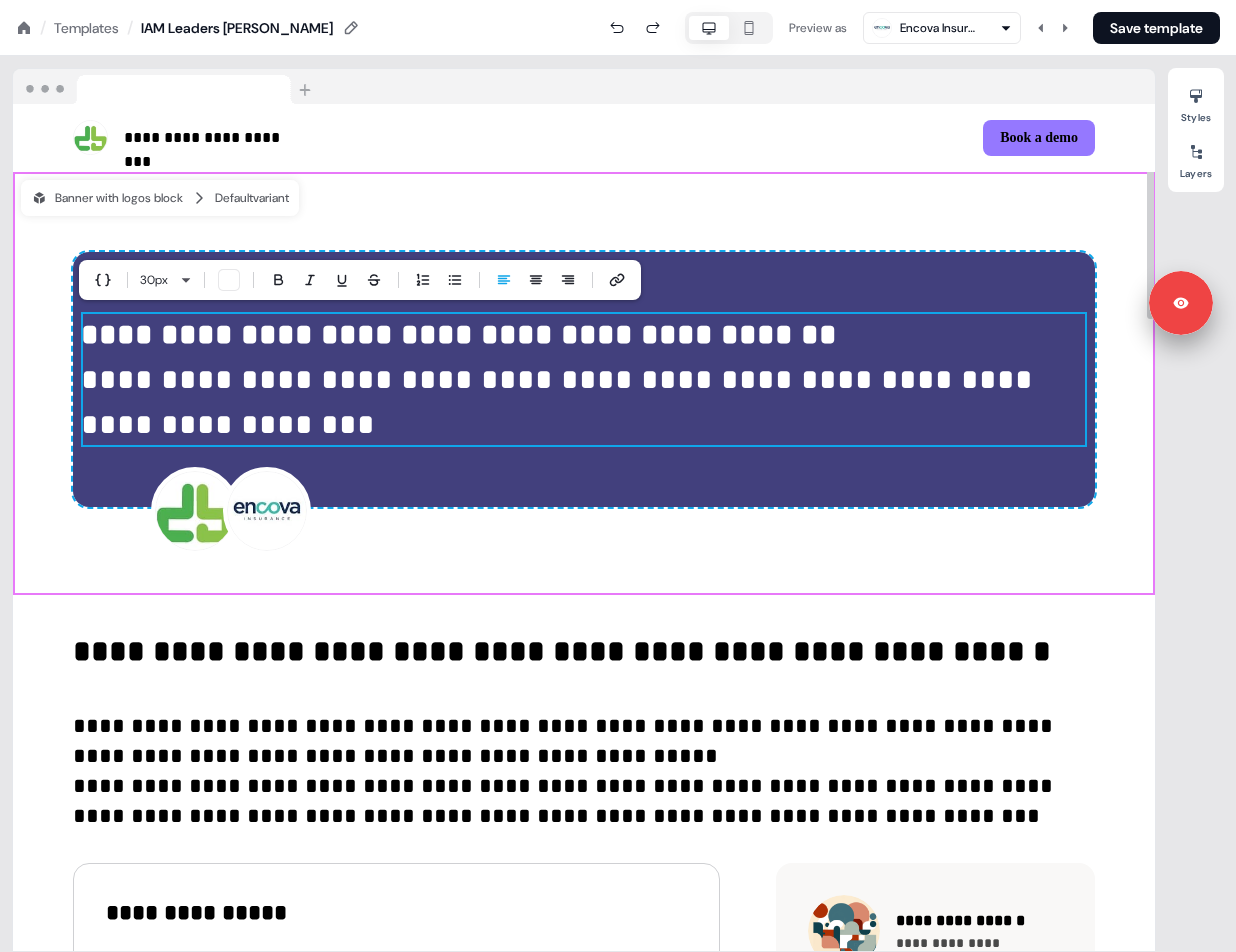 click on "**********" at bounding box center (459, 334) 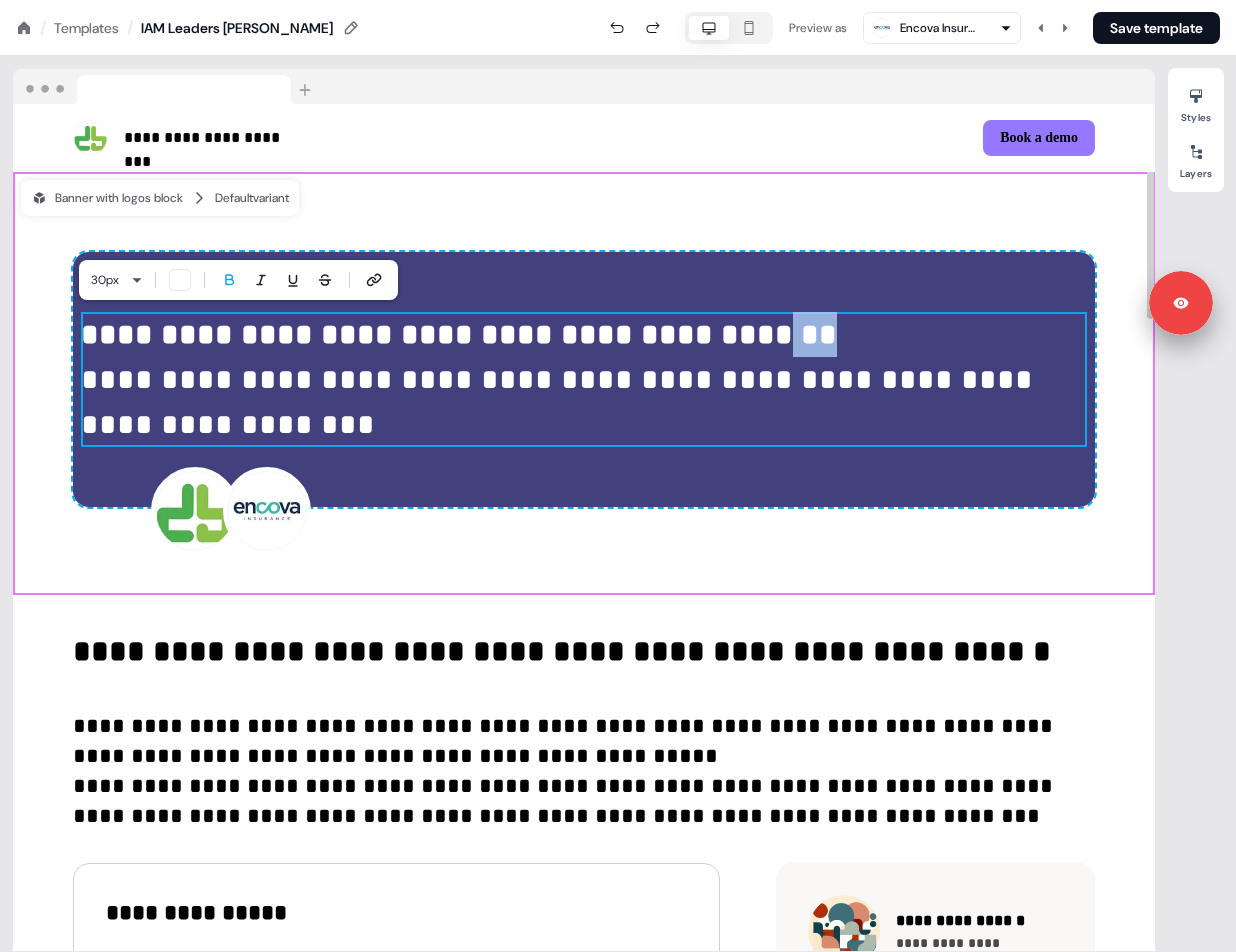 click on "**********" at bounding box center [459, 334] 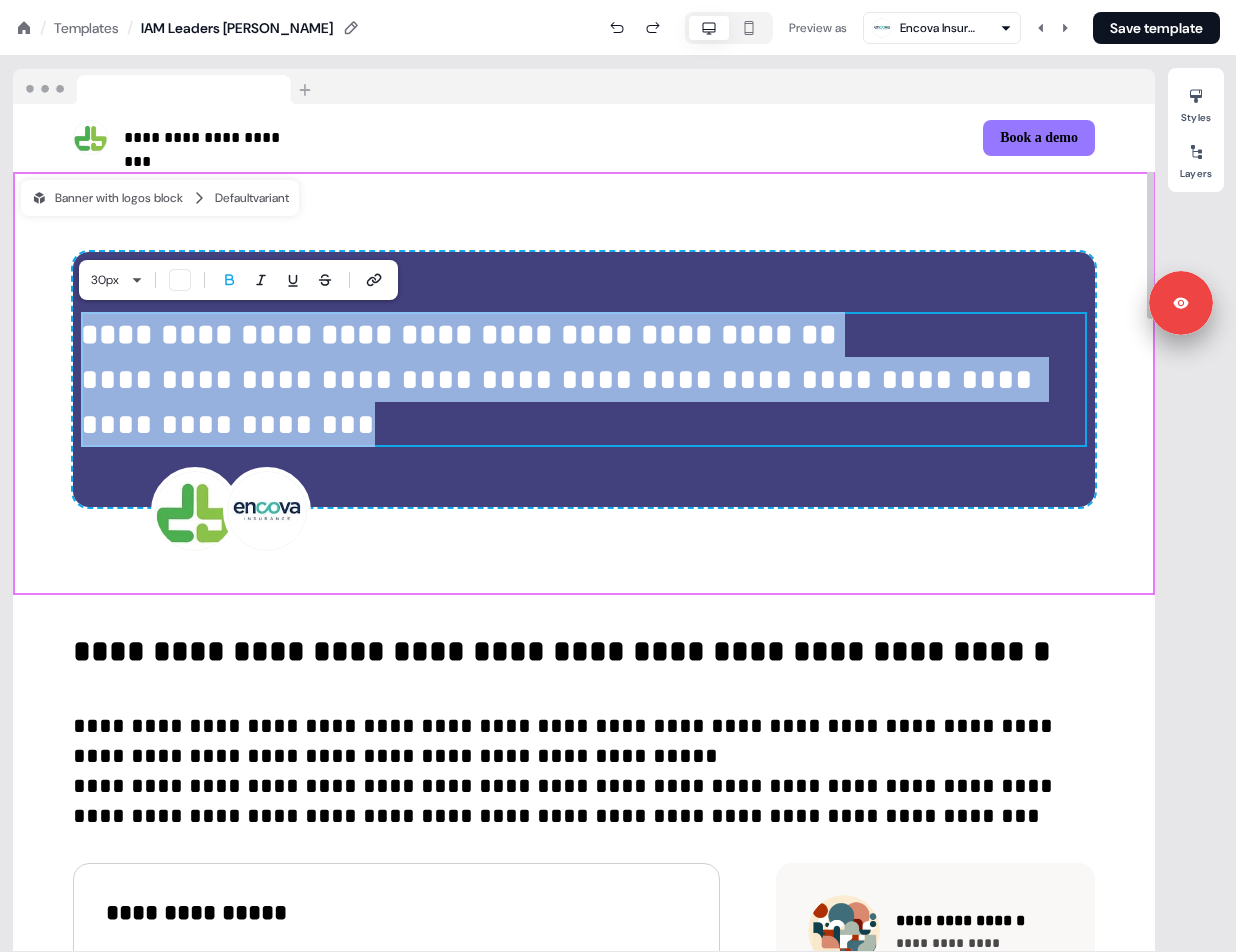 click on "**********" at bounding box center (459, 334) 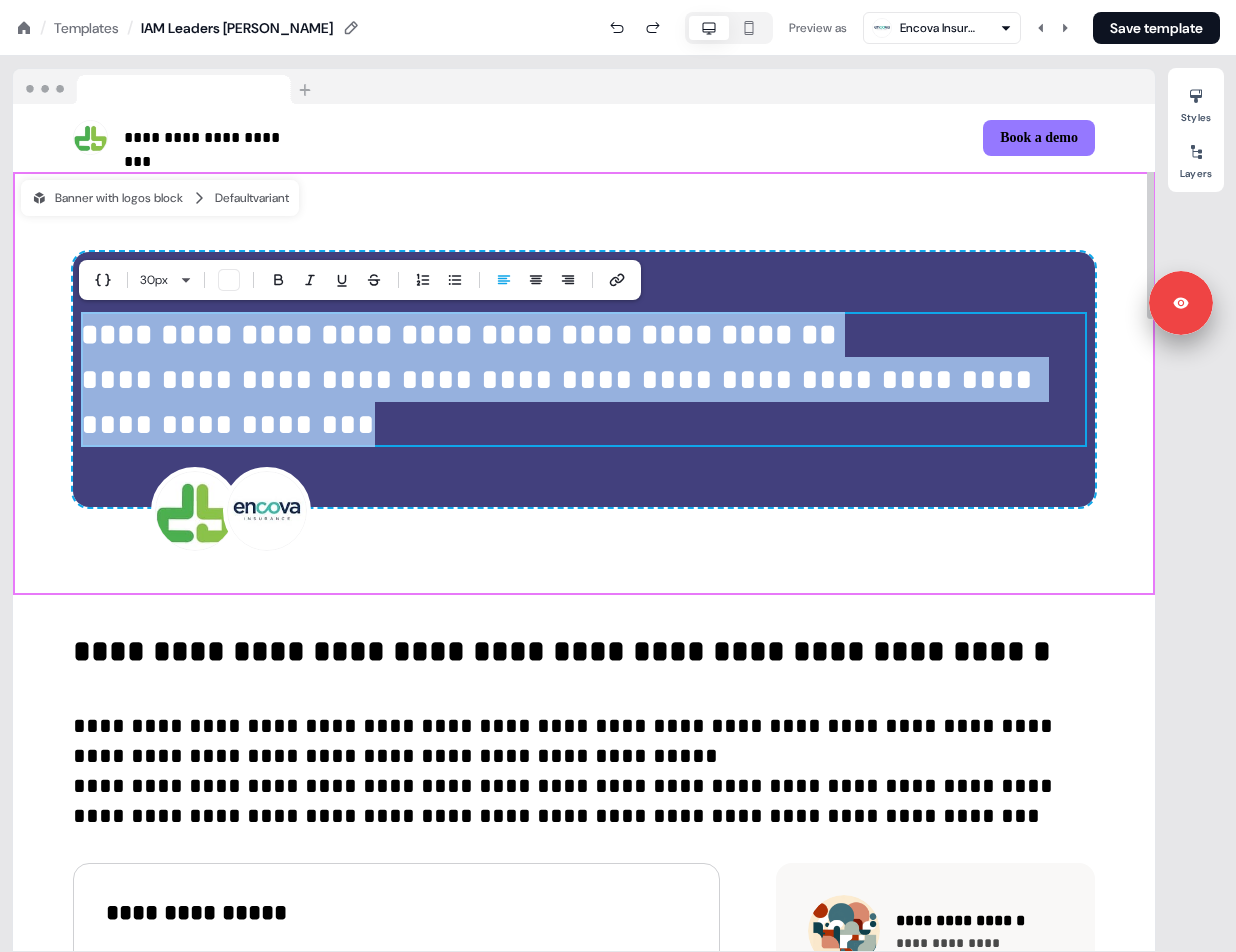 click on "**********" at bounding box center [459, 334] 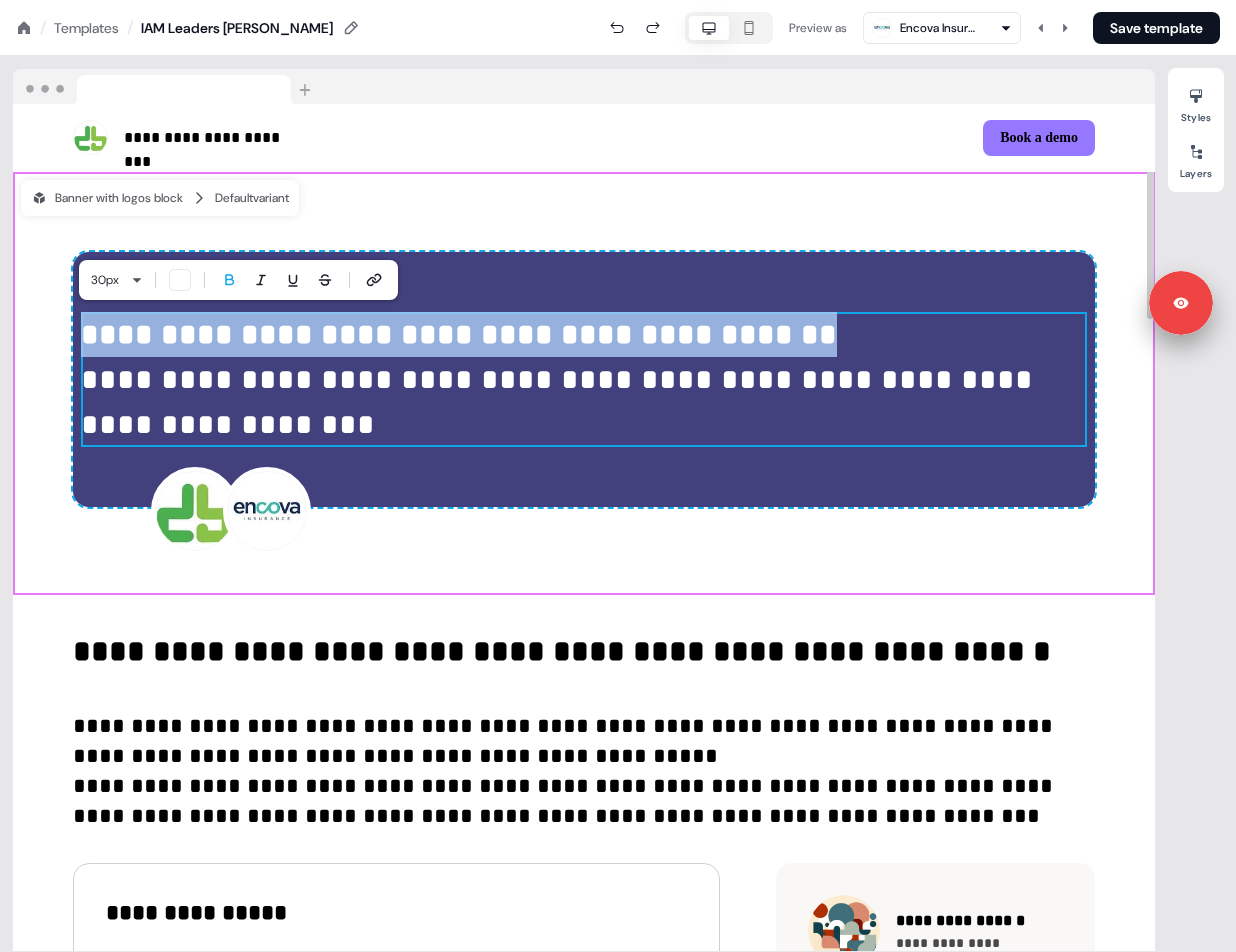 drag, startPoint x: 827, startPoint y: 336, endPoint x: 90, endPoint y: 327, distance: 737.05493 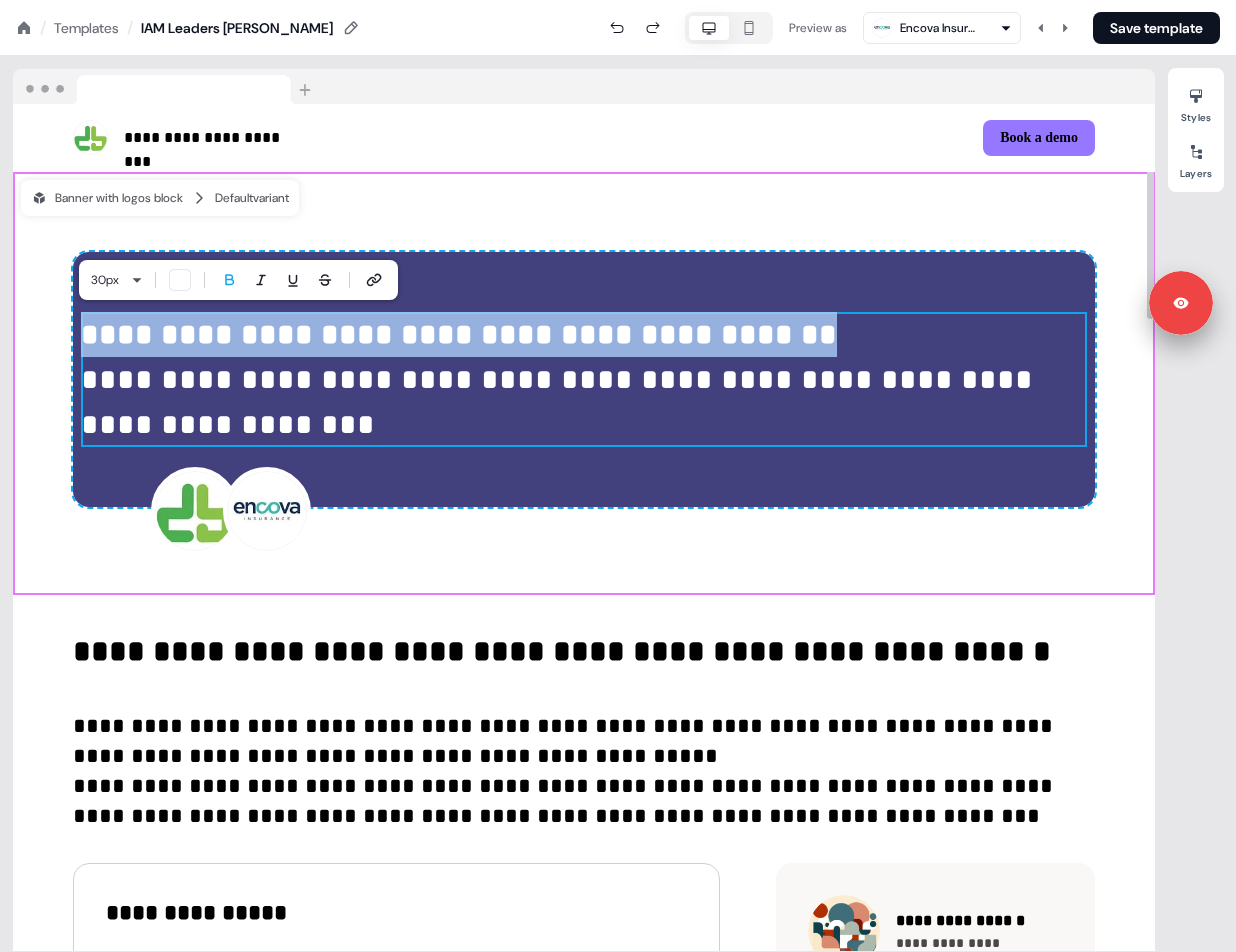 click on "**********" at bounding box center (584, 379) 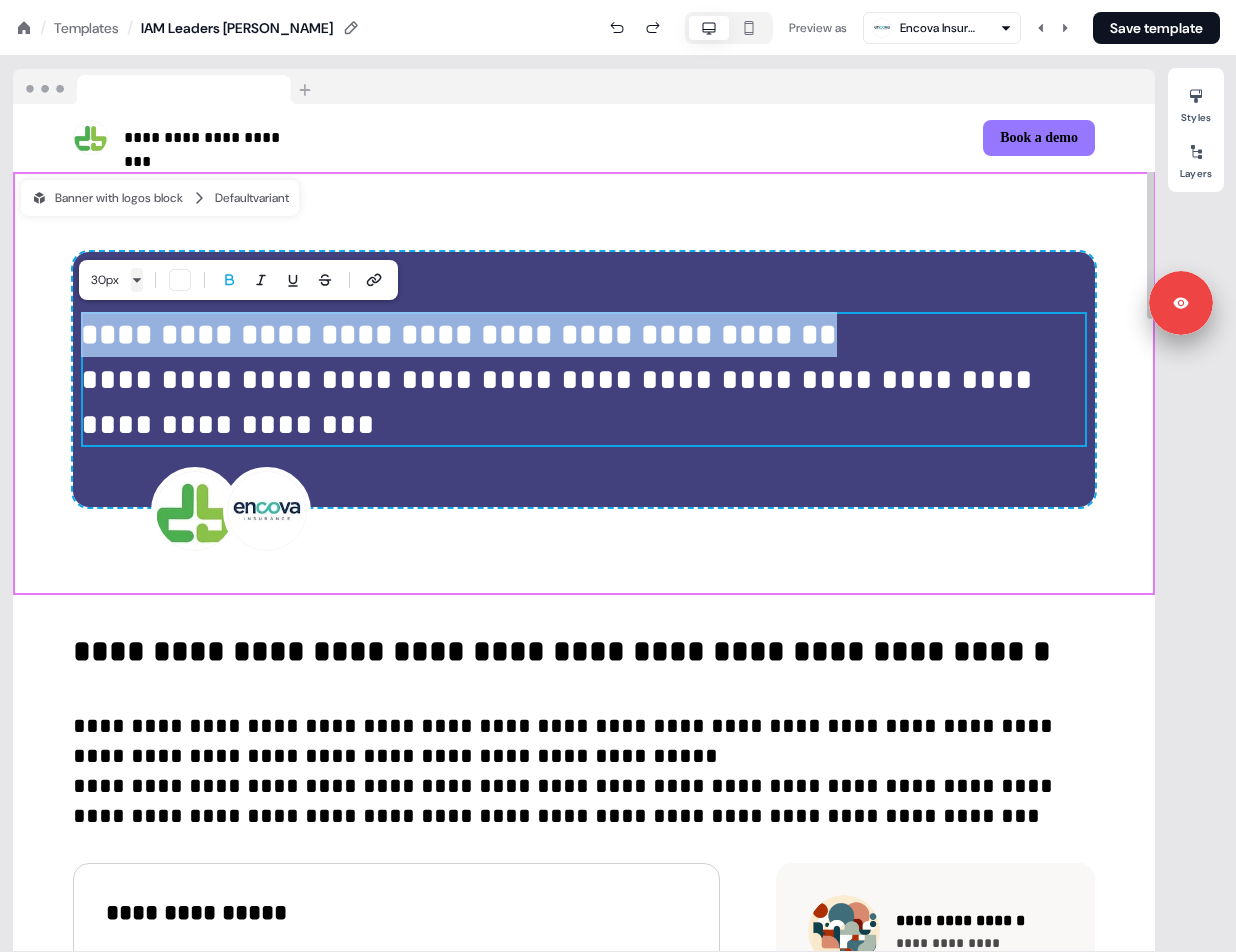 click on "**********" at bounding box center (618, 0) 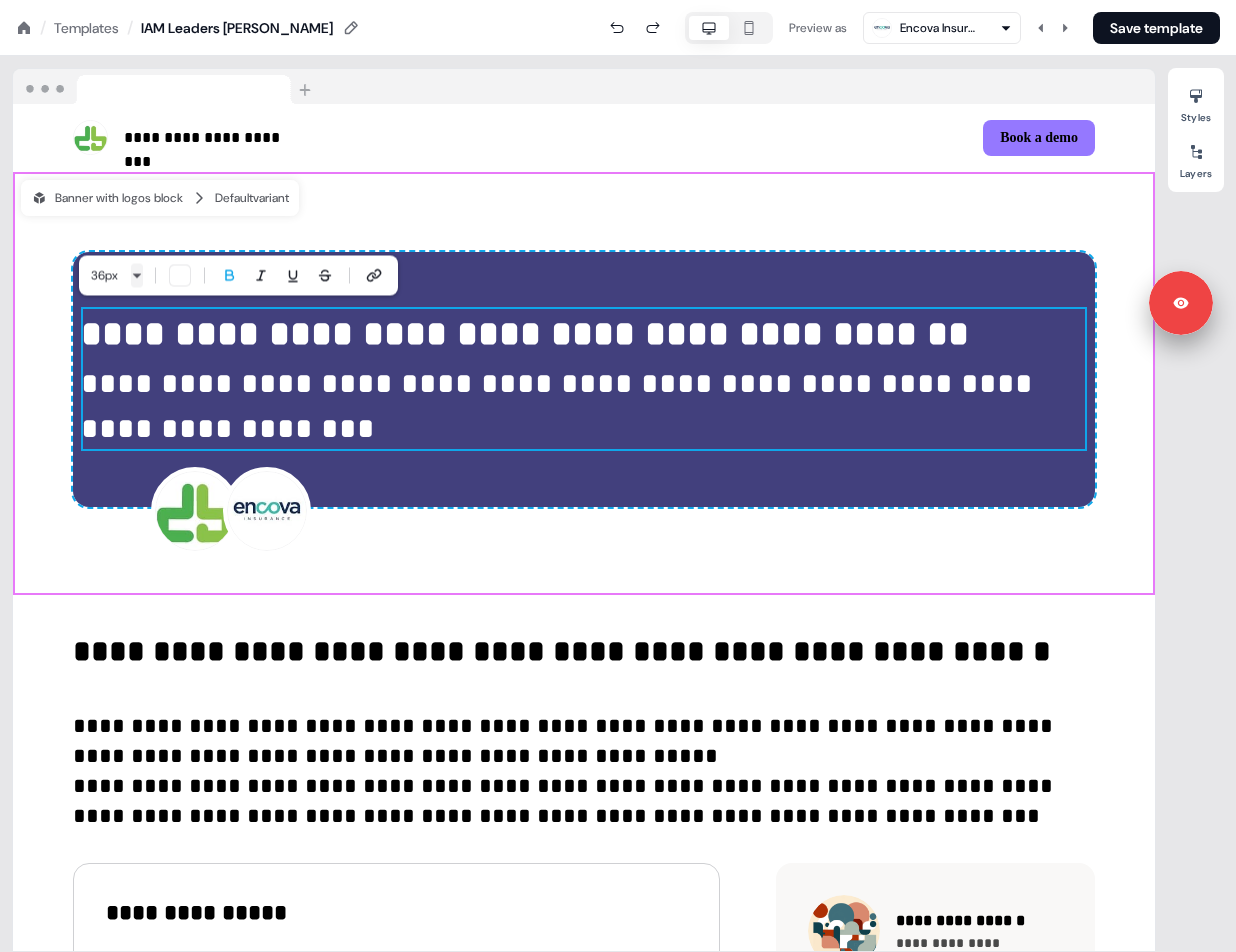 click on "**********" at bounding box center [618, 0] 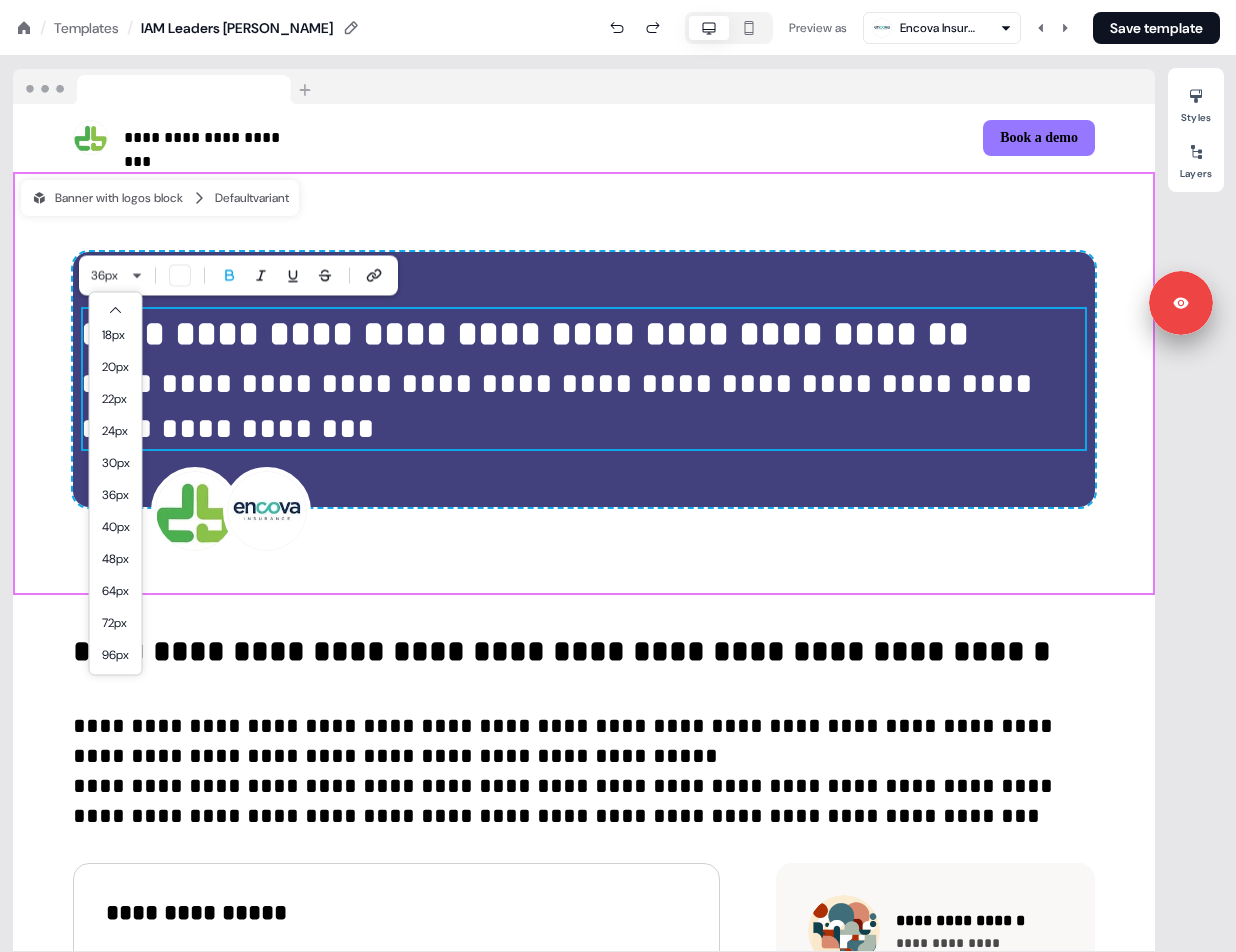 scroll, scrollTop: 174, scrollLeft: 0, axis: vertical 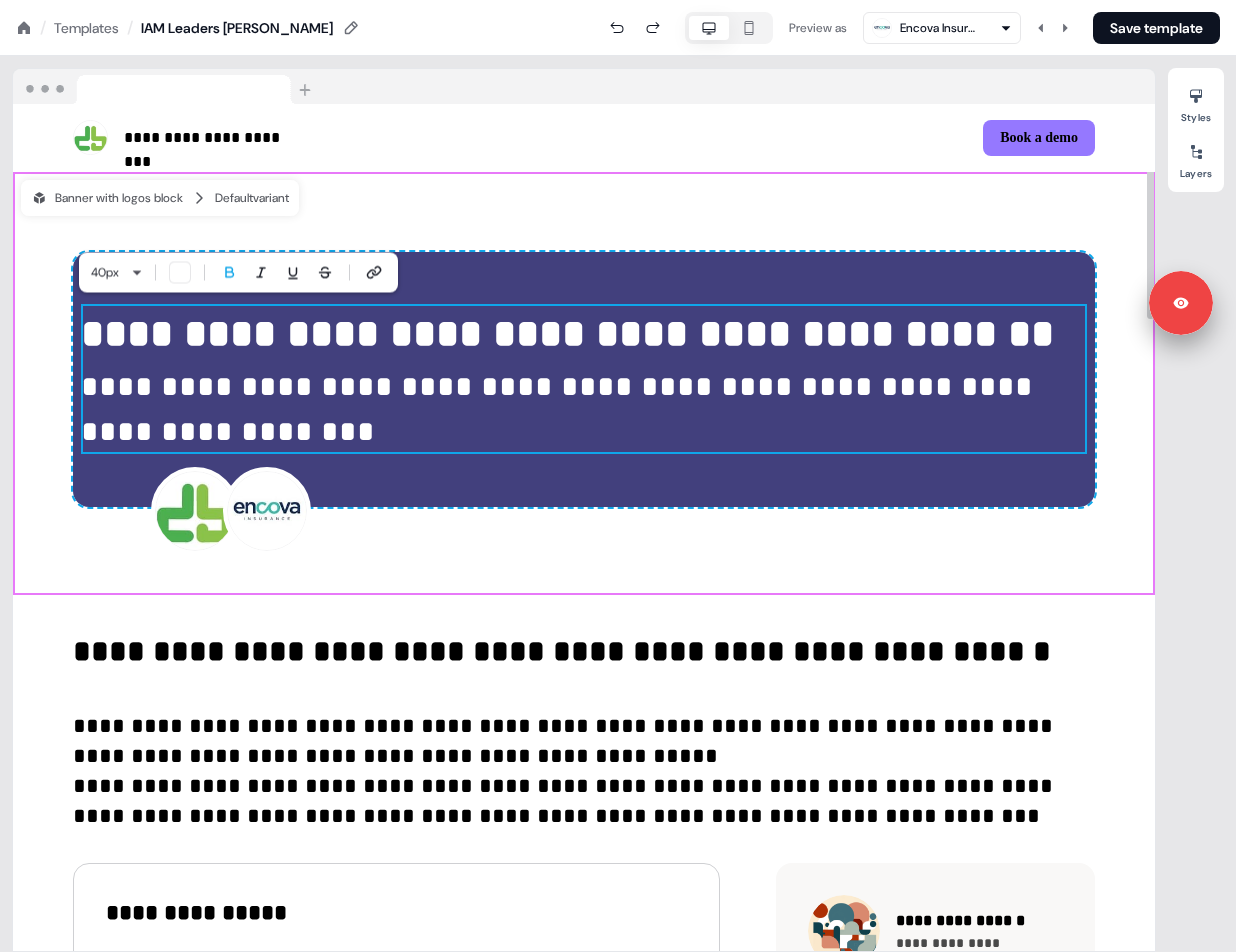 click on "**********" at bounding box center [584, 384] 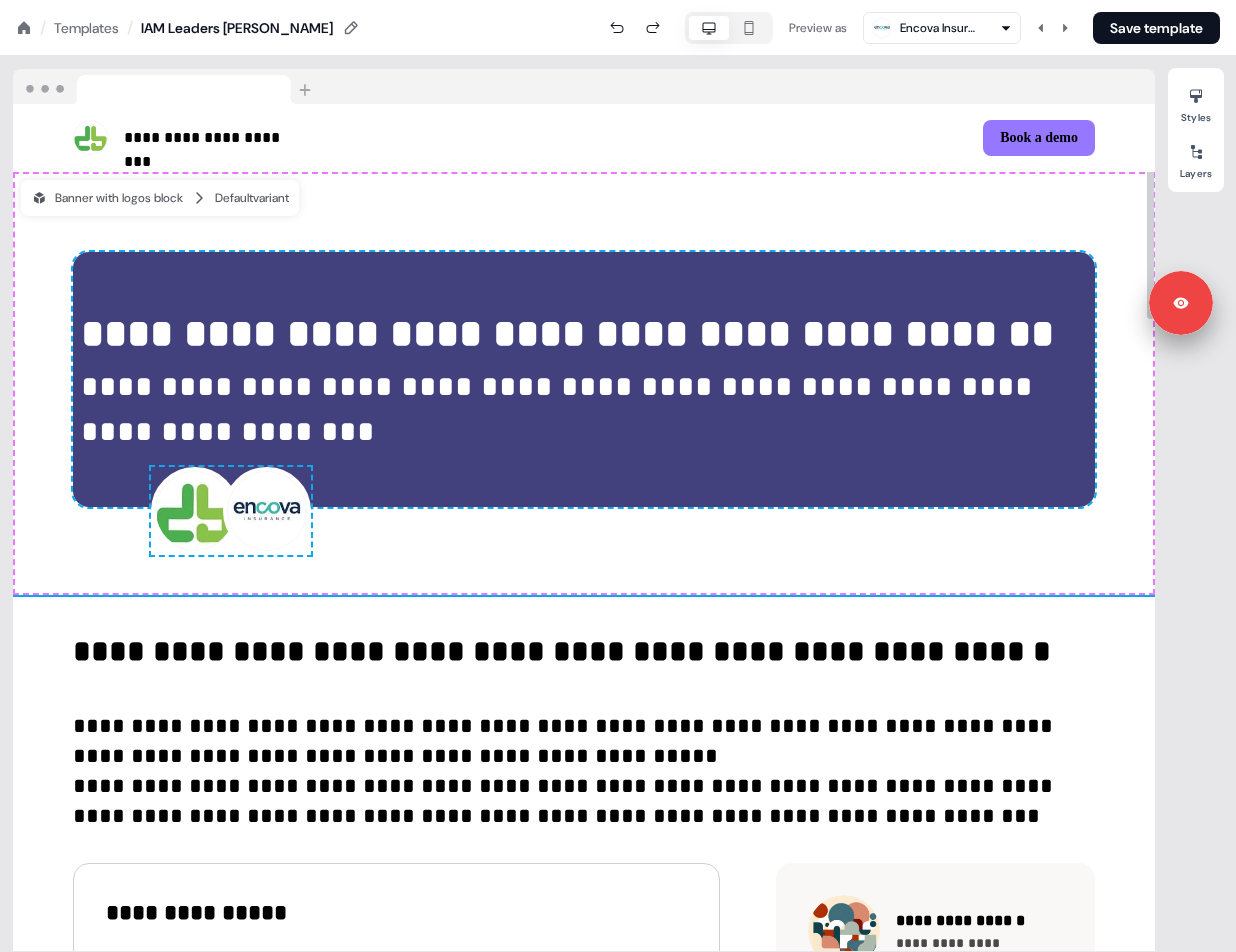 click on "**********" at bounding box center [561, 409] 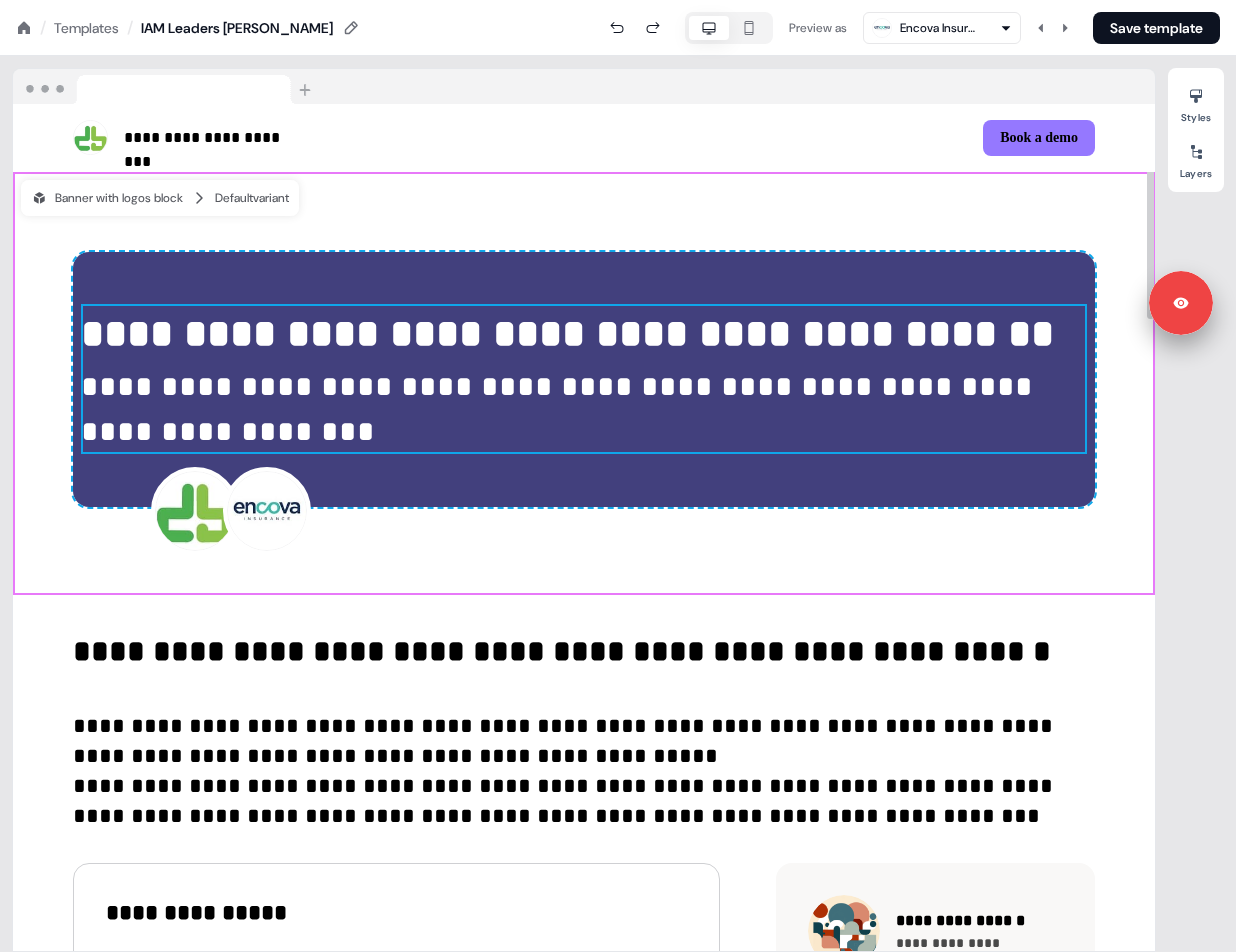 click on "**********" at bounding box center (561, 409) 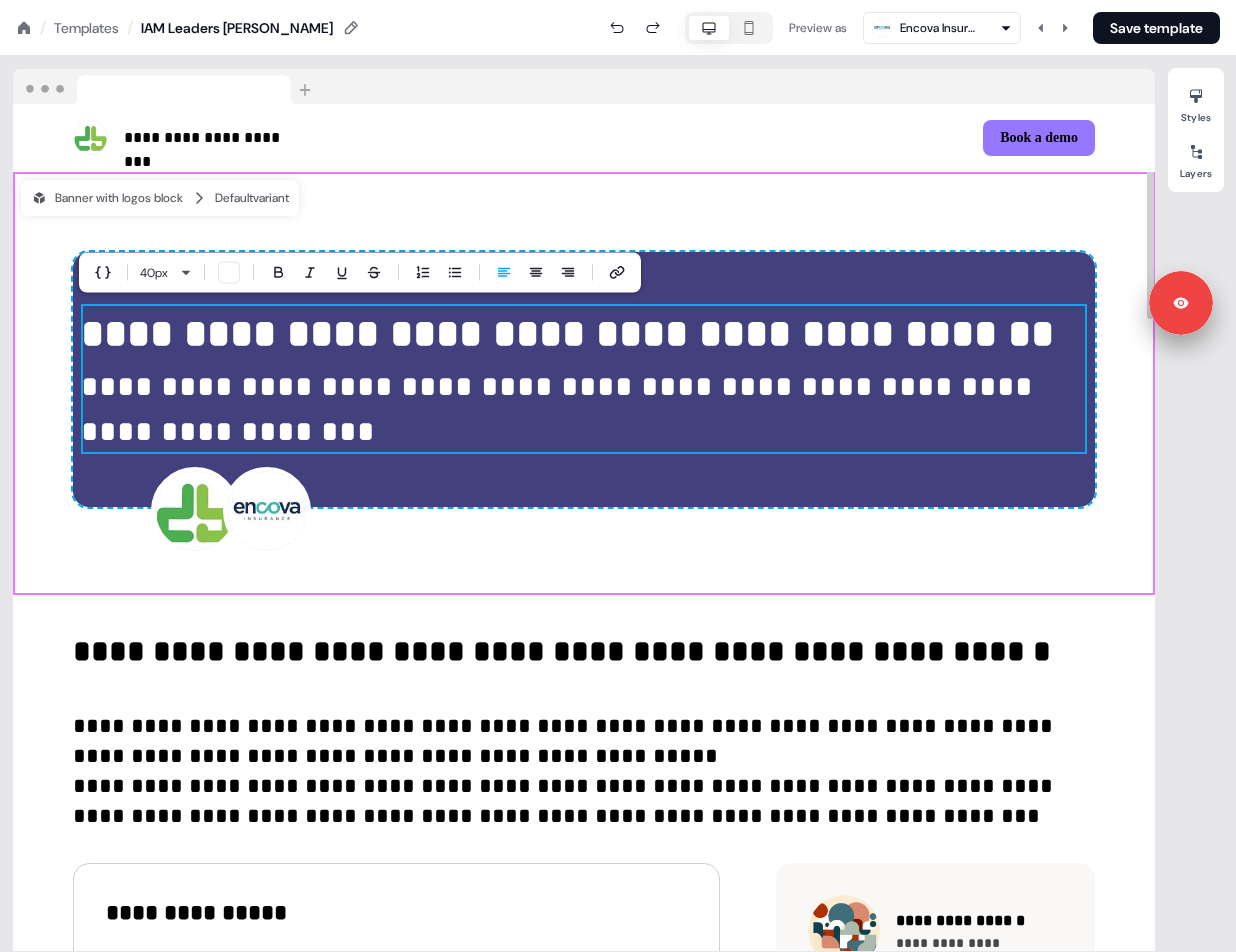 click on "**********" at bounding box center (584, 379) 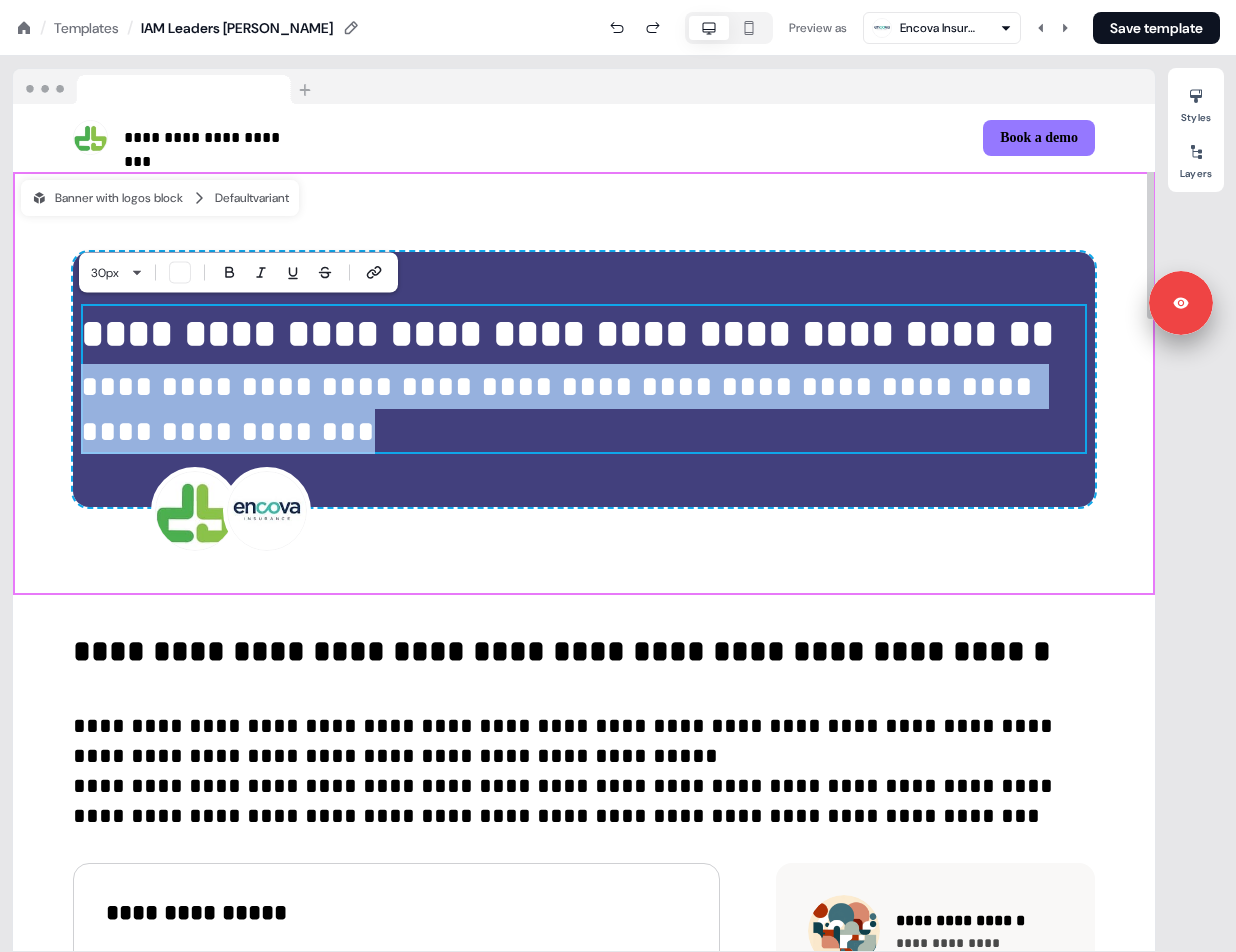 drag, startPoint x: 238, startPoint y: 418, endPoint x: 80, endPoint y: 382, distance: 162.04938 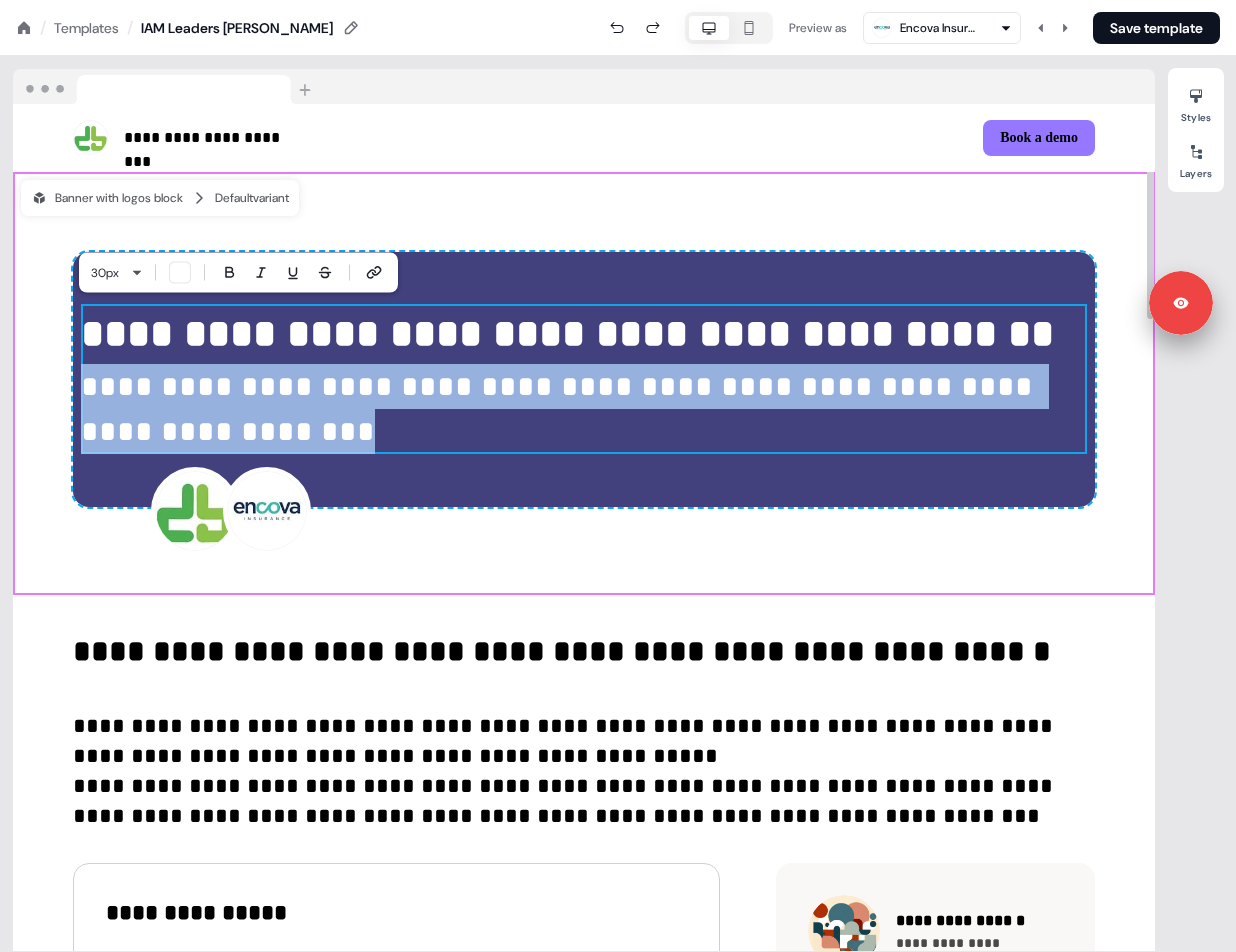 click on "**********" at bounding box center [584, 379] 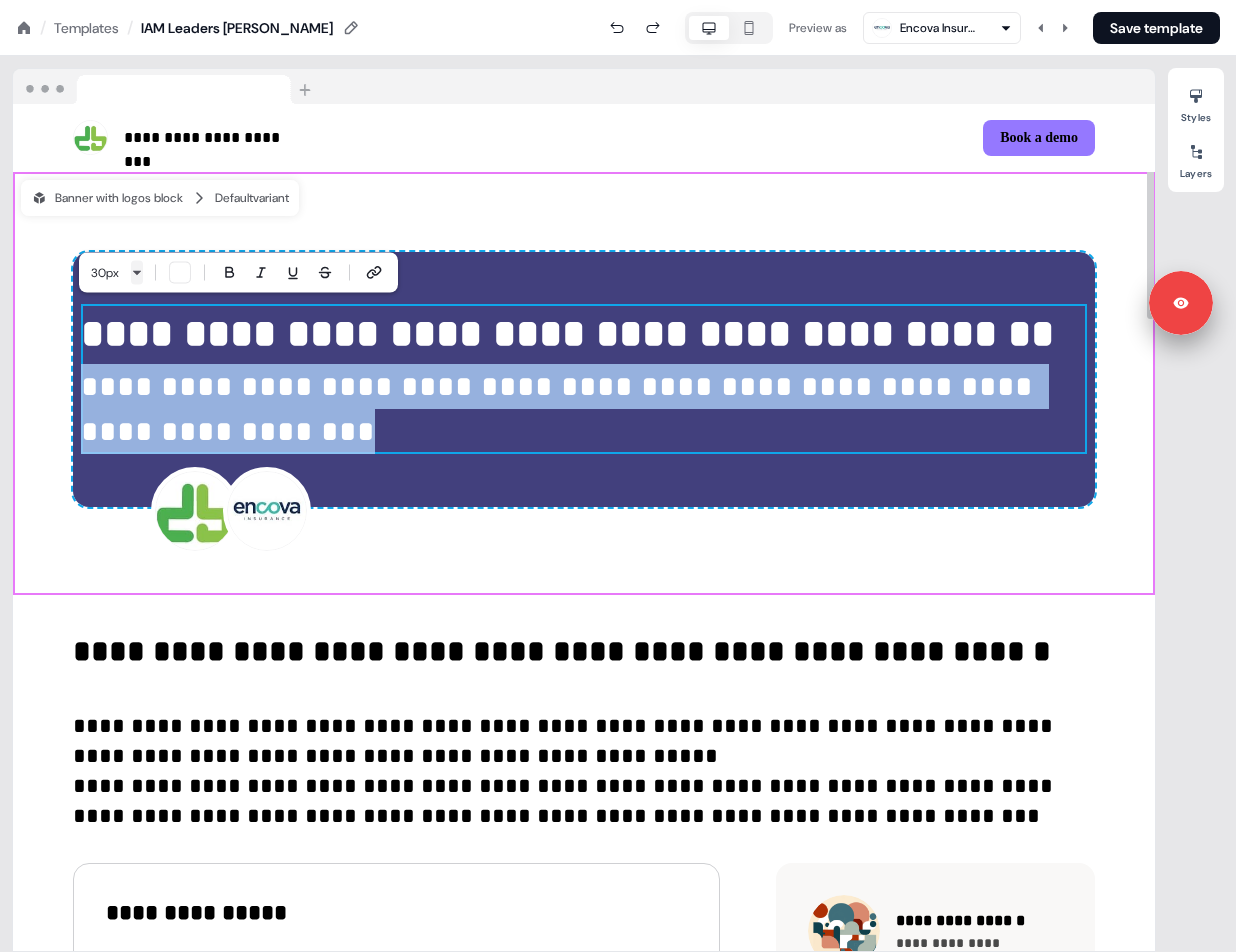 click on "**********" at bounding box center (618, 0) 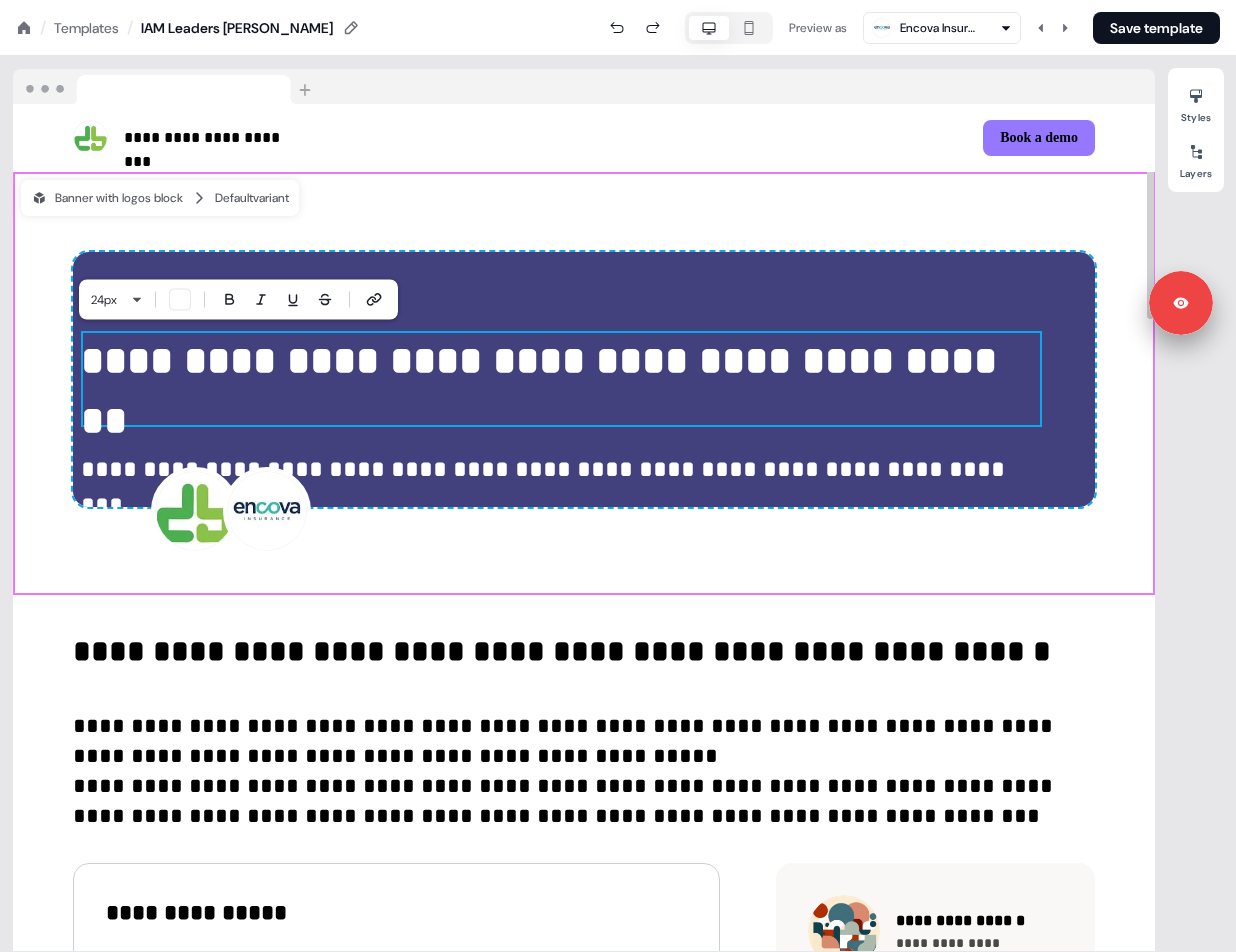 click on "**********" at bounding box center [584, 384] 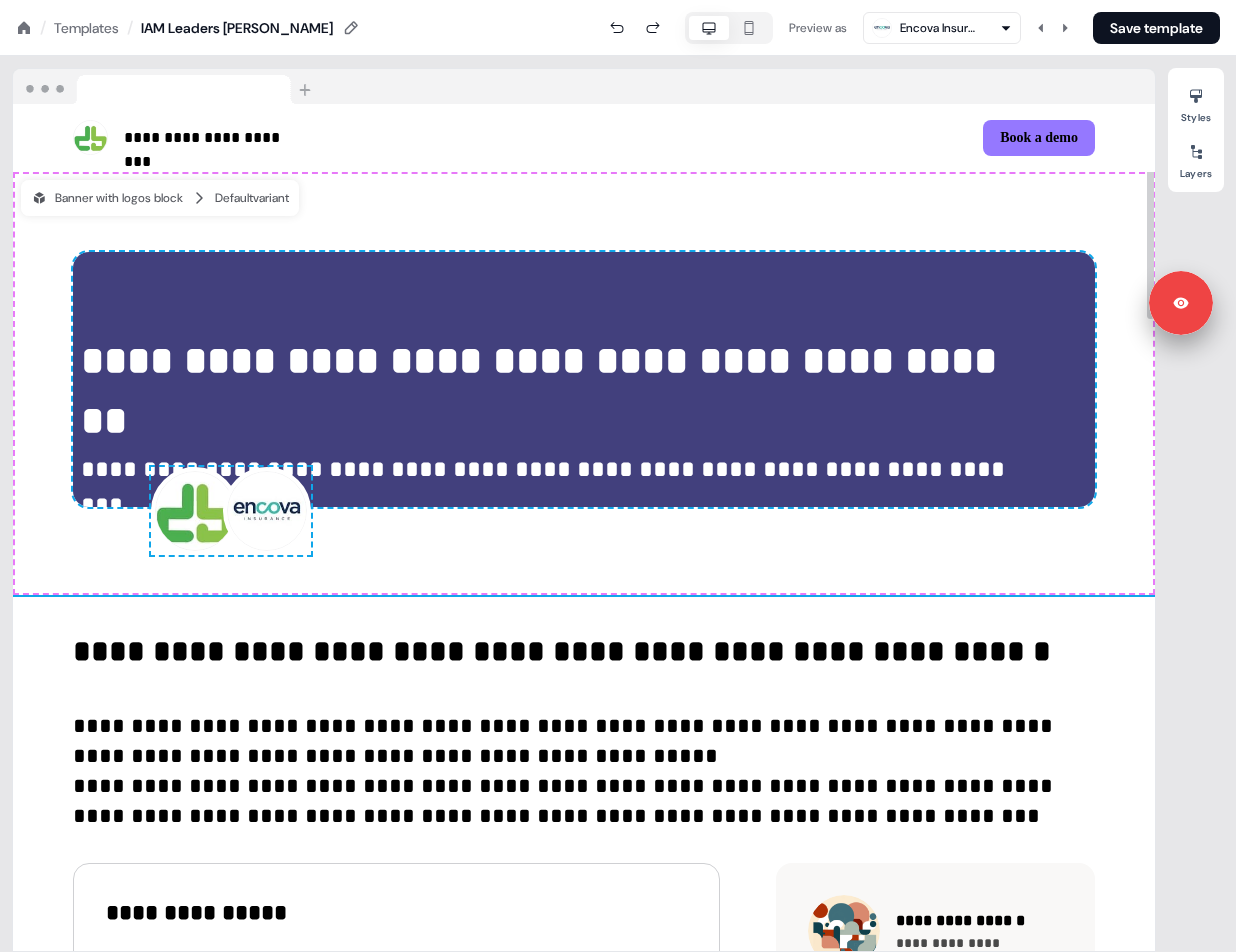 click on "**********" at bounding box center [584, 384] 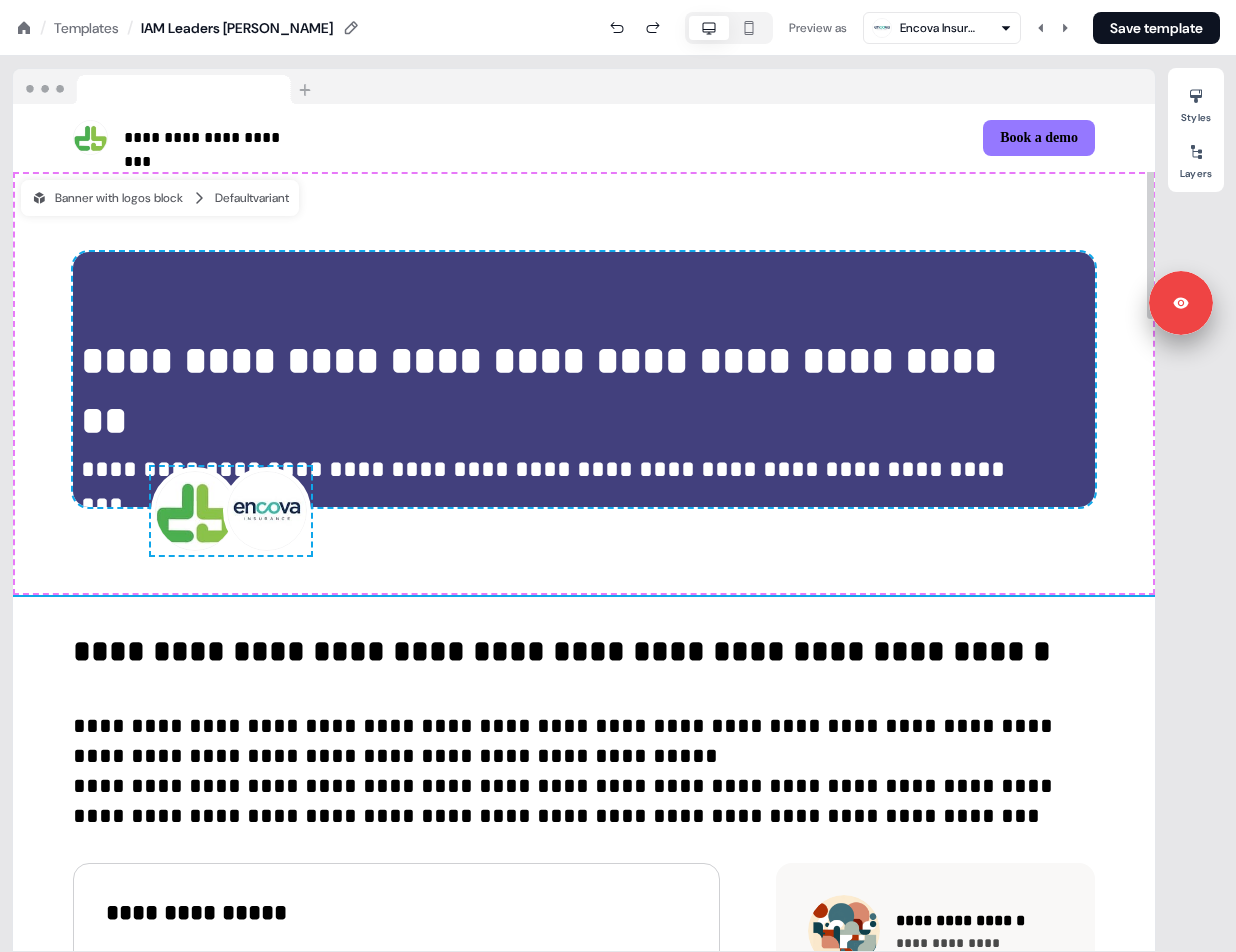 click on "**********" at bounding box center (584, 384) 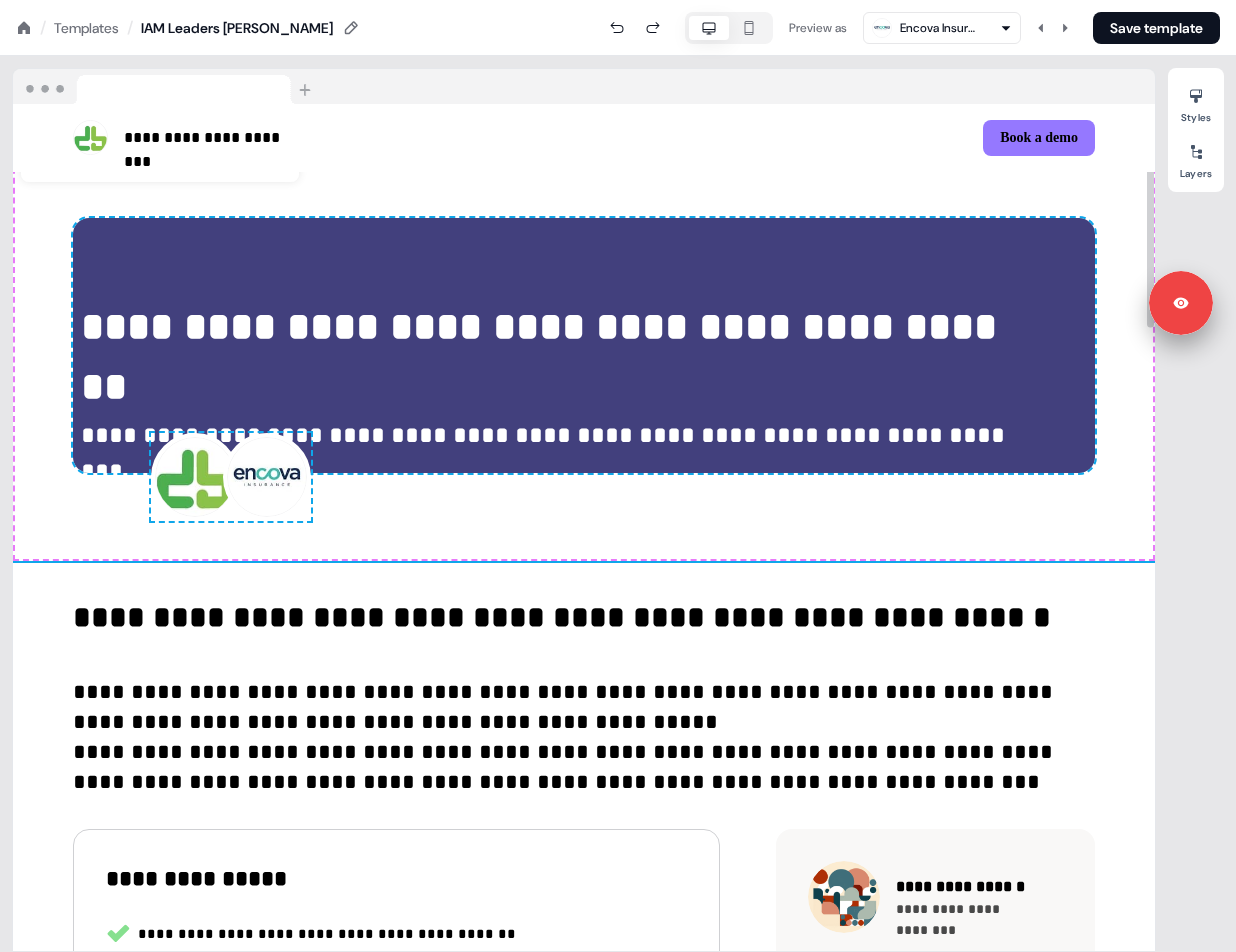scroll, scrollTop: 40, scrollLeft: 0, axis: vertical 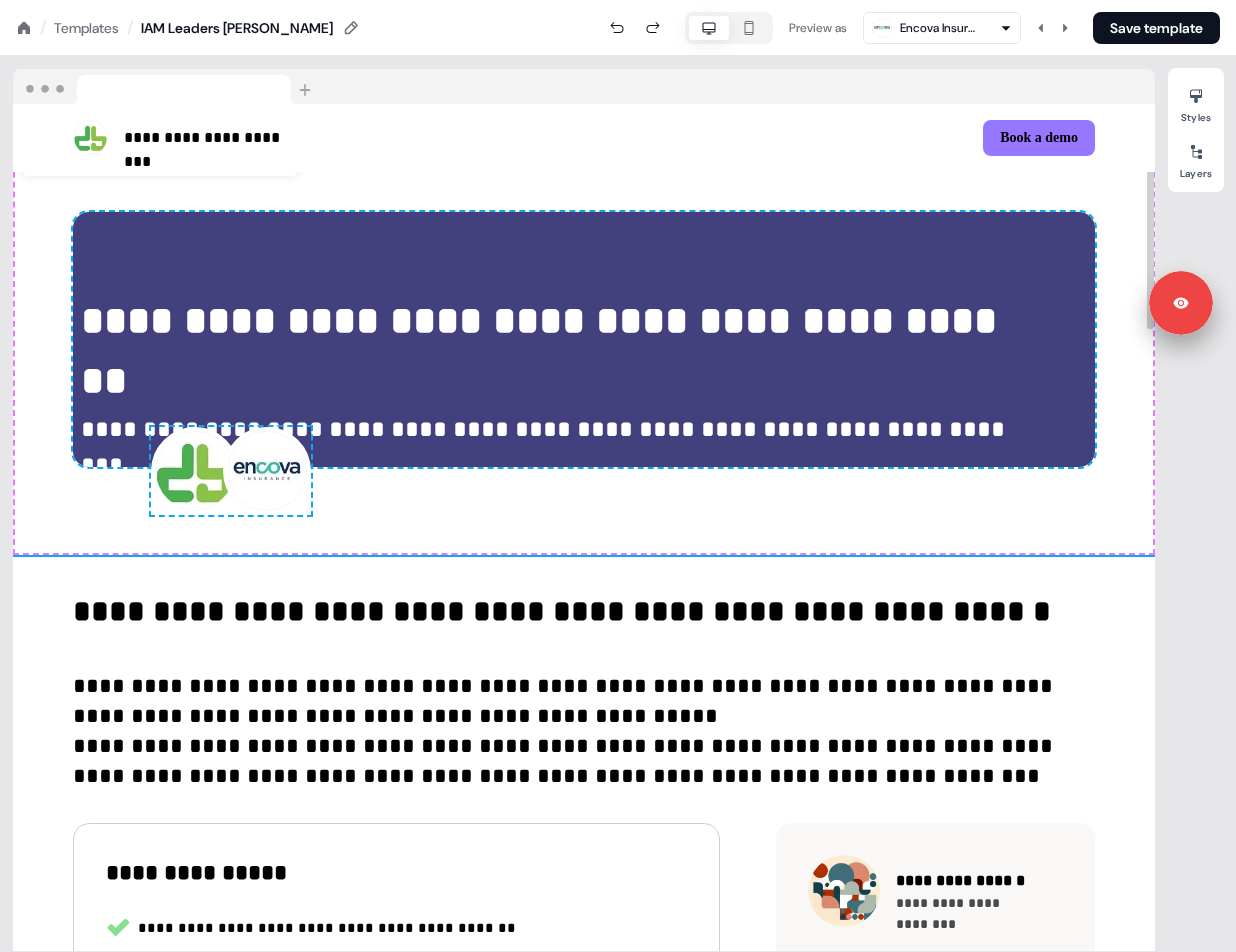 click on "**********" at bounding box center (562, 611) 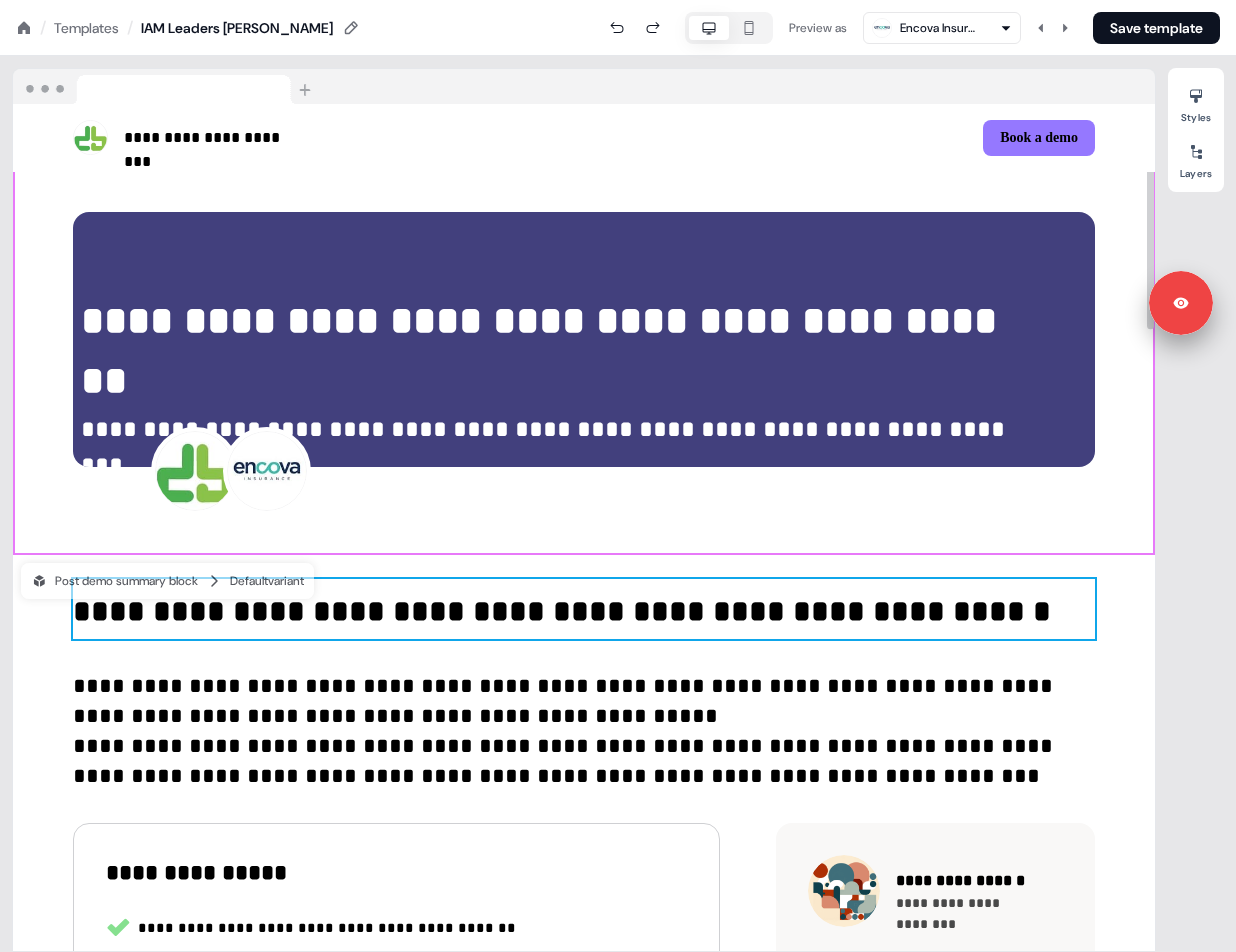 click on "**********" at bounding box center [562, 611] 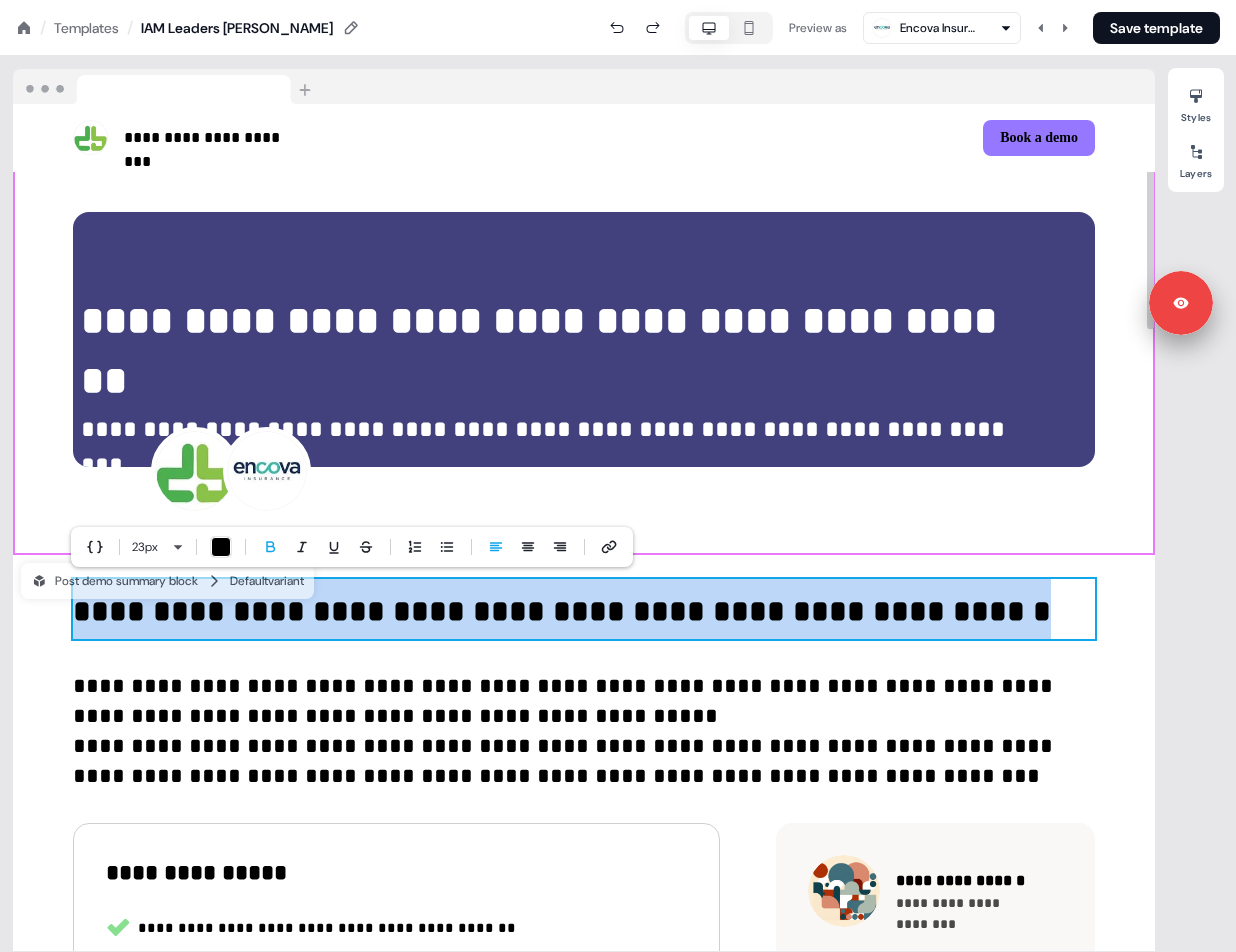 click on "**********" at bounding box center [562, 611] 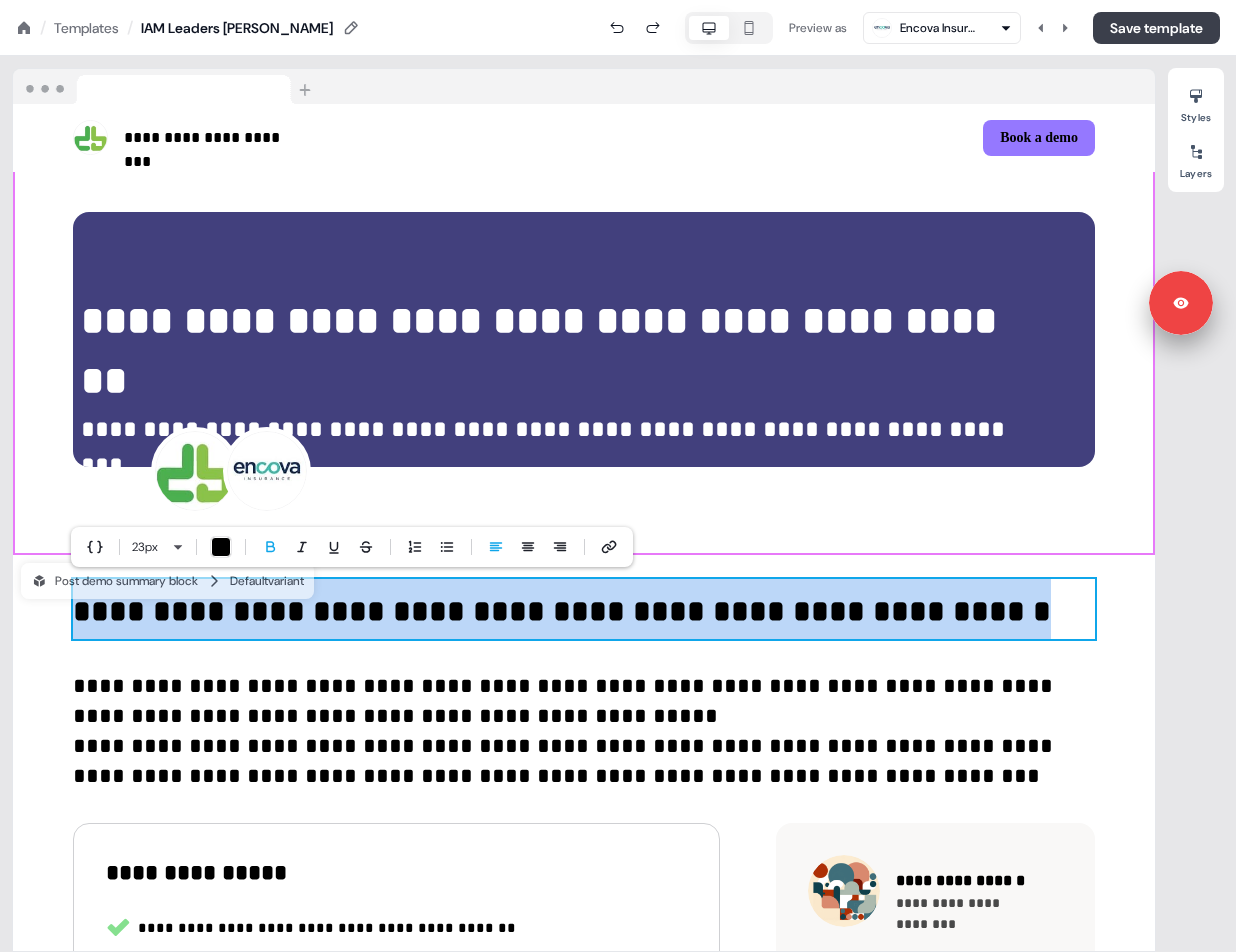 click on "Save template" at bounding box center [1156, 28] 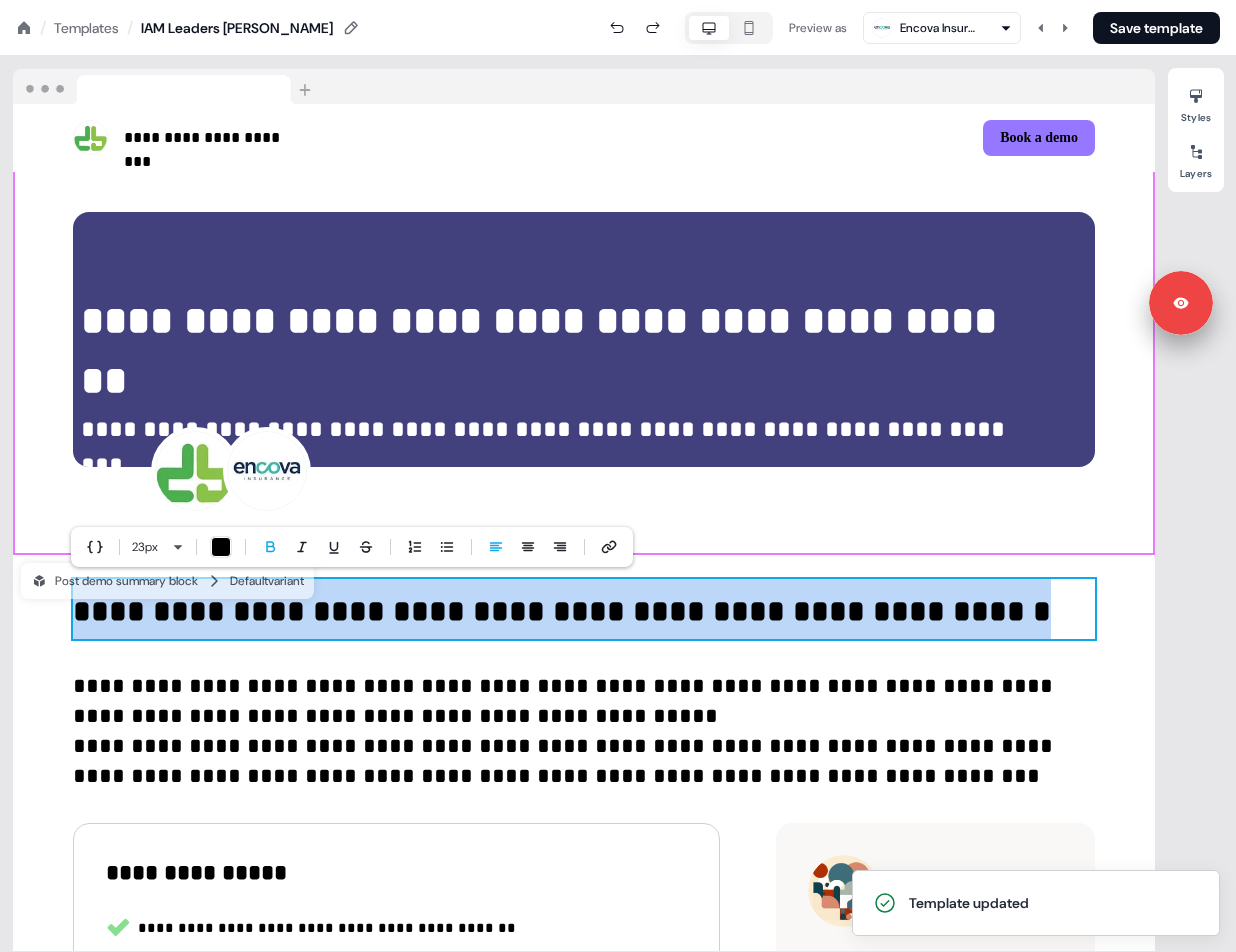 click on "**********" at bounding box center (562, 611) 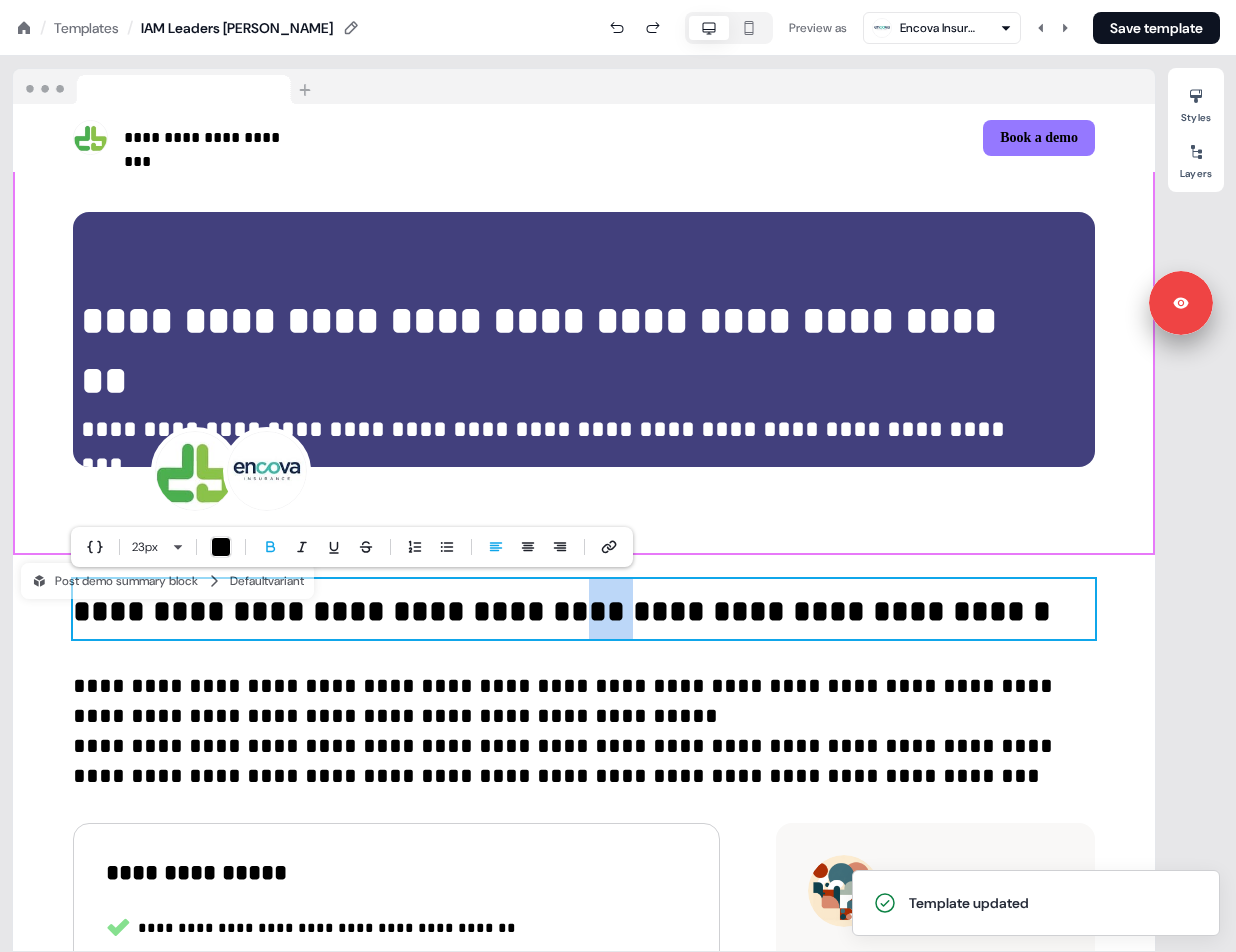 click on "**********" at bounding box center (562, 611) 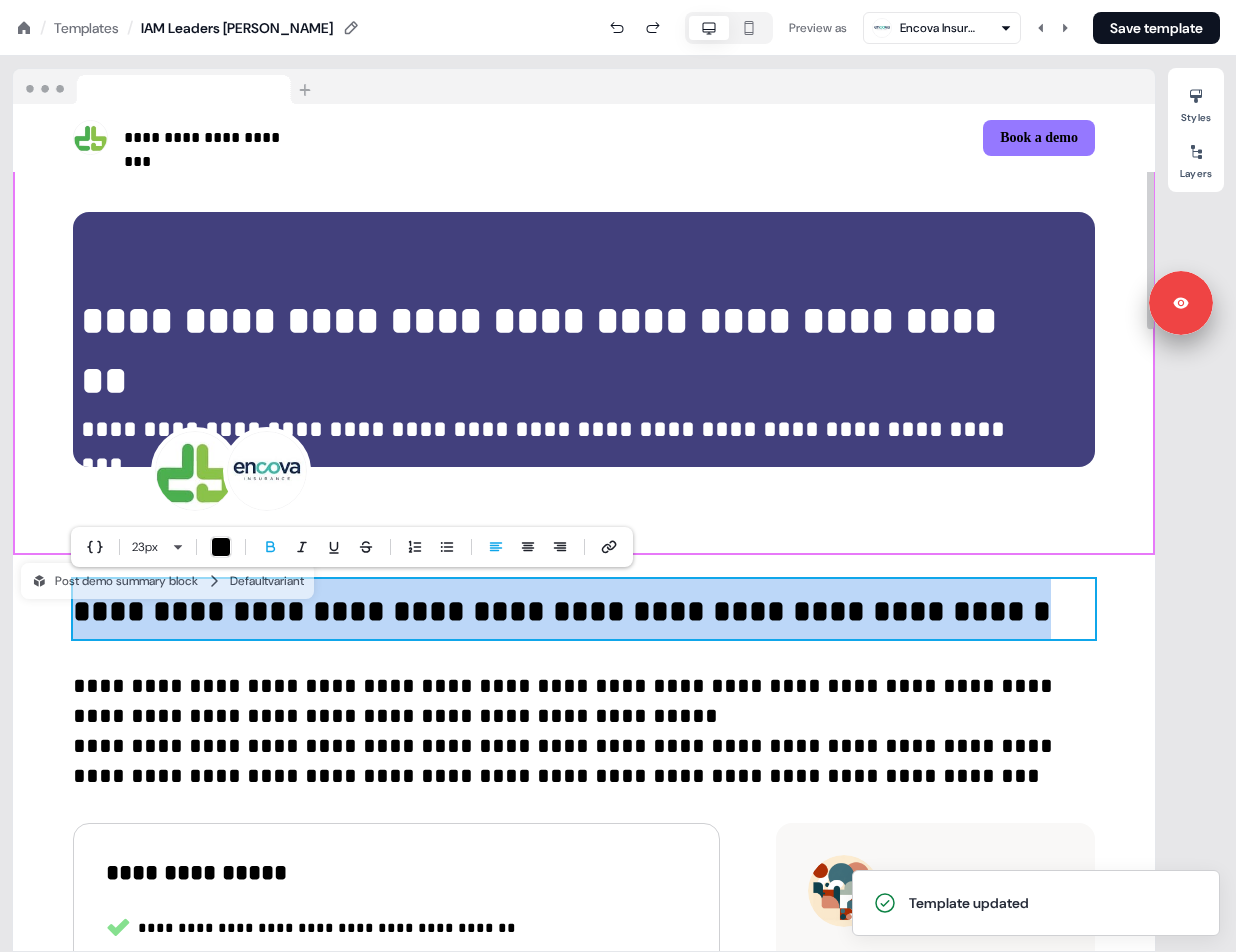 click on "**********" at bounding box center [562, 611] 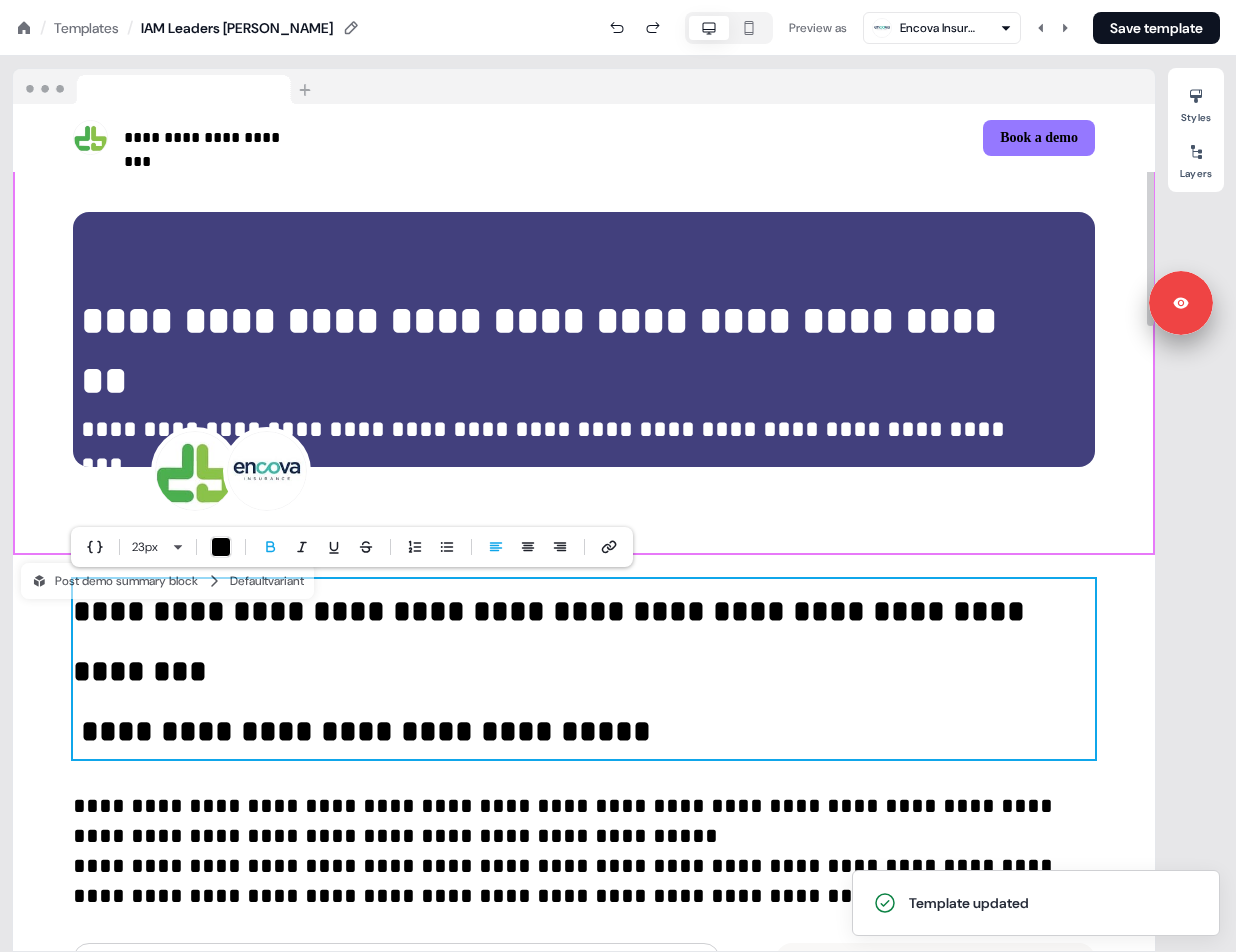 click on "**********" at bounding box center [362, 731] 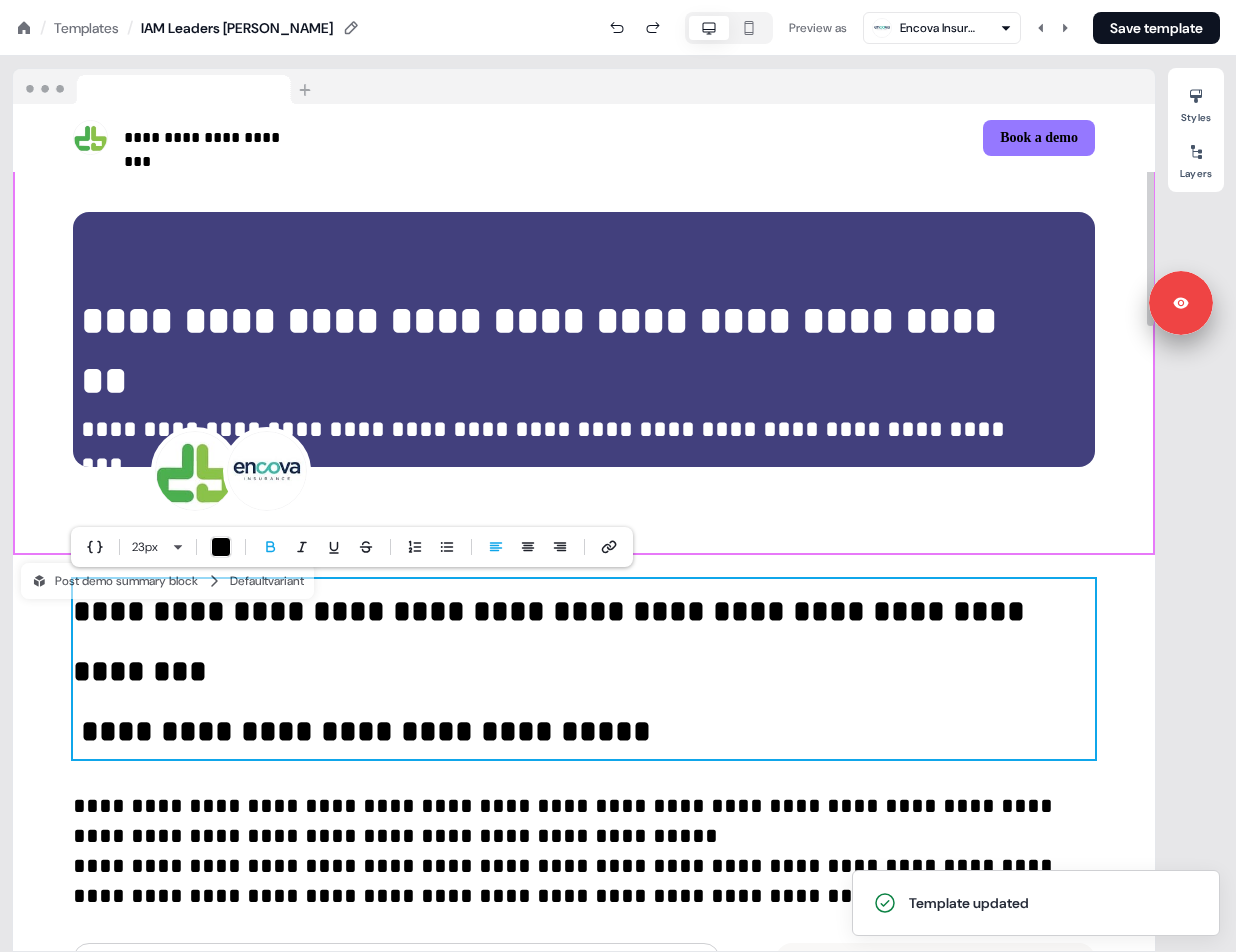 type 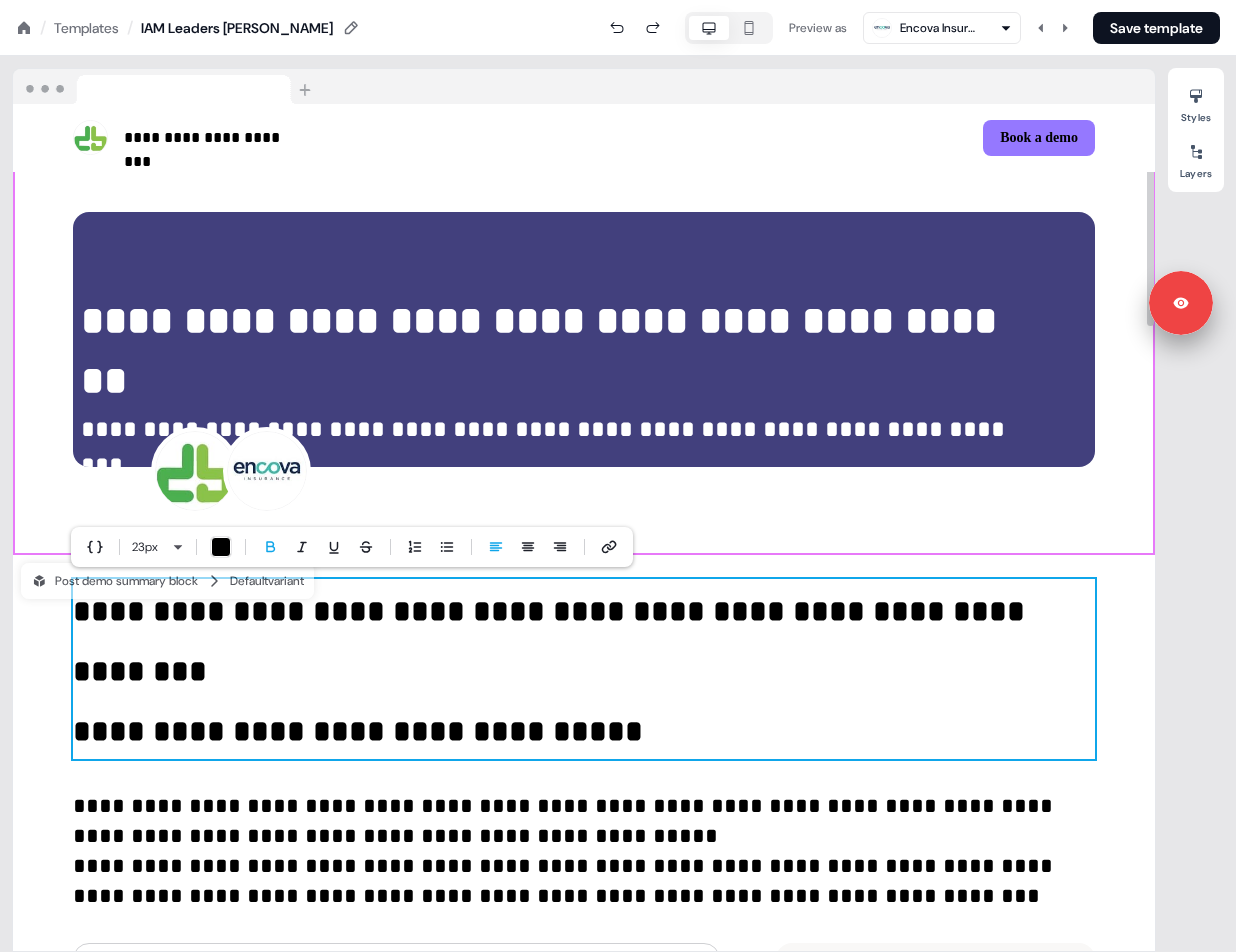 click on "**********" at bounding box center [358, 731] 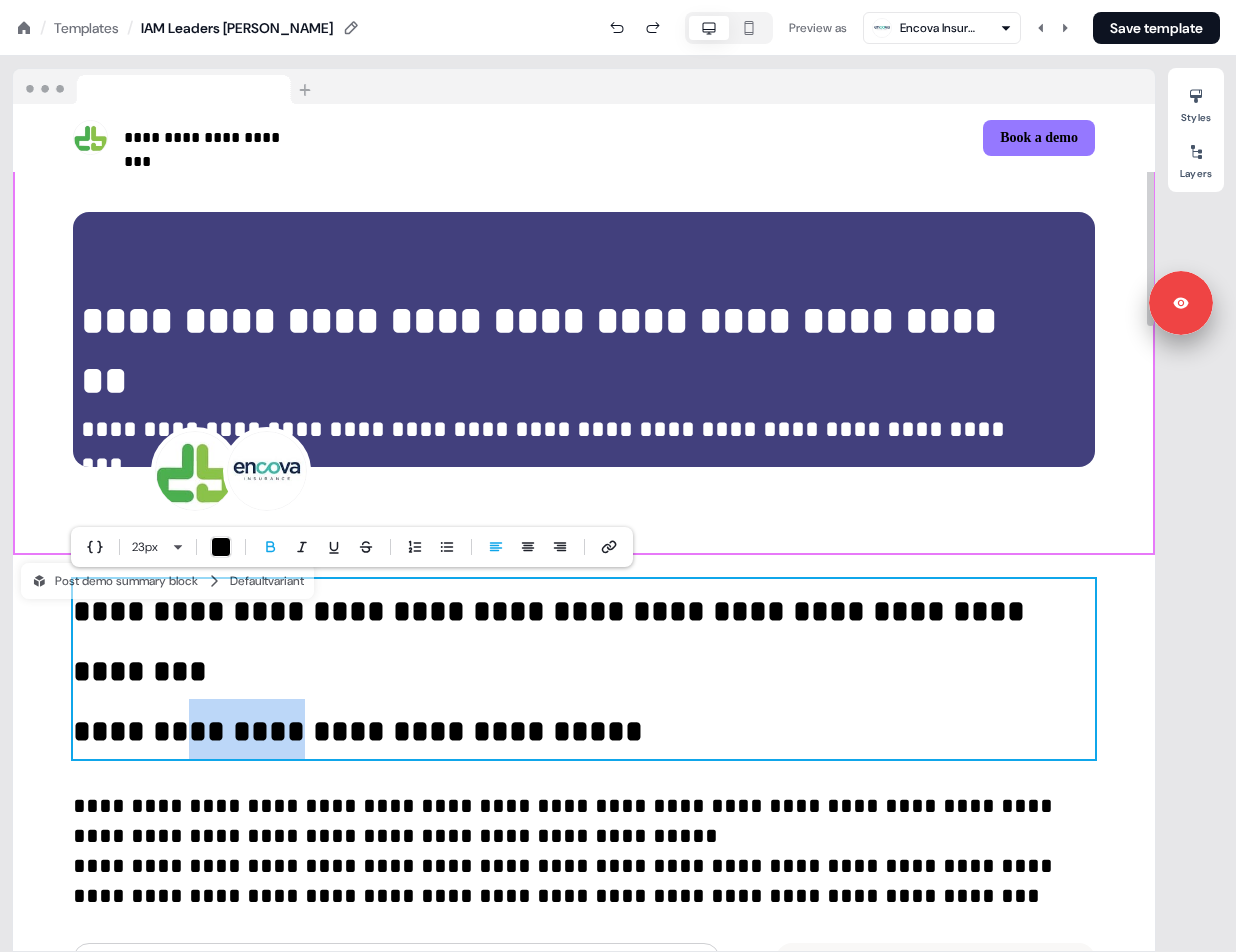 click on "**********" at bounding box center (358, 731) 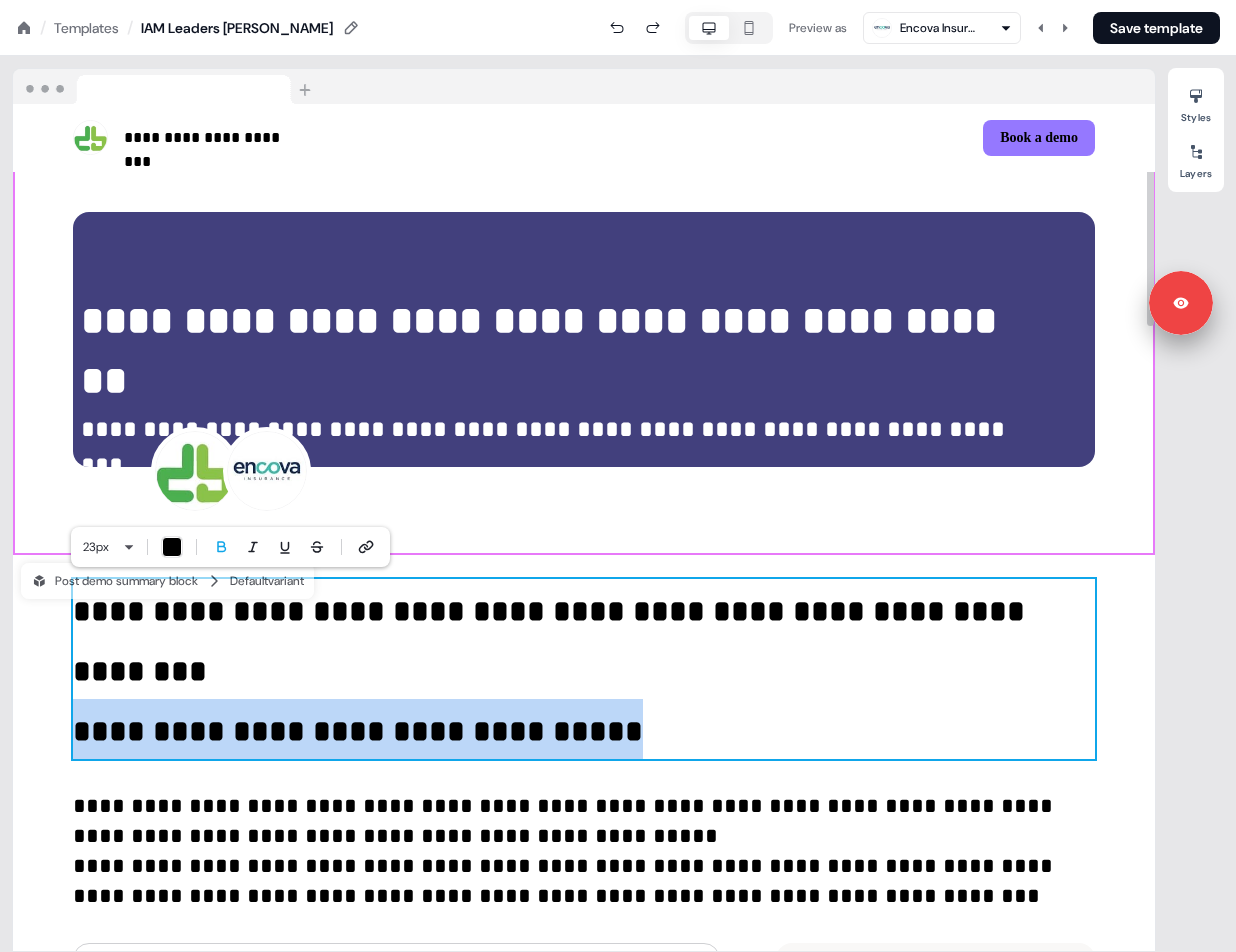 click on "**********" at bounding box center [358, 731] 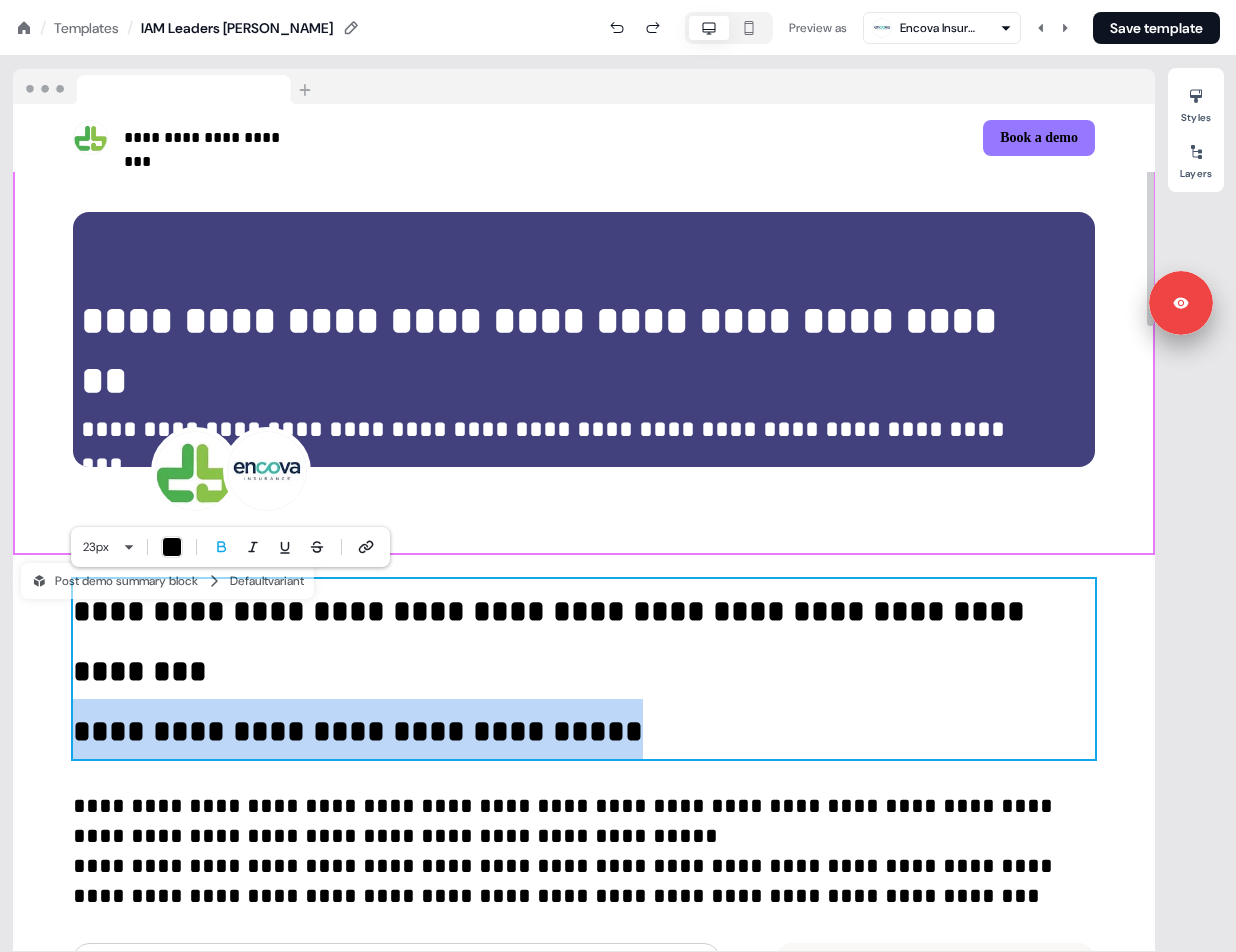 click on "**********" at bounding box center (358, 731) 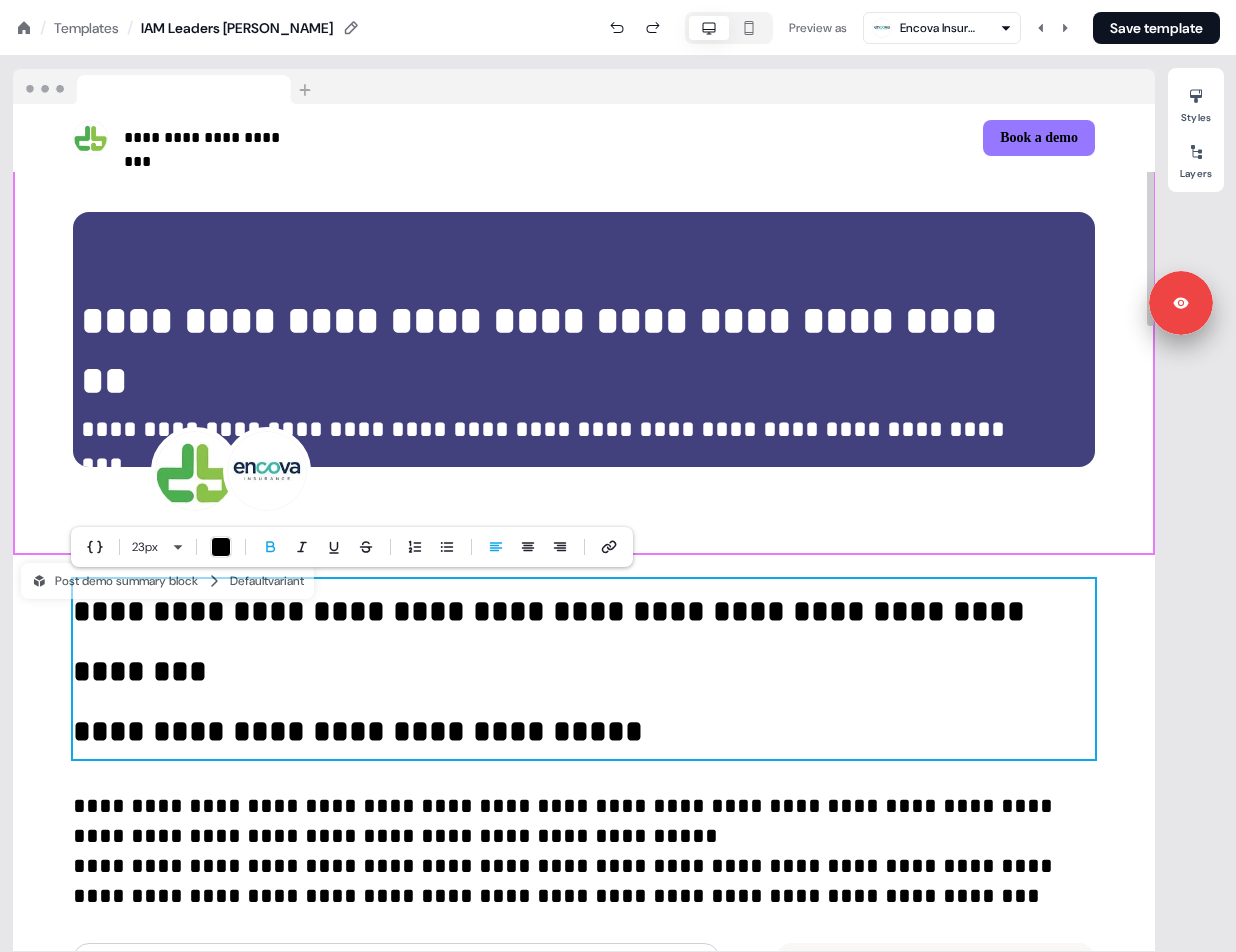 click on "**********" at bounding box center [358, 731] 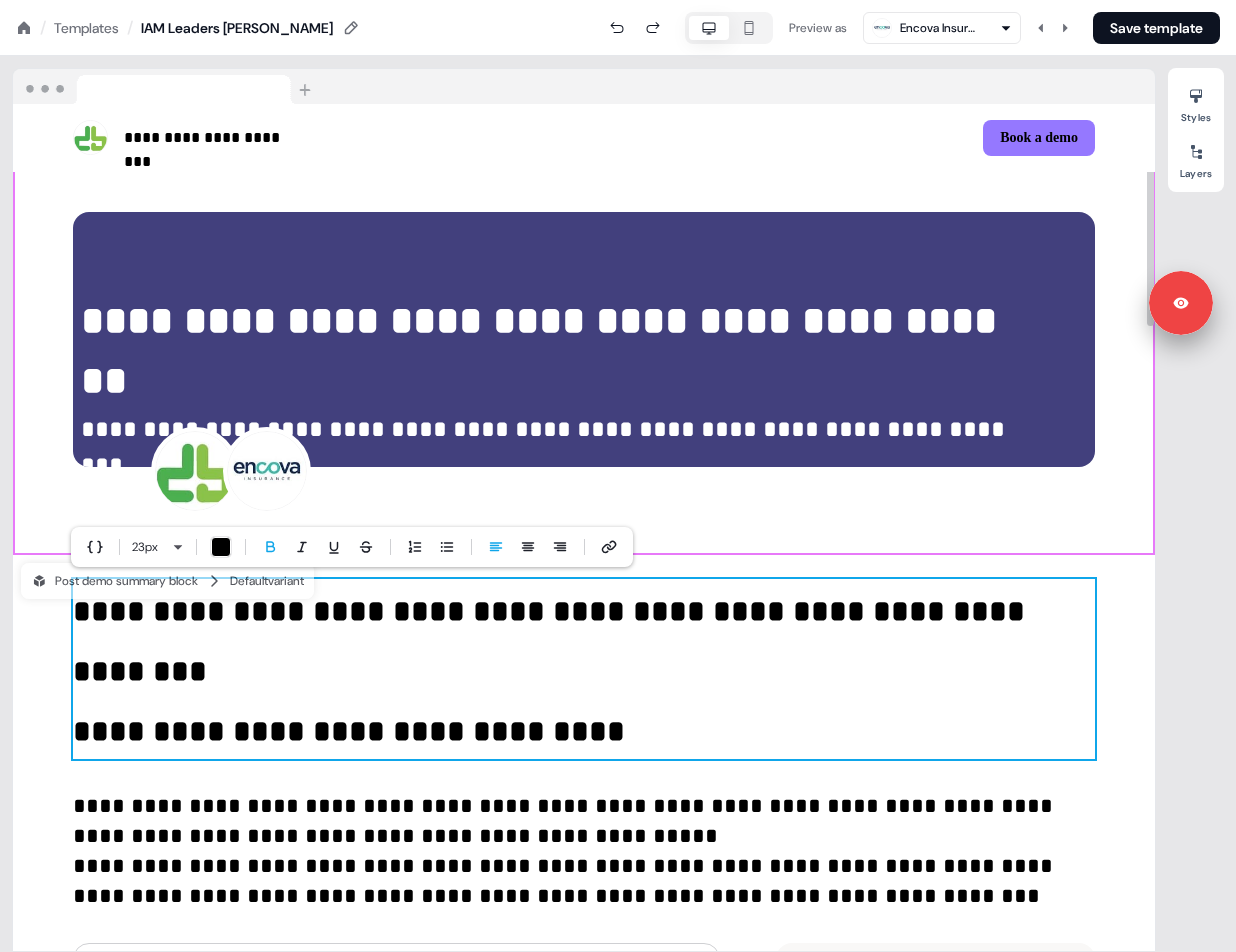 click on "**********" at bounding box center [349, 731] 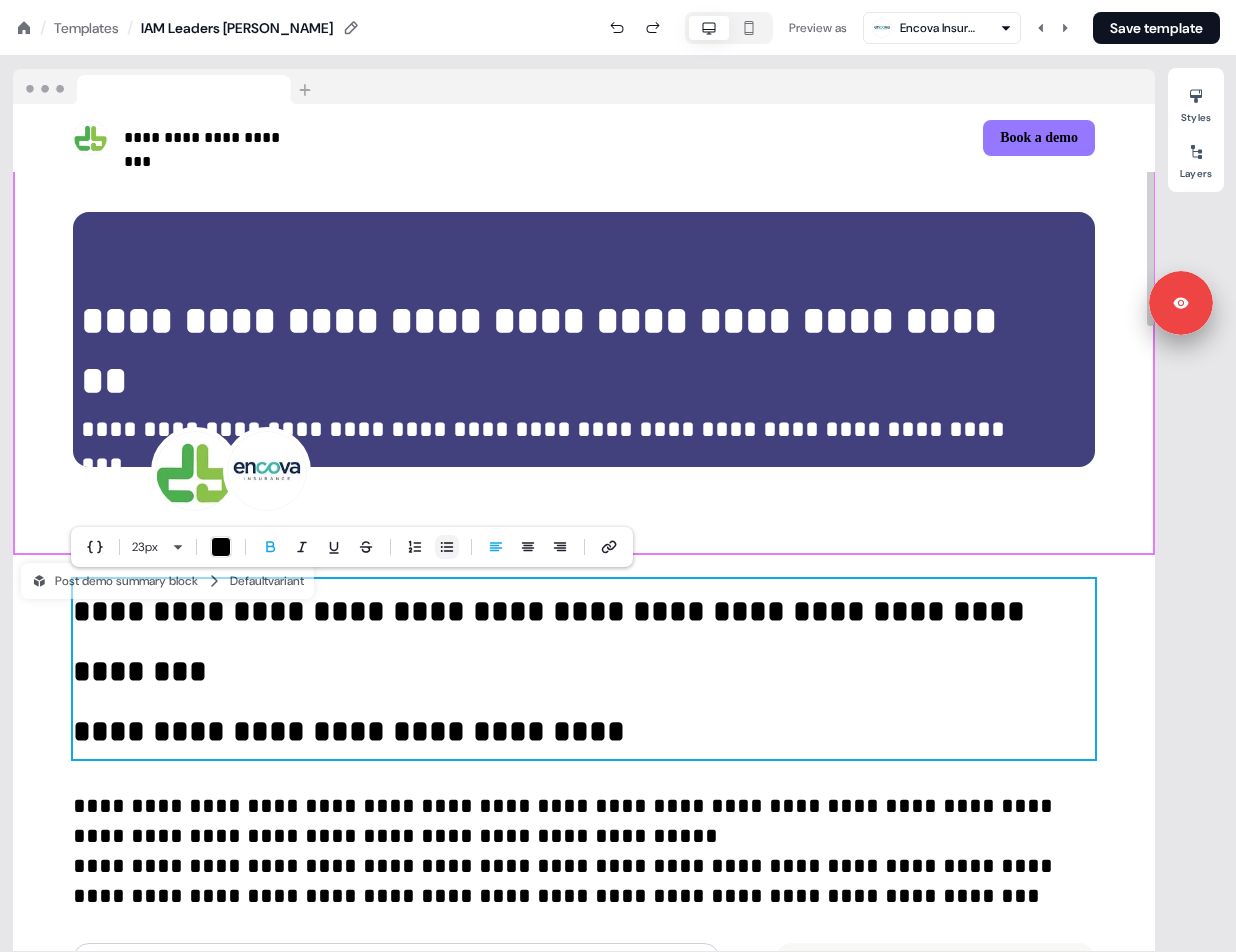 click 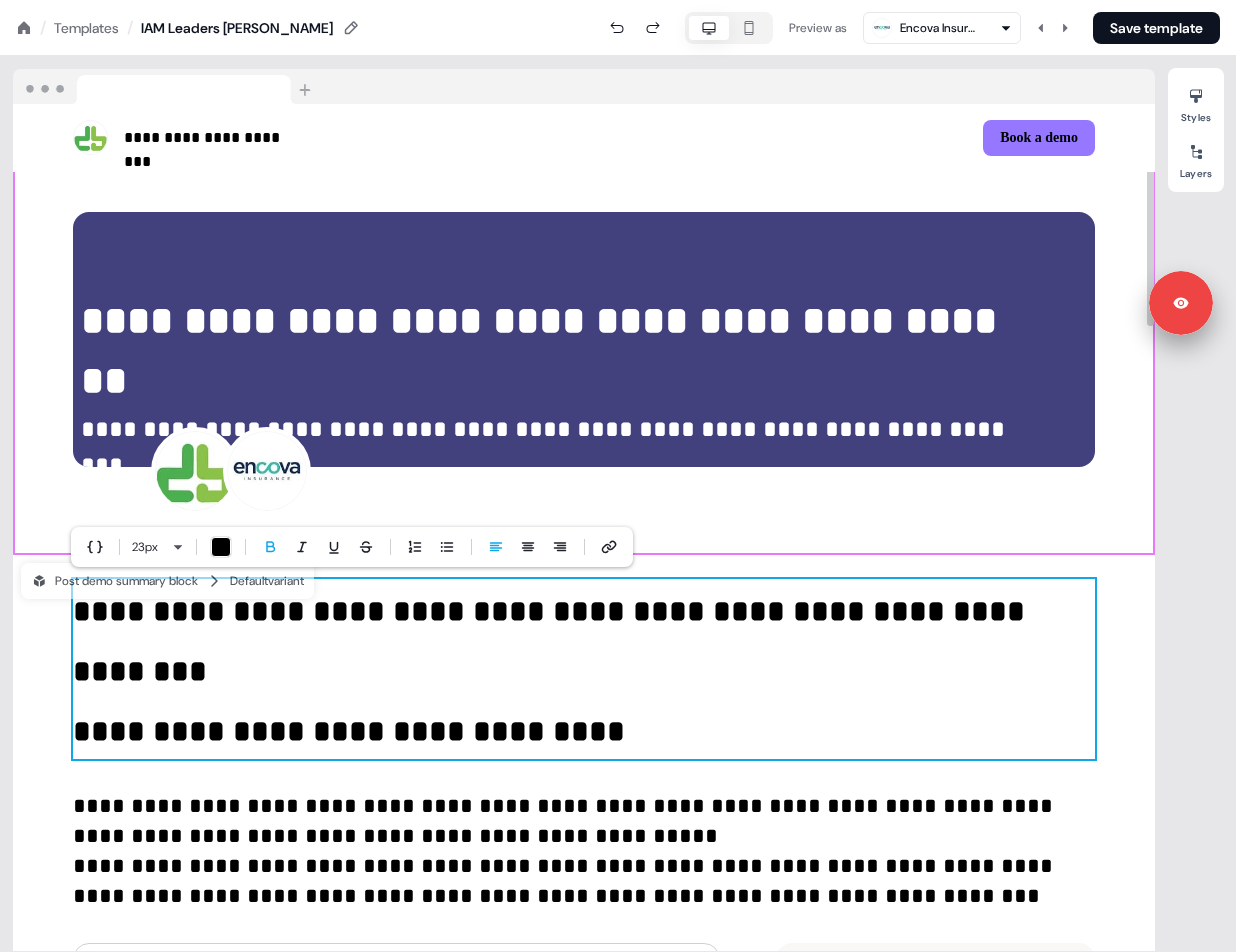 click on "**********" at bounding box center [349, 731] 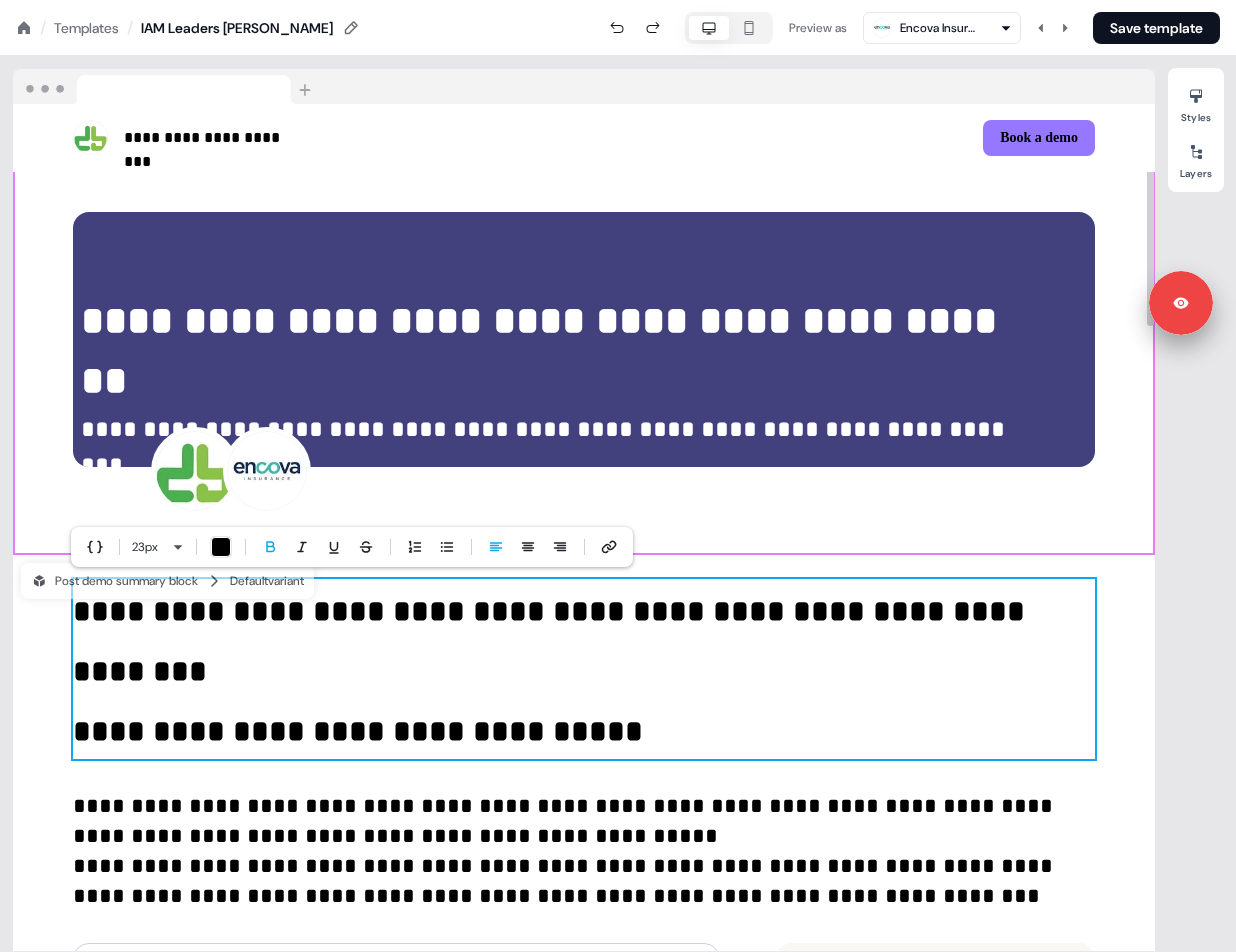 click on "**********" at bounding box center (553, 641) 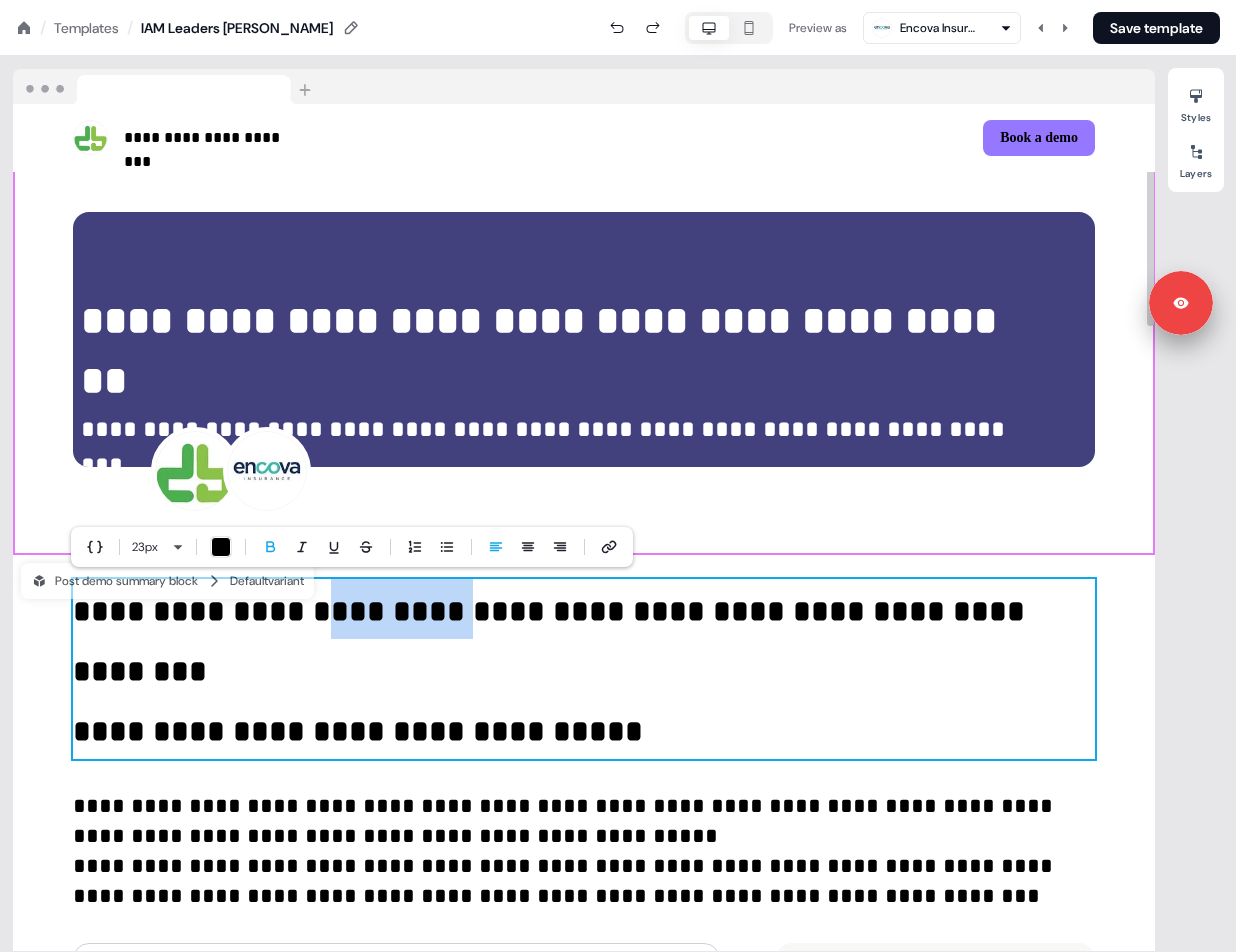 click on "**********" at bounding box center [553, 641] 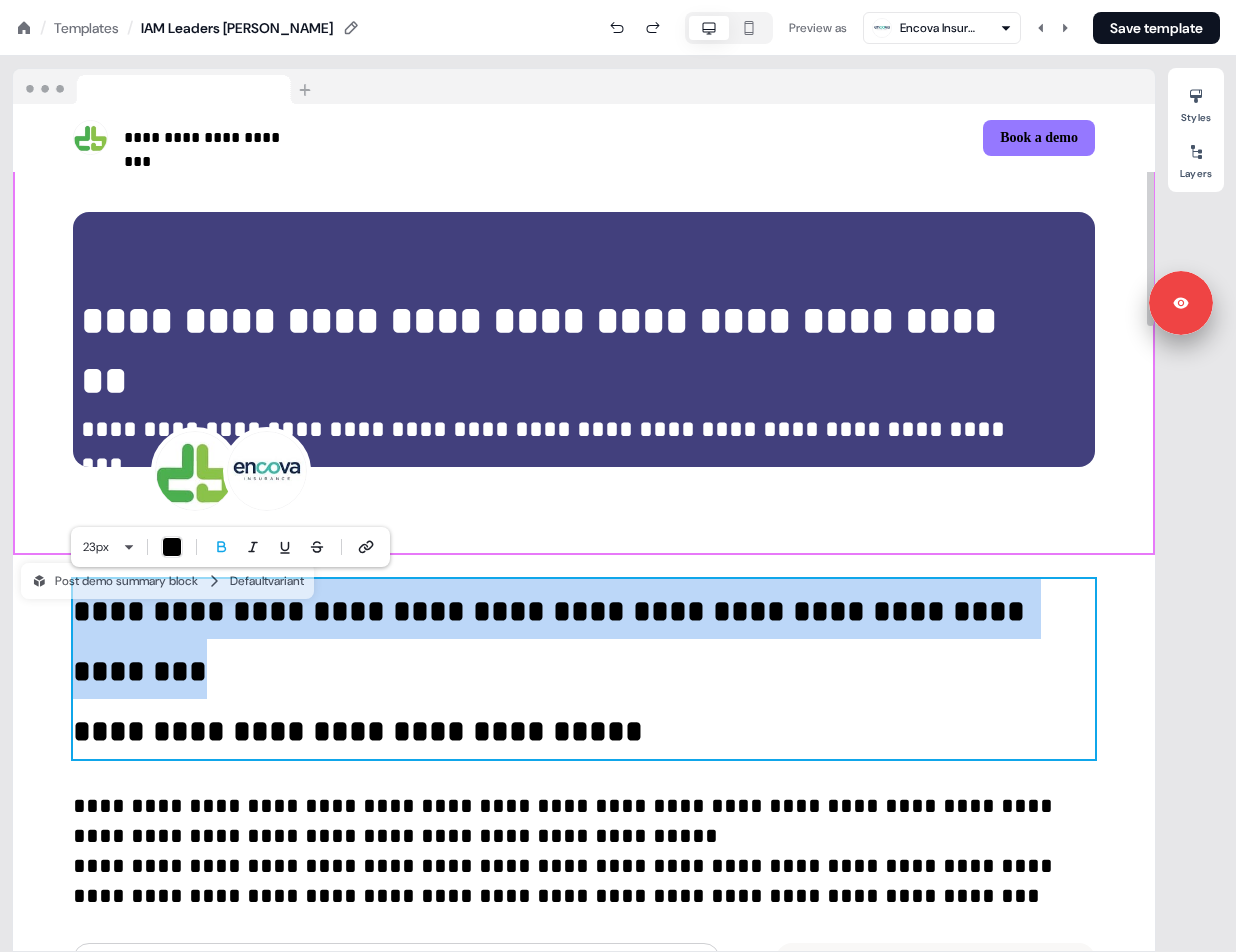 click on "**********" at bounding box center [553, 641] 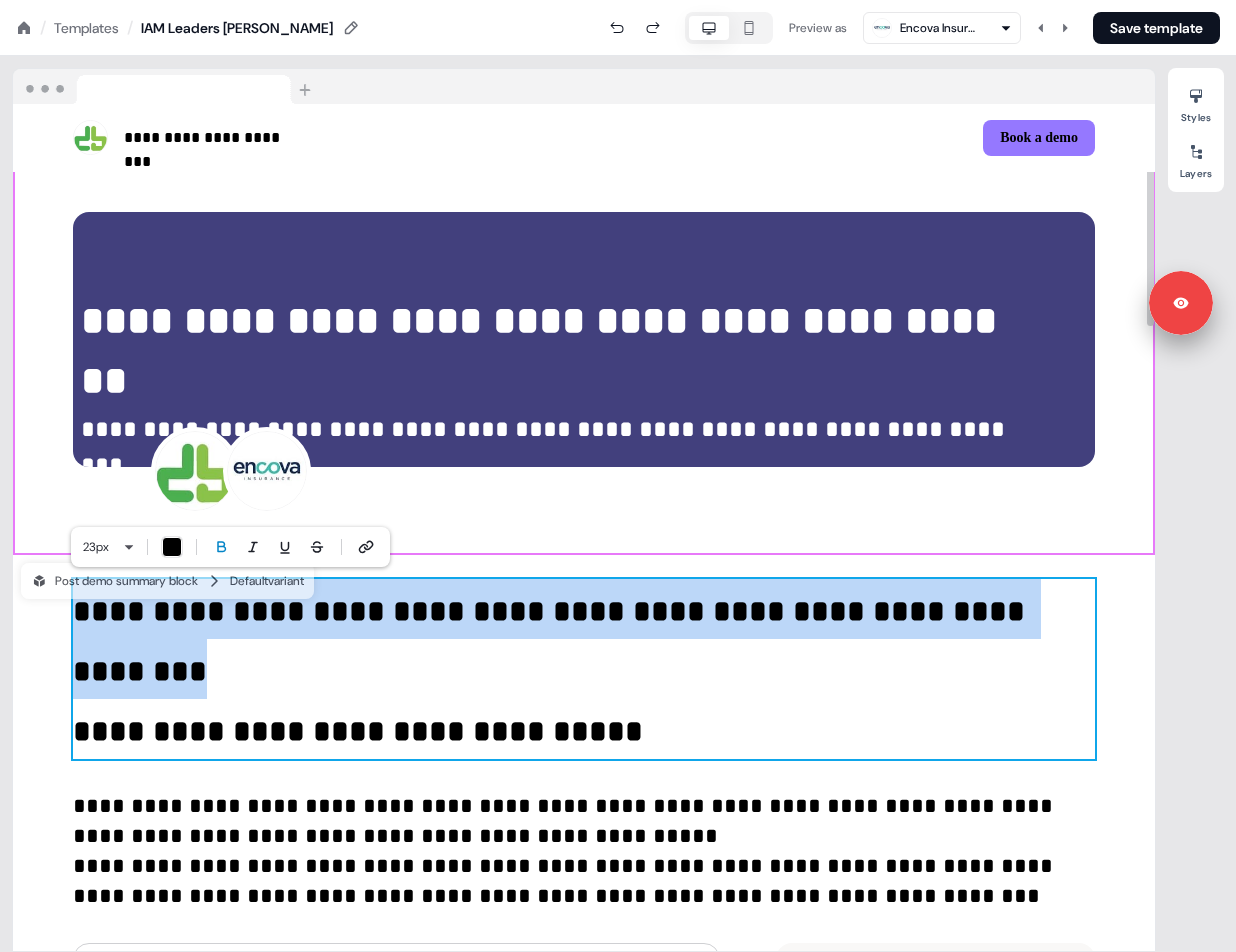 click at bounding box center [221, 547] 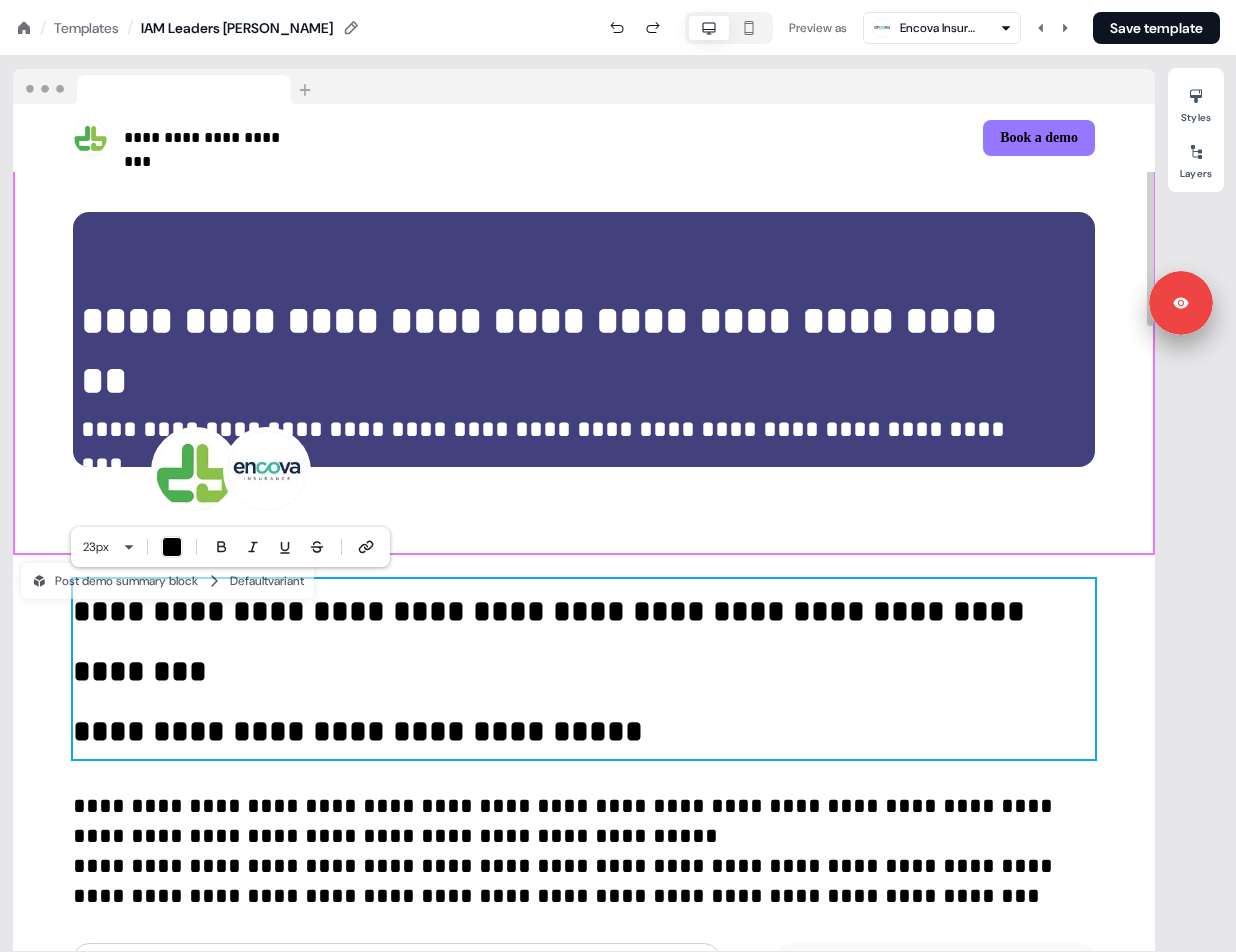 click on "**********" at bounding box center [358, 731] 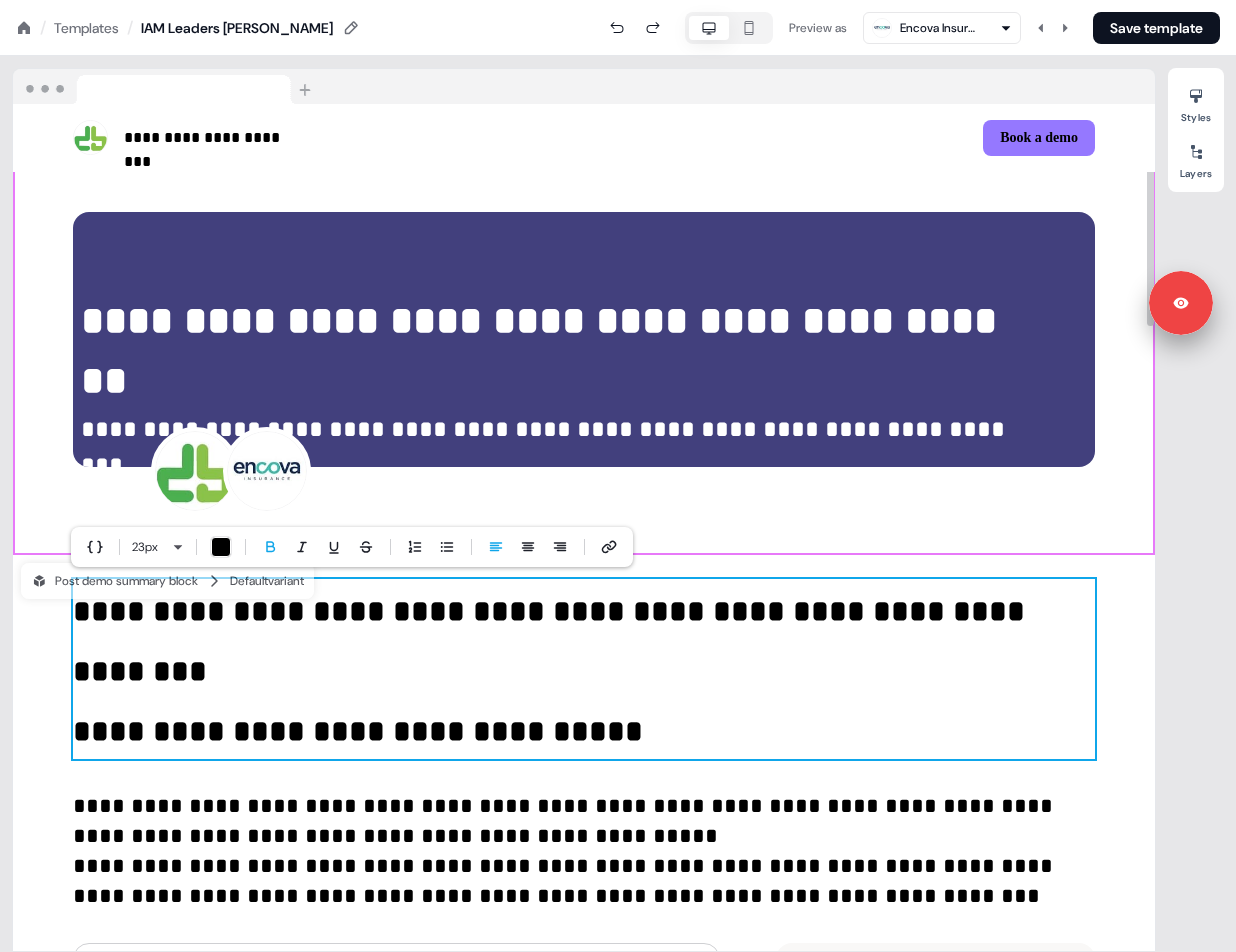 click on "**********" at bounding box center [553, 641] 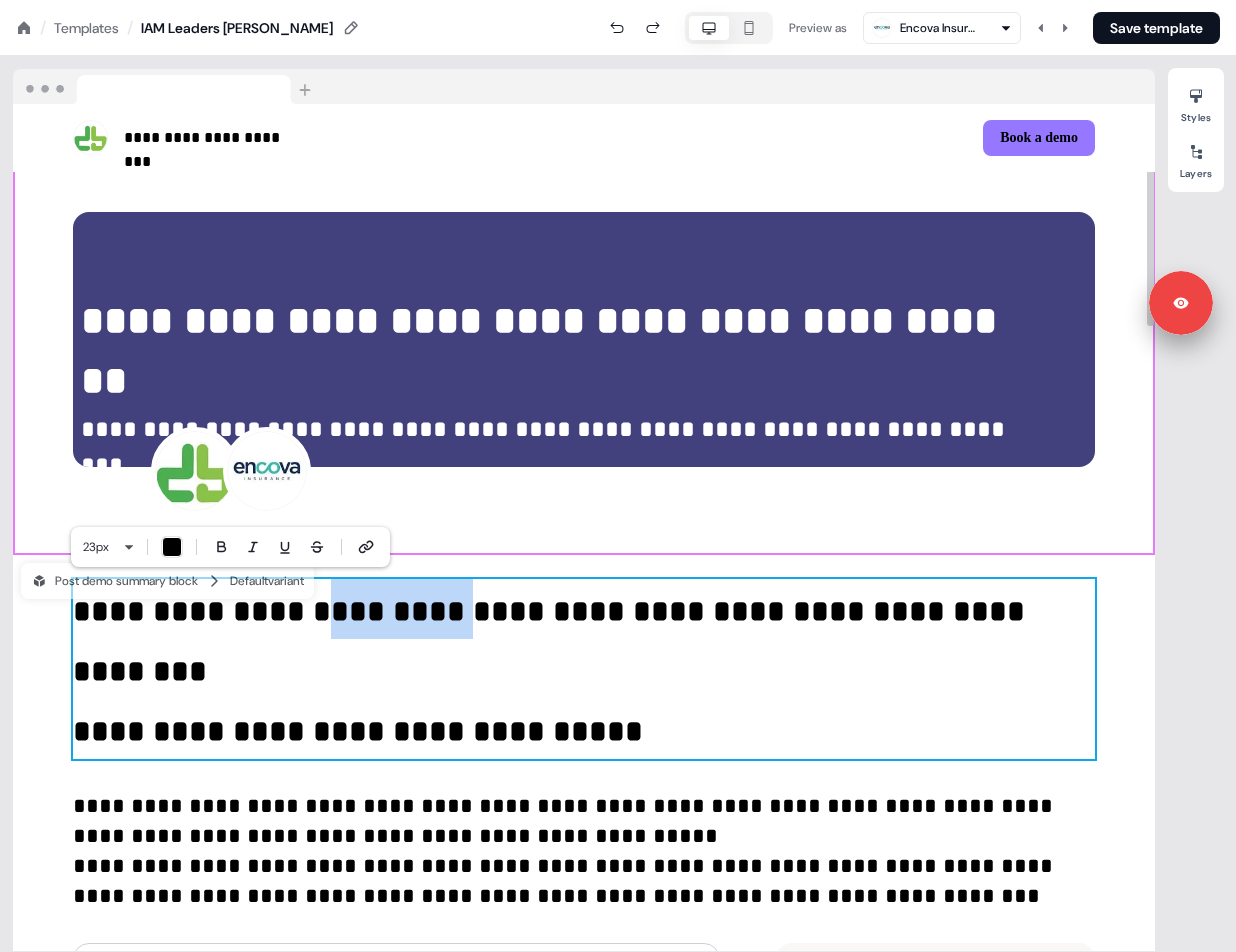 click on "**********" at bounding box center (553, 641) 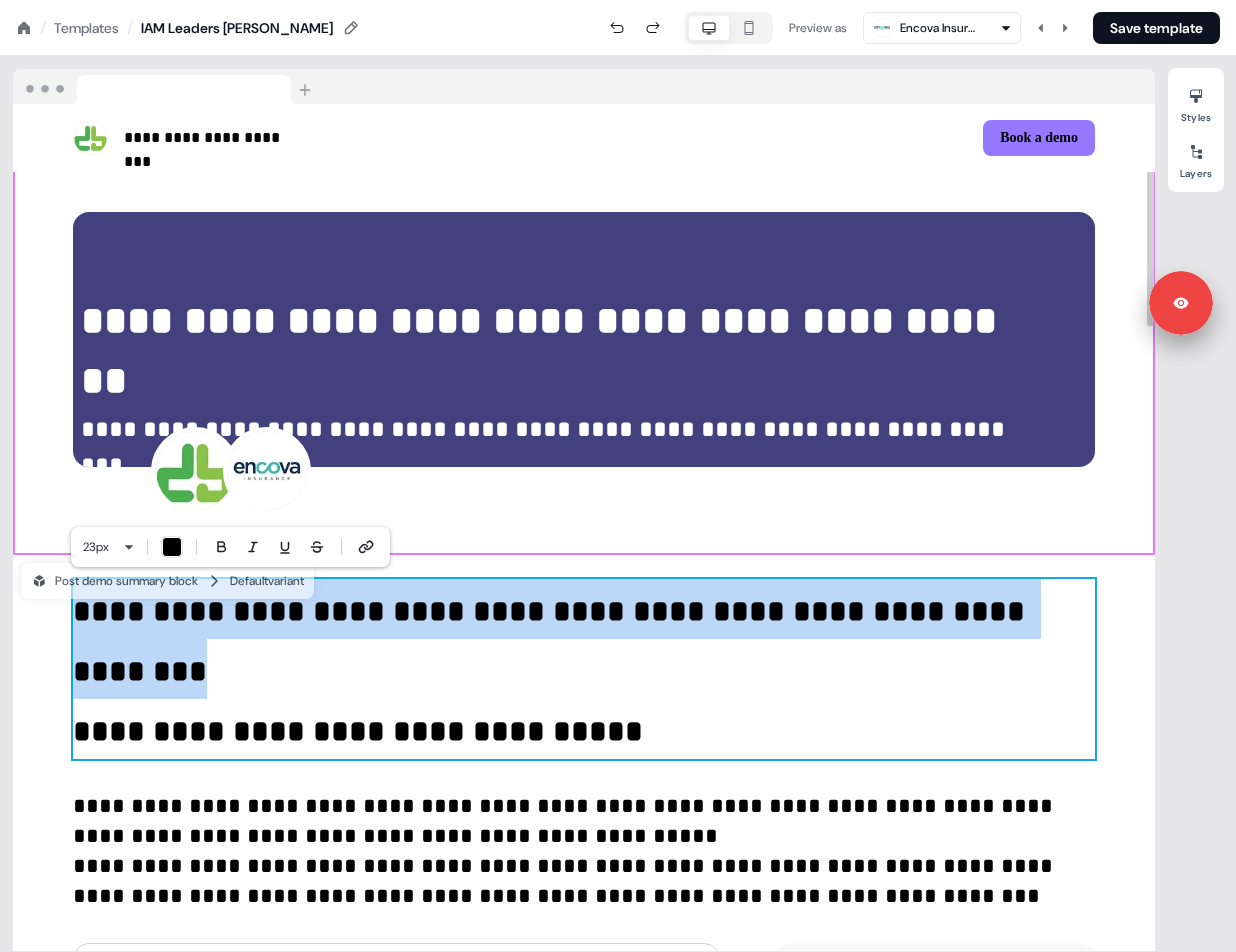 click on "**********" at bounding box center [553, 641] 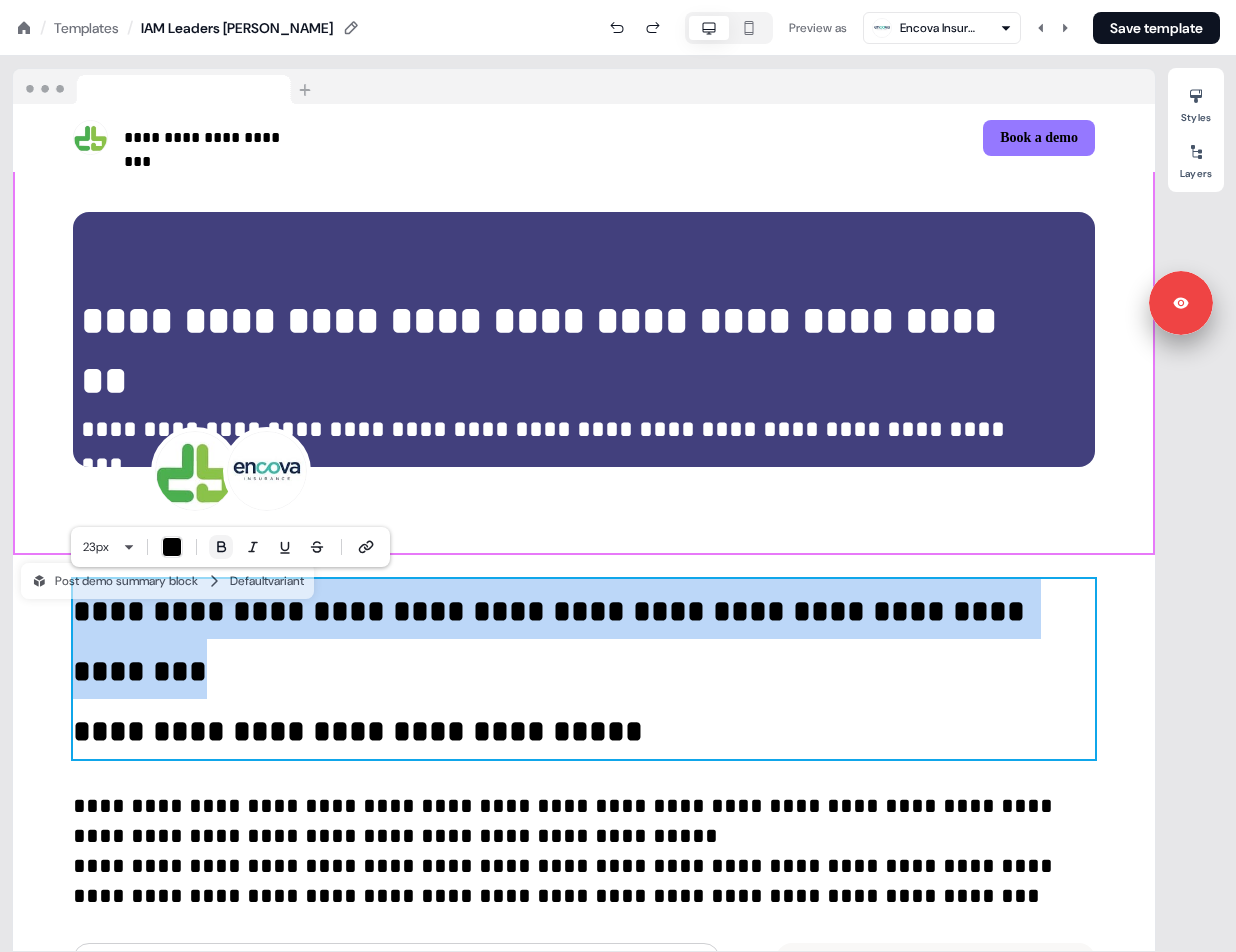 click 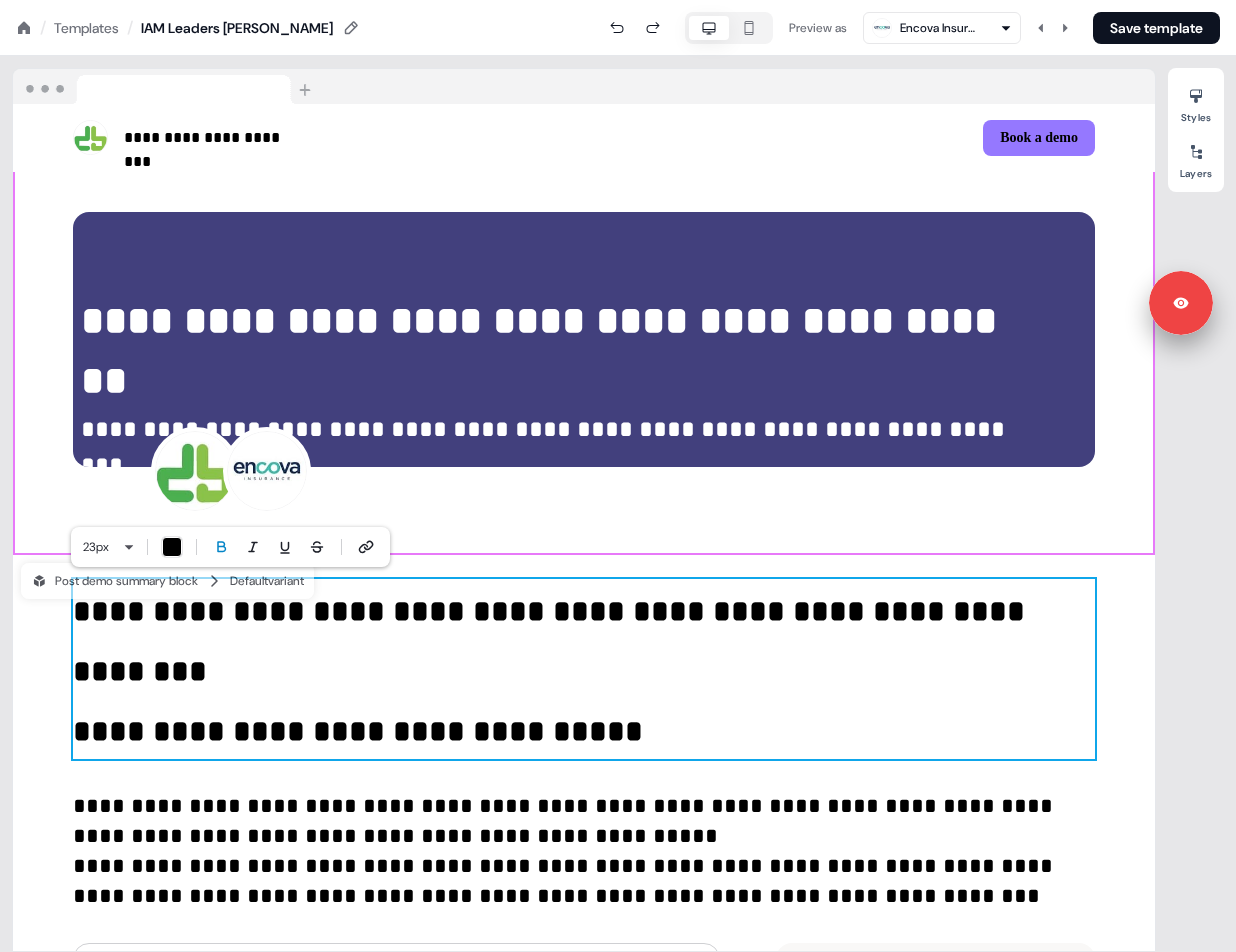 click 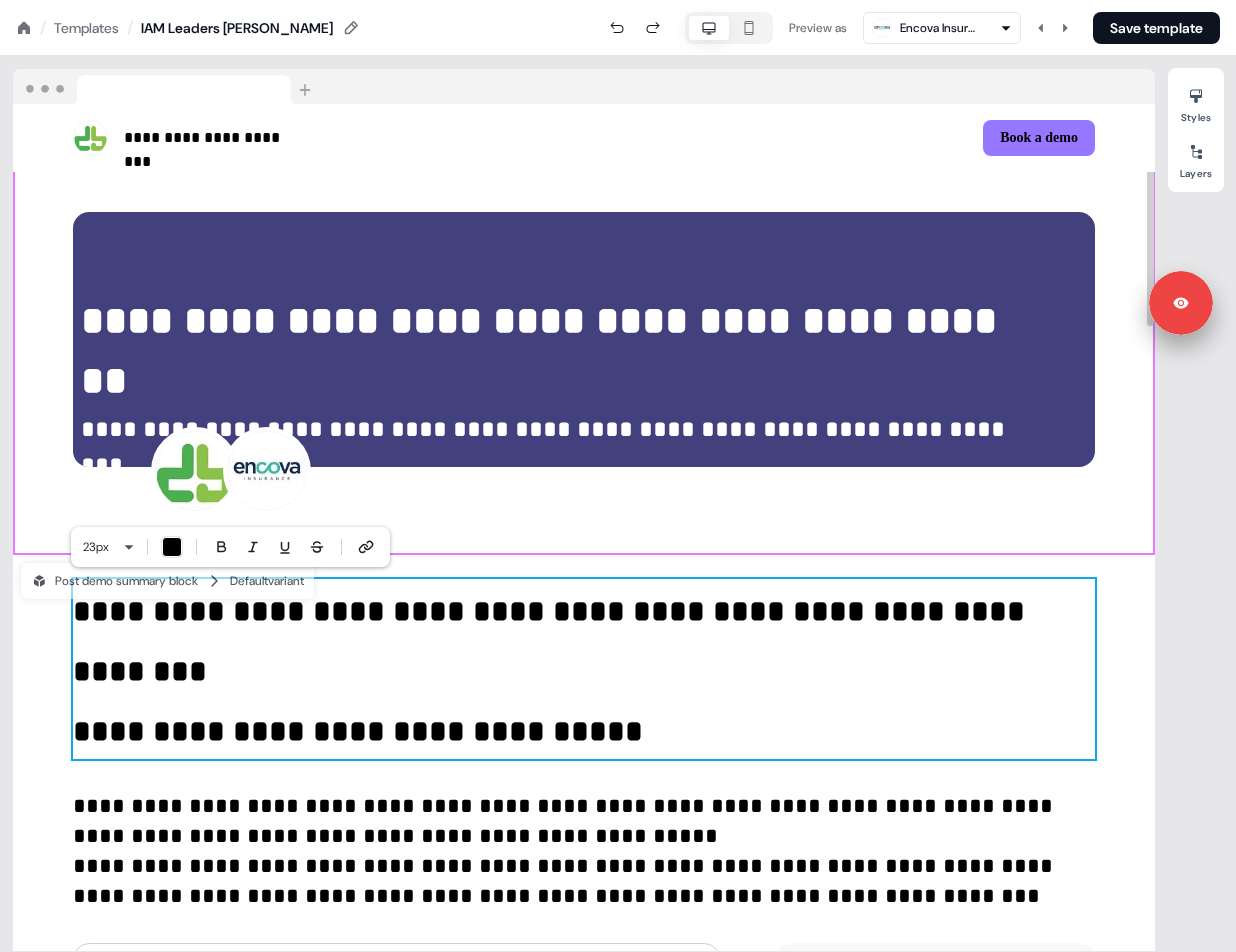 click on "**********" at bounding box center [358, 731] 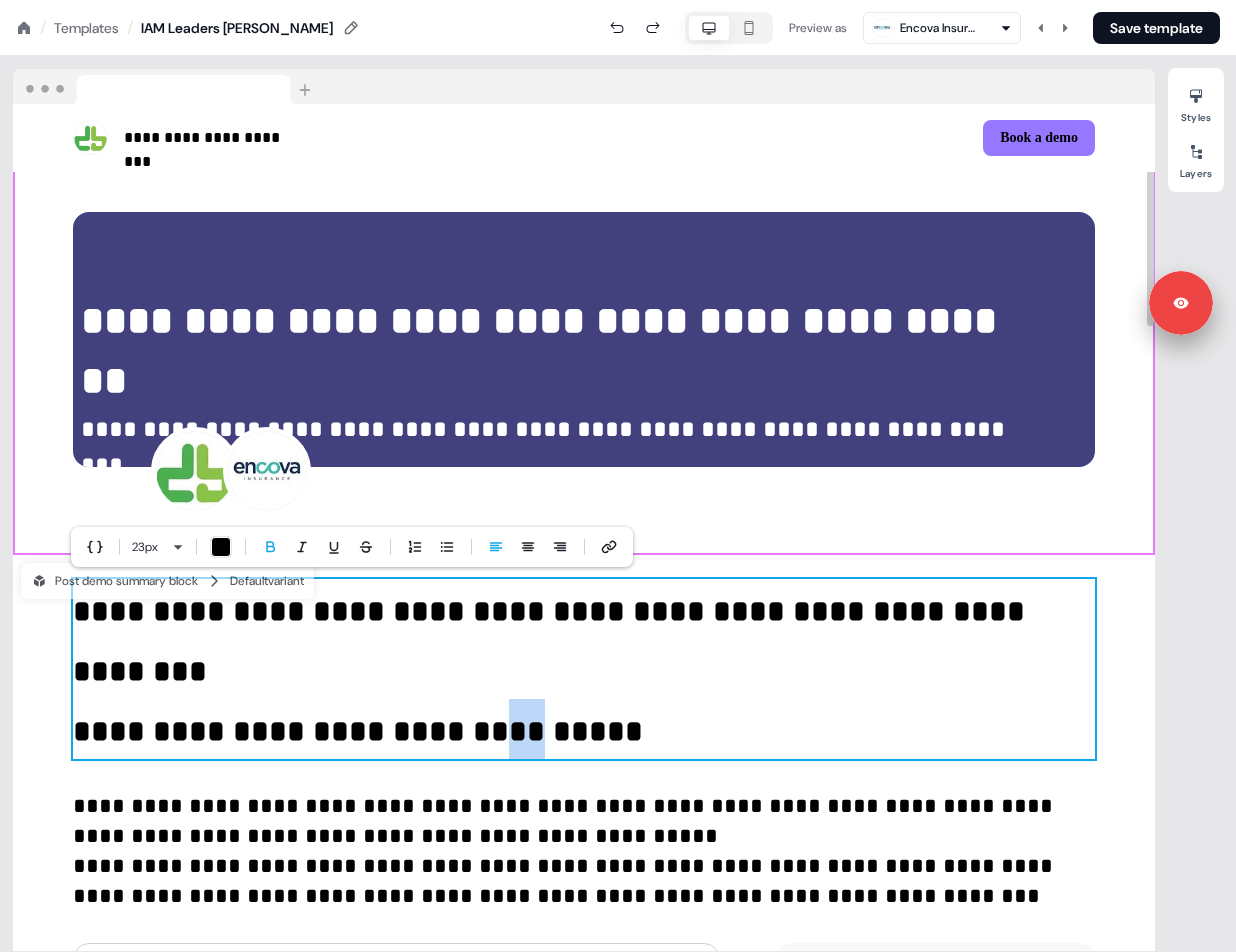 click on "**********" at bounding box center [358, 731] 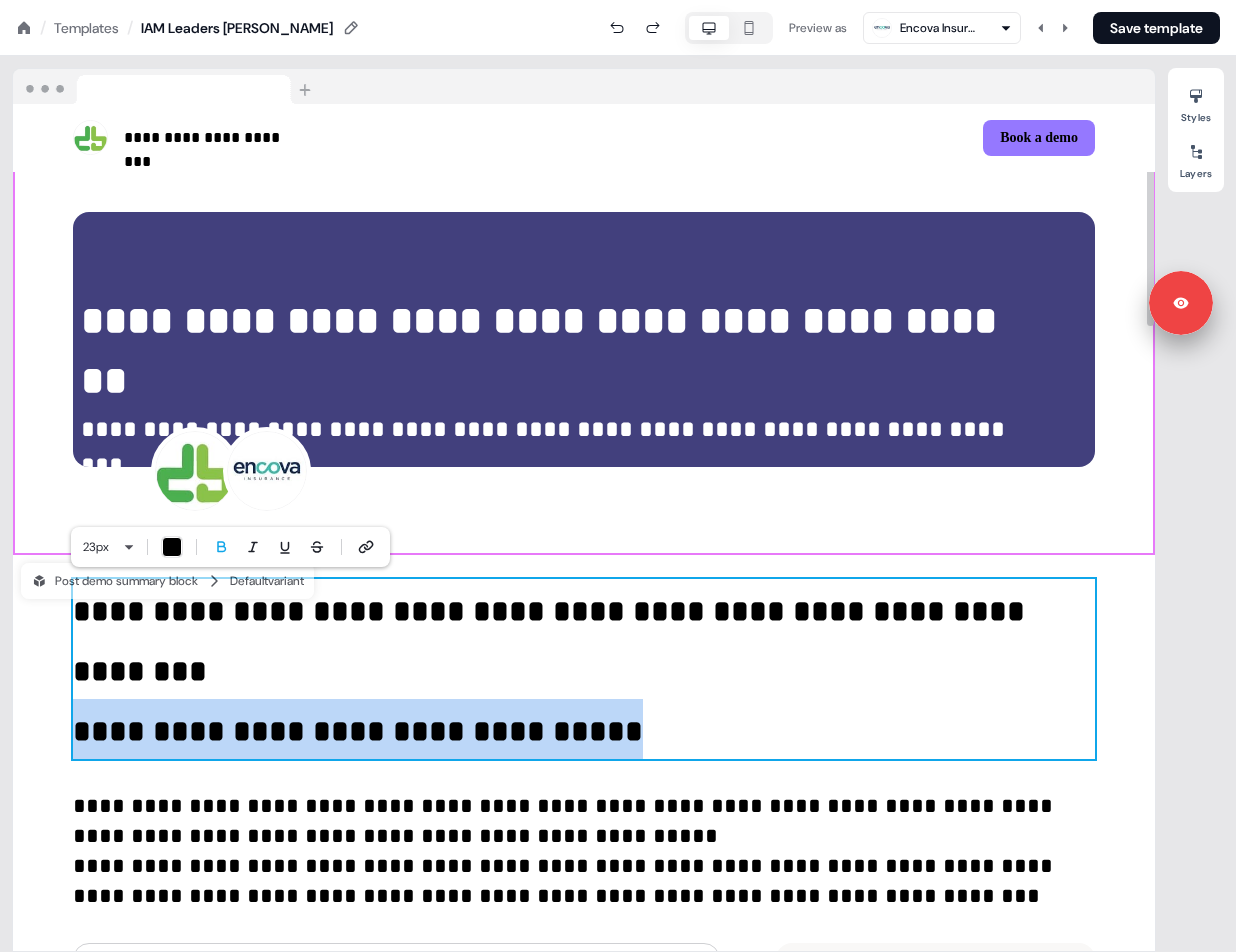click on "**********" at bounding box center [358, 731] 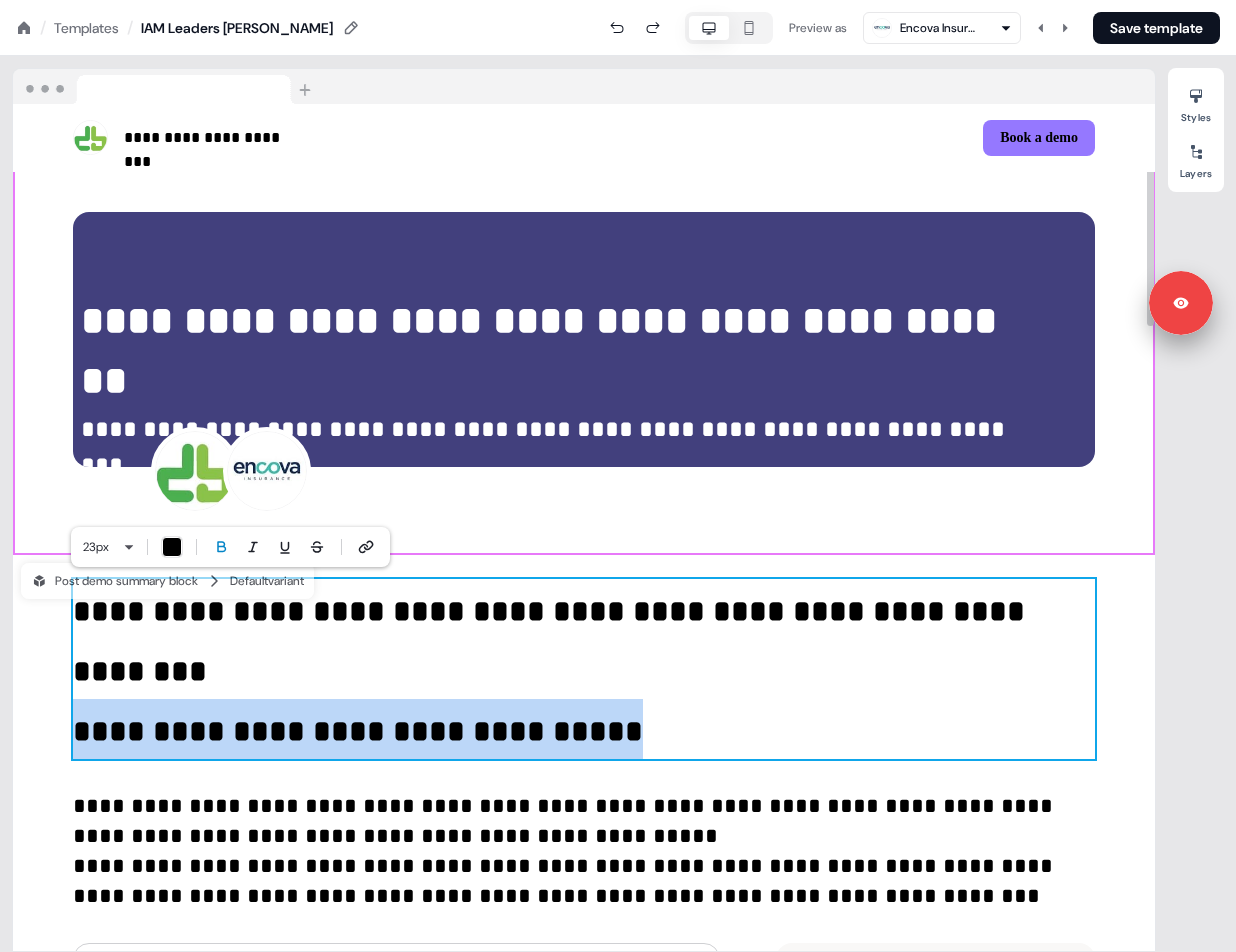 click 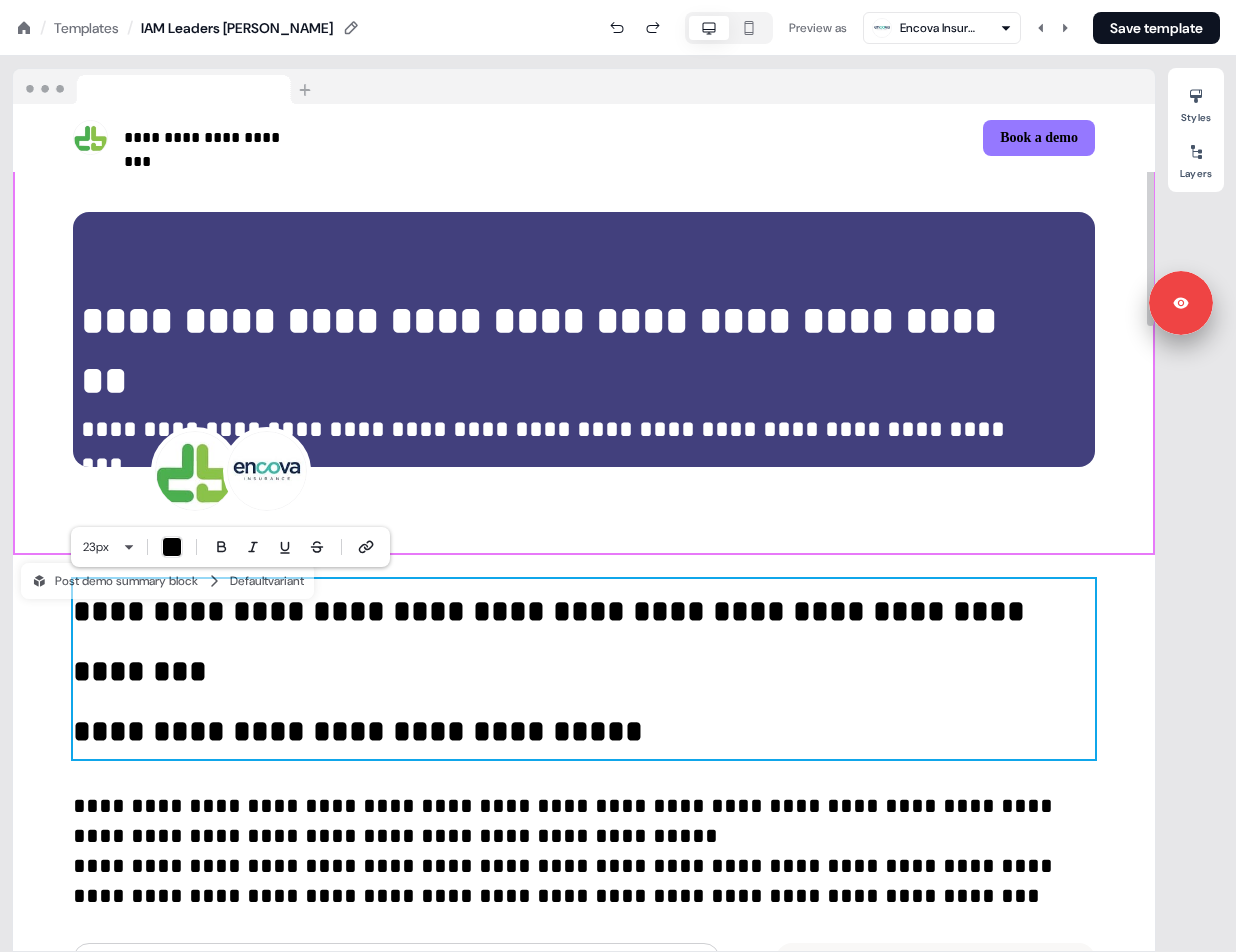 click on "**********" at bounding box center [566, 851] 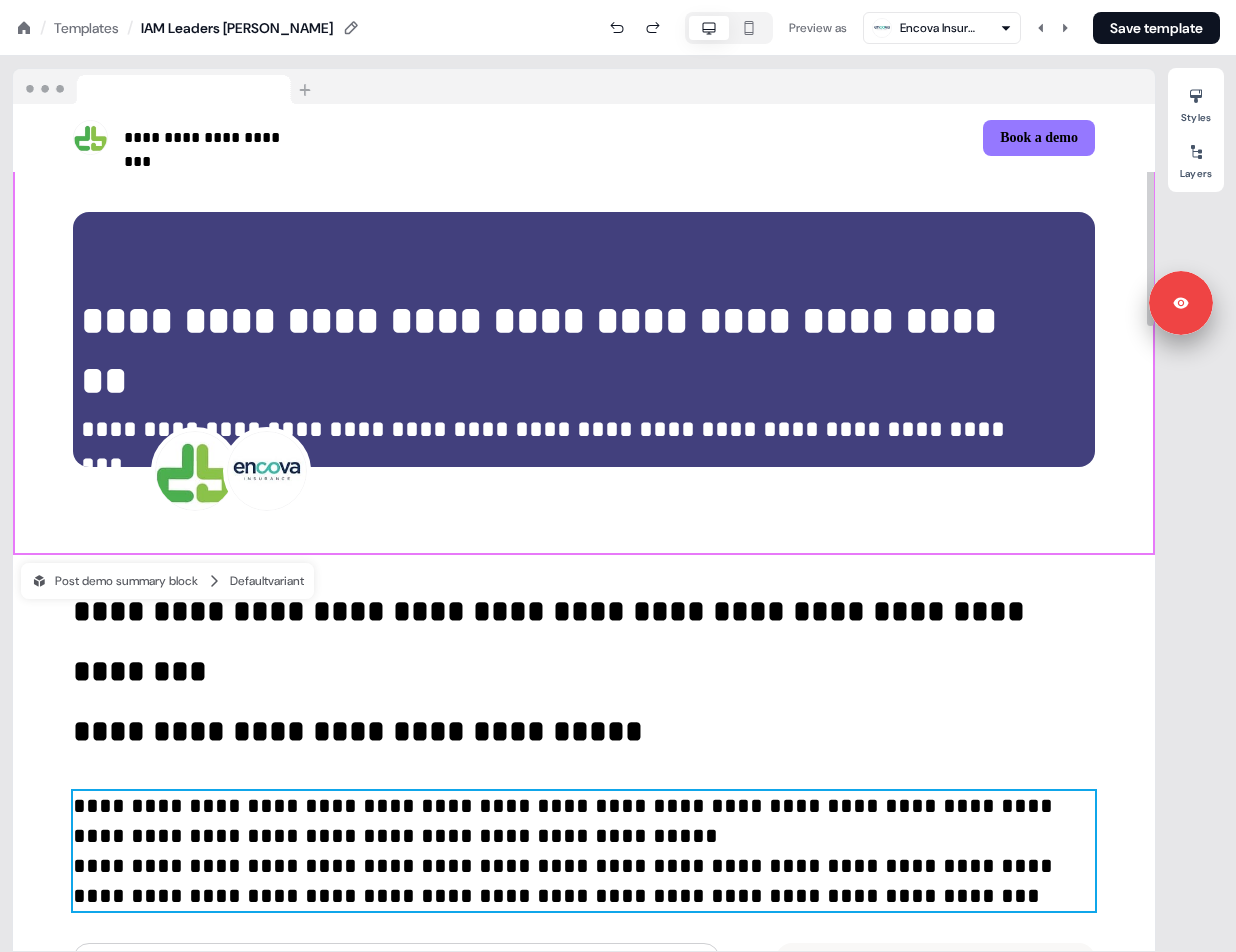 click on "**********" at bounding box center (584, 729) 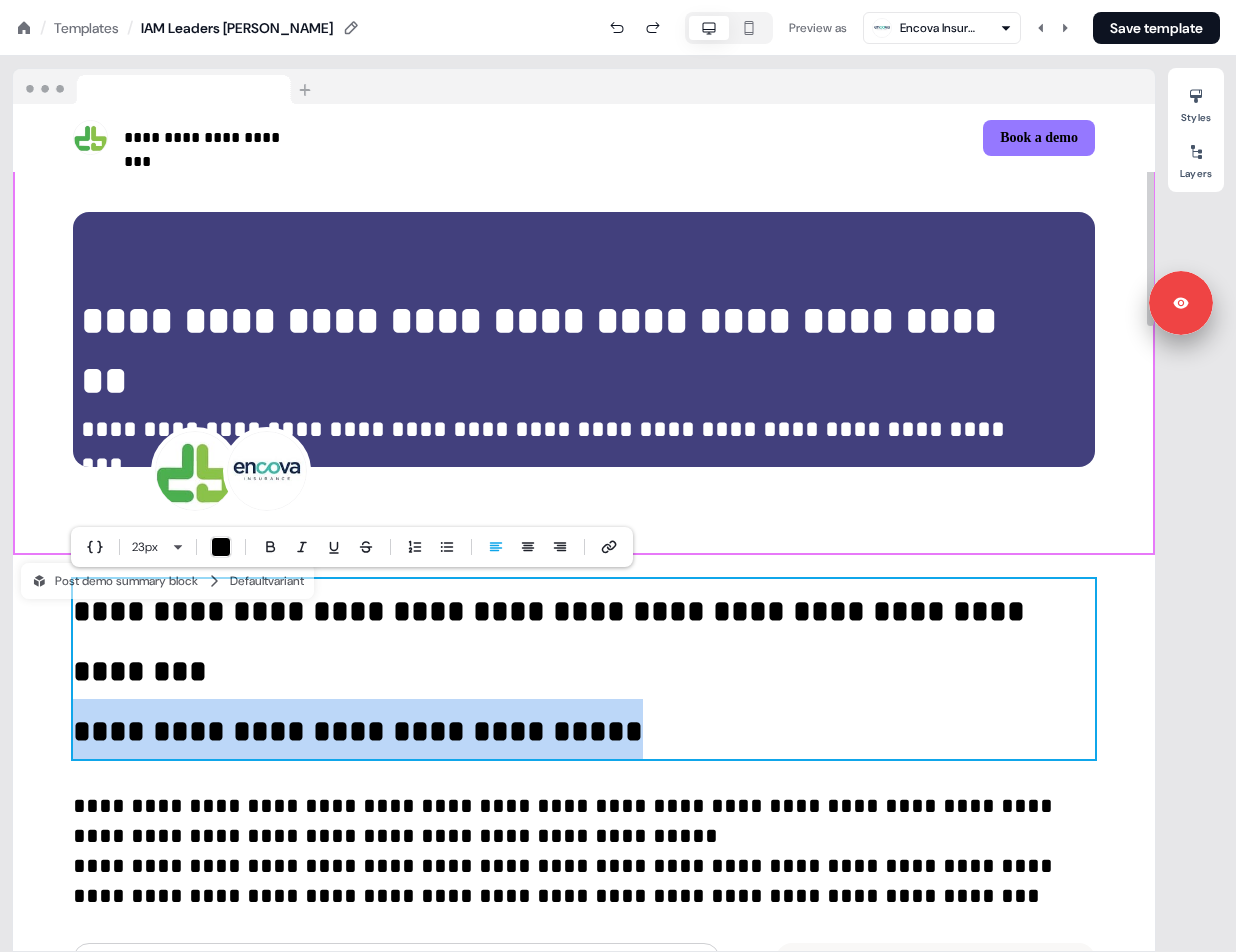 click on "**********" at bounding box center (584, 729) 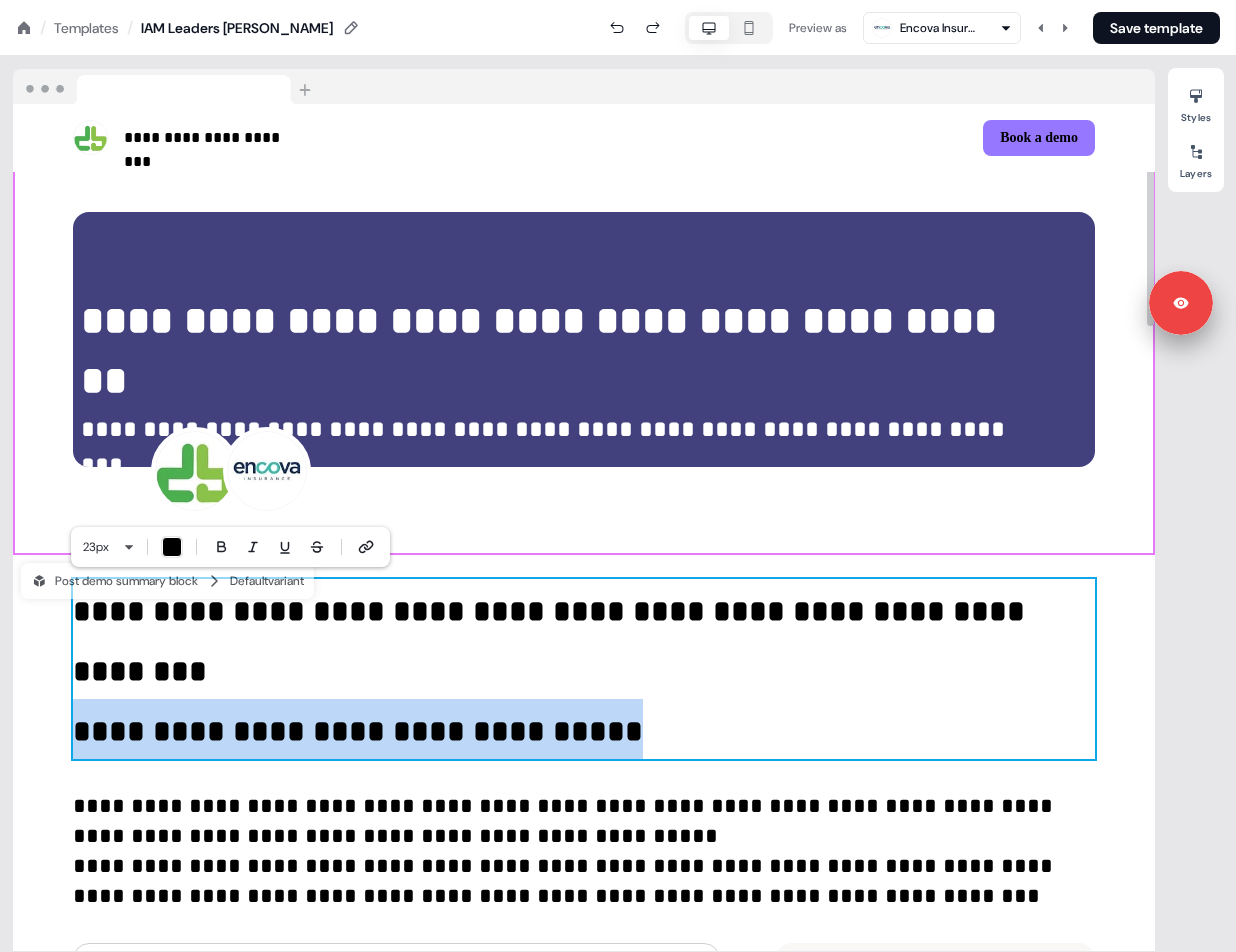 click on "**********" at bounding box center (546, 447) 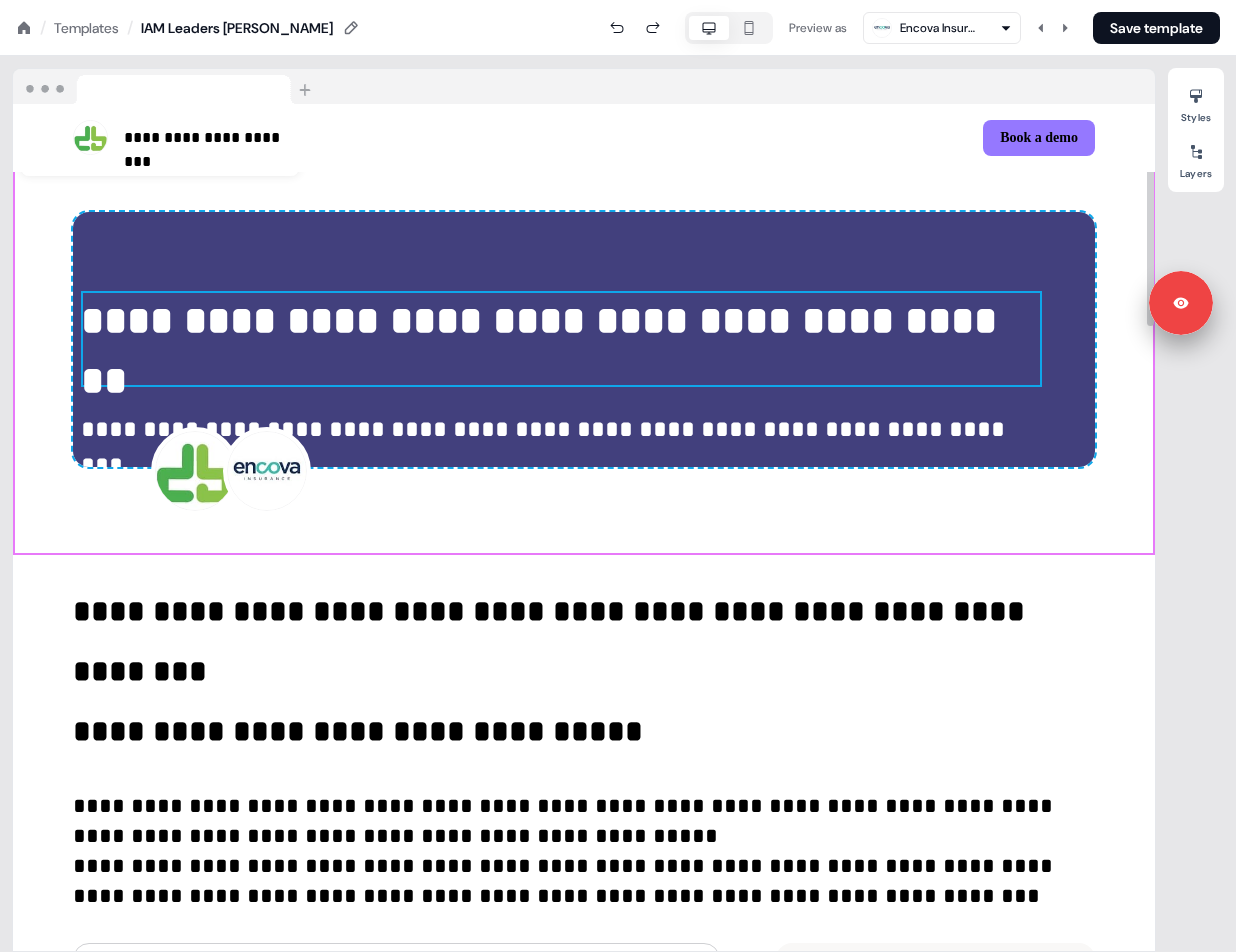 click on "**********" at bounding box center [546, 447] 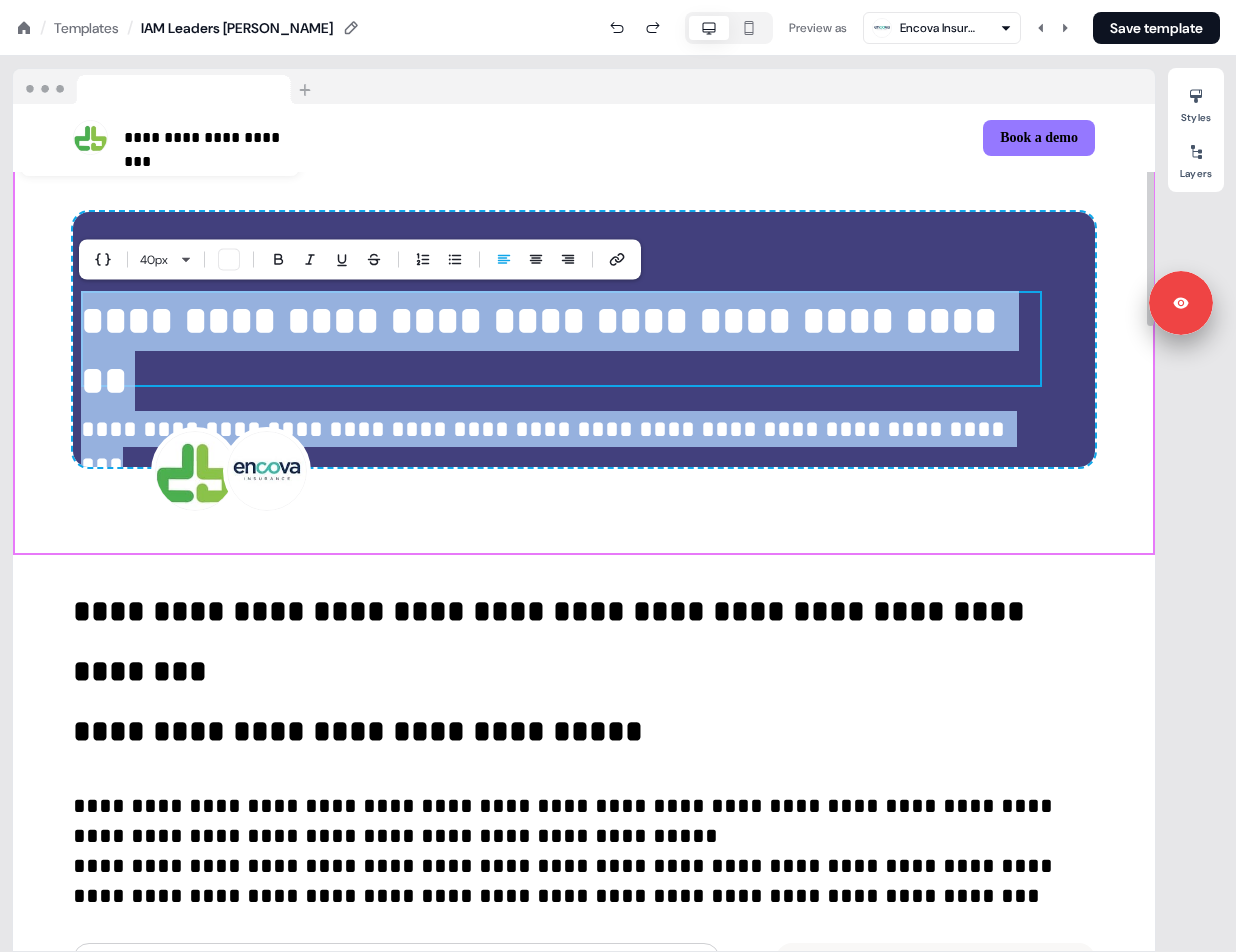 click on "**********" at bounding box center [546, 447] 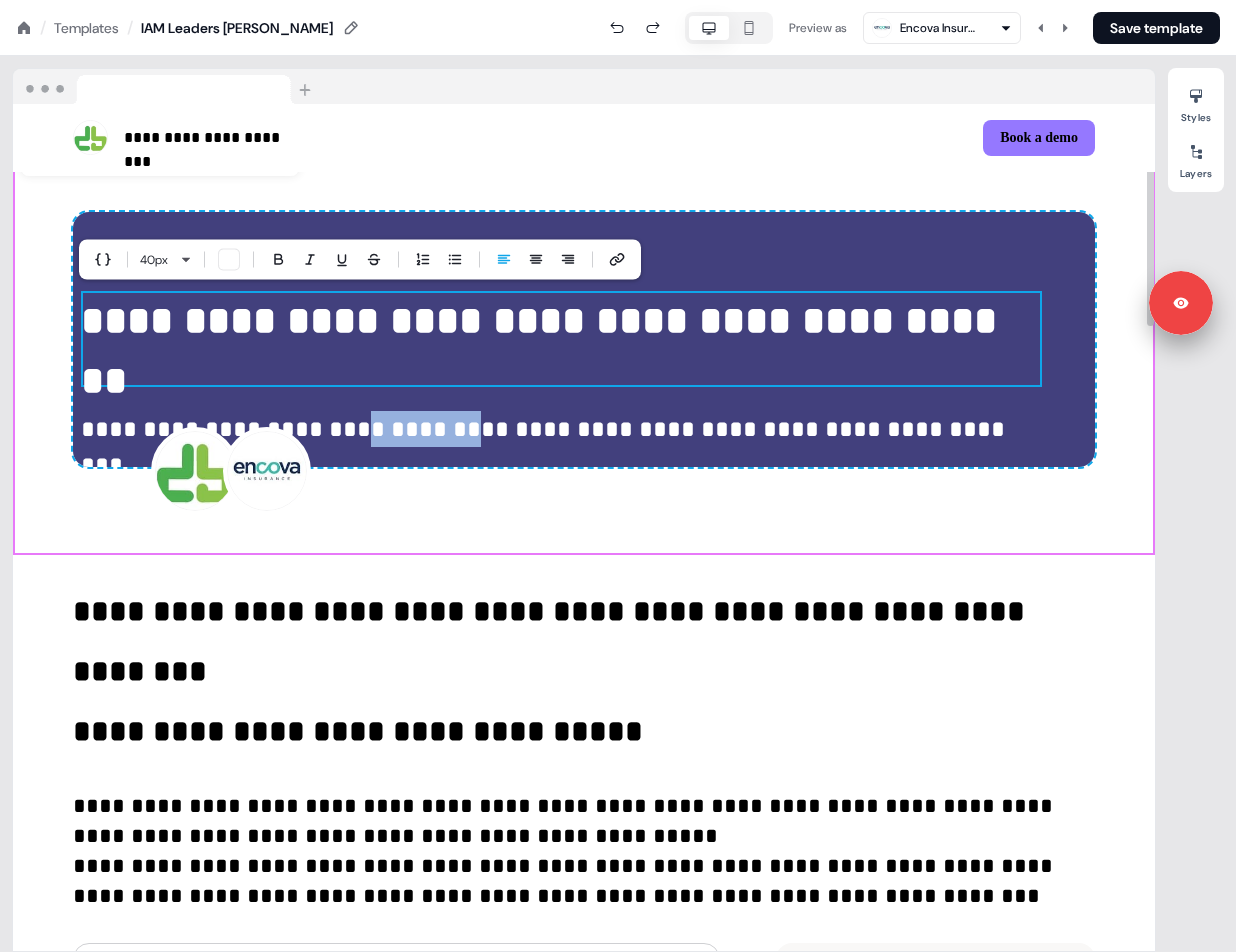 click on "**********" at bounding box center (546, 447) 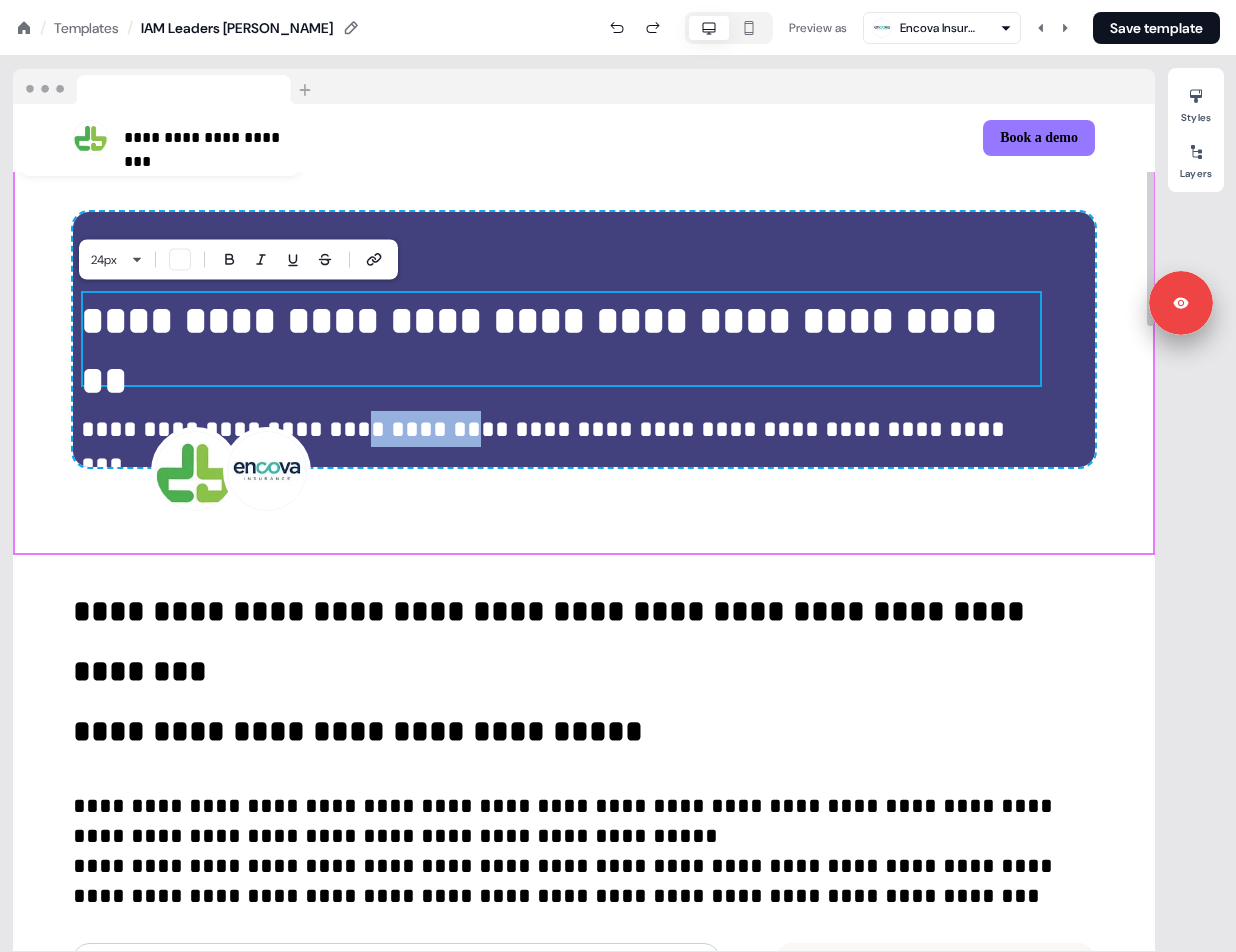 click on "**********" at bounding box center (358, 731) 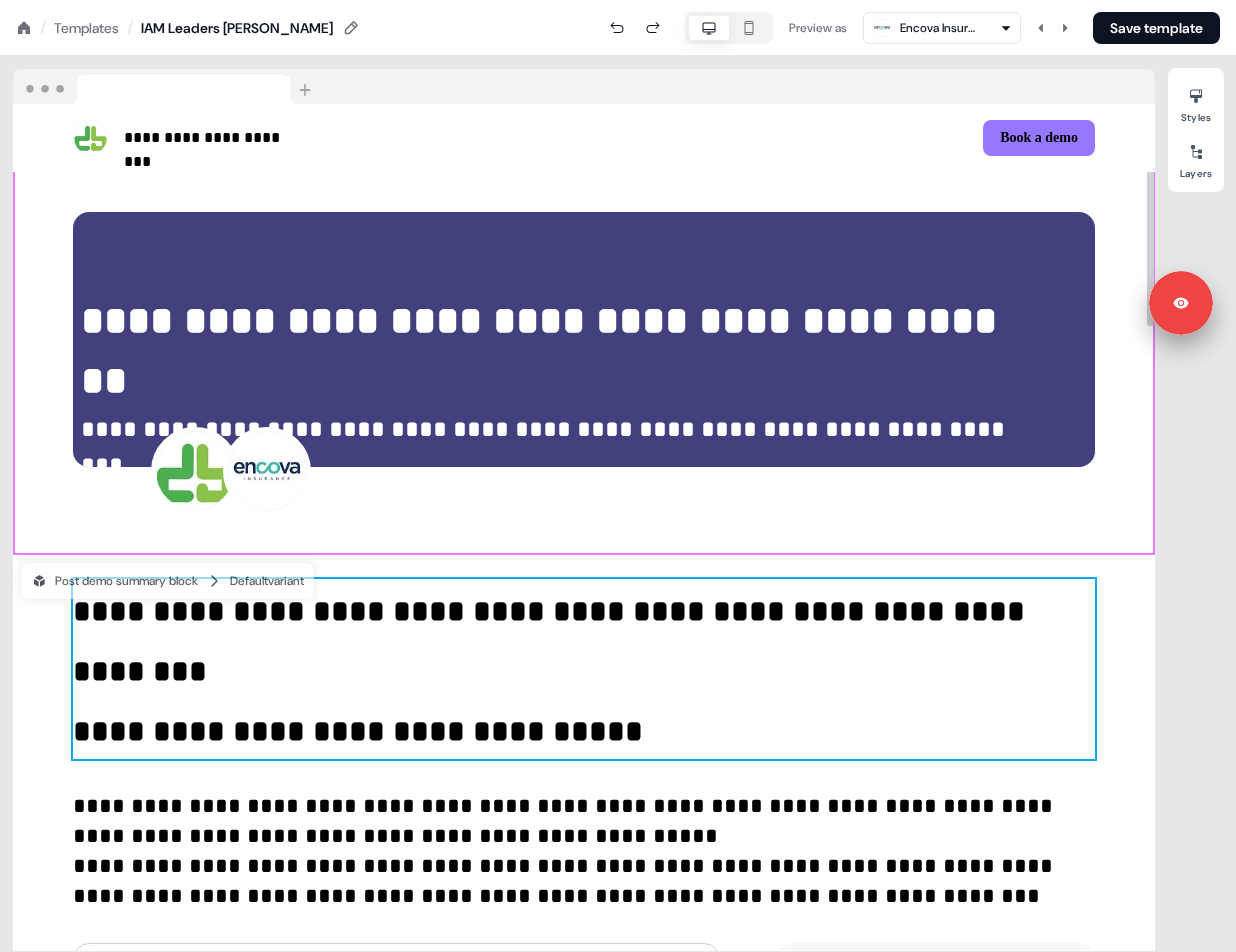 click on "**********" at bounding box center [358, 731] 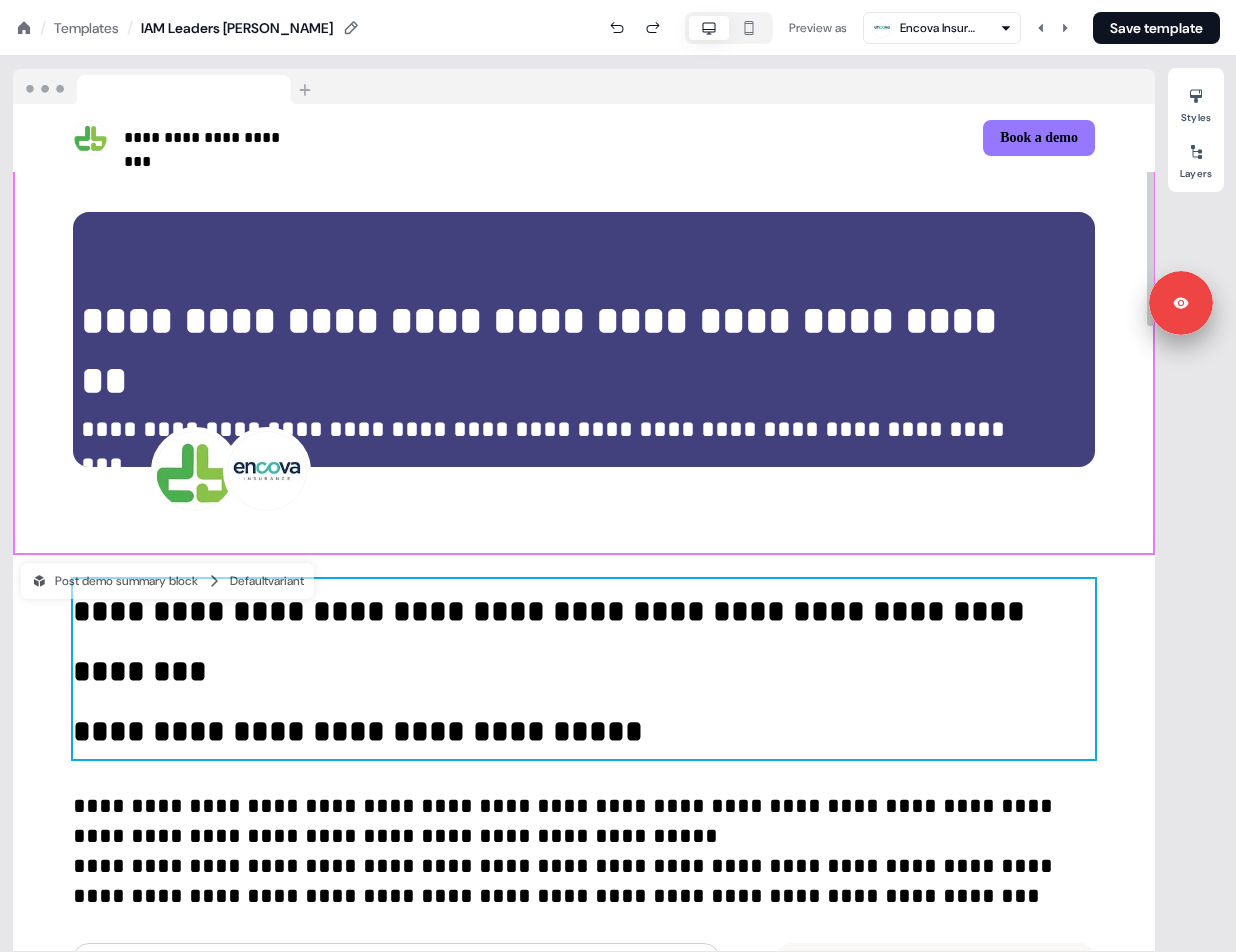 click on "**********" at bounding box center [358, 731] 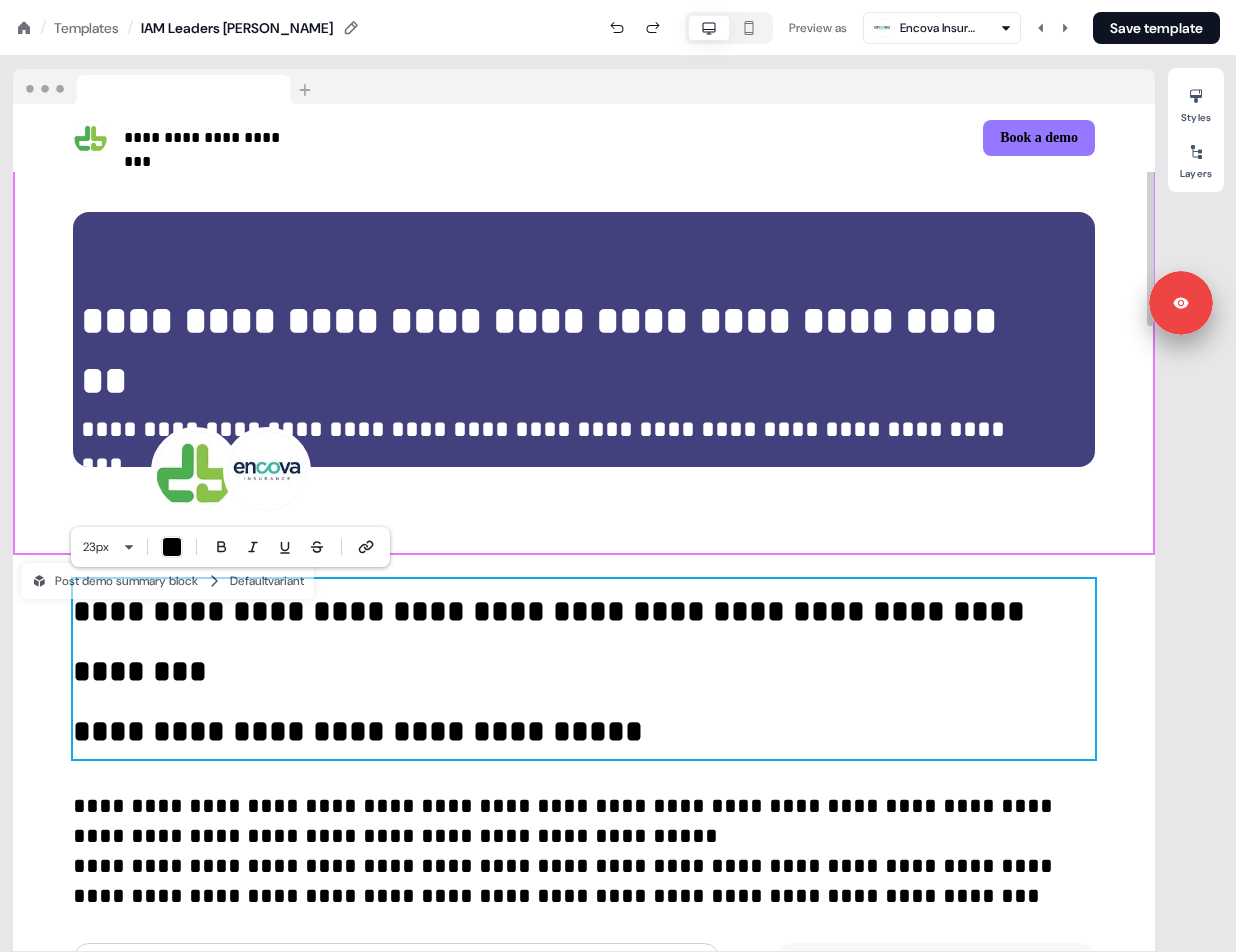 click on "**********" at bounding box center [358, 731] 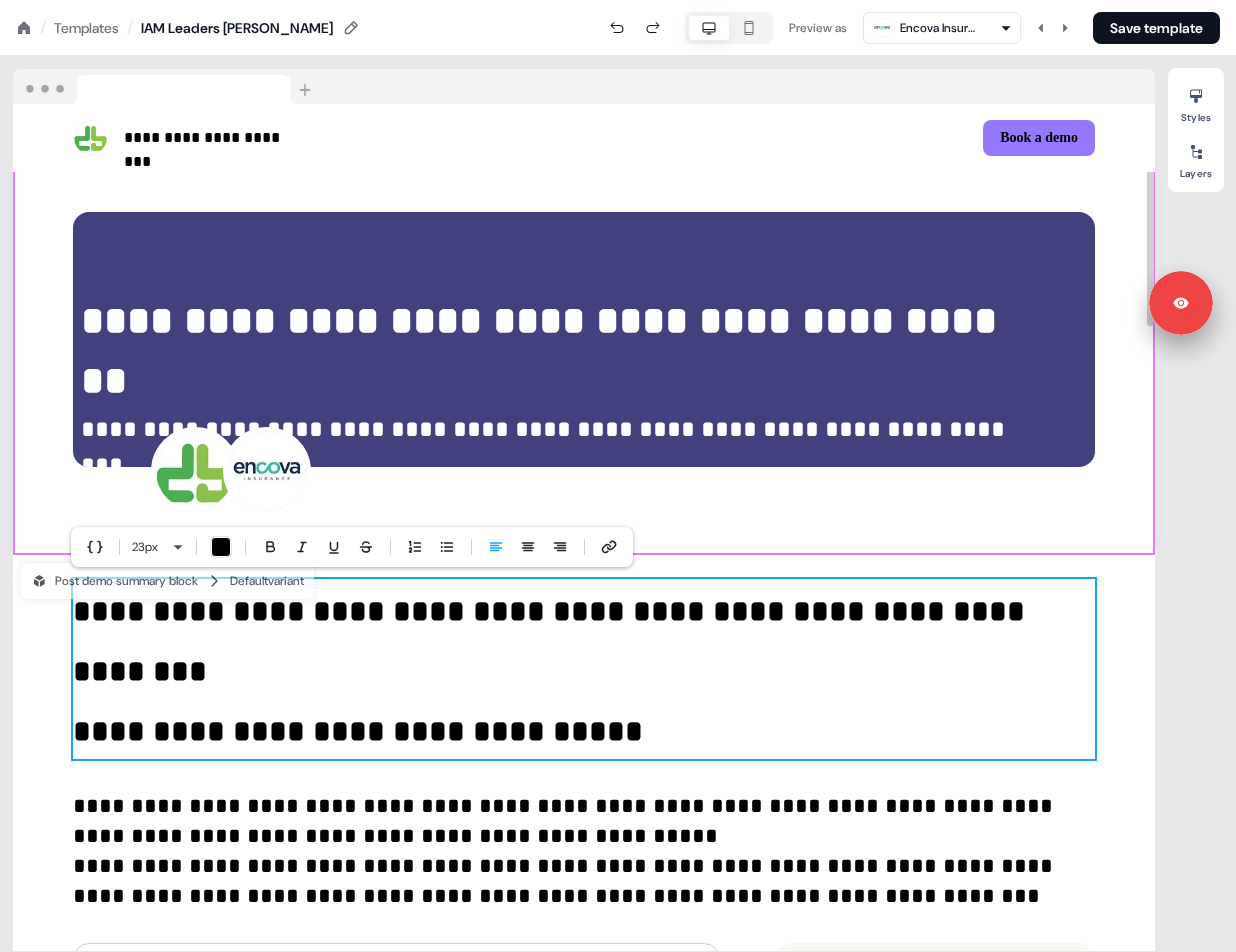 click on "**********" at bounding box center [546, 447] 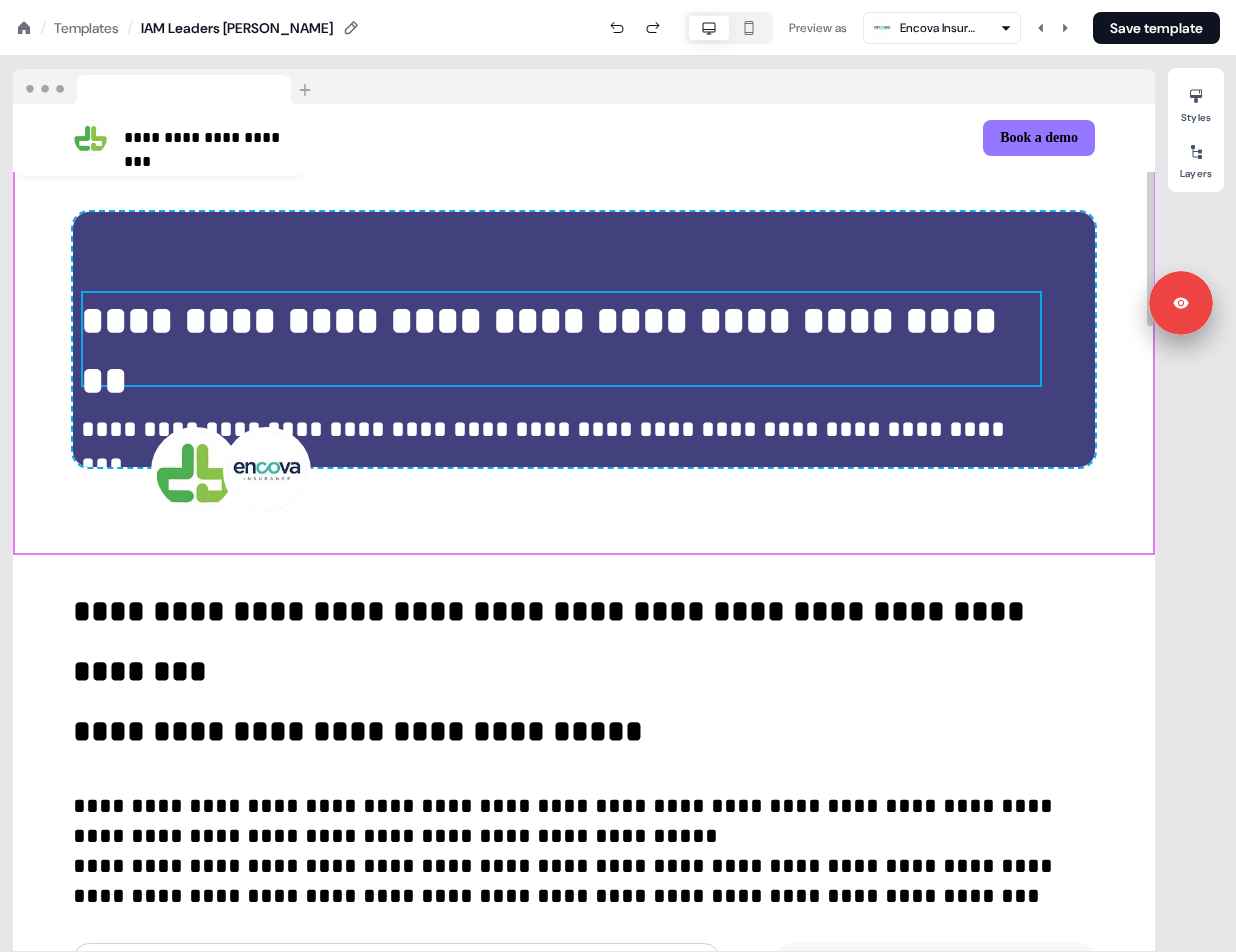 click on "**********" at bounding box center (546, 447) 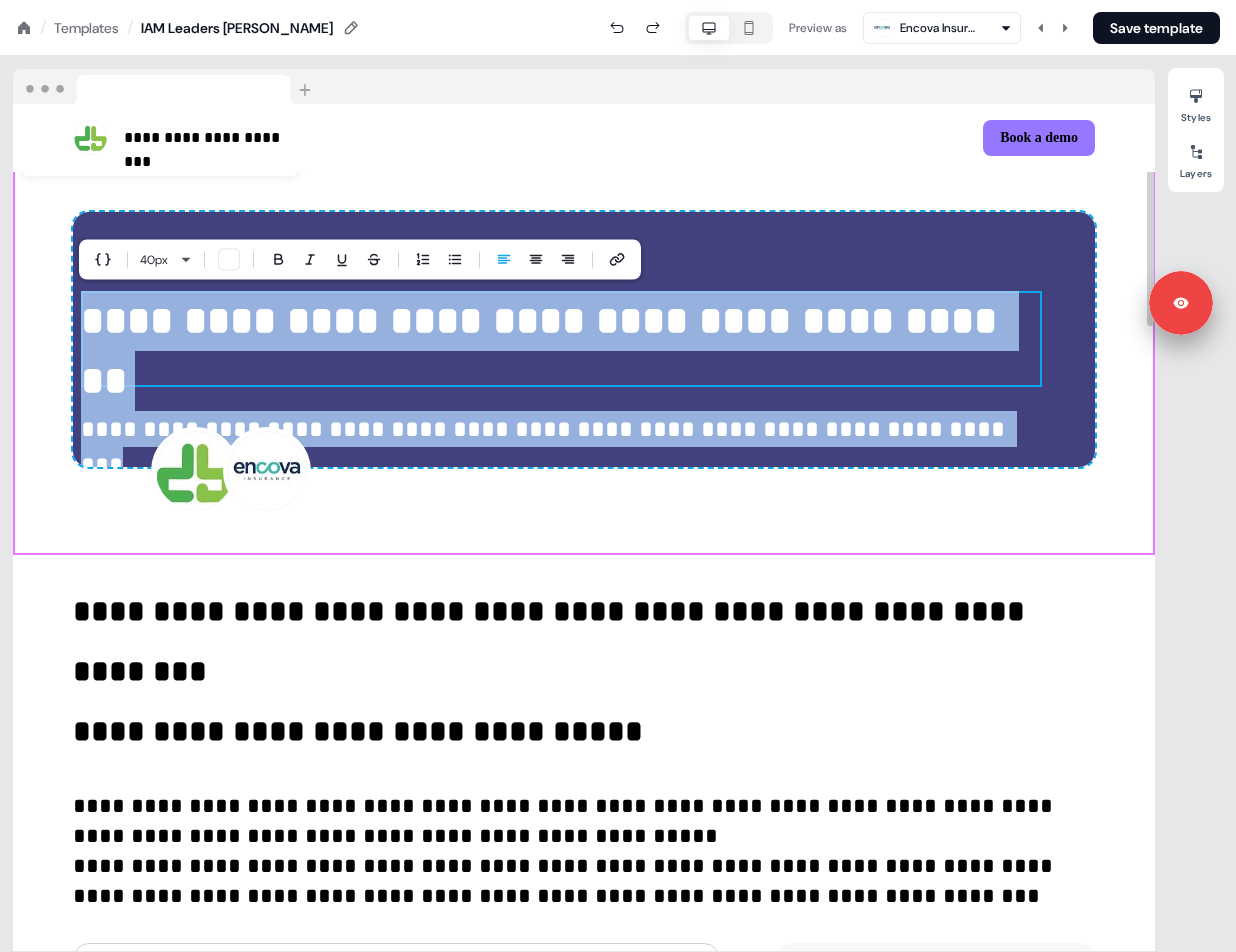 click on "**********" at bounding box center [546, 447] 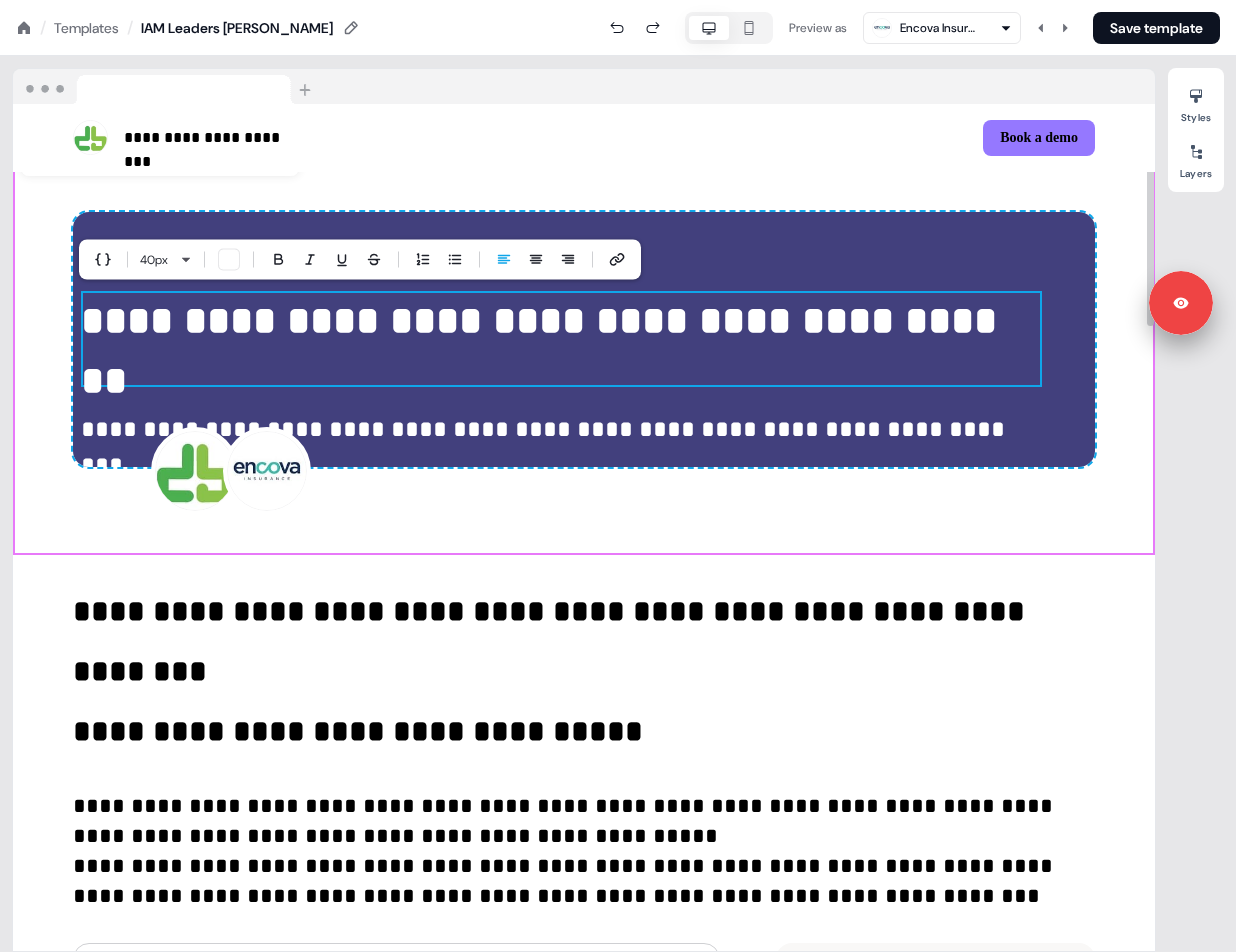 click on "**********" at bounding box center [553, 641] 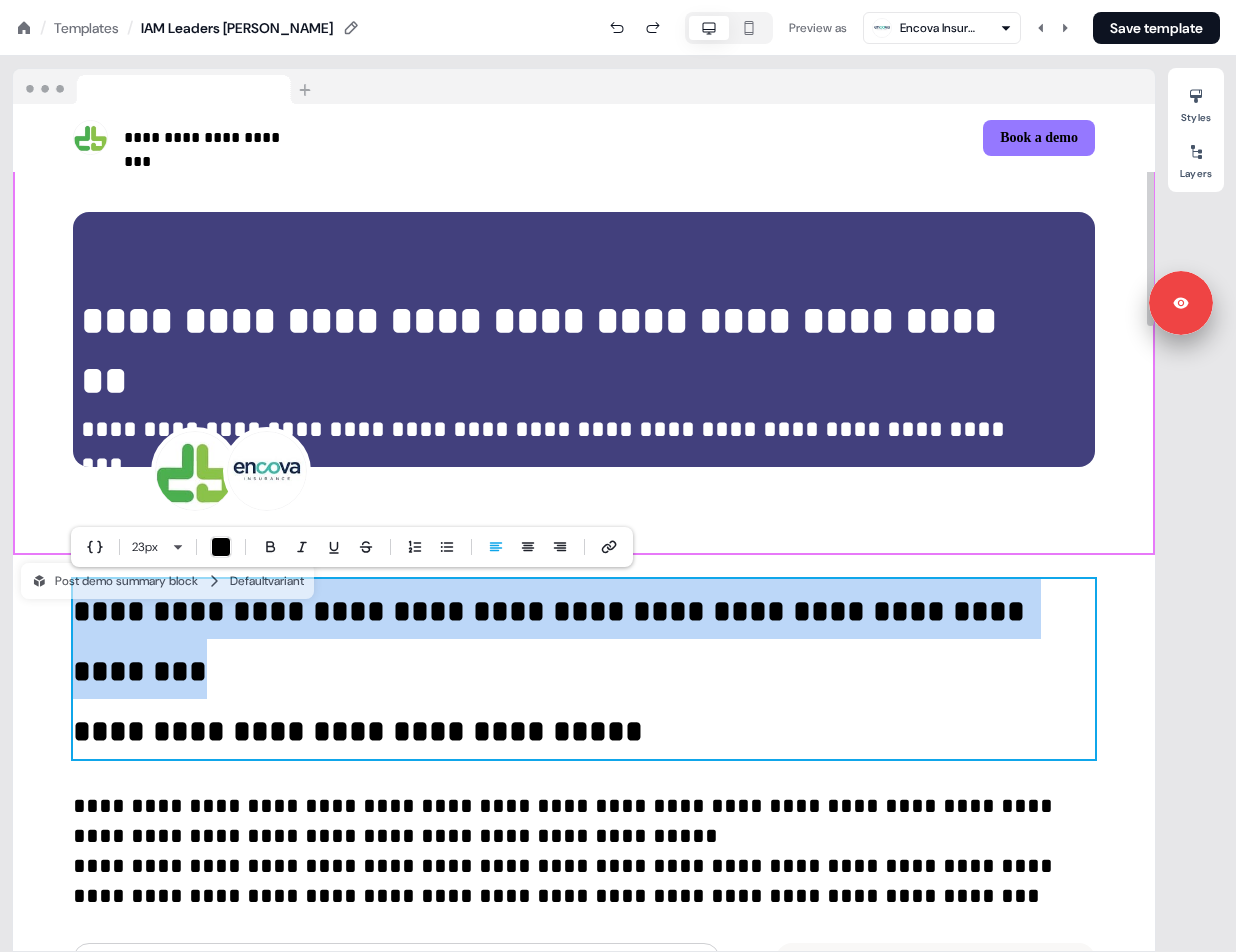 click on "**********" at bounding box center [553, 641] 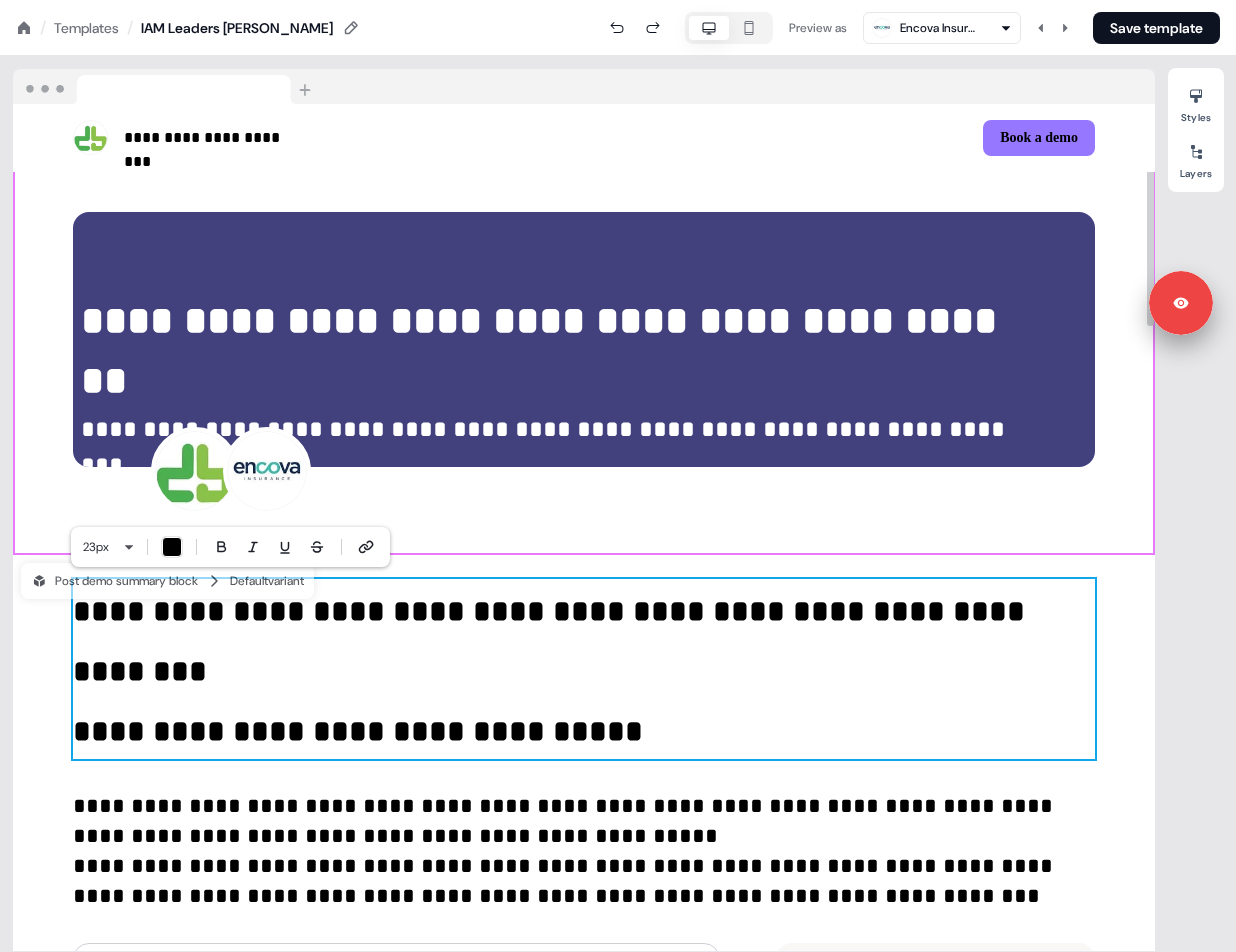 click on "**********" at bounding box center [584, 729] 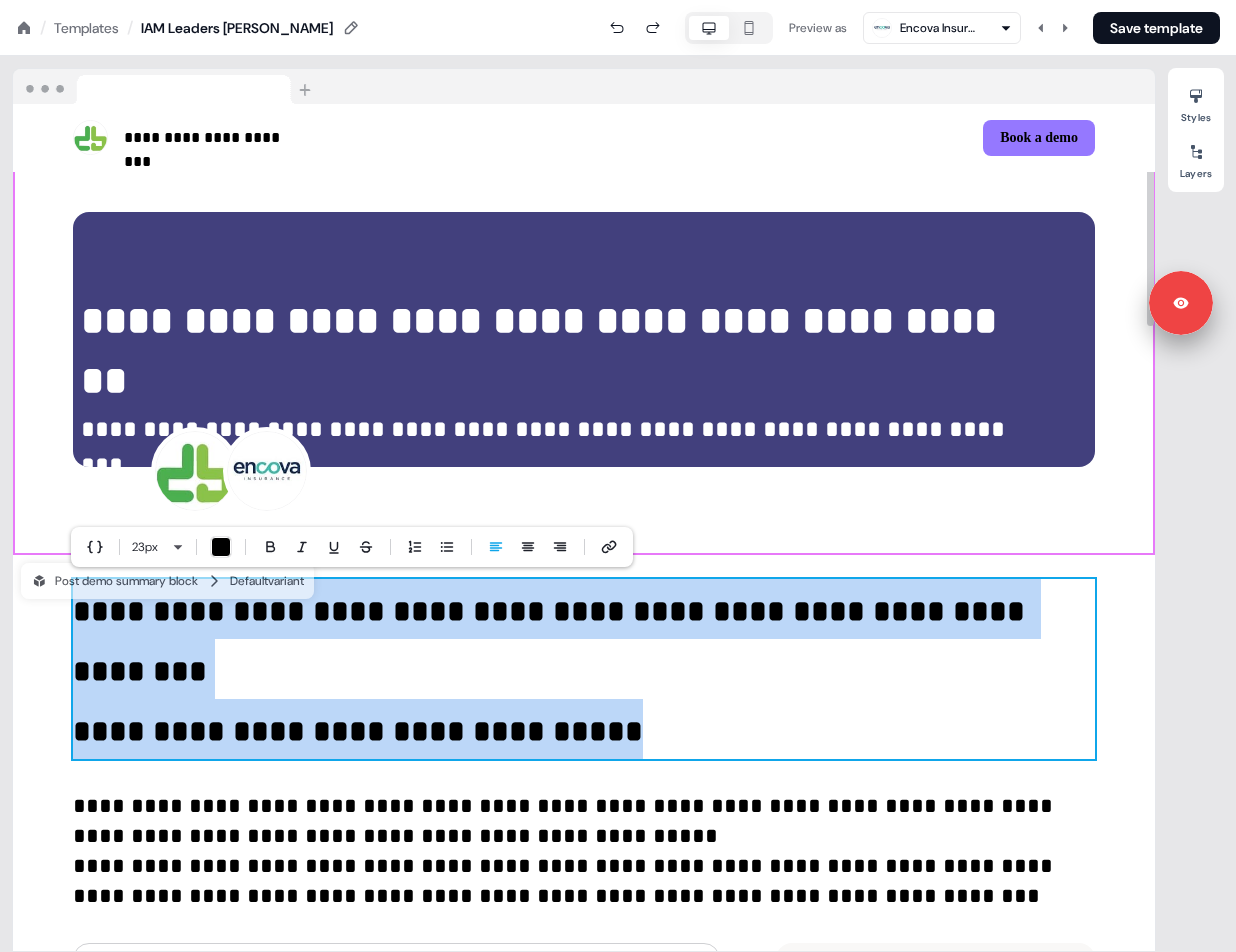drag, startPoint x: 616, startPoint y: 681, endPoint x: 19, endPoint y: 610, distance: 601.2071 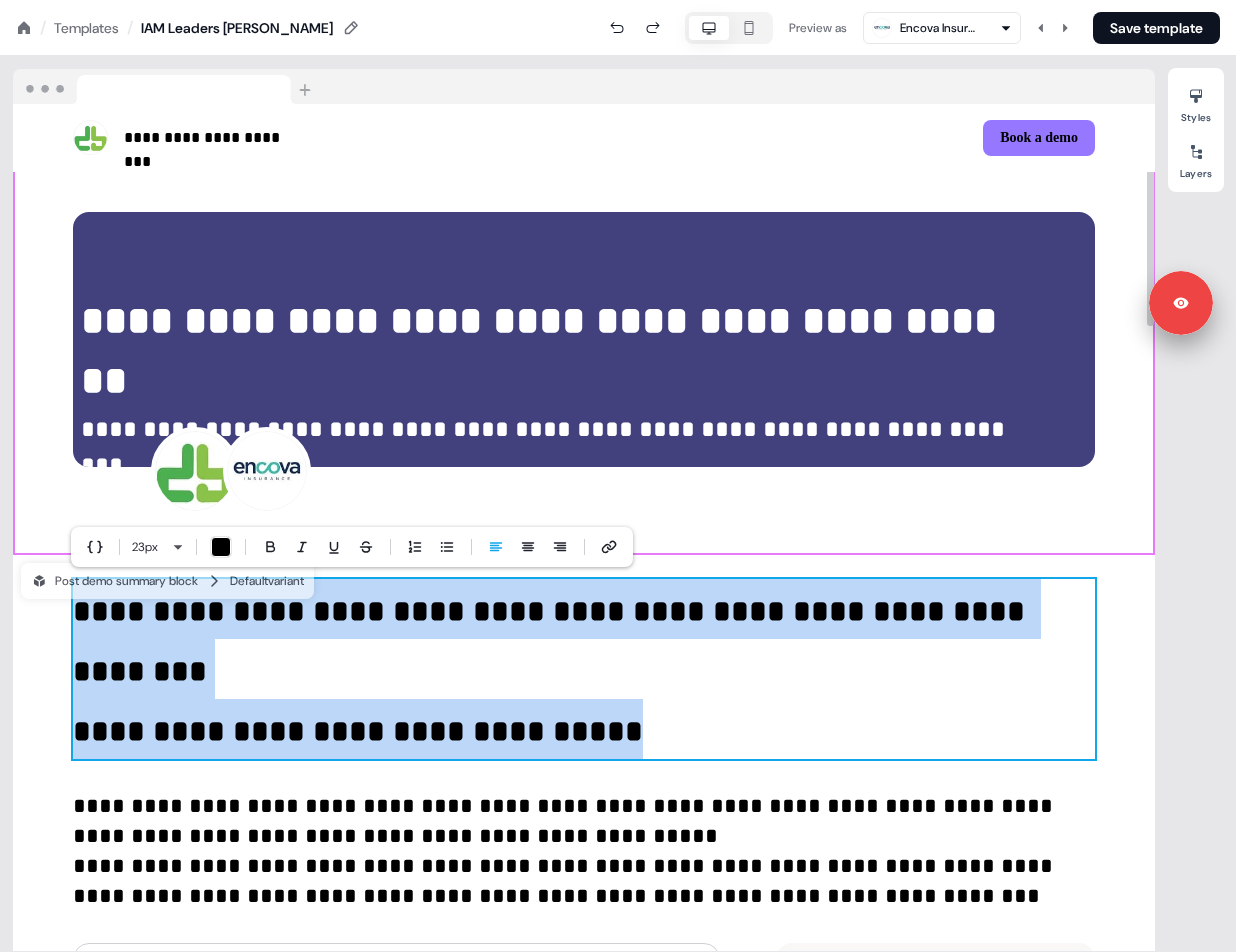 click on "**********" at bounding box center (584, 1015) 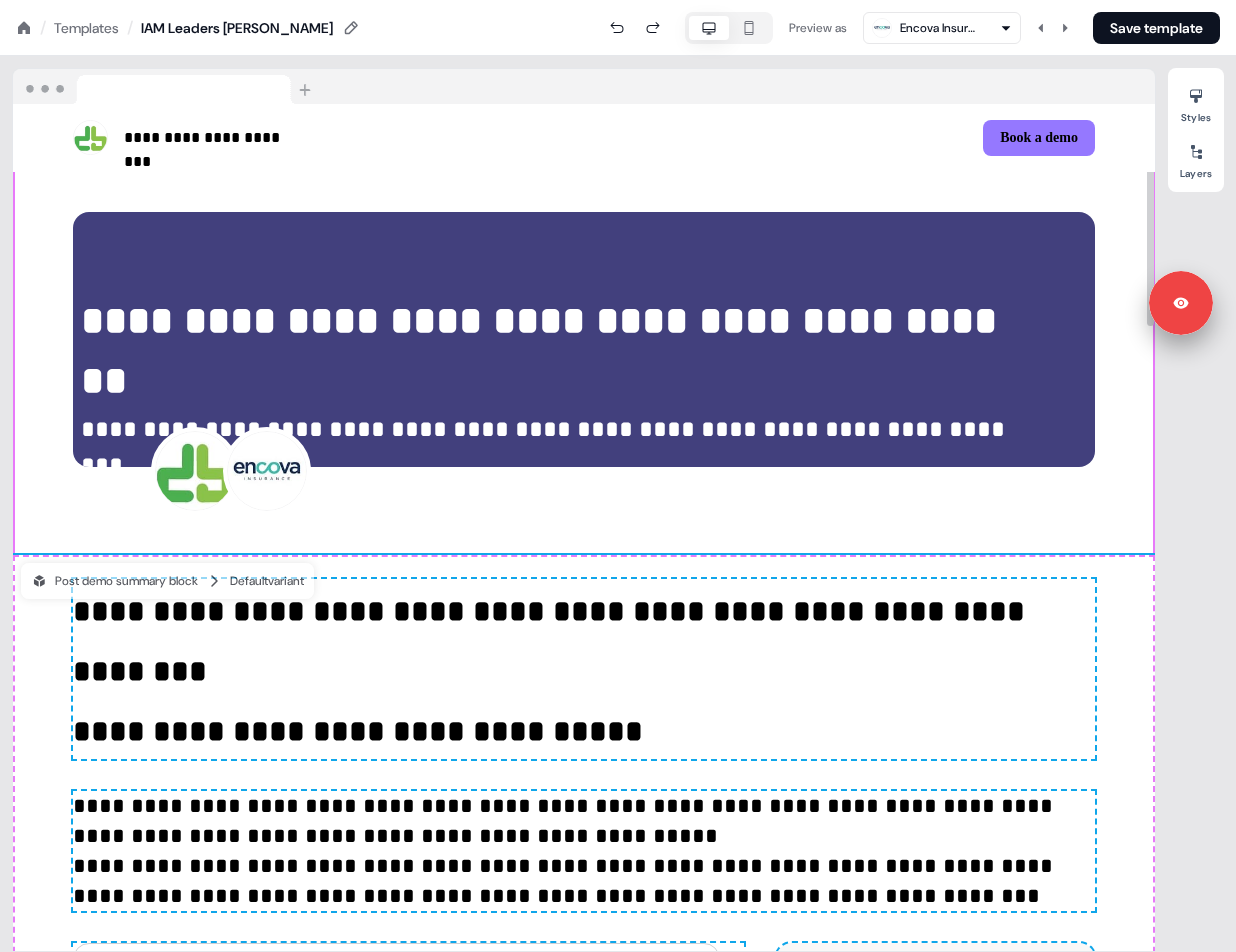 click on "**********" at bounding box center [358, 731] 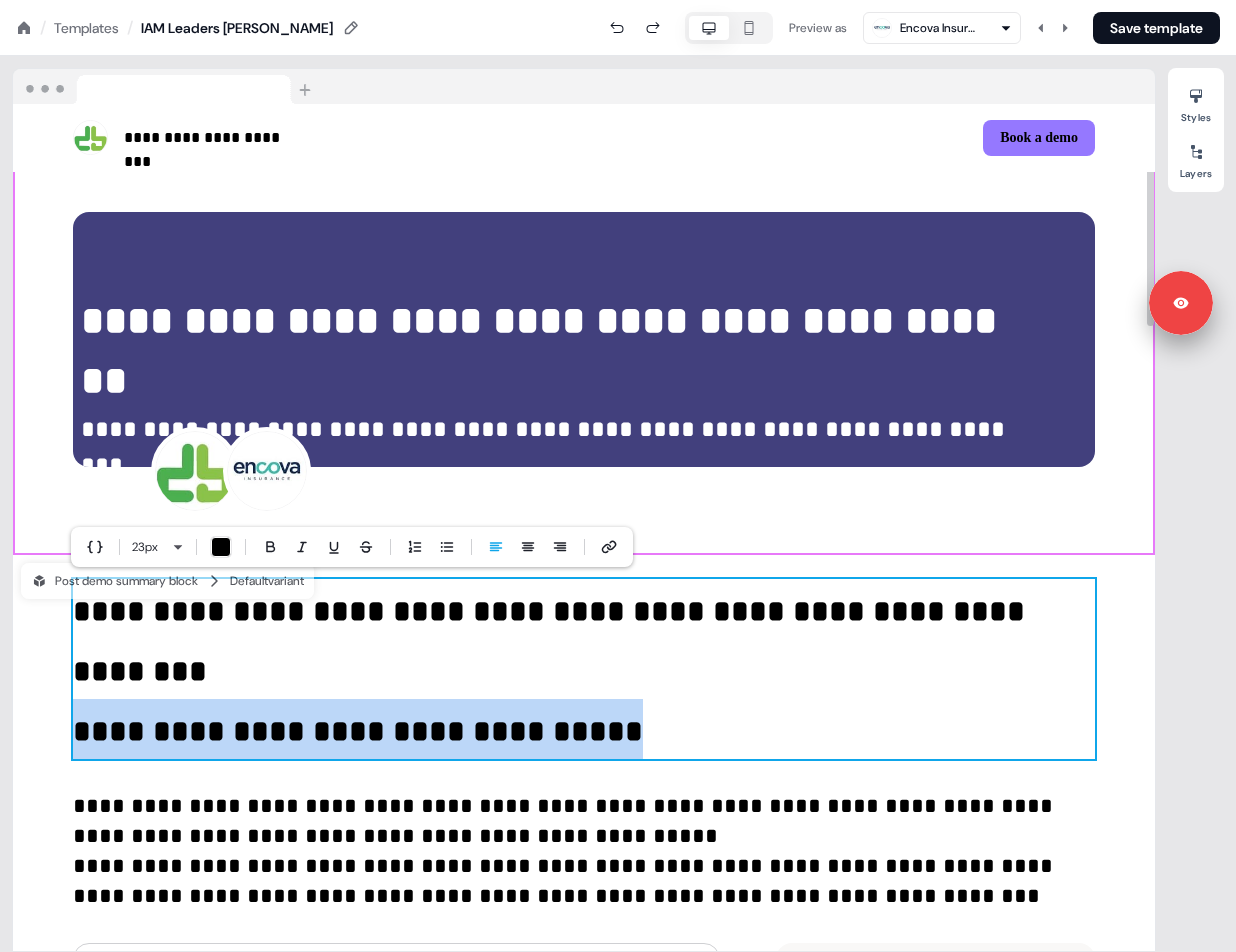 click on "**********" at bounding box center [358, 731] 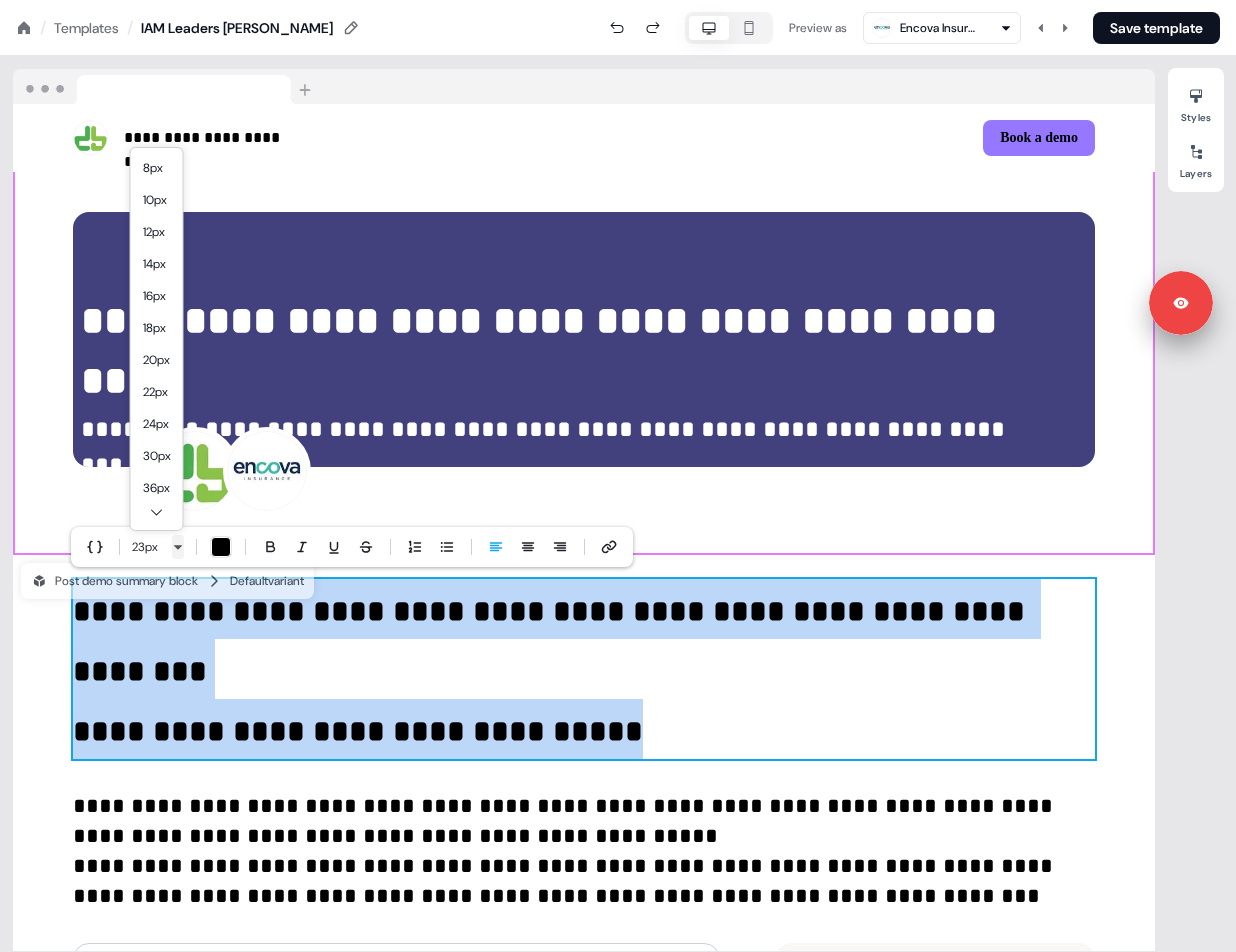 click on "**********" at bounding box center (618, 0) 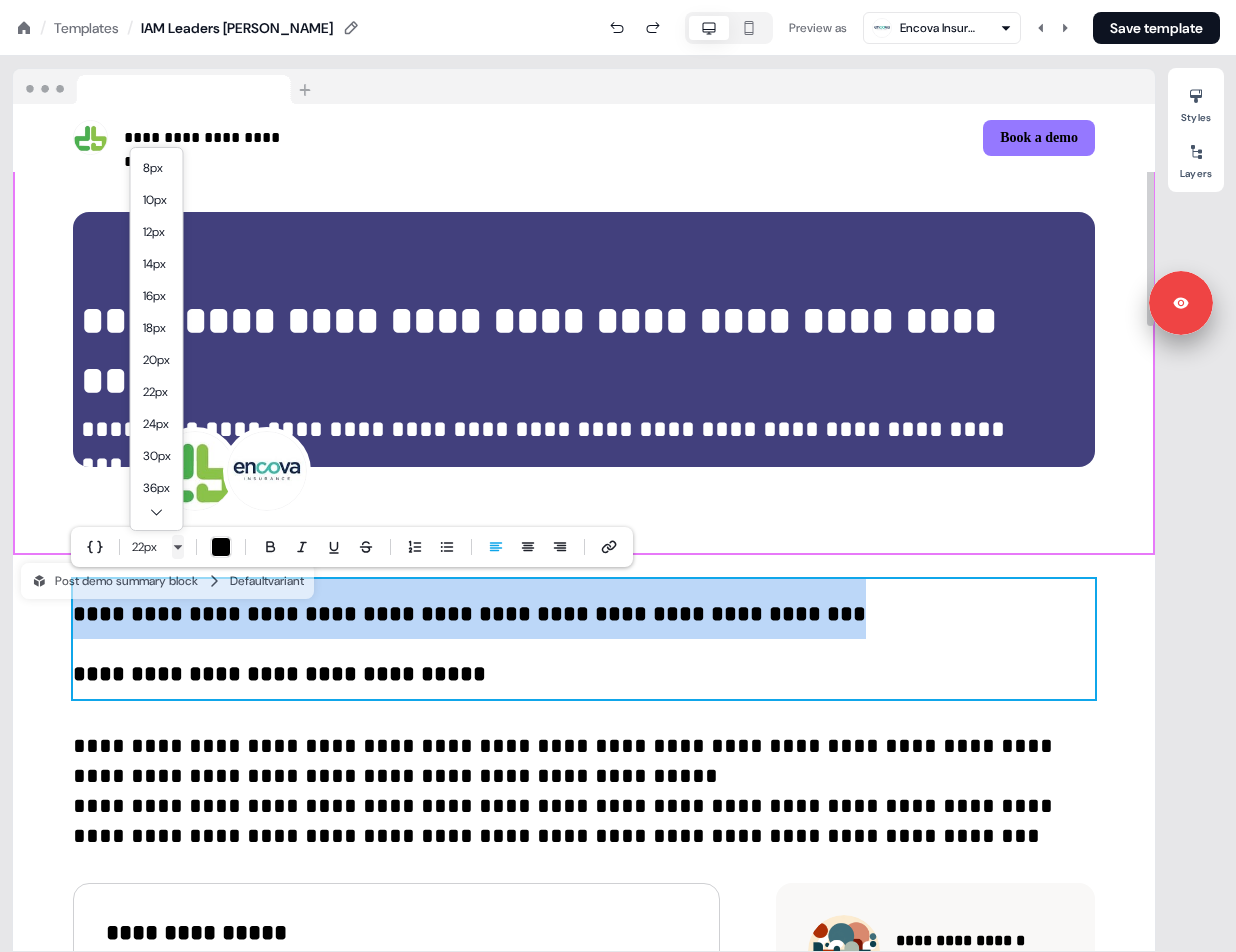click on "**********" at bounding box center [618, 0] 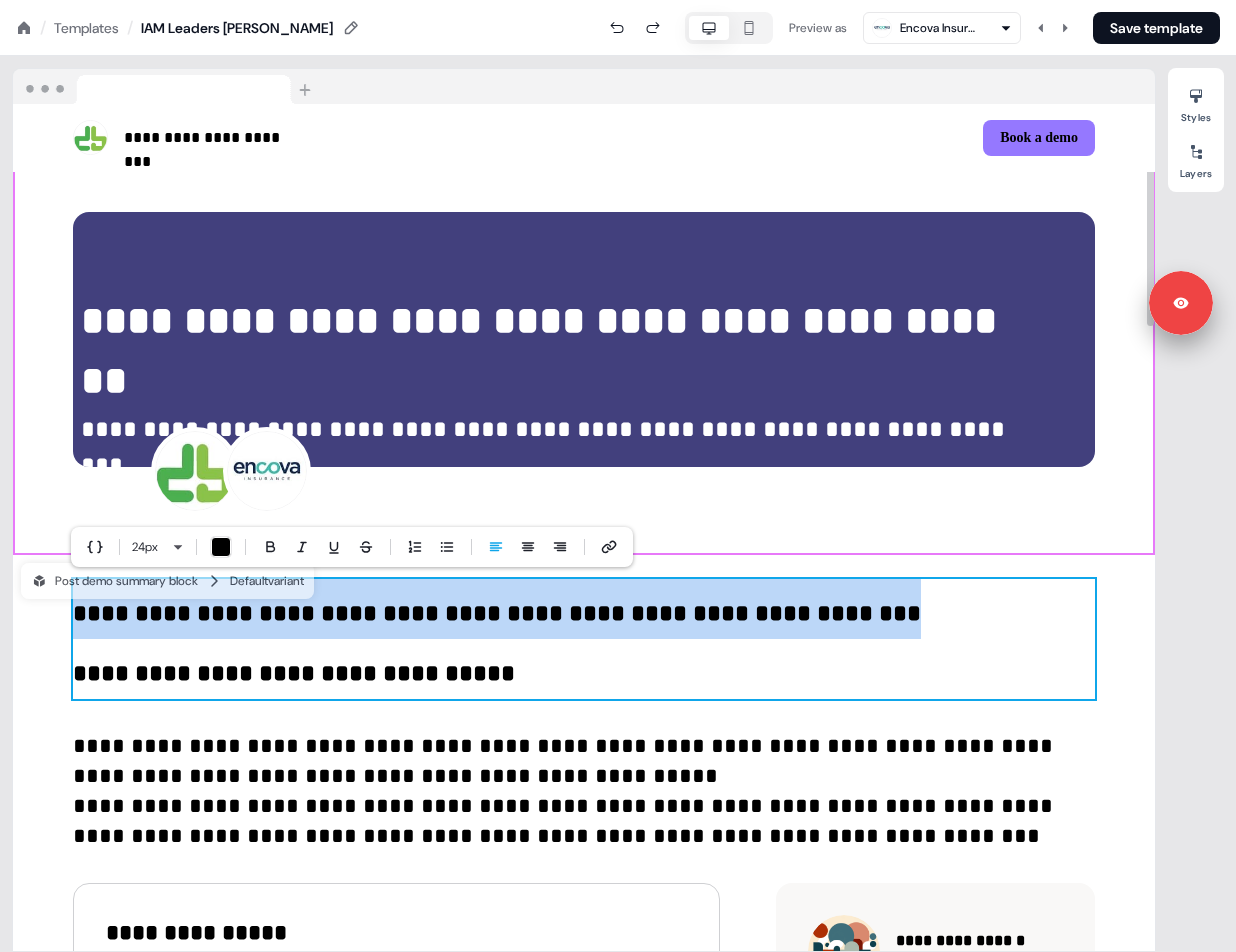 click on "**********" at bounding box center [584, 669] 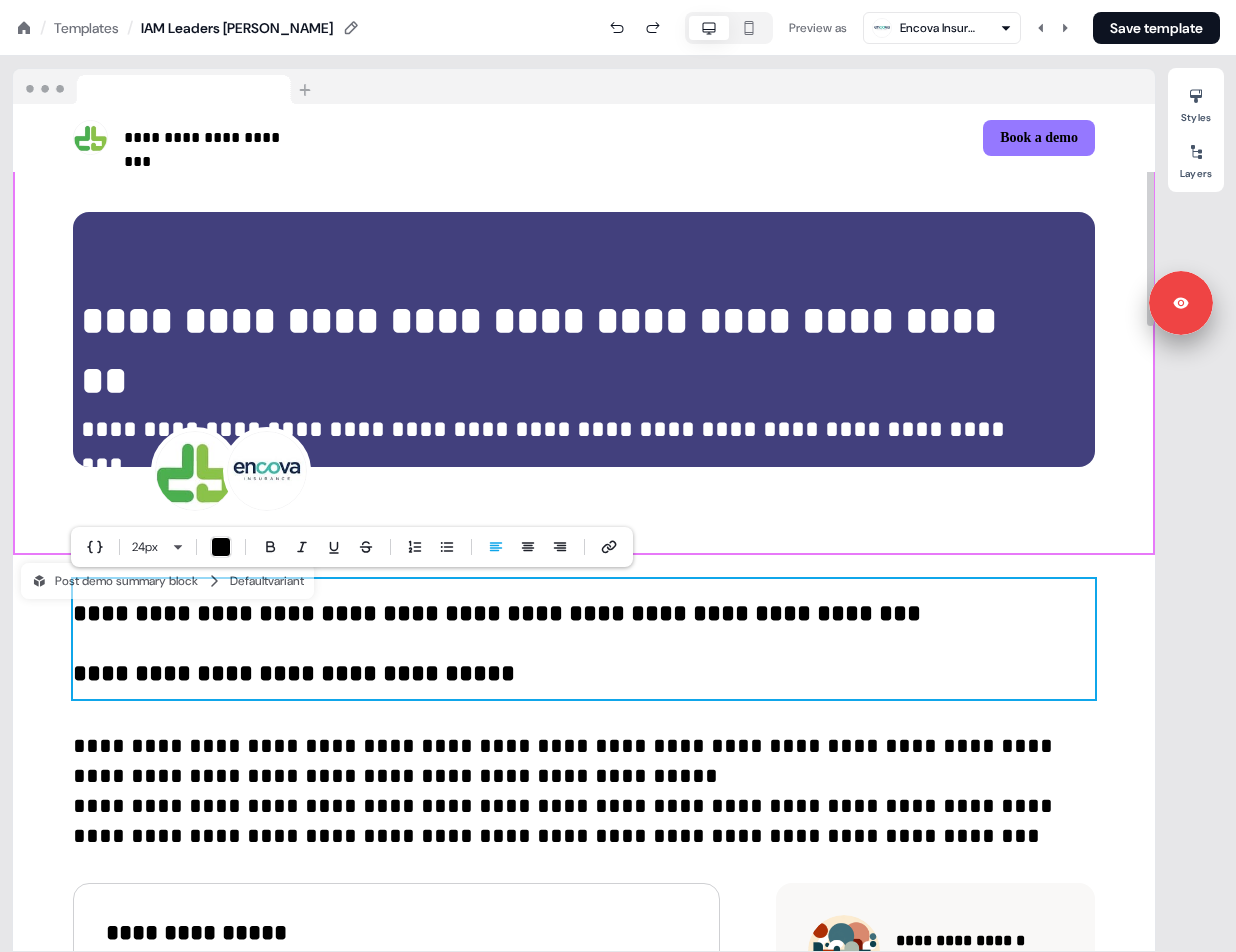 click on "**********" at bounding box center [584, 669] 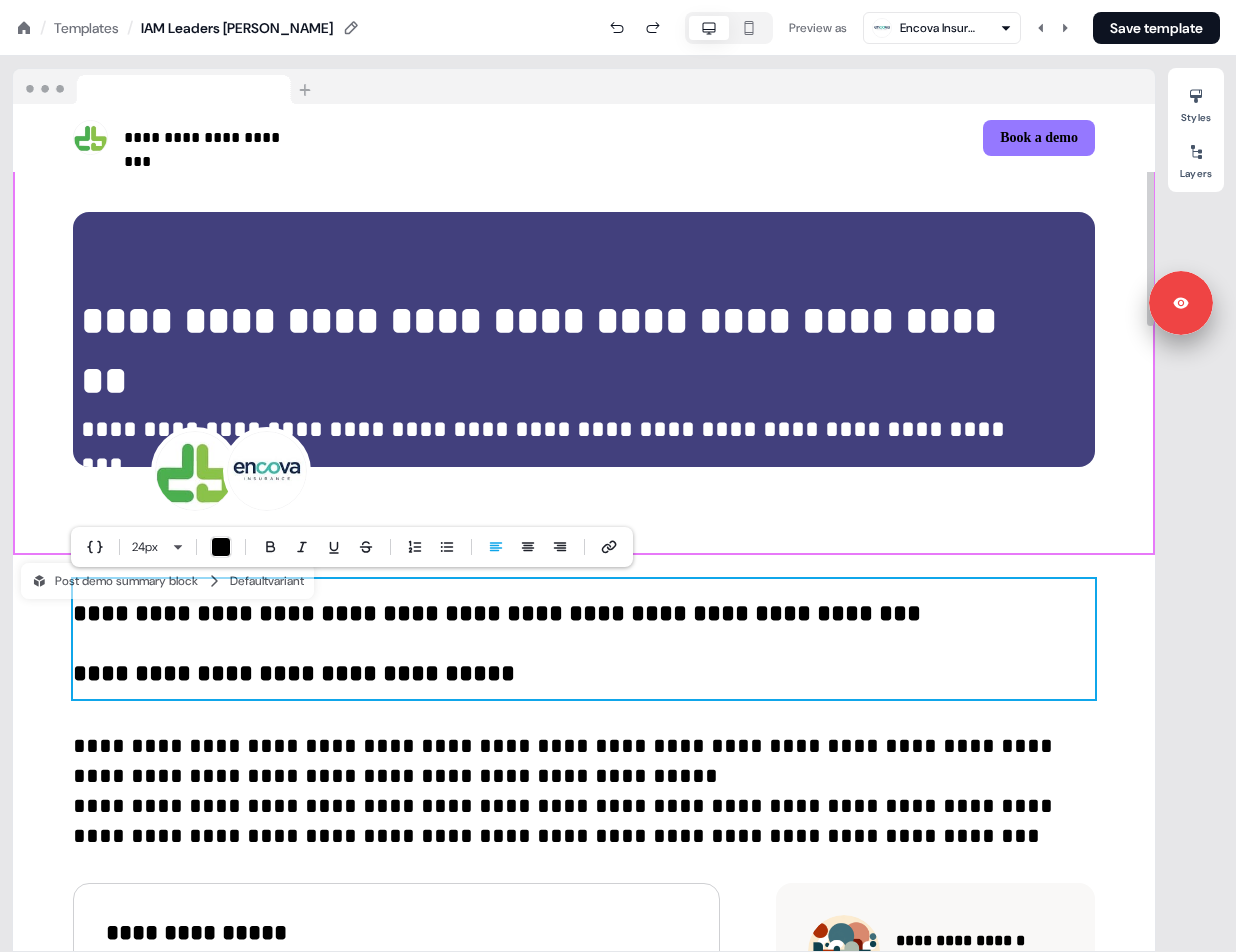 click on "**********" at bounding box center (584, 669) 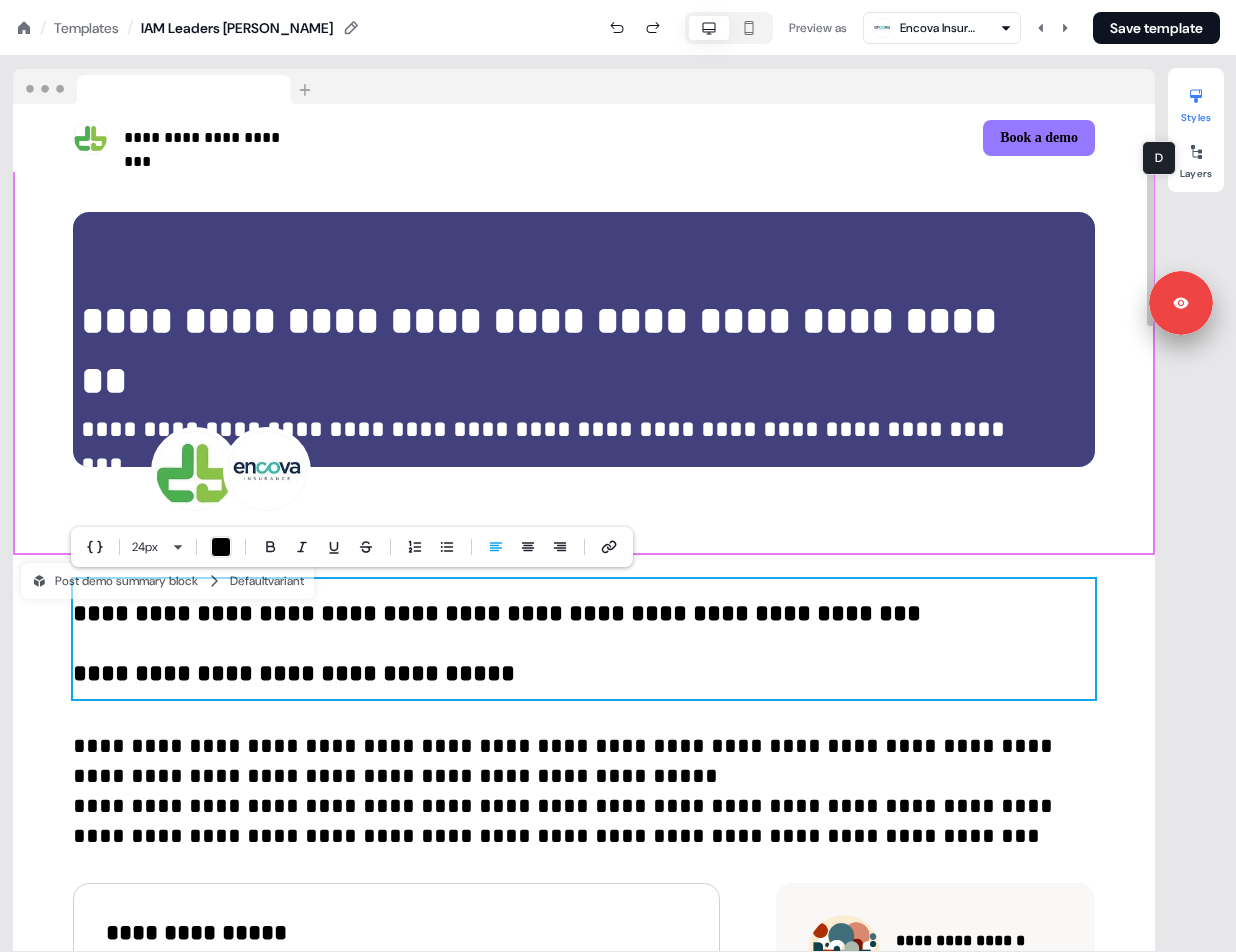click on "Styles" at bounding box center [1196, 102] 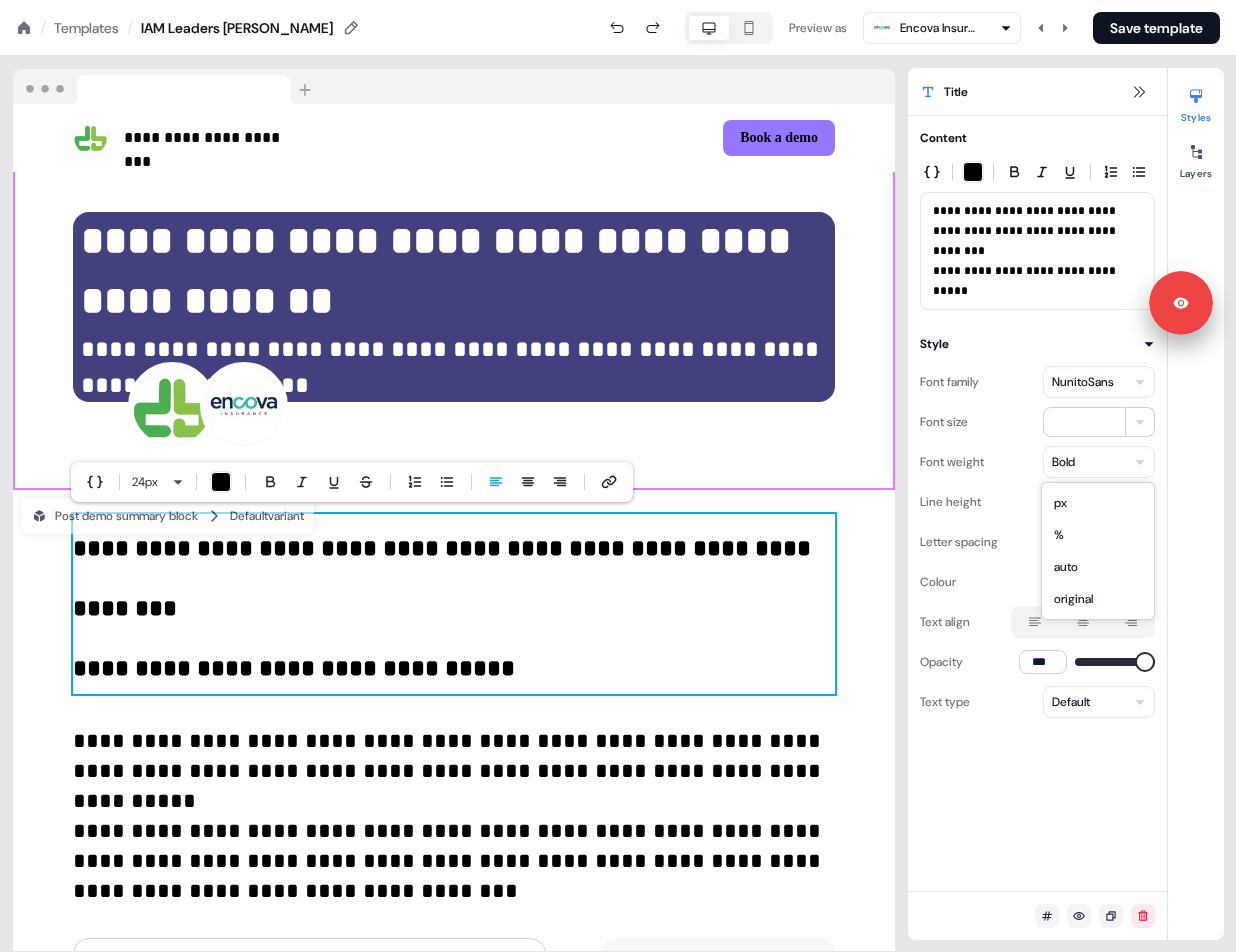click on "**********" at bounding box center [618, 0] 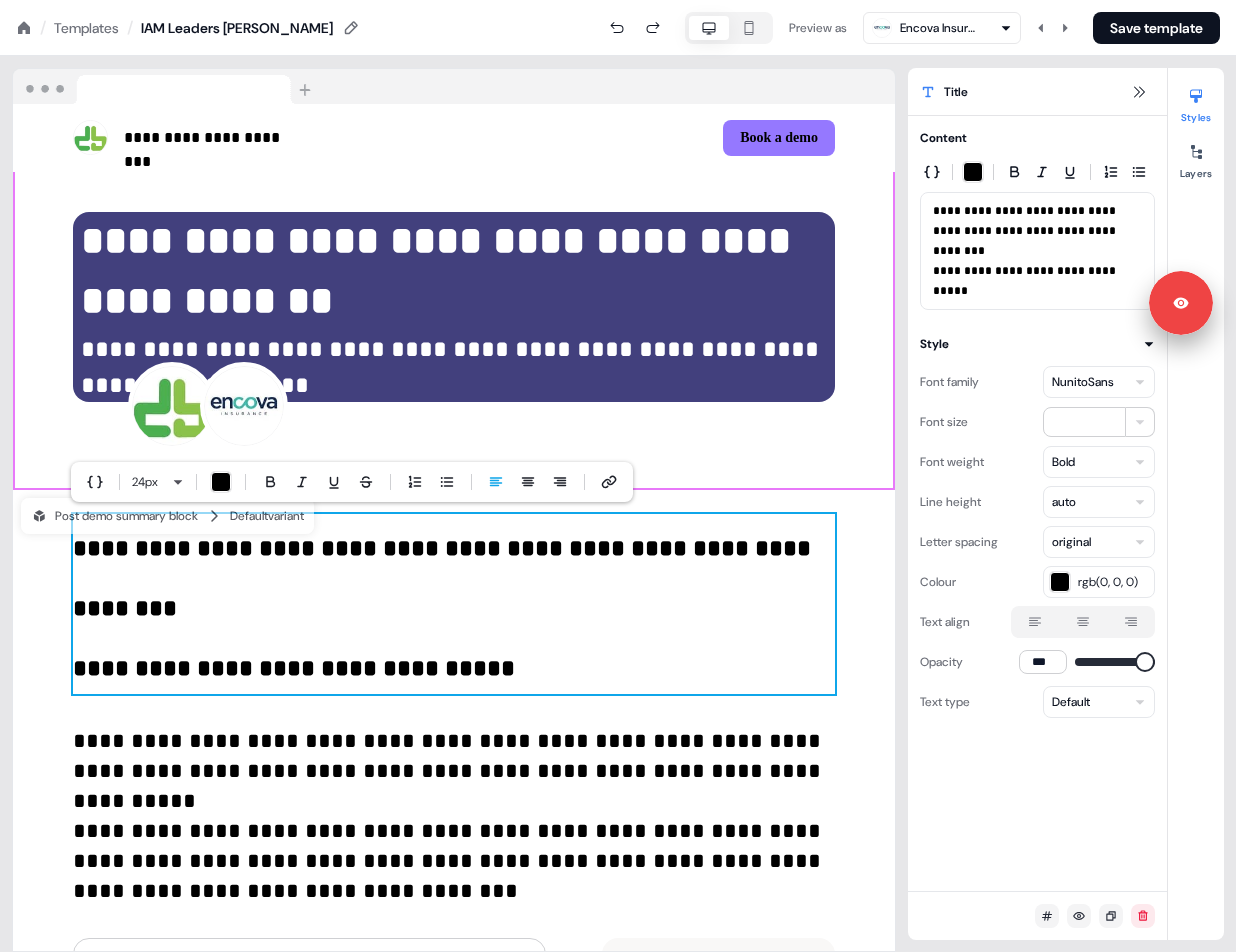 click on "**********" at bounding box center (618, 0) 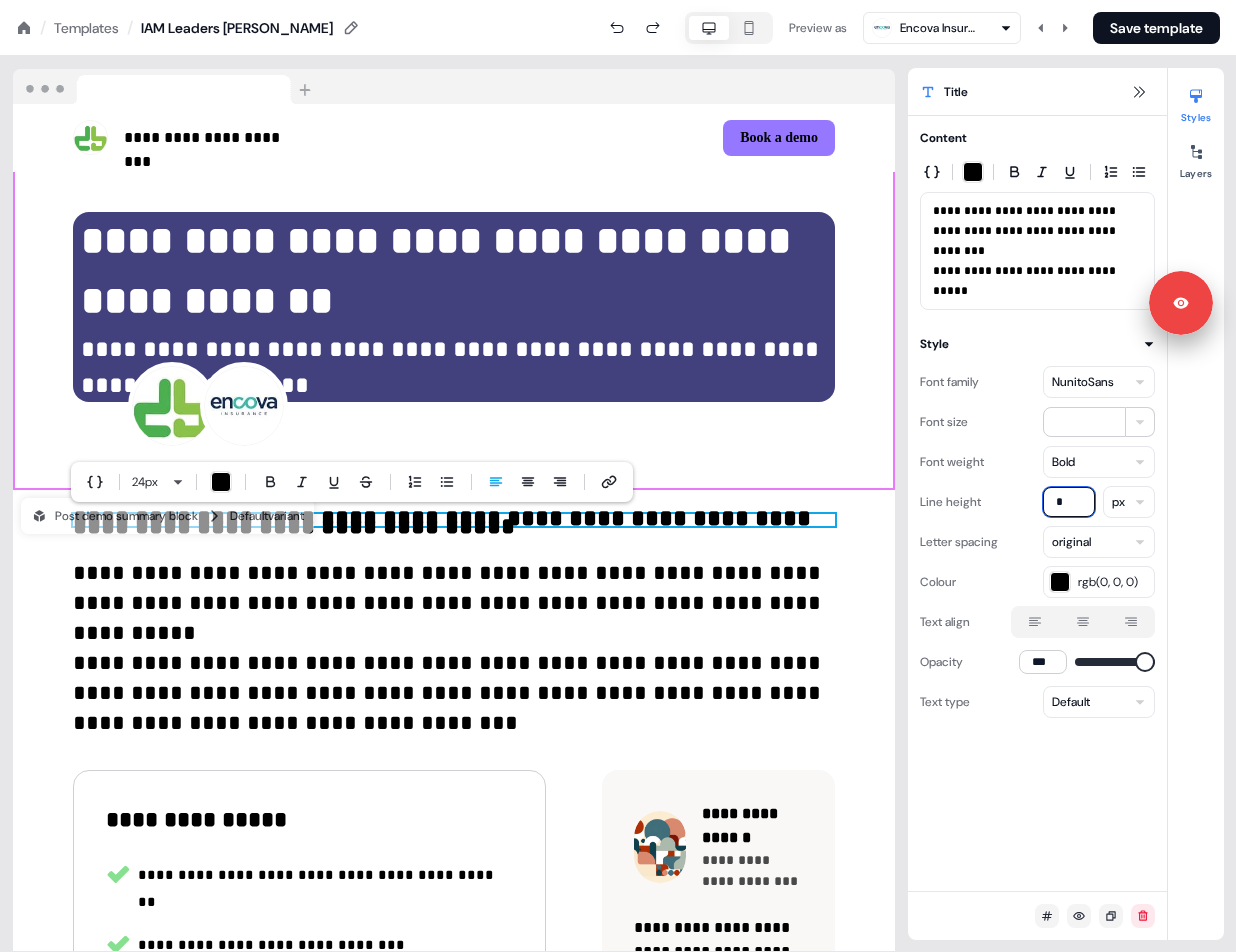 click on "*" at bounding box center [1069, 502] 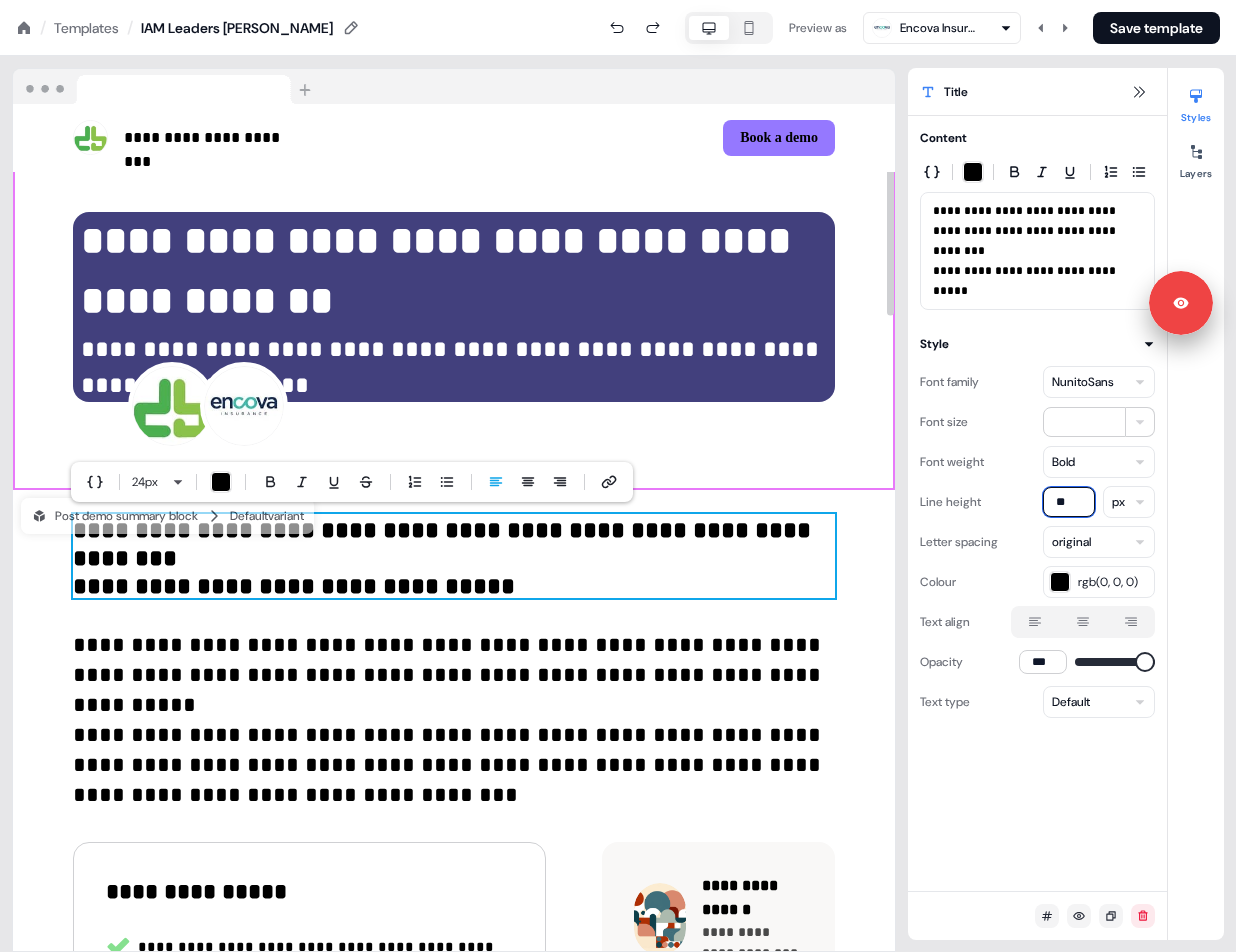 type on "**" 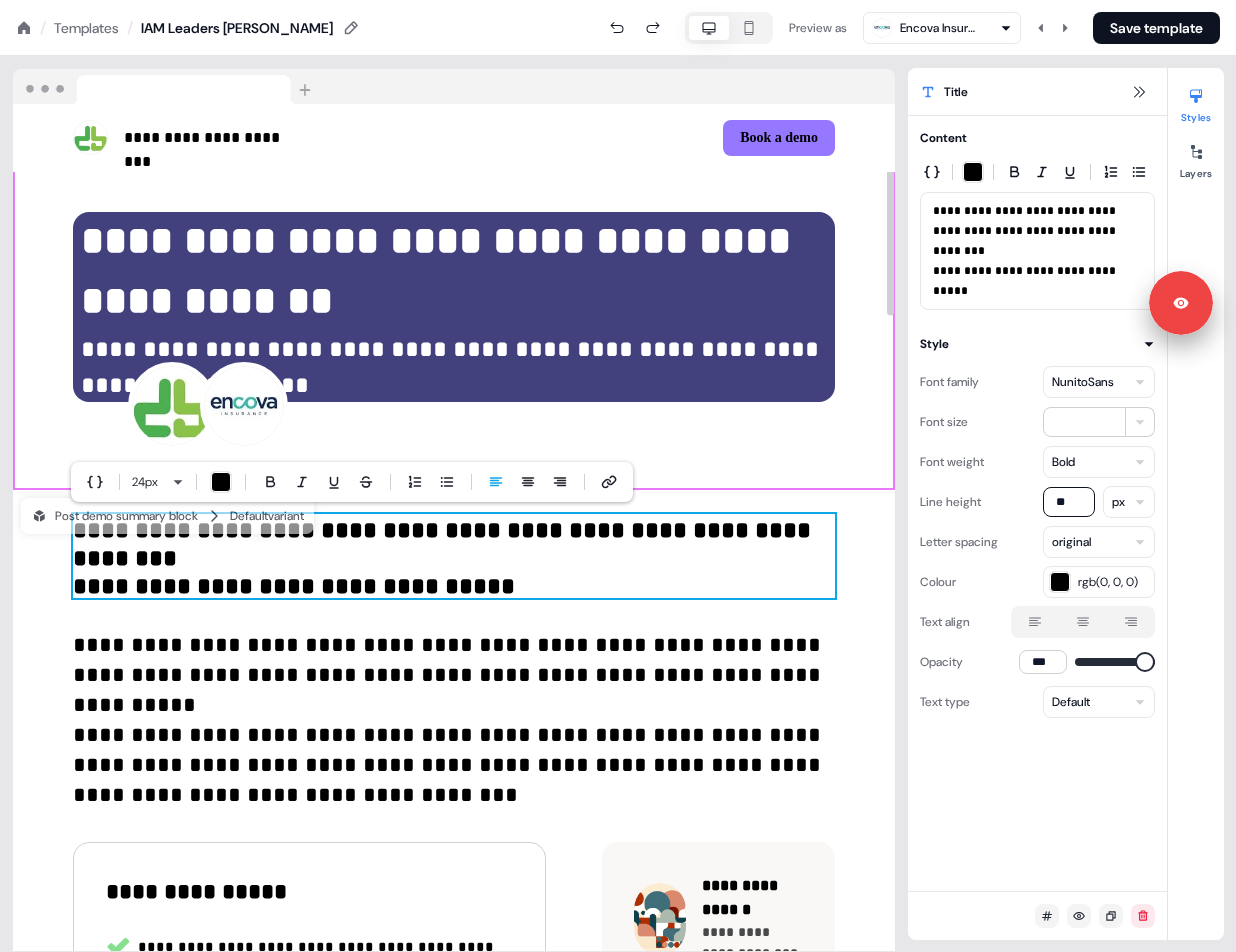 click on "**********" at bounding box center [454, 720] 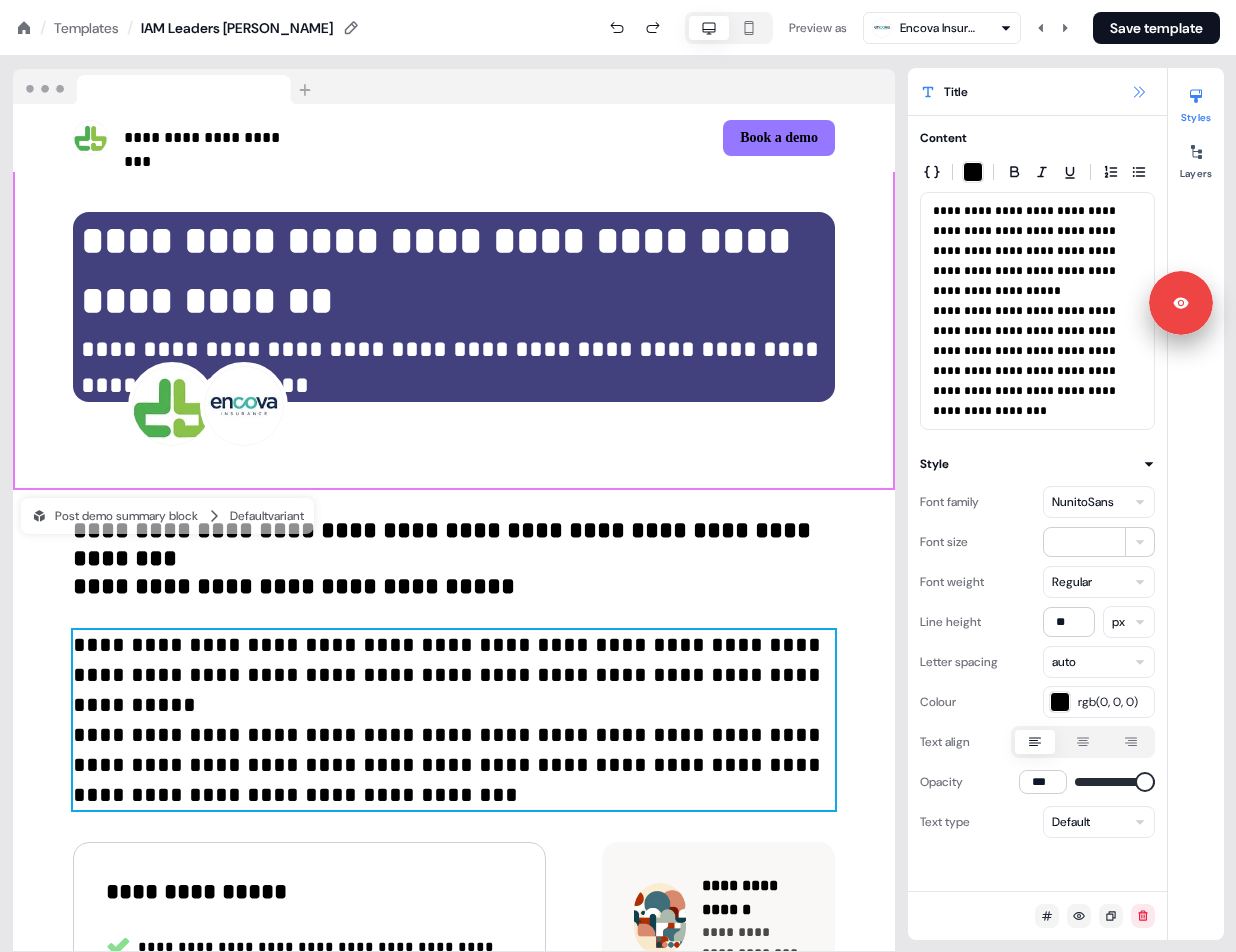 click 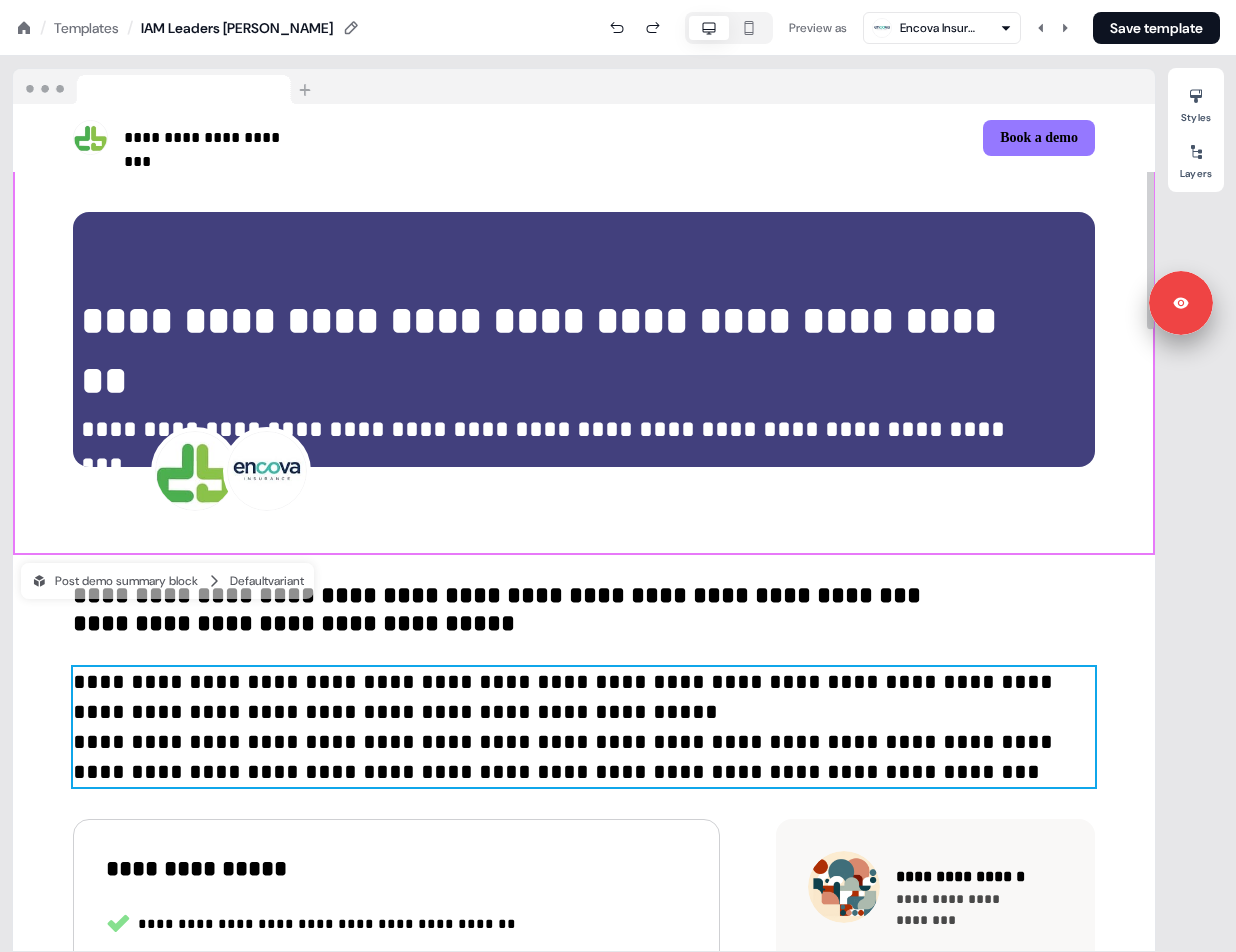 click on "**********" at bounding box center [566, 727] 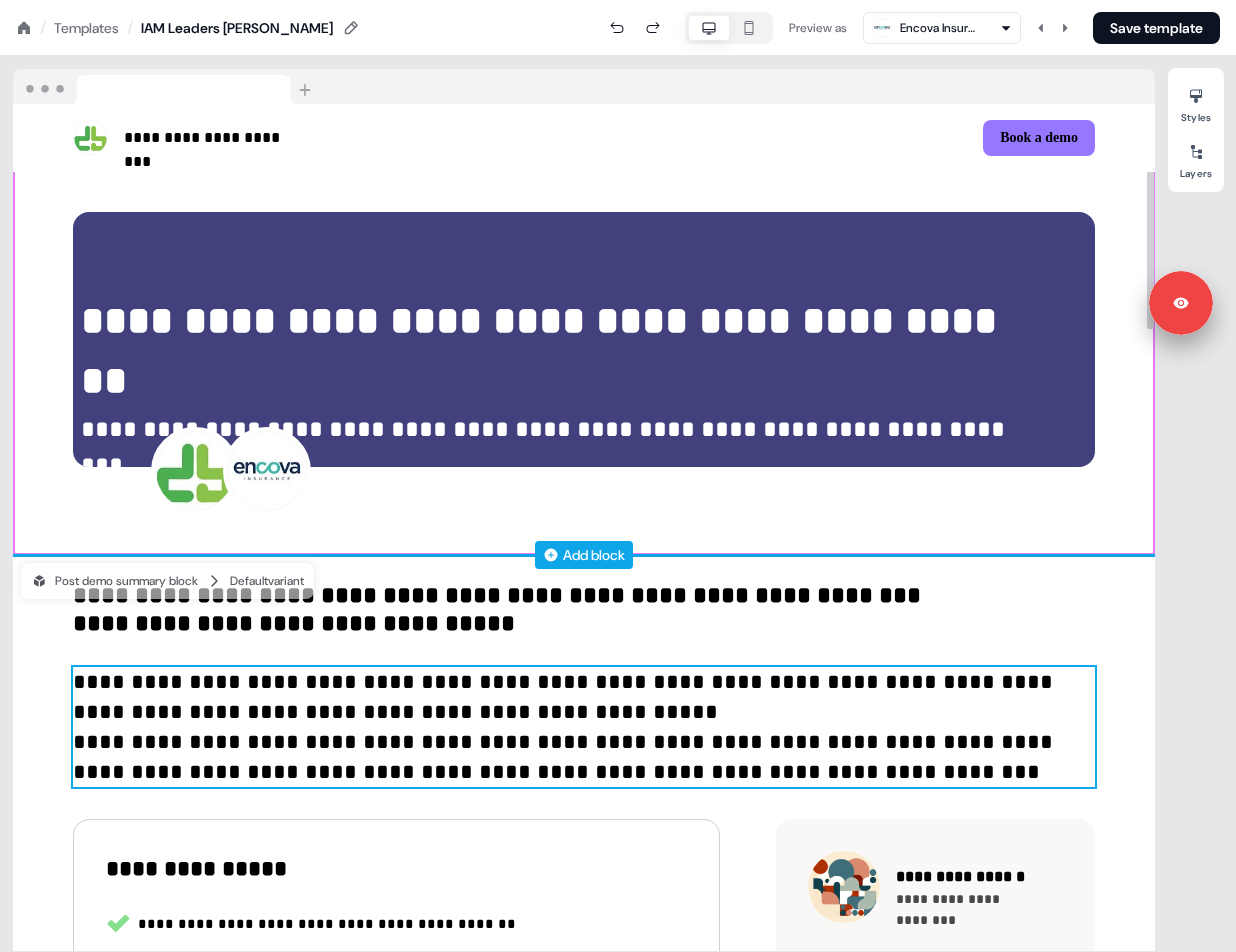 click on "Add block" at bounding box center [584, 555] 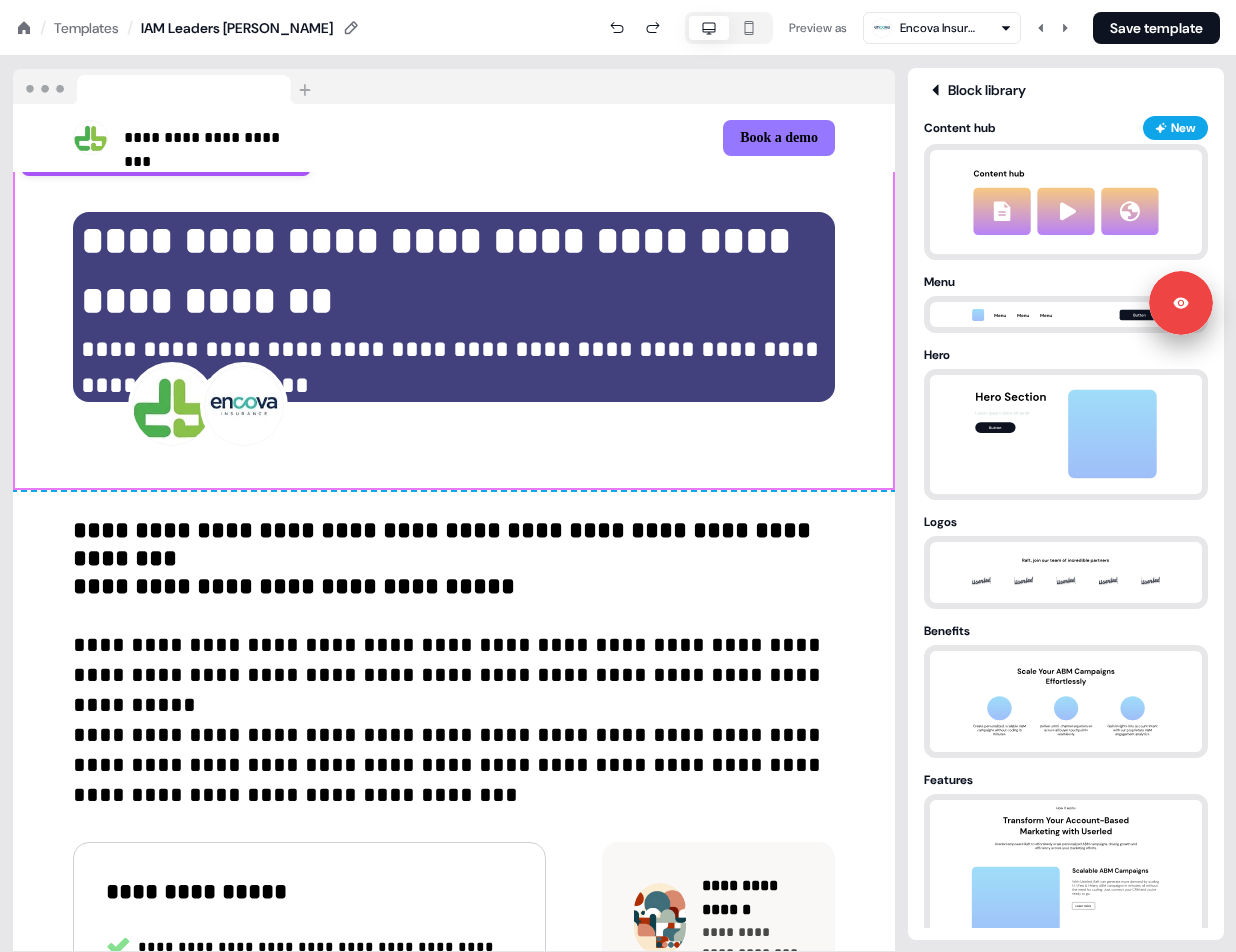 click 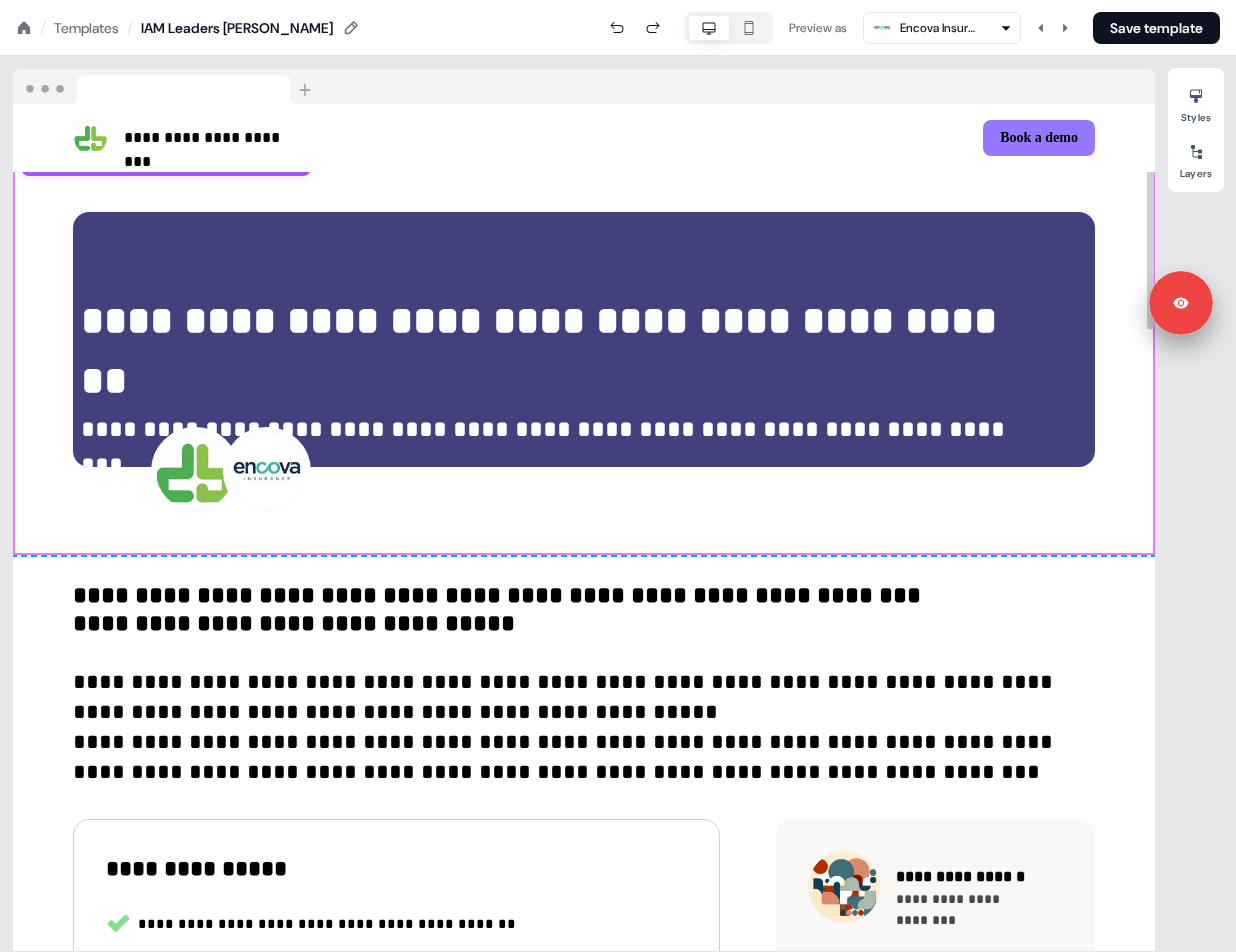 click on "**********" at bounding box center (584, 621) 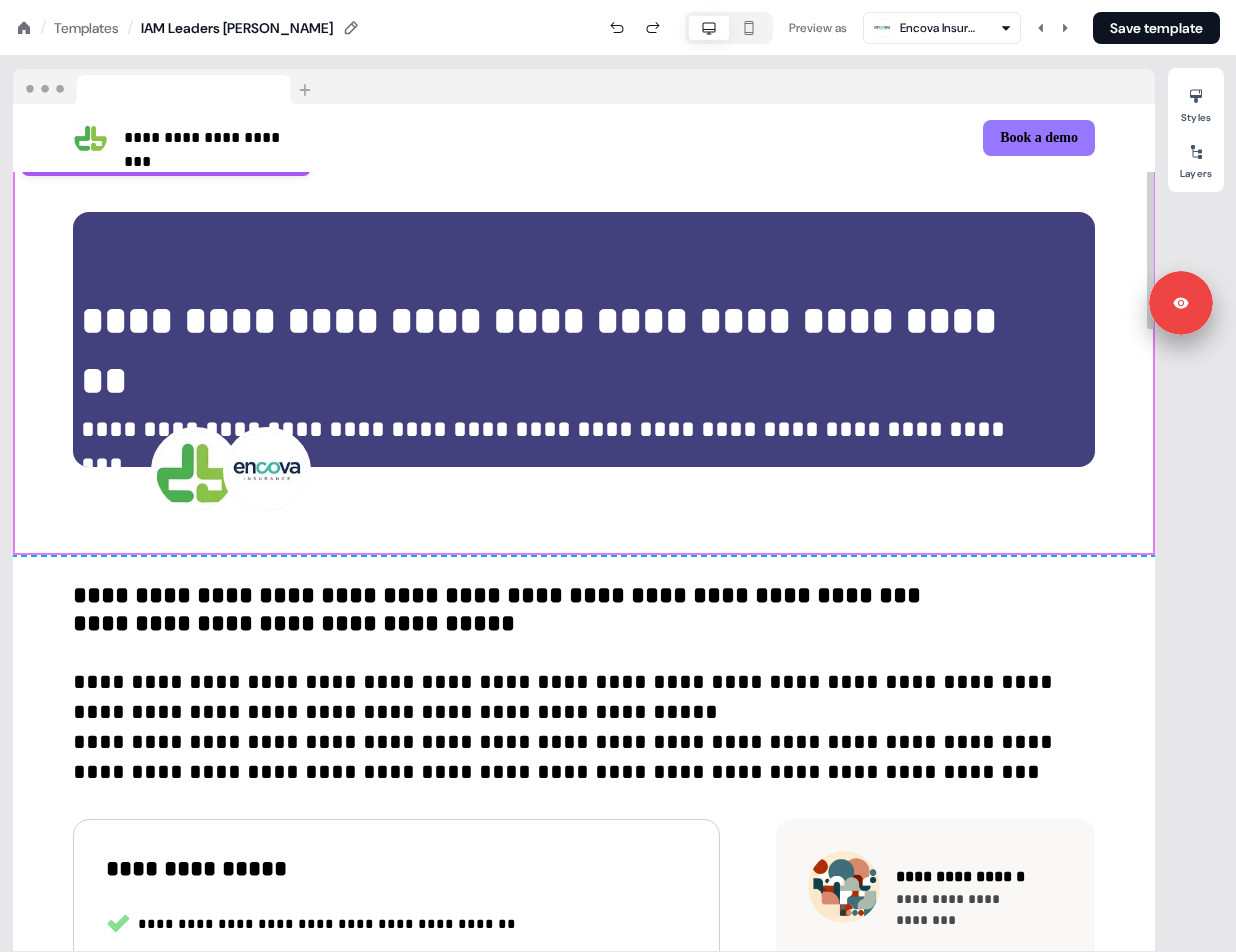 click on "**********" at bounding box center (584, 621) 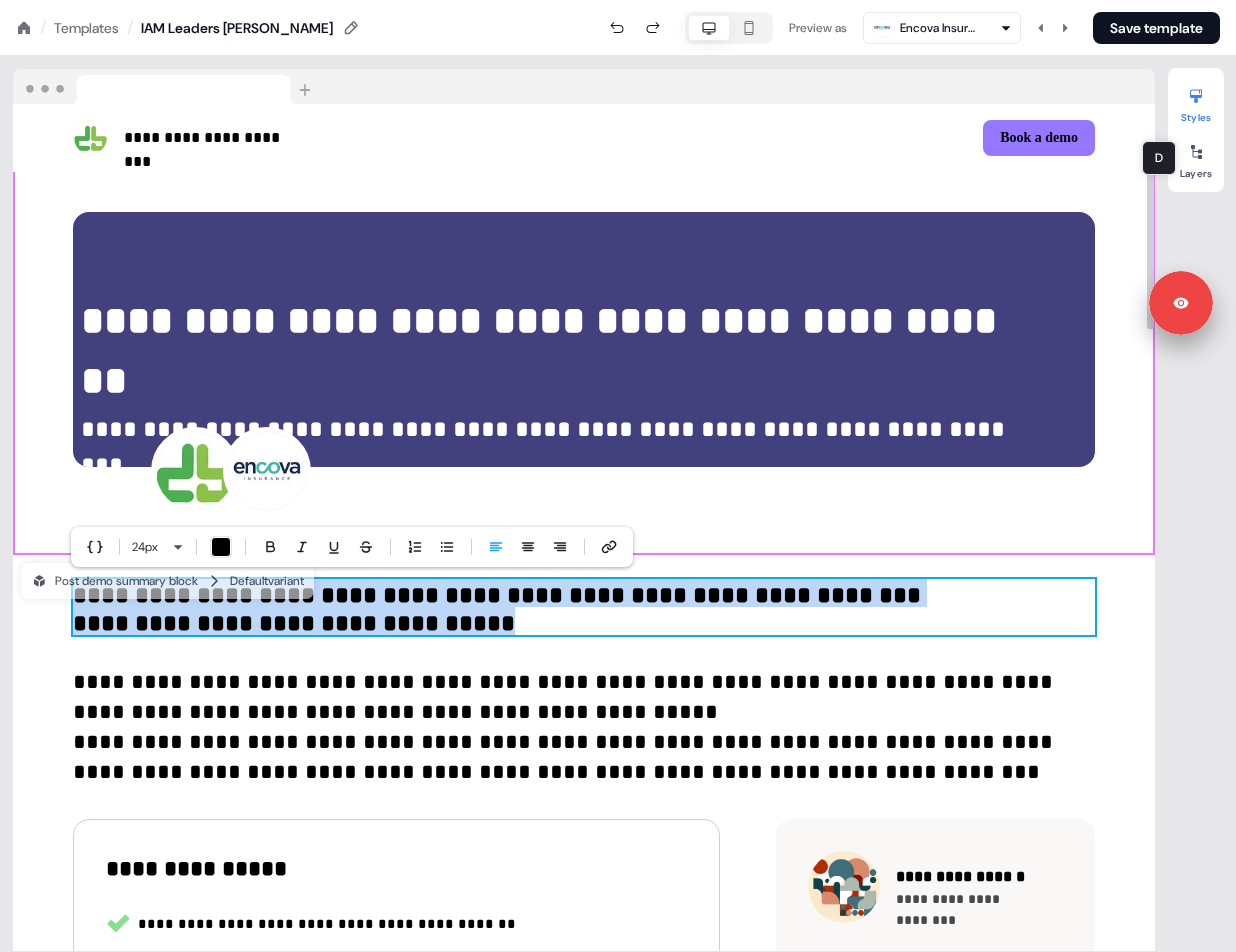 click at bounding box center (1196, 96) 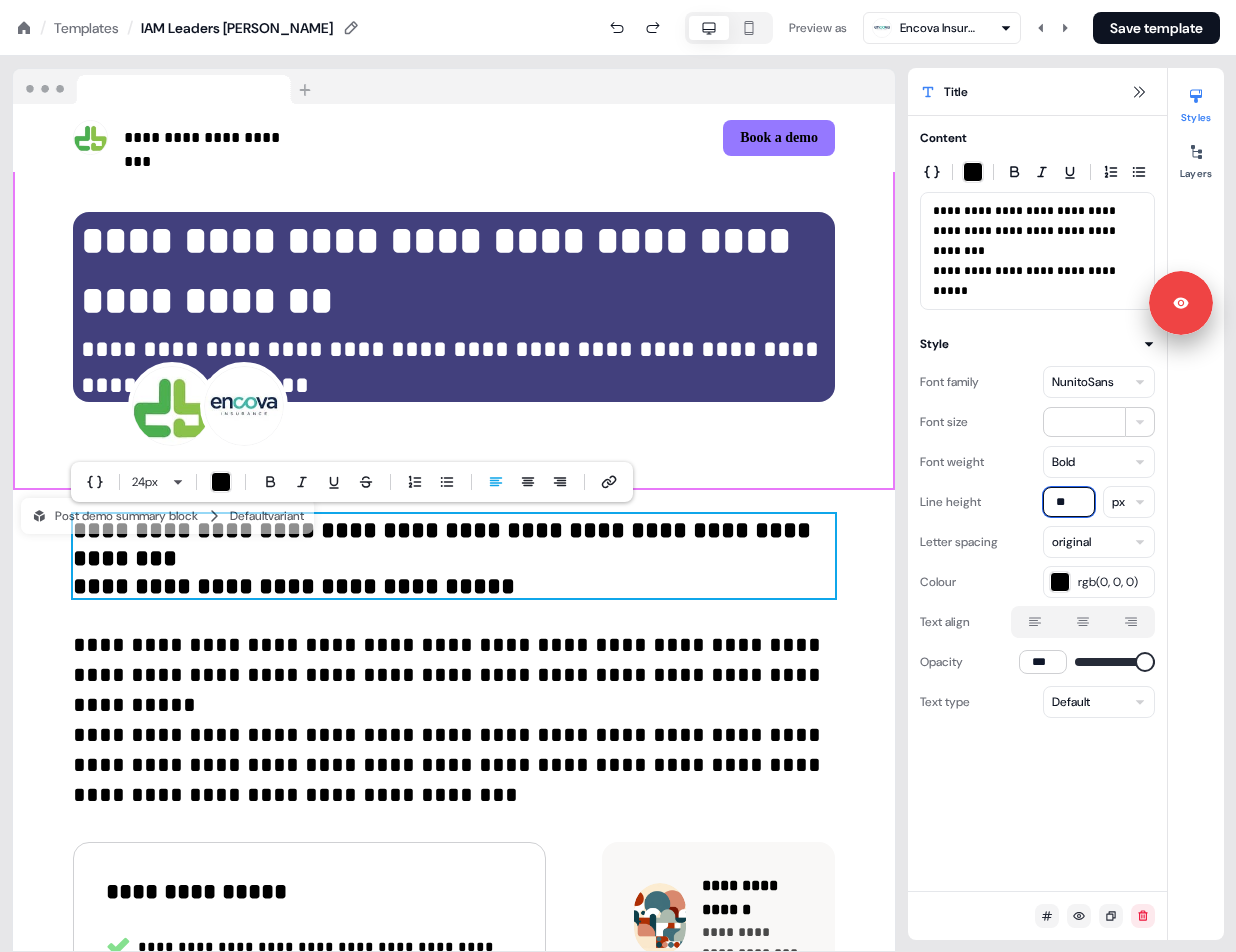 click on "**" at bounding box center (1069, 502) 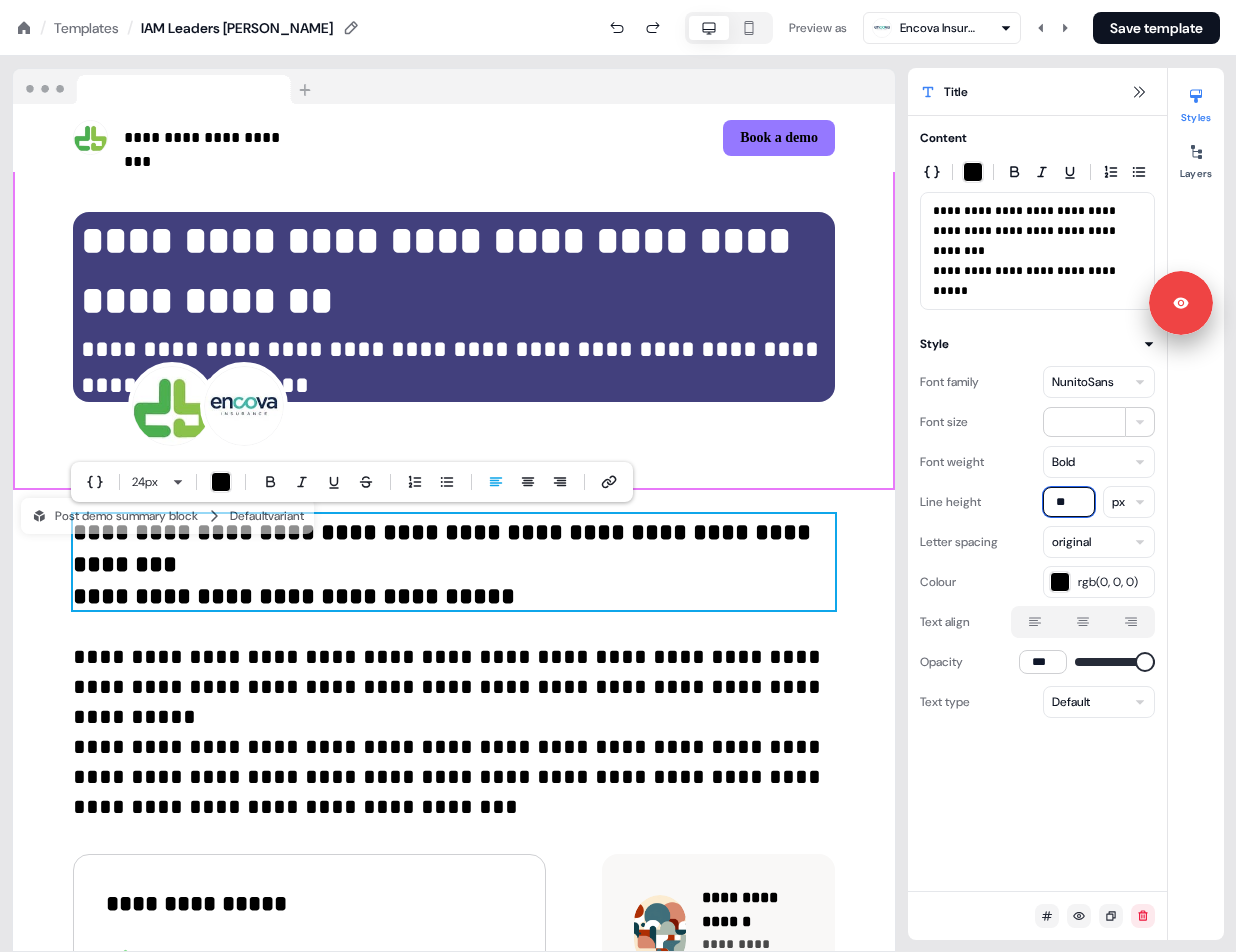 type on "**" 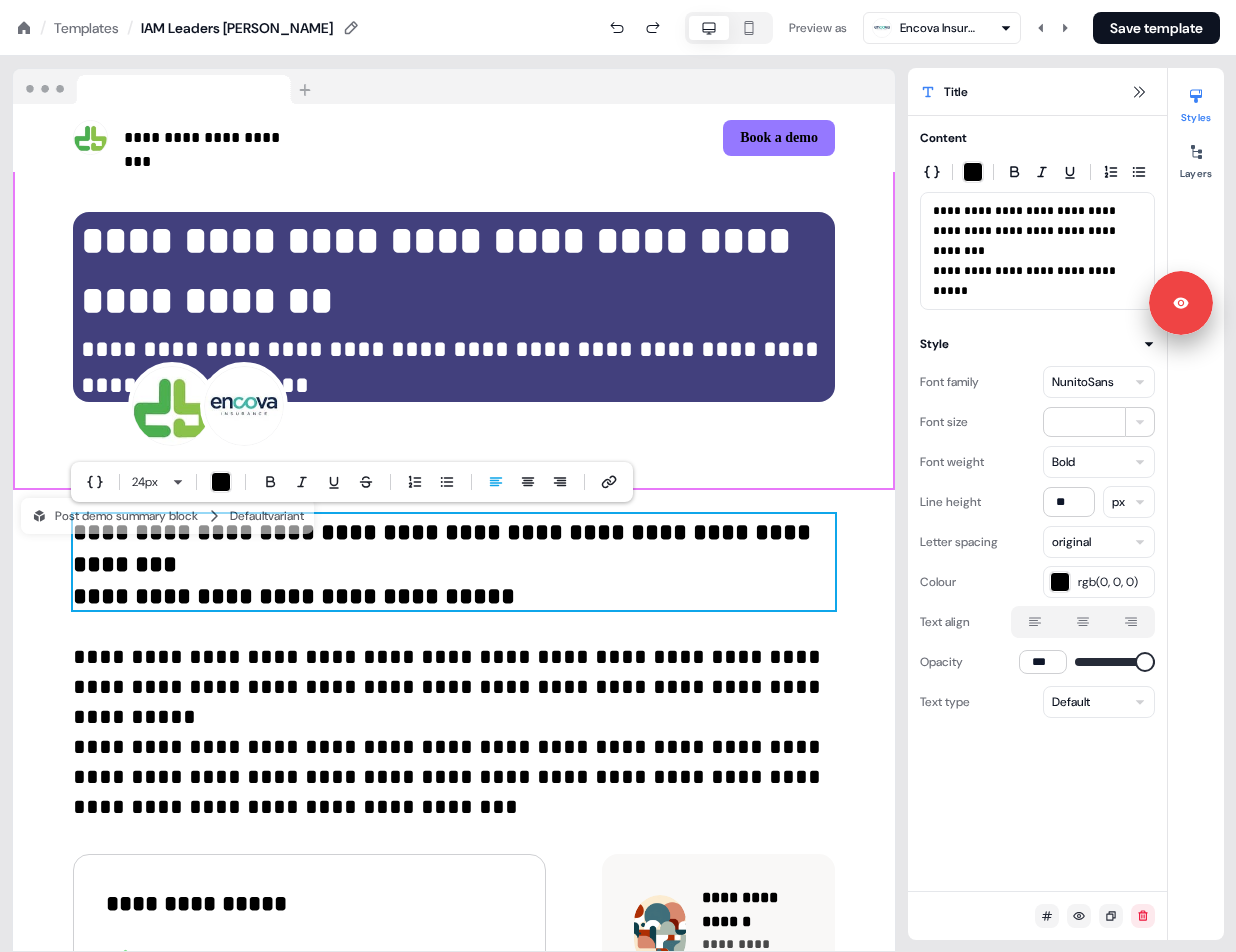 click on "Colour rgb(0, 0, 0)" at bounding box center [1037, 582] 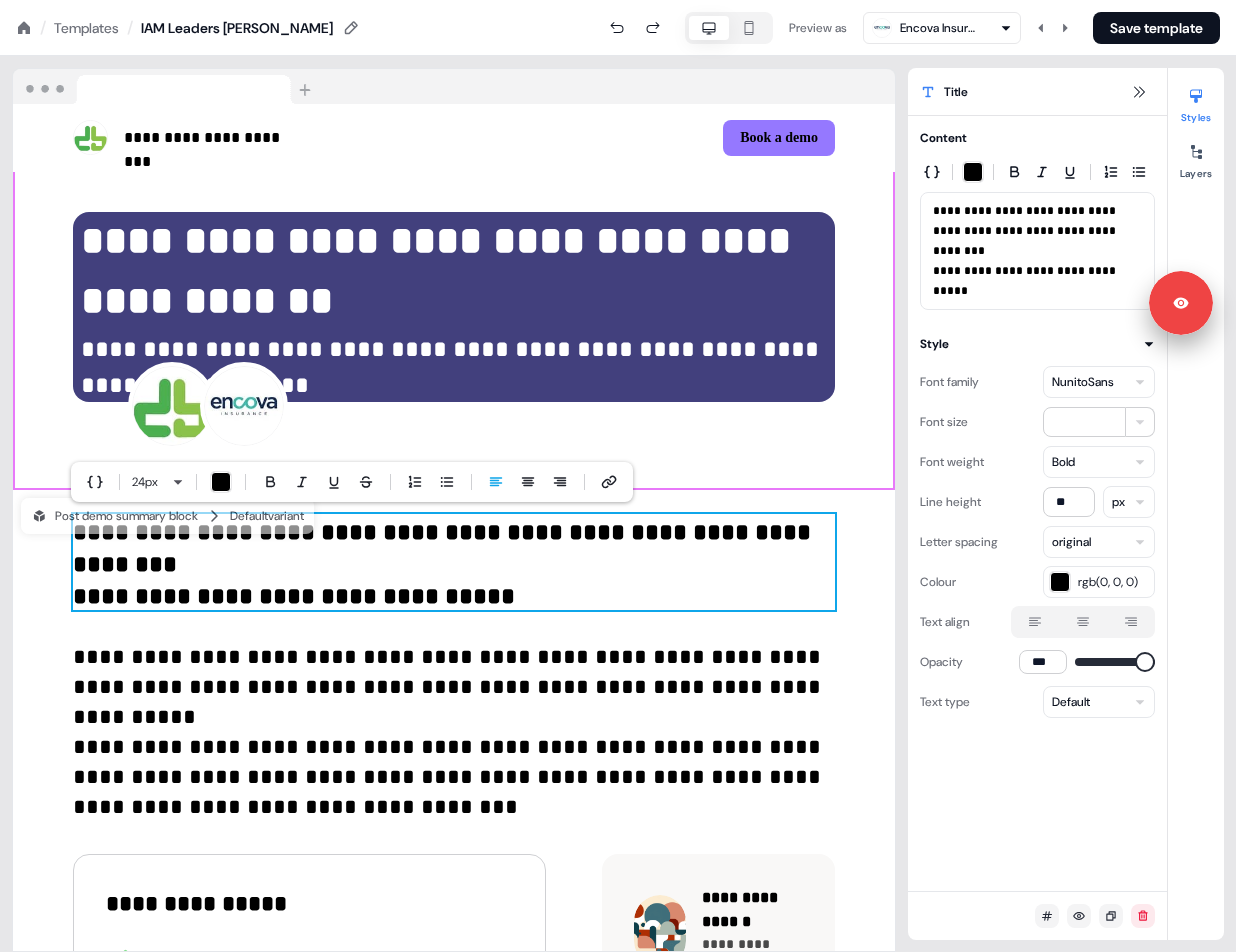click on "**********" at bounding box center [618, 0] 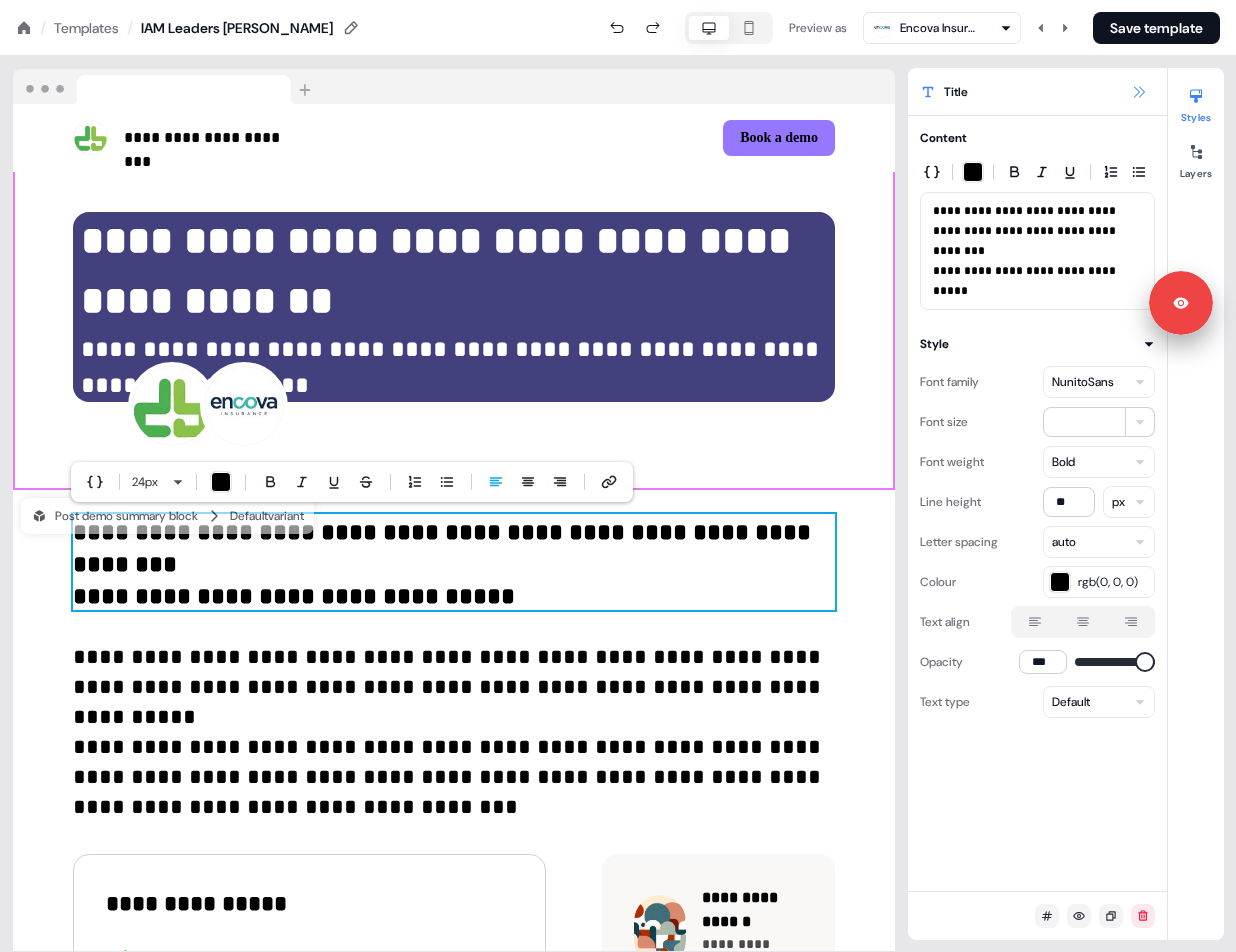 click 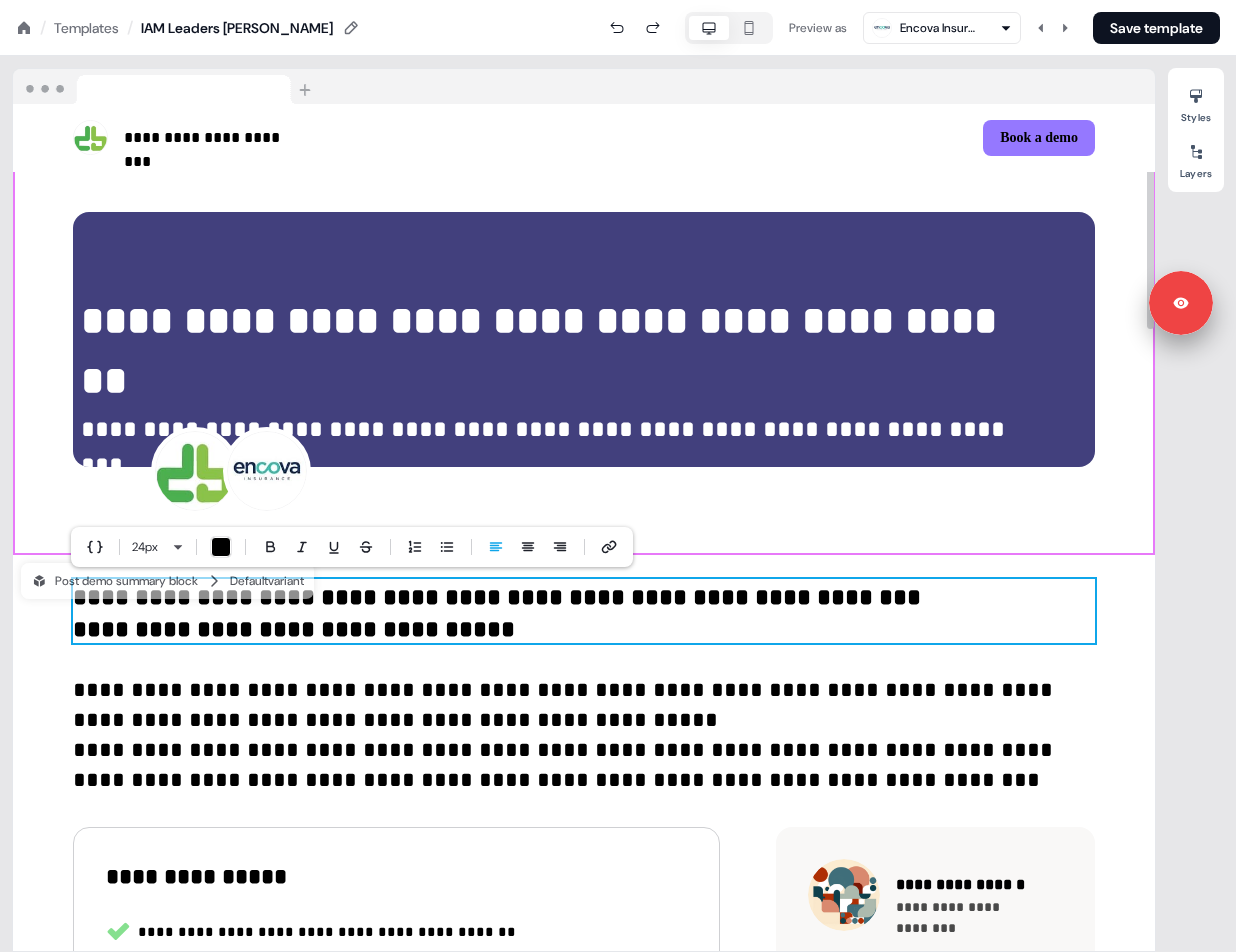 click on "**********" at bounding box center [566, 735] 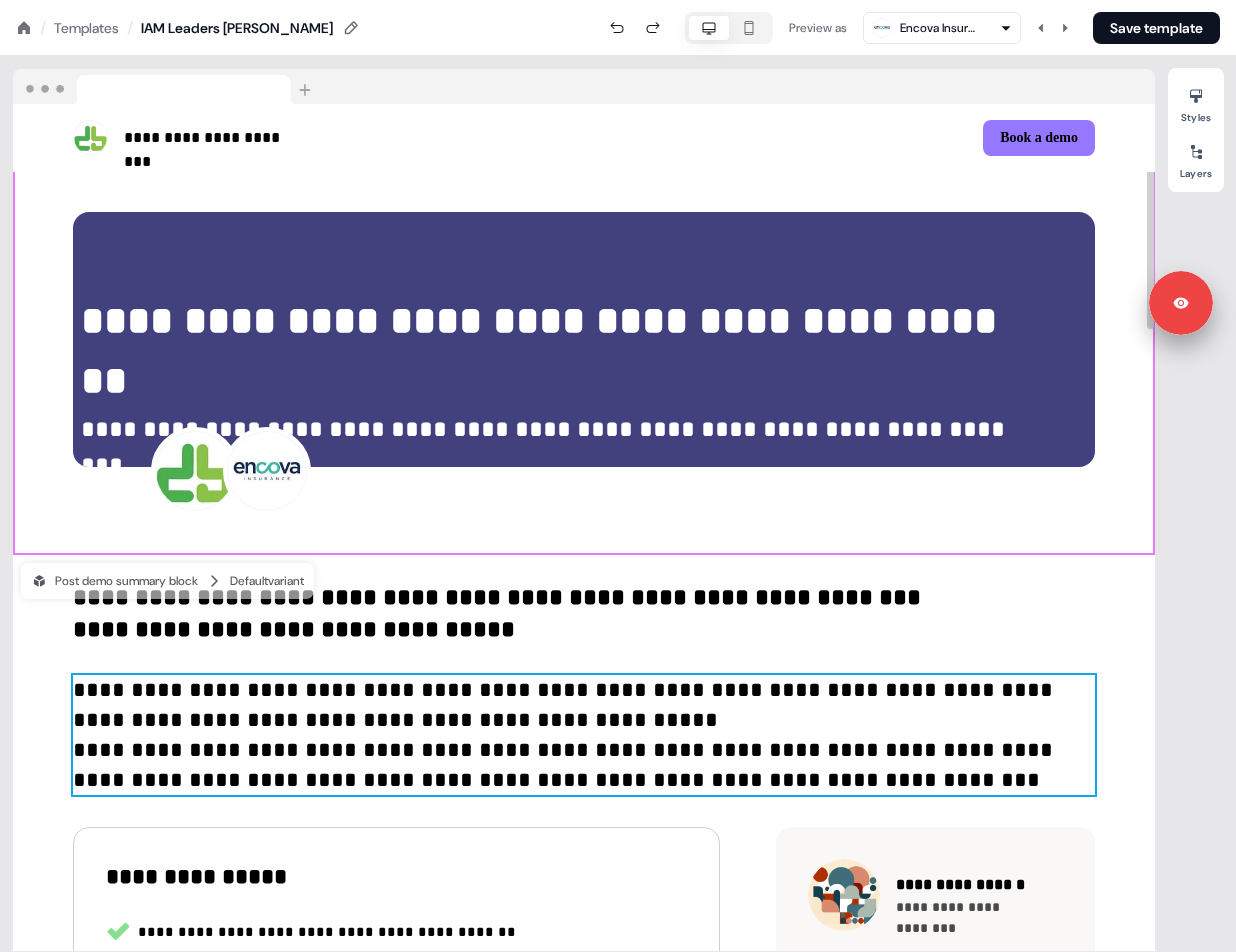 click on "**********" at bounding box center [566, 735] 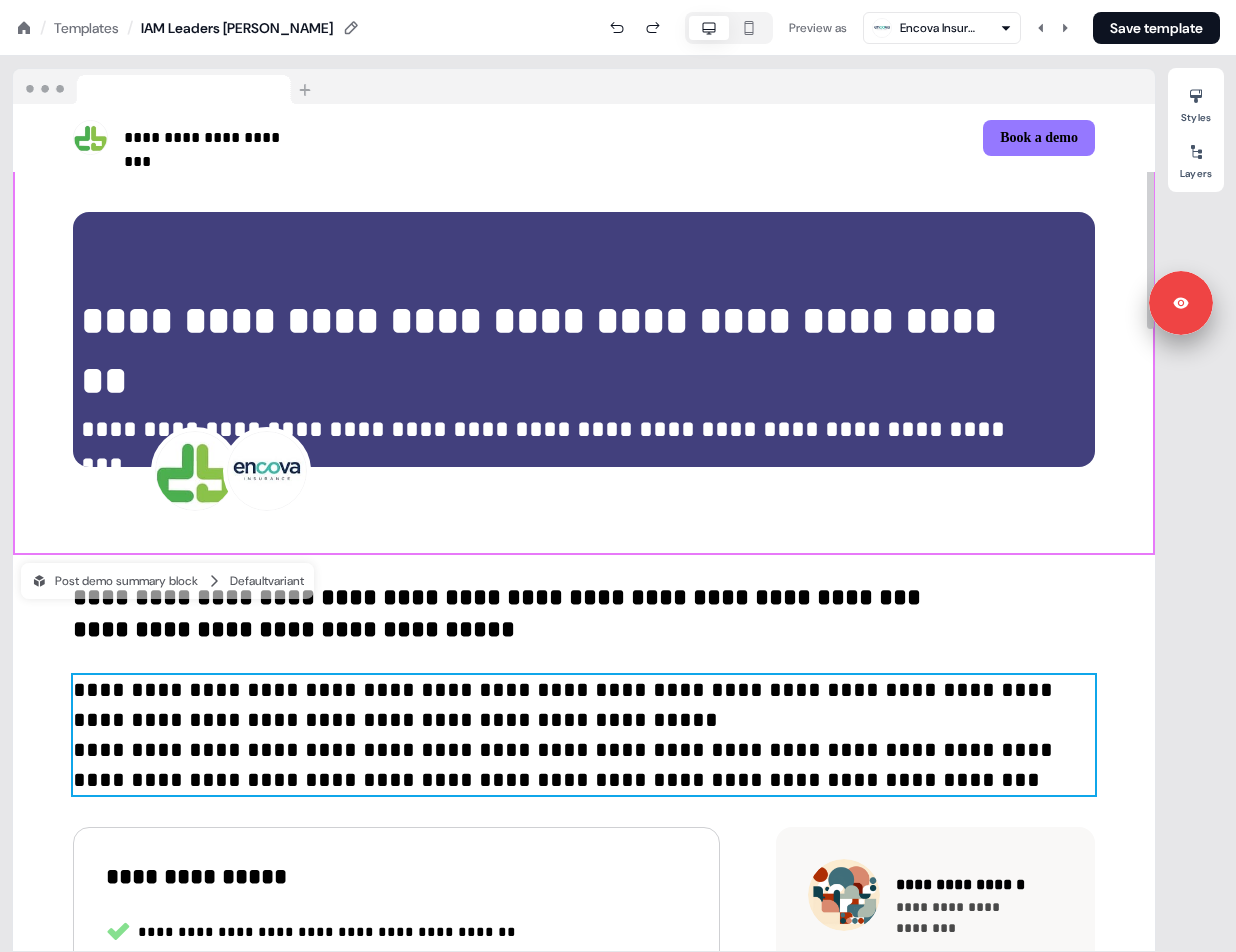 click on "**********" at bounding box center (566, 735) 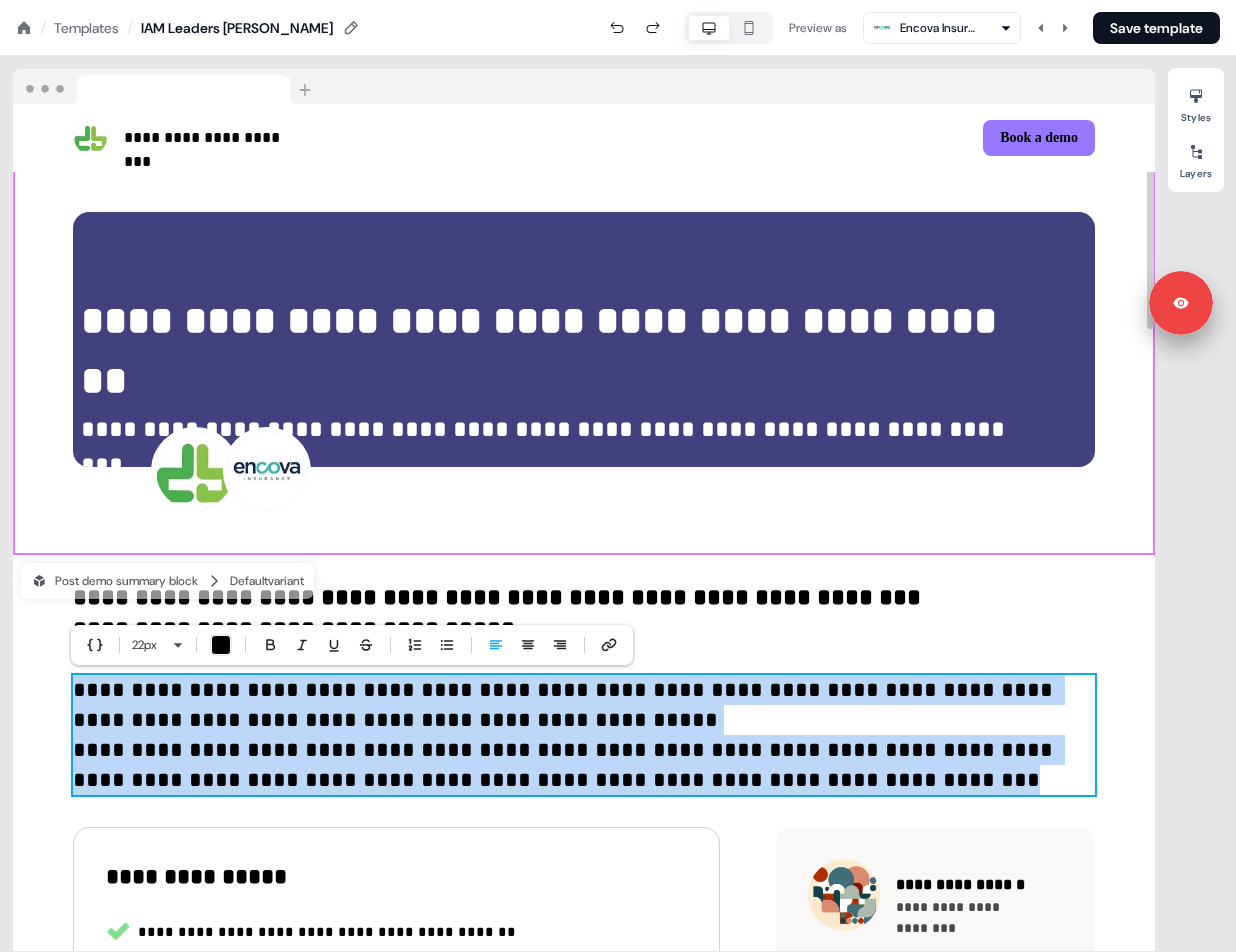 click on "**********" at bounding box center [566, 735] 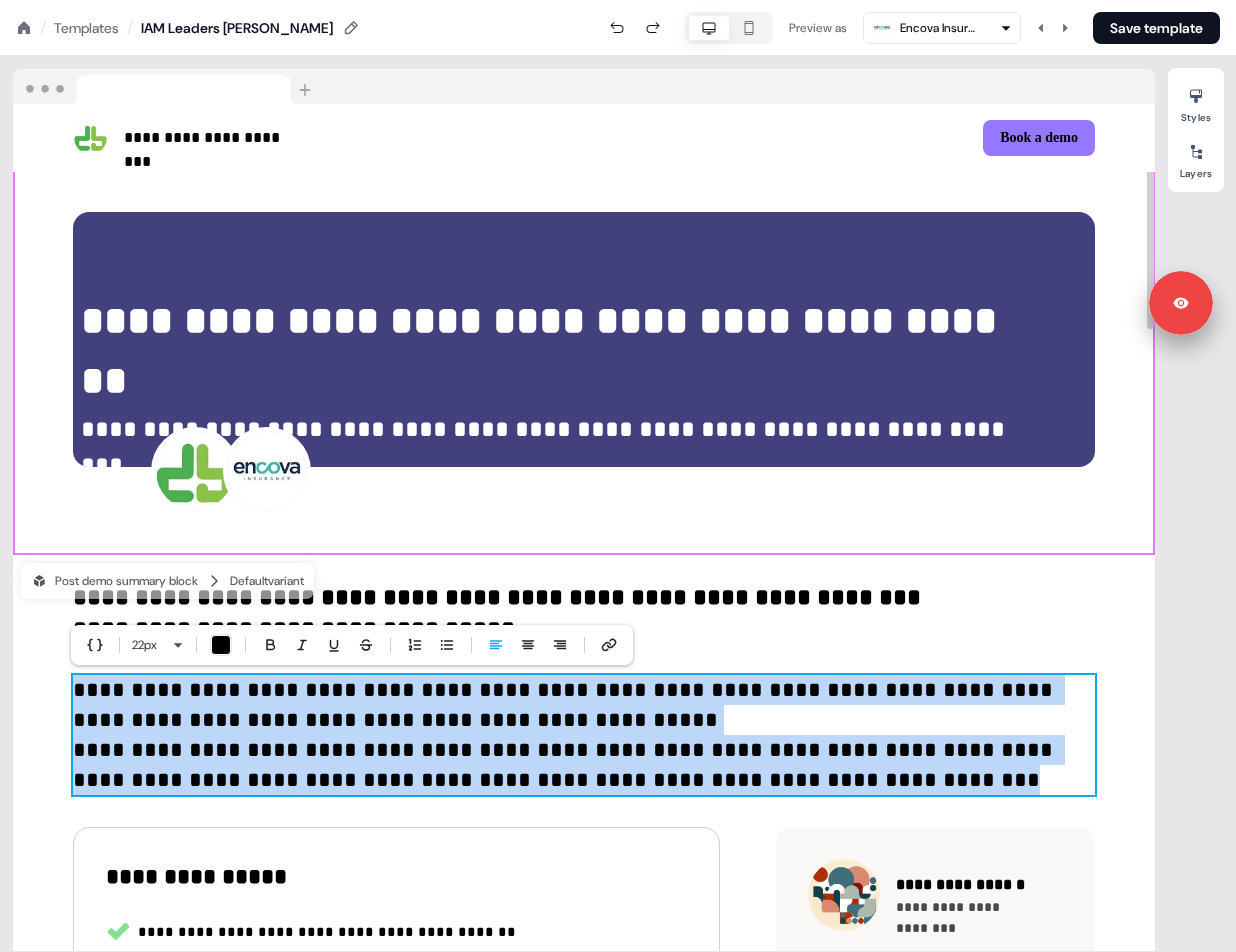 click on "**********" at bounding box center (584, 957) 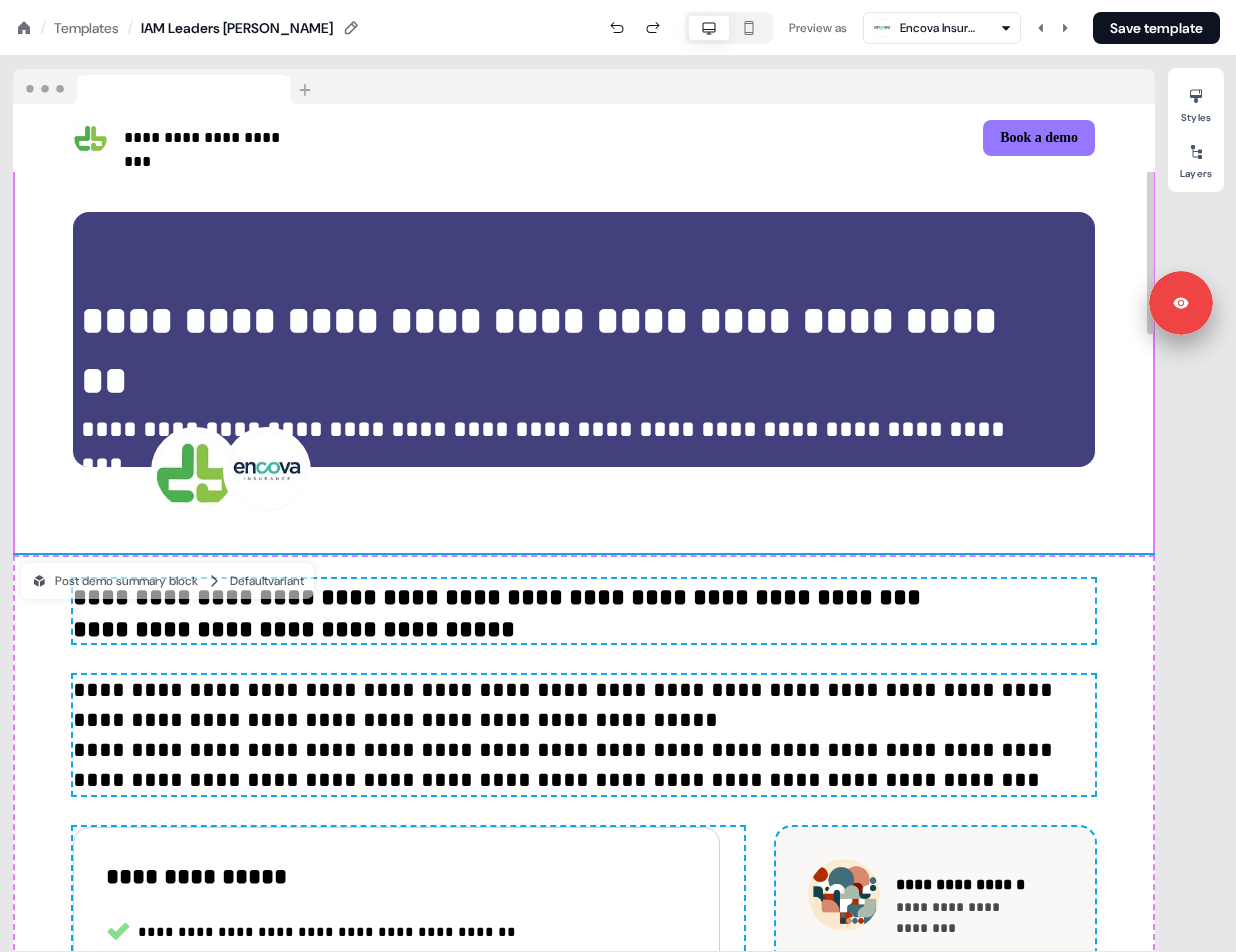 scroll, scrollTop: 69, scrollLeft: 0, axis: vertical 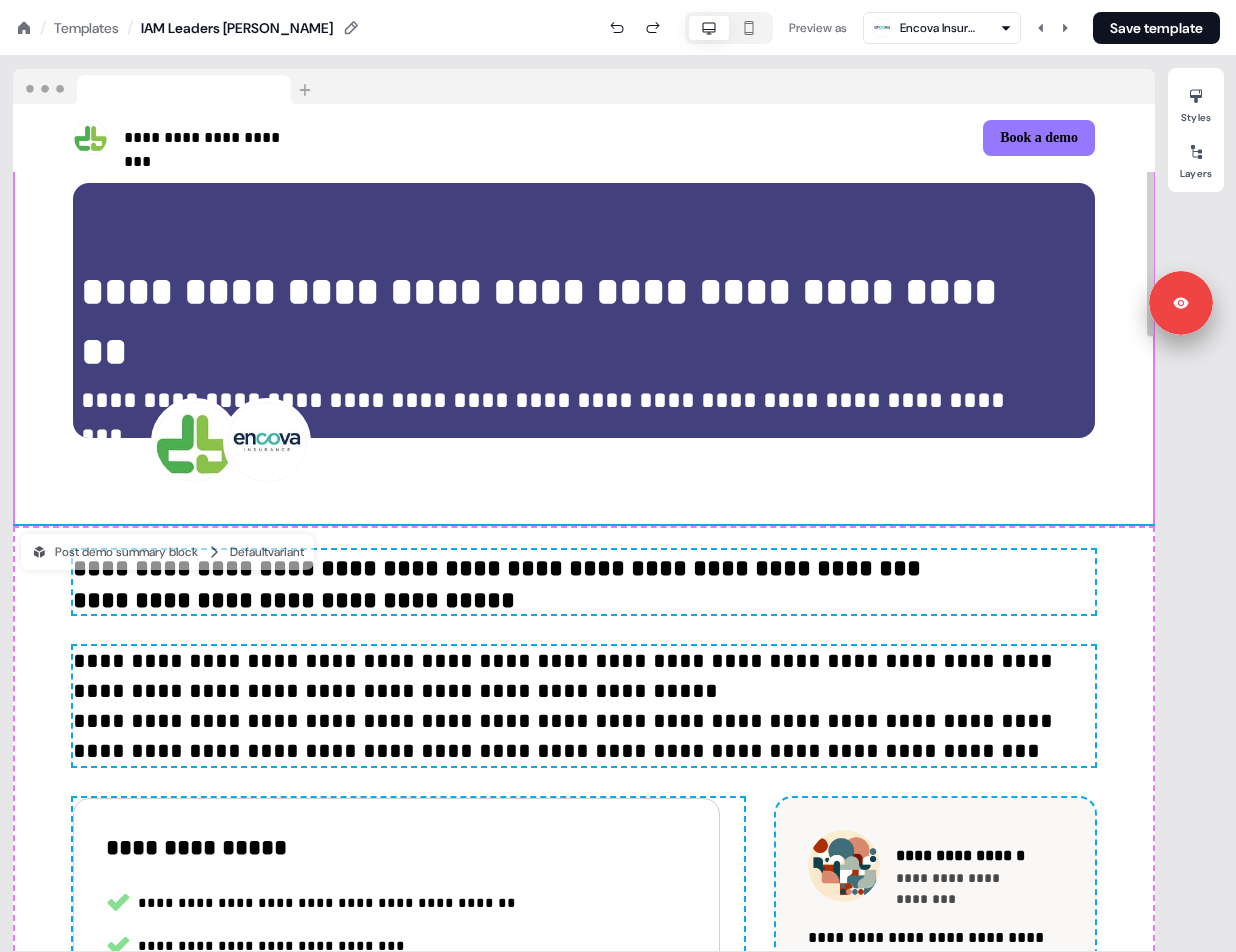 click on "**********" at bounding box center [566, 706] 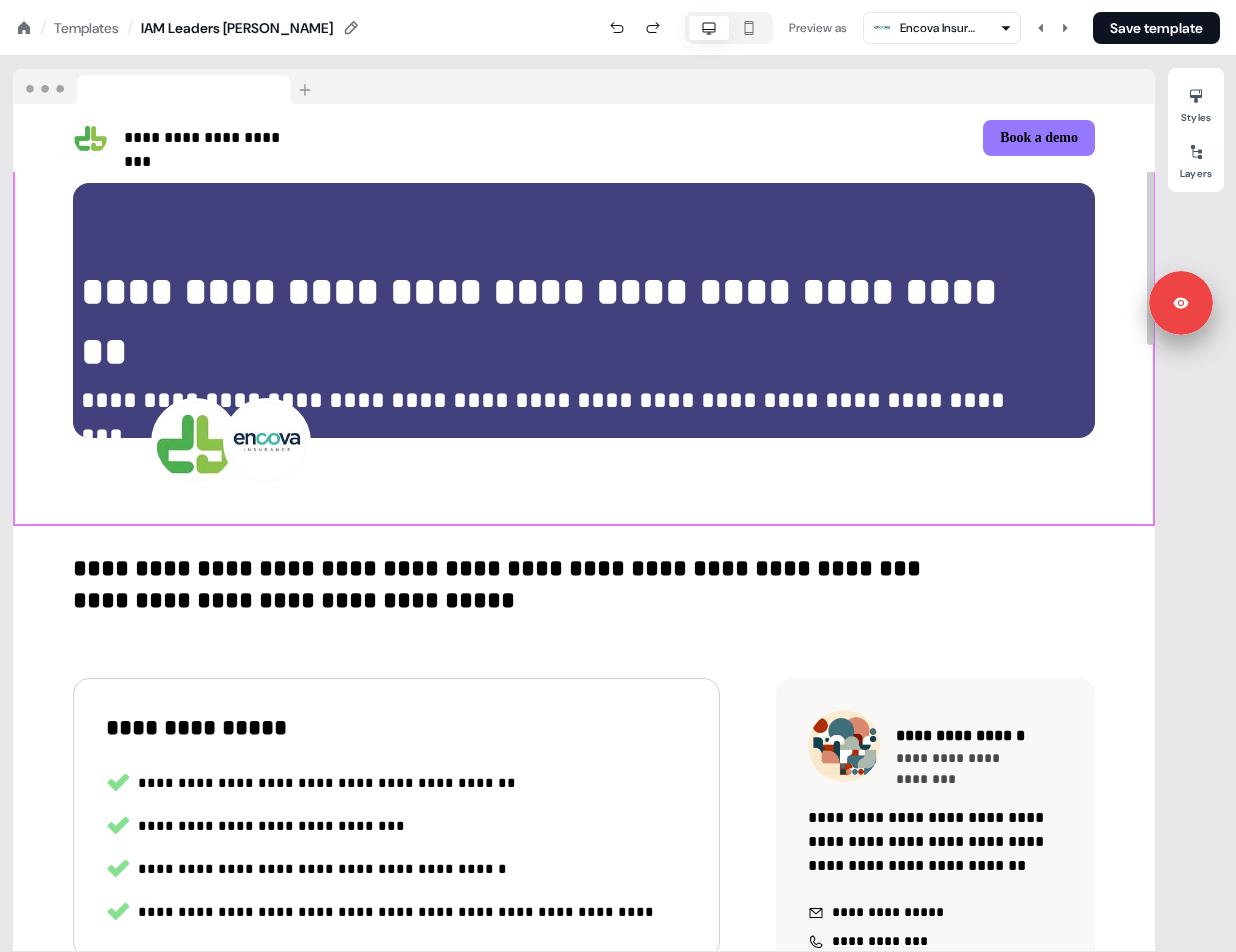 click on "**********" at bounding box center [584, 868] 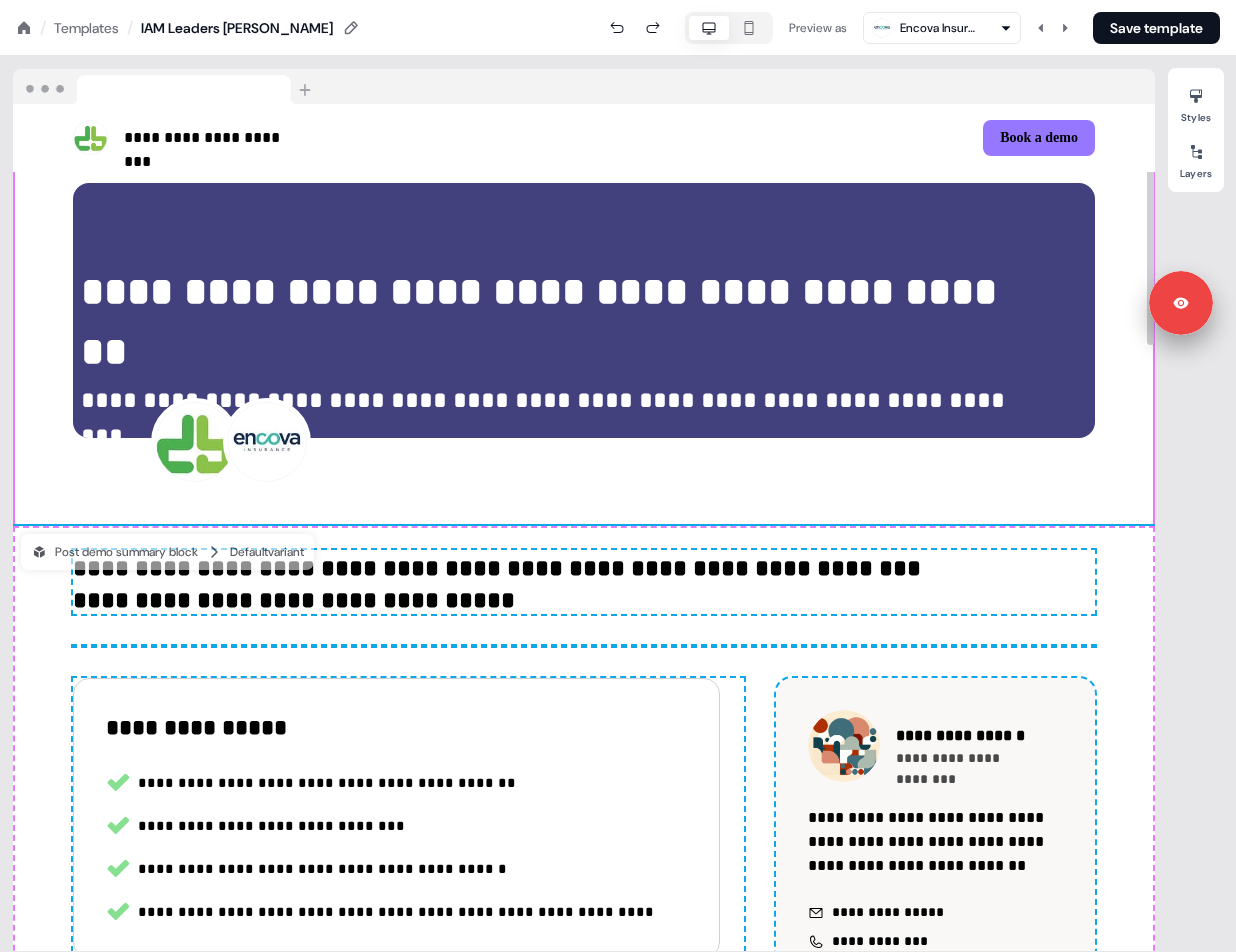 click on "**********" at bounding box center [584, 868] 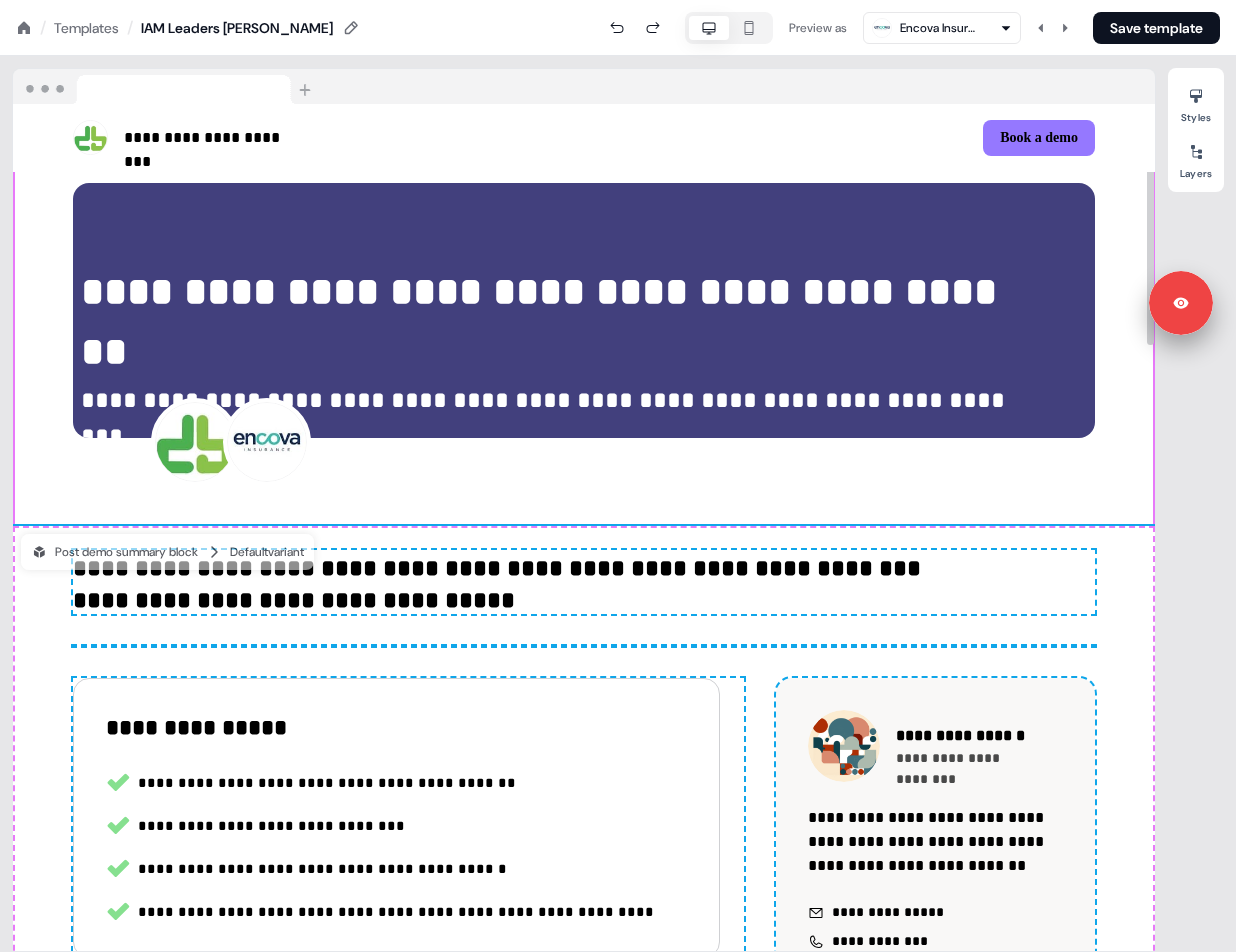 click on "**********" at bounding box center (584, 868) 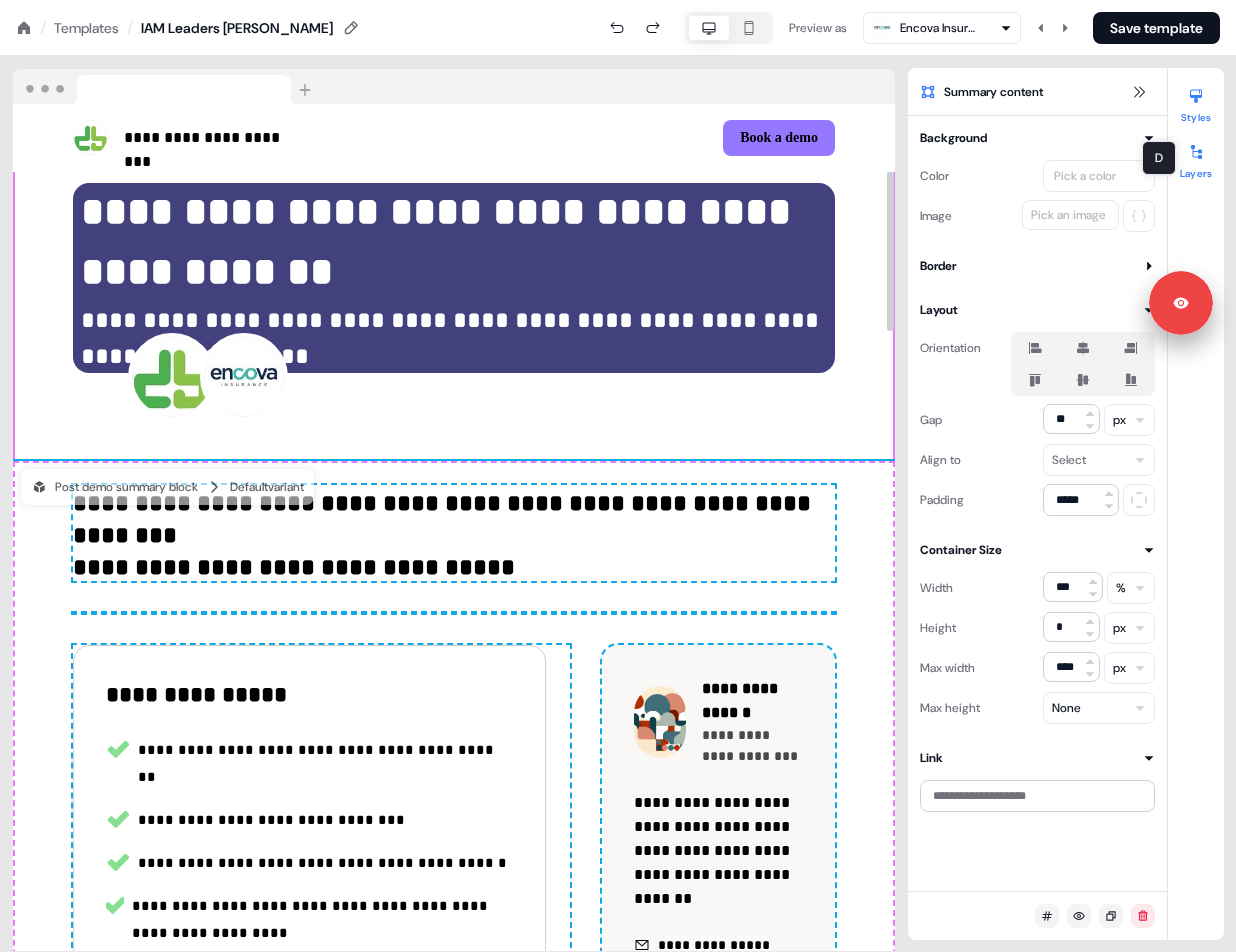 click at bounding box center [1196, 152] 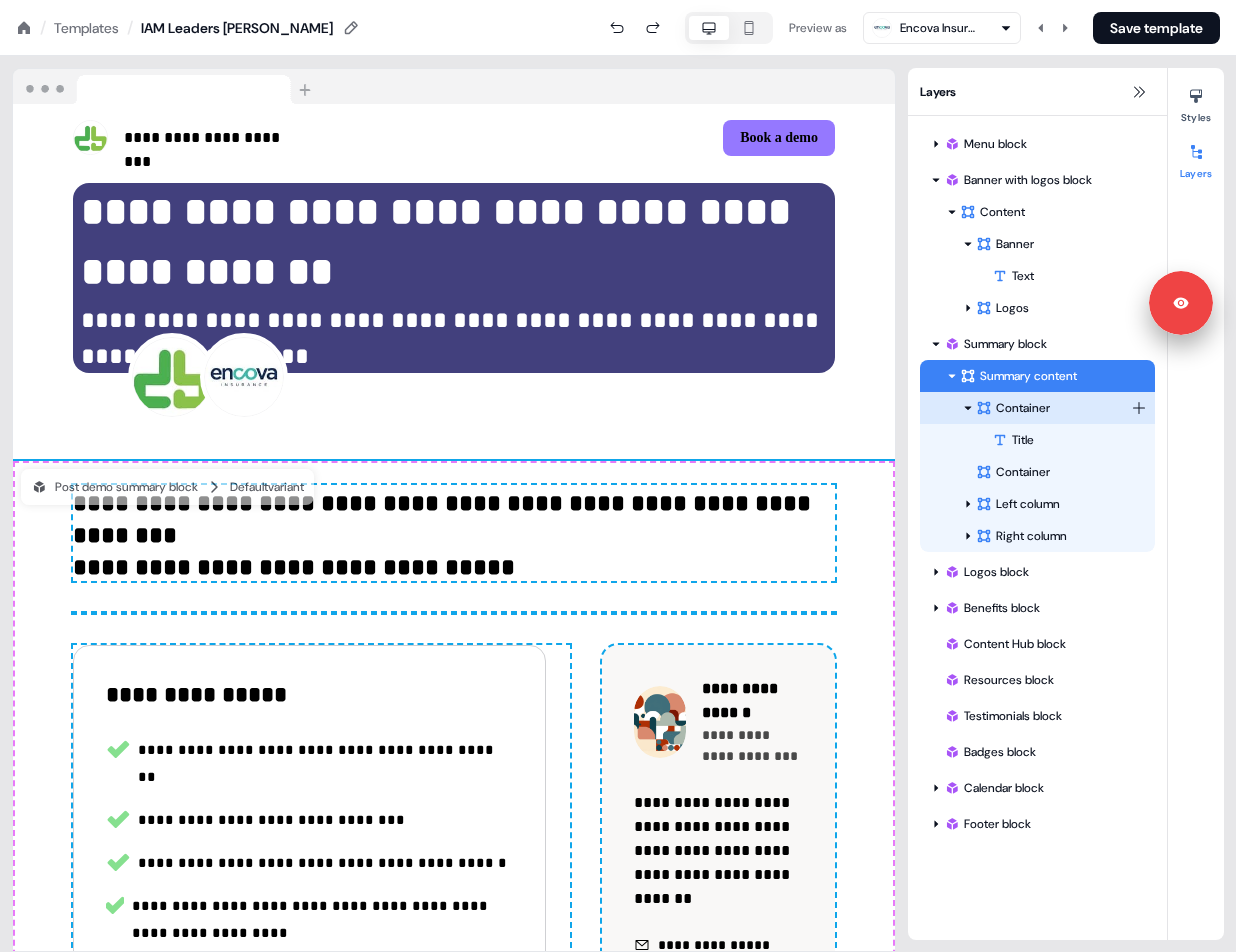 click on "Container" at bounding box center [1053, 408] 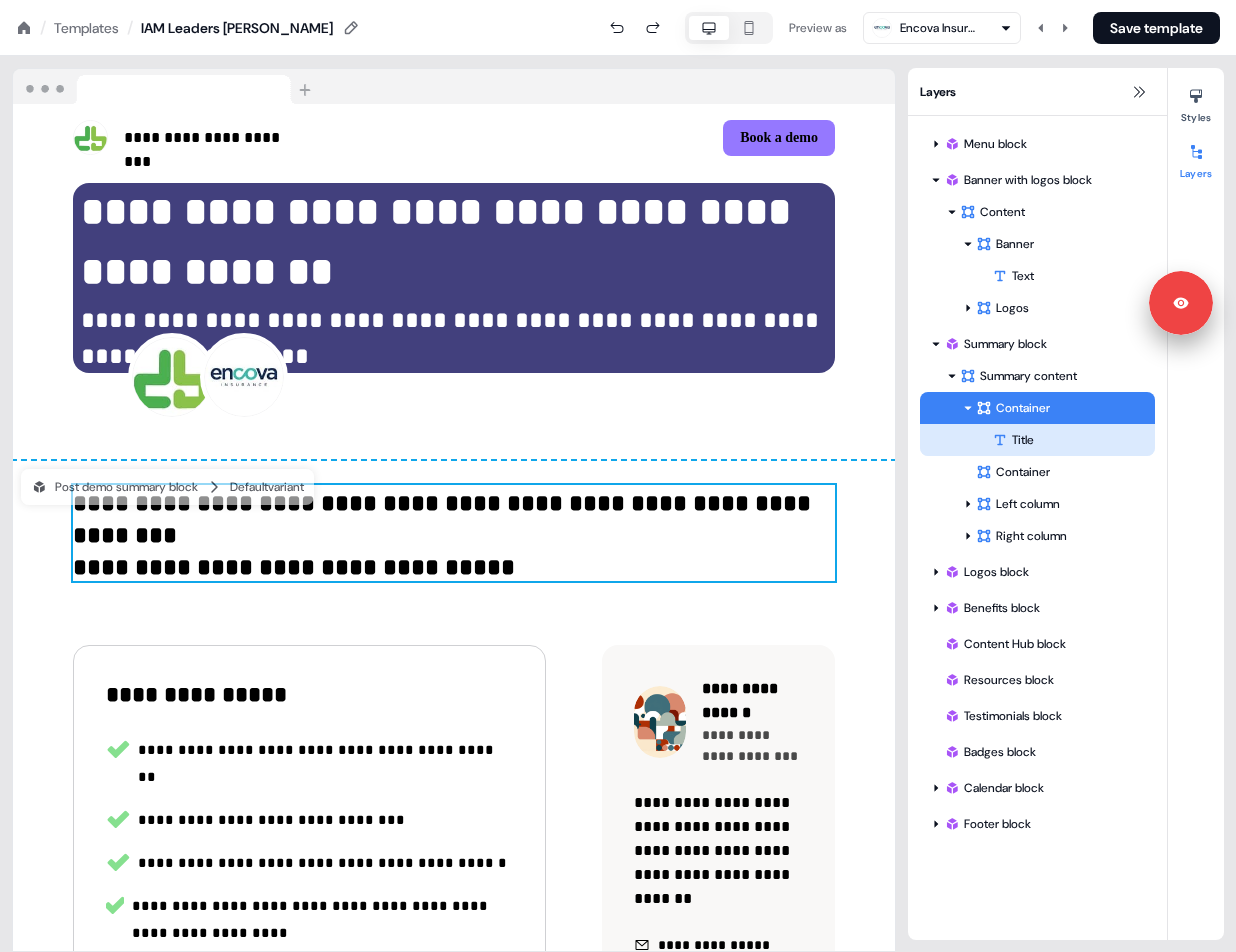 click on "Title" at bounding box center [1073, 440] 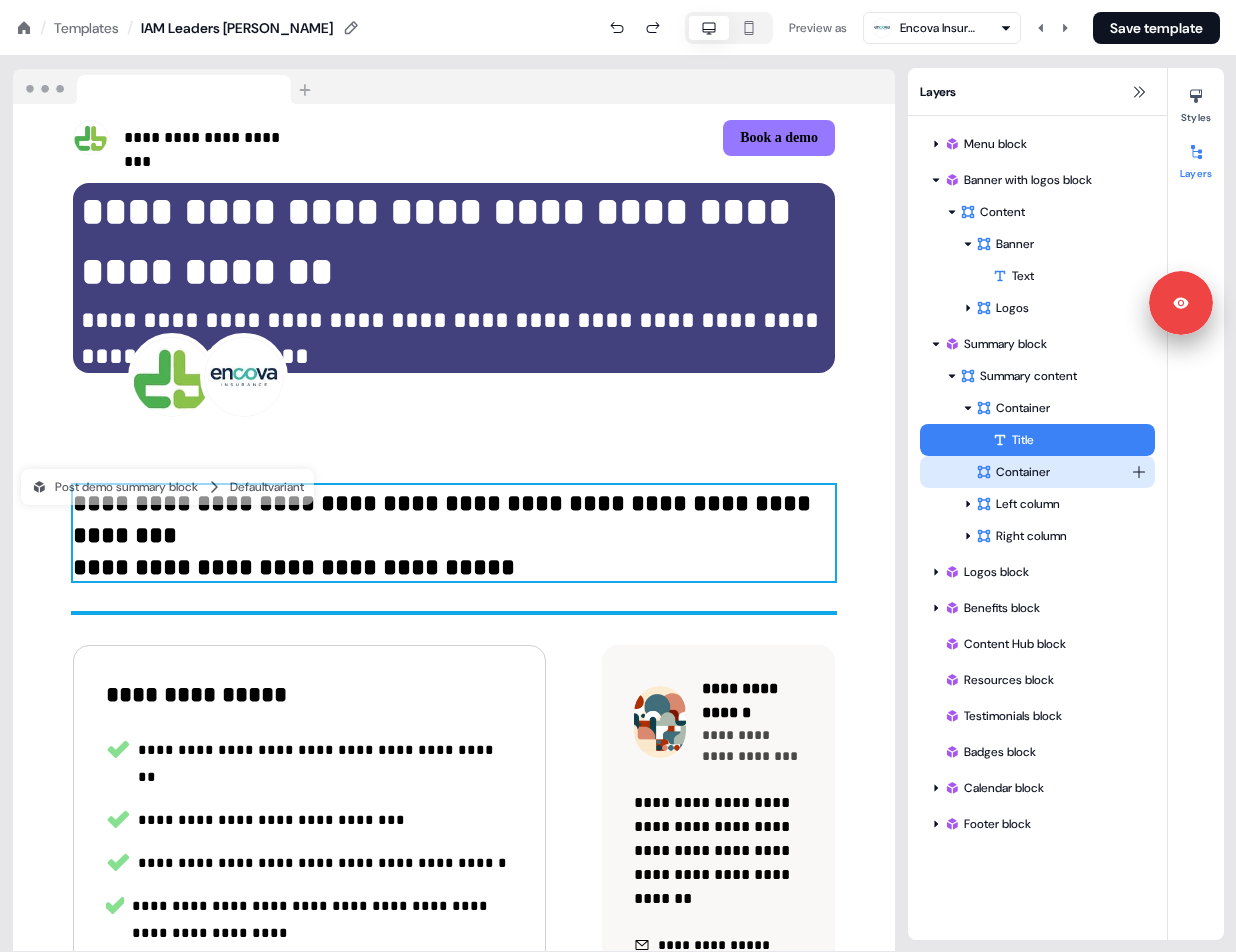 click on "Container" at bounding box center [1053, 472] 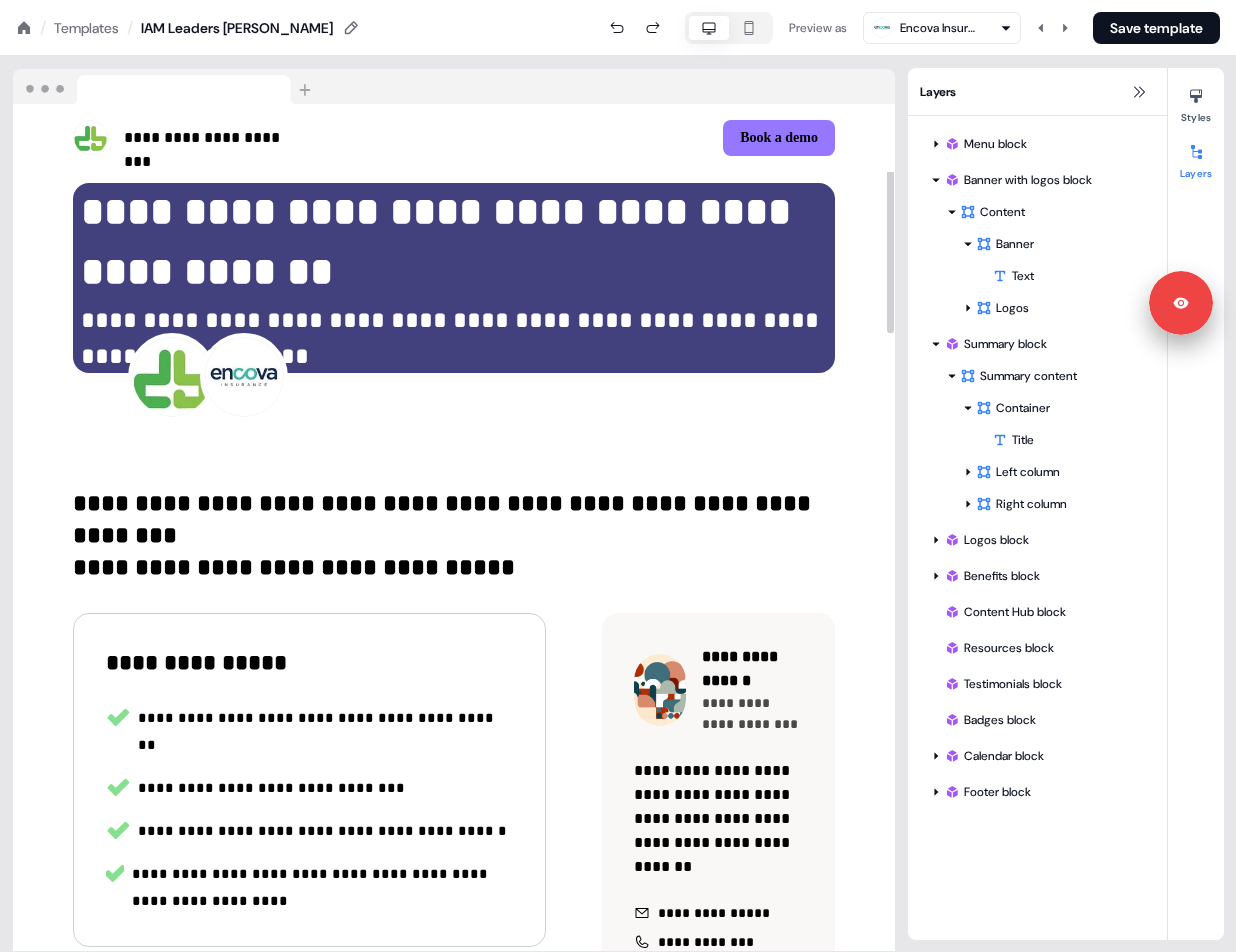 click on "**********" at bounding box center (196, 662) 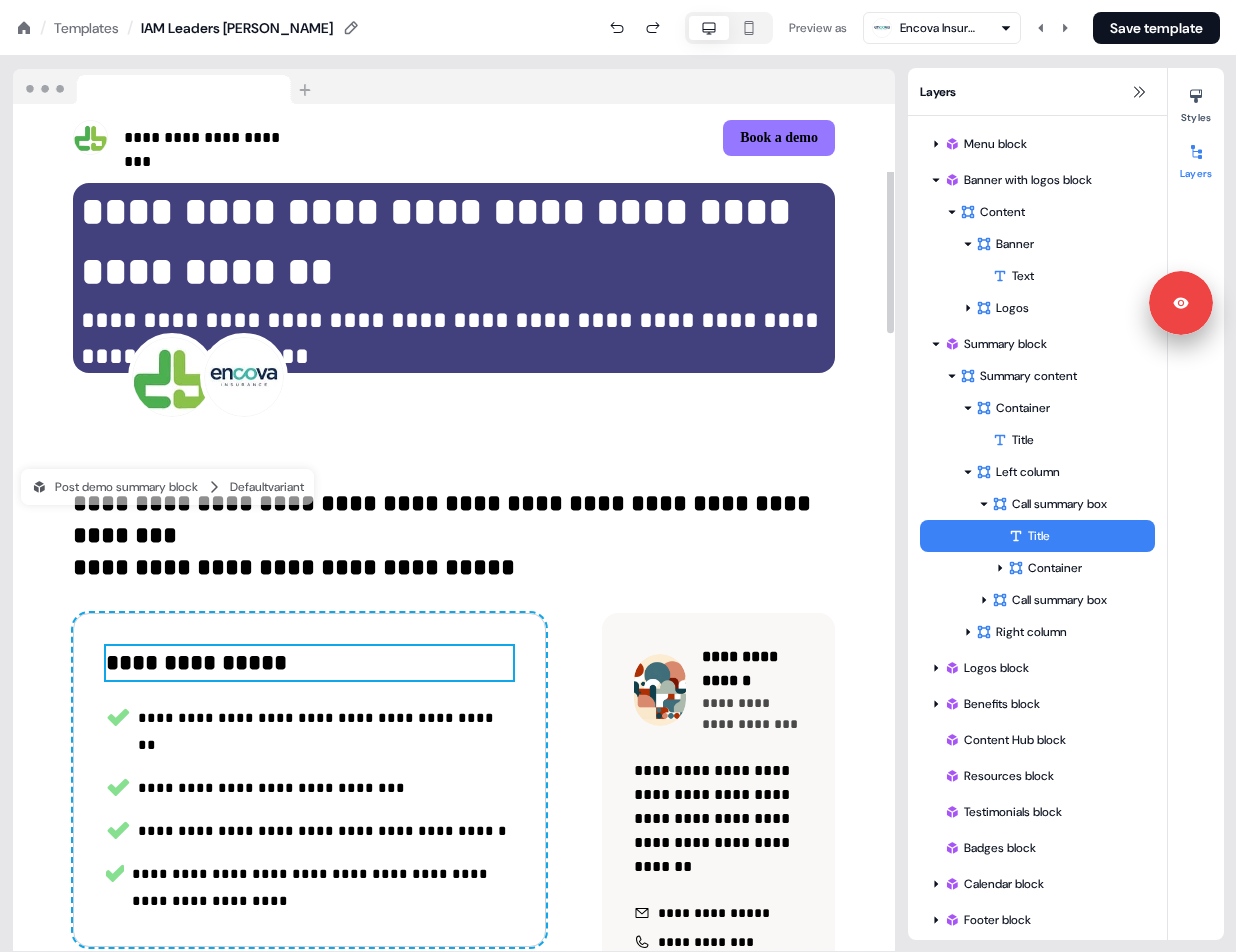 click on "**********" at bounding box center (196, 662) 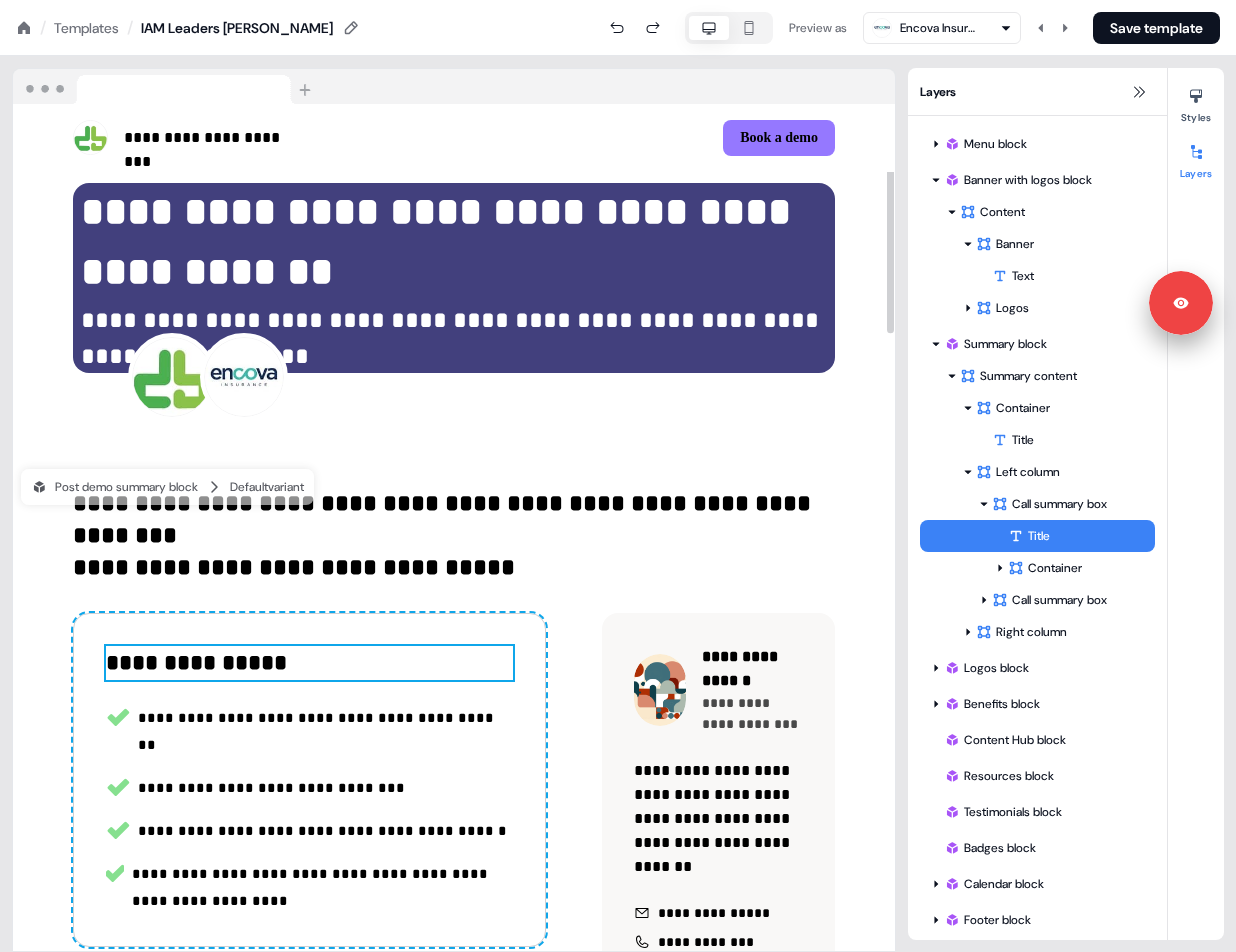 click on "**********" at bounding box center [196, 662] 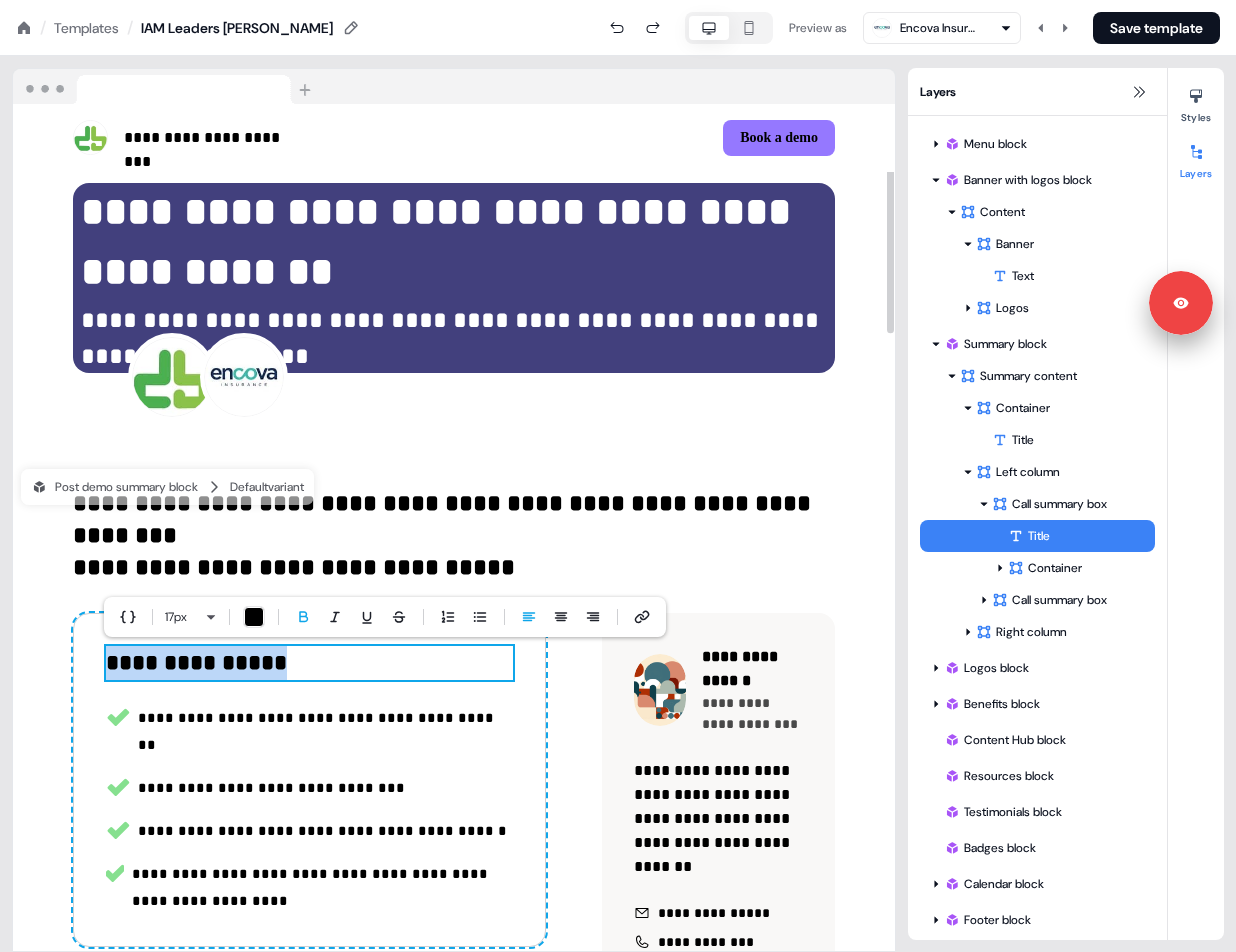 click on "**********" at bounding box center [196, 662] 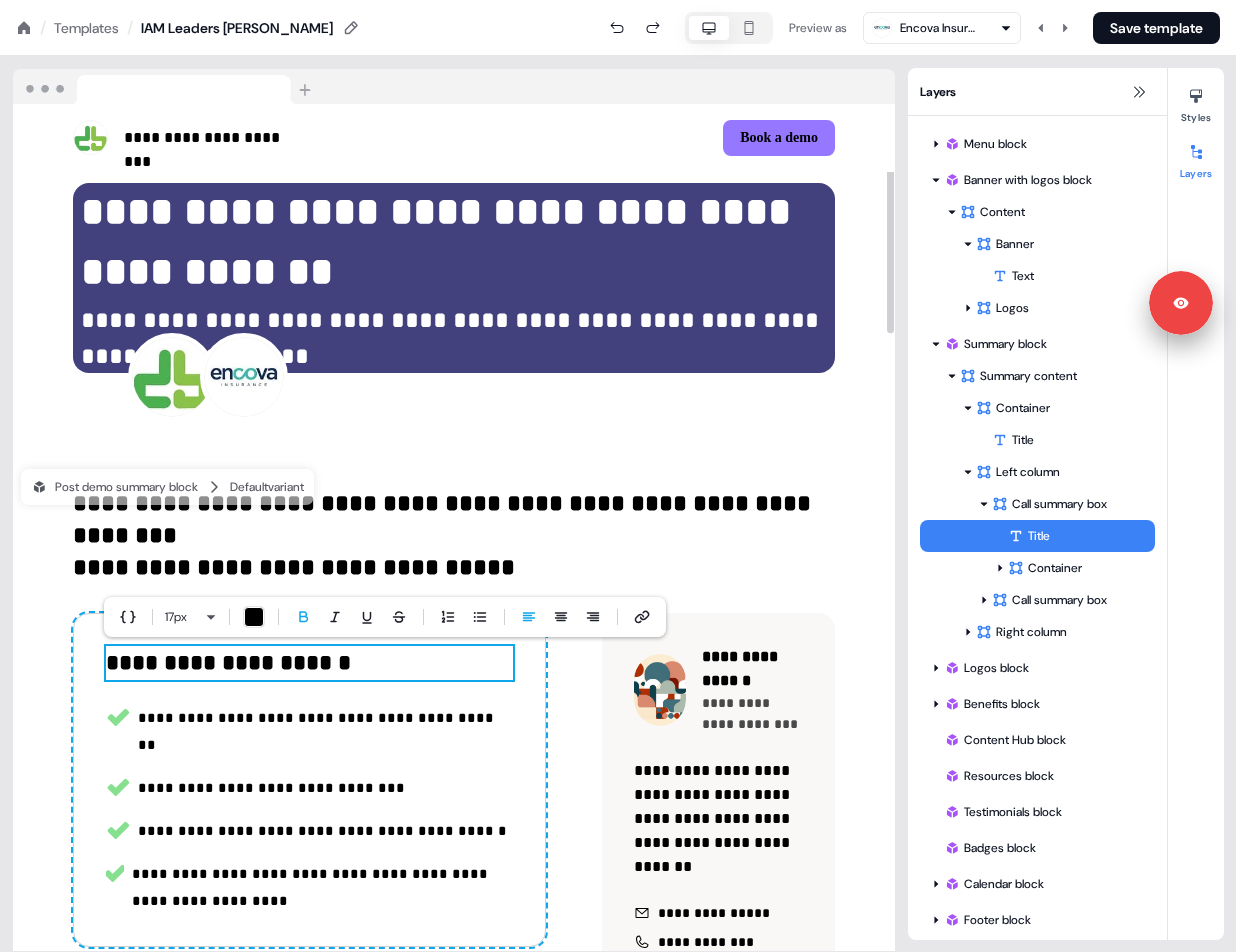 click on "**********" at bounding box center (318, 731) 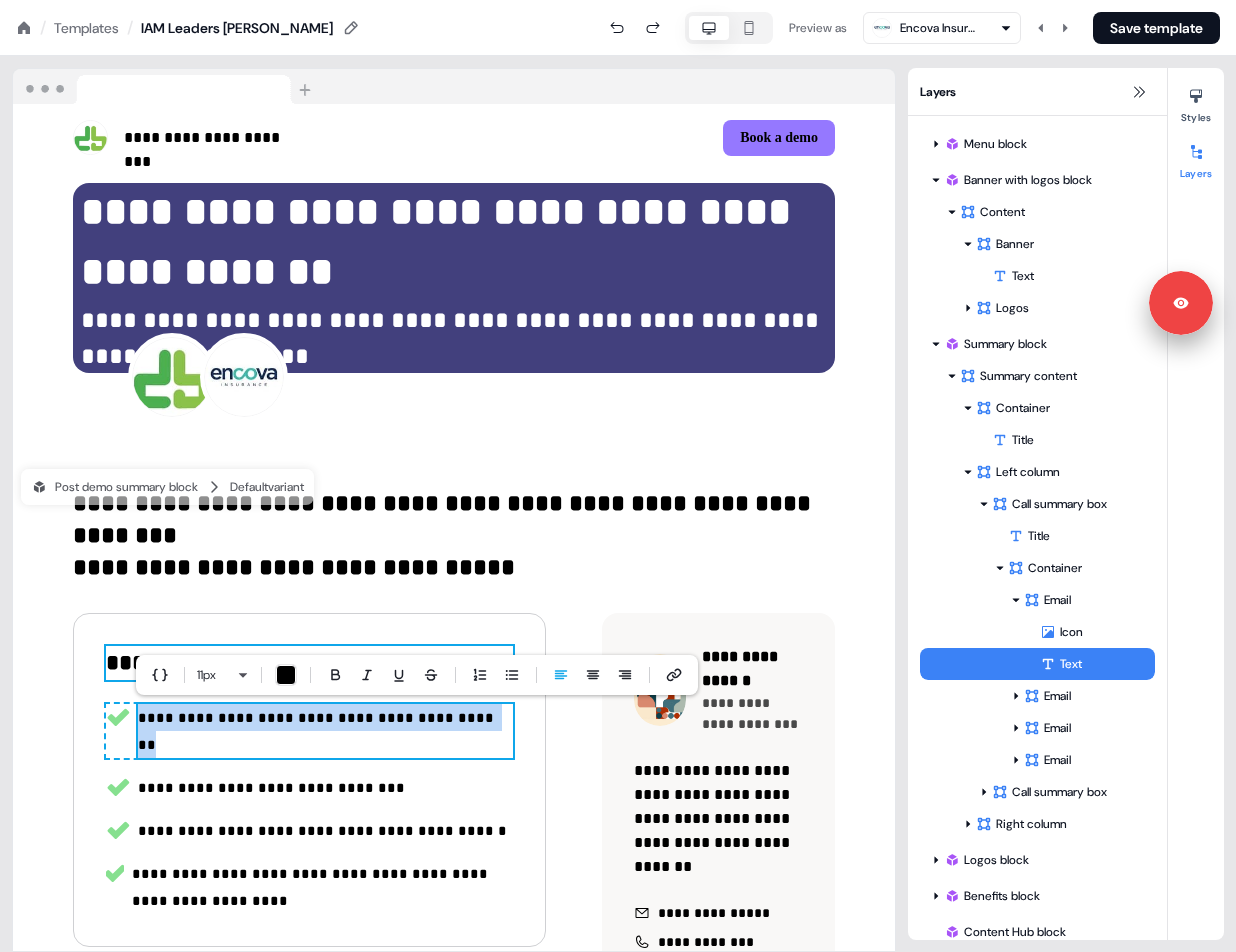 click on "**********" at bounding box center (318, 731) 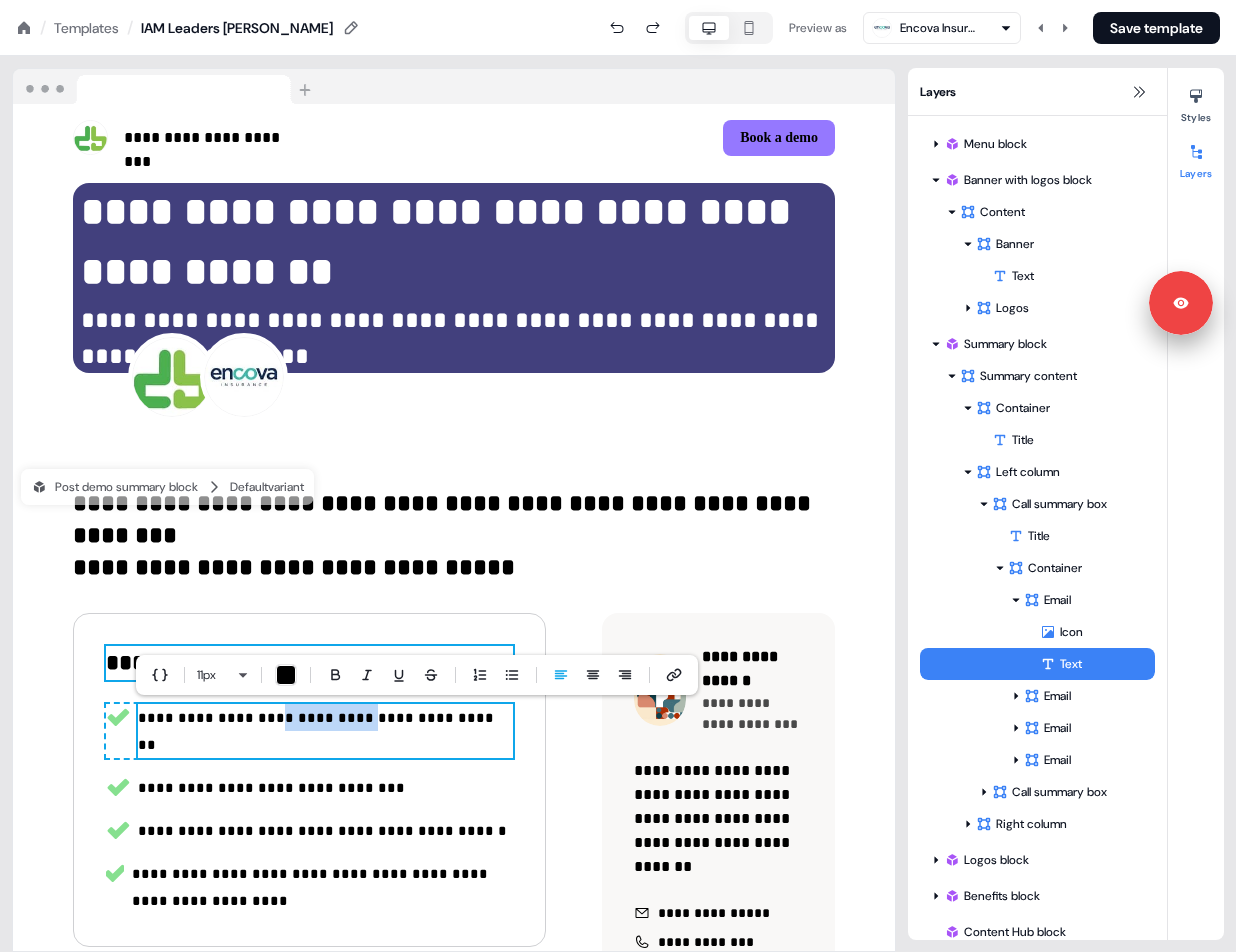 click on "**********" at bounding box center (318, 731) 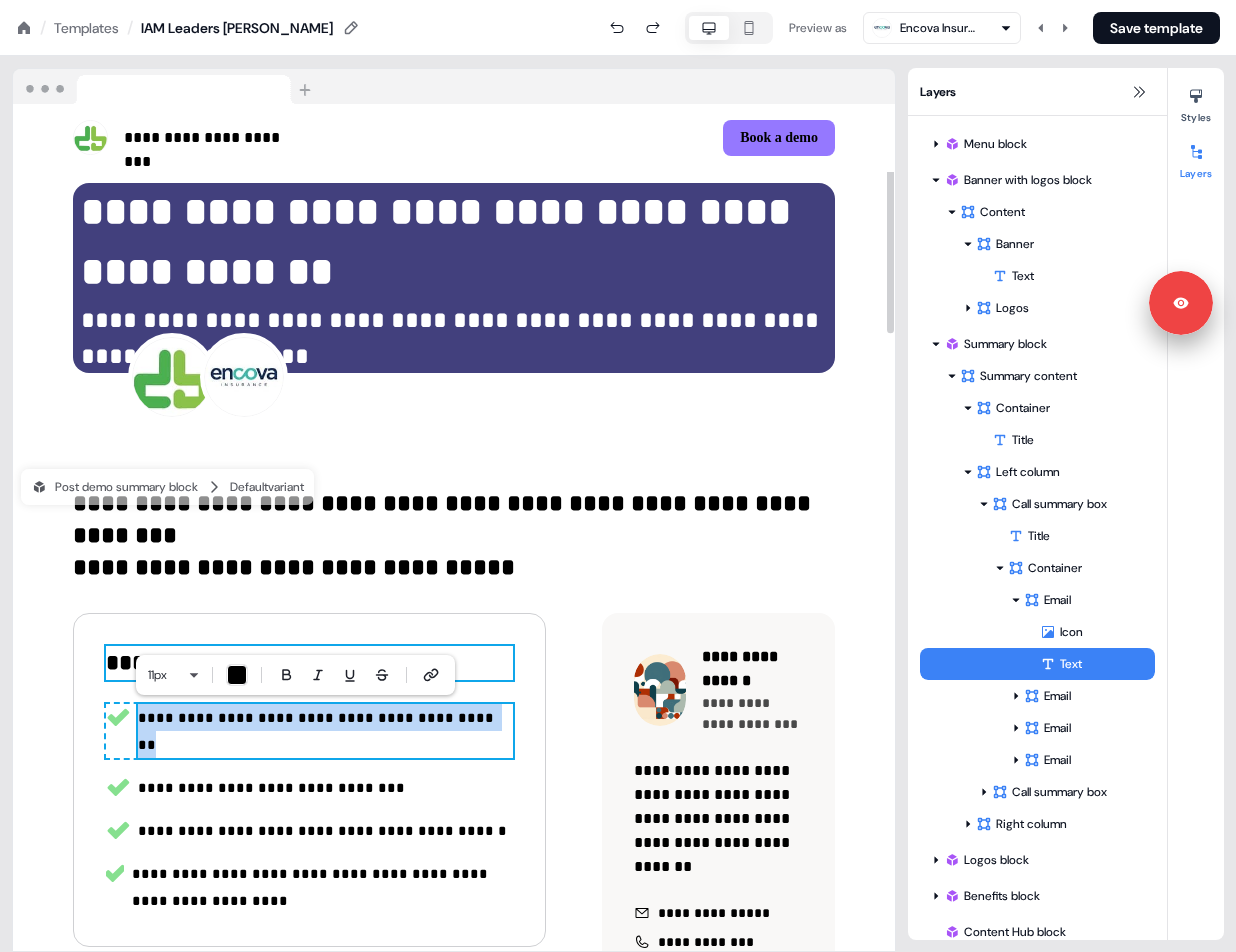 click on "**********" at bounding box center [318, 731] 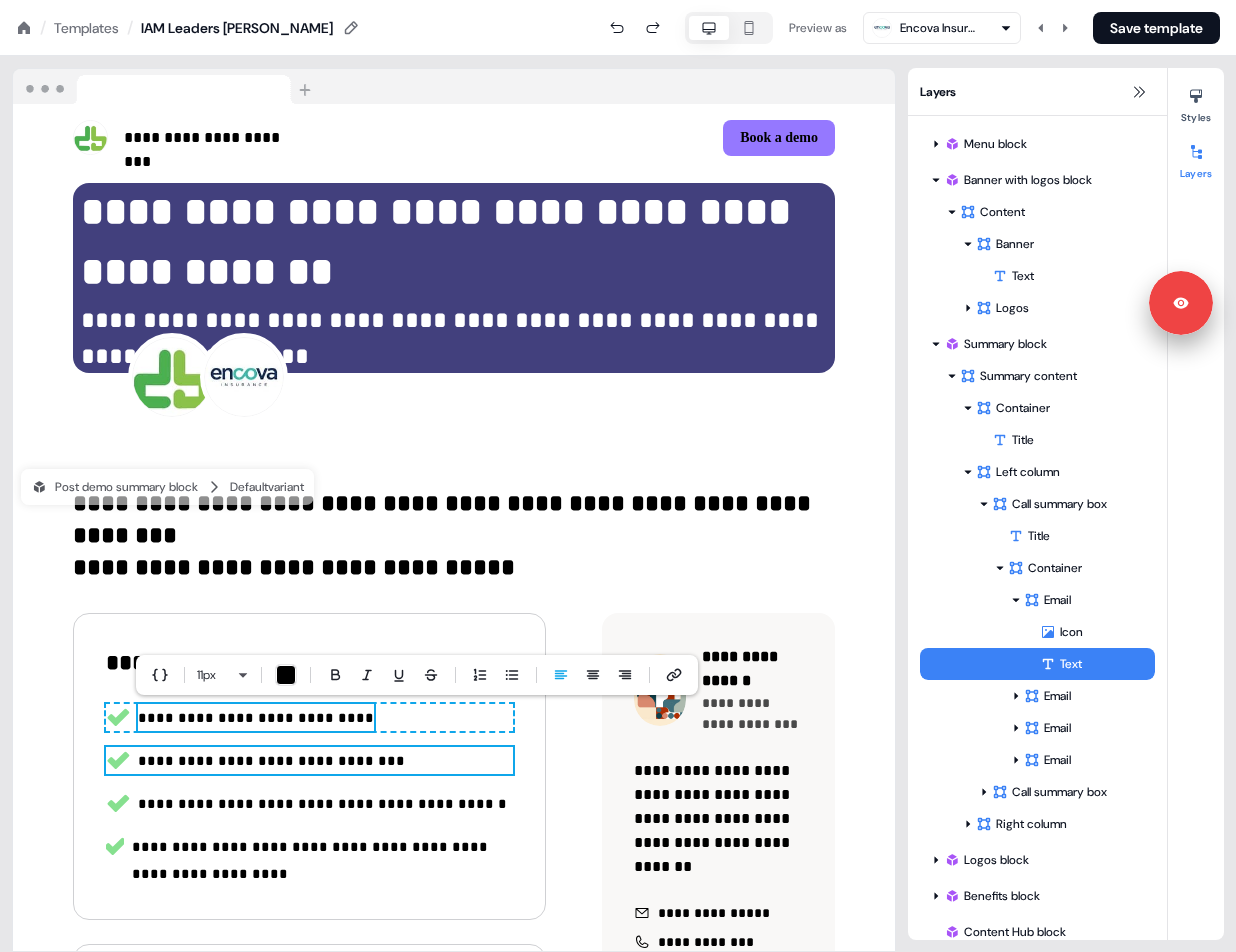 click on "**********" at bounding box center (271, 761) 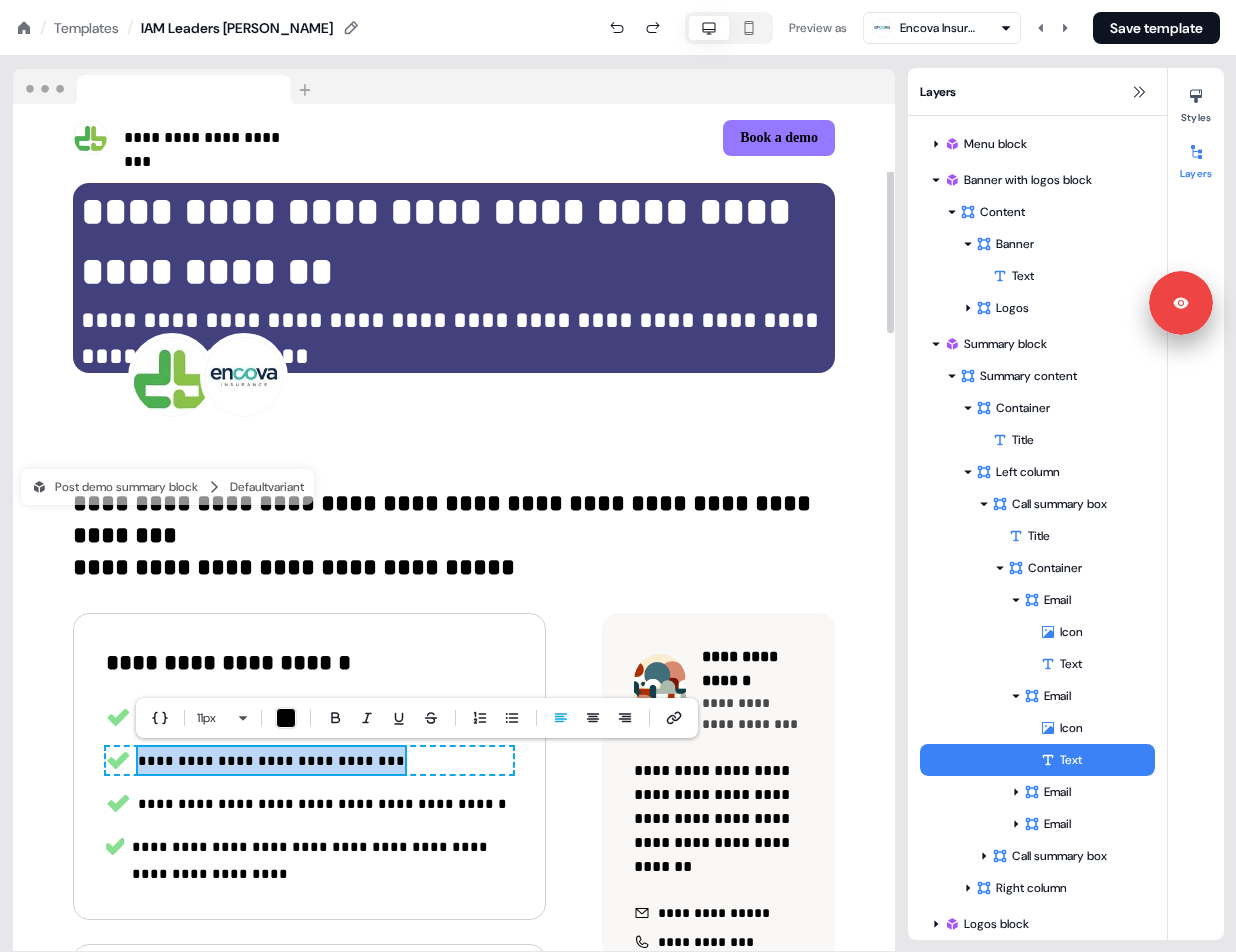 click on "**********" at bounding box center (271, 761) 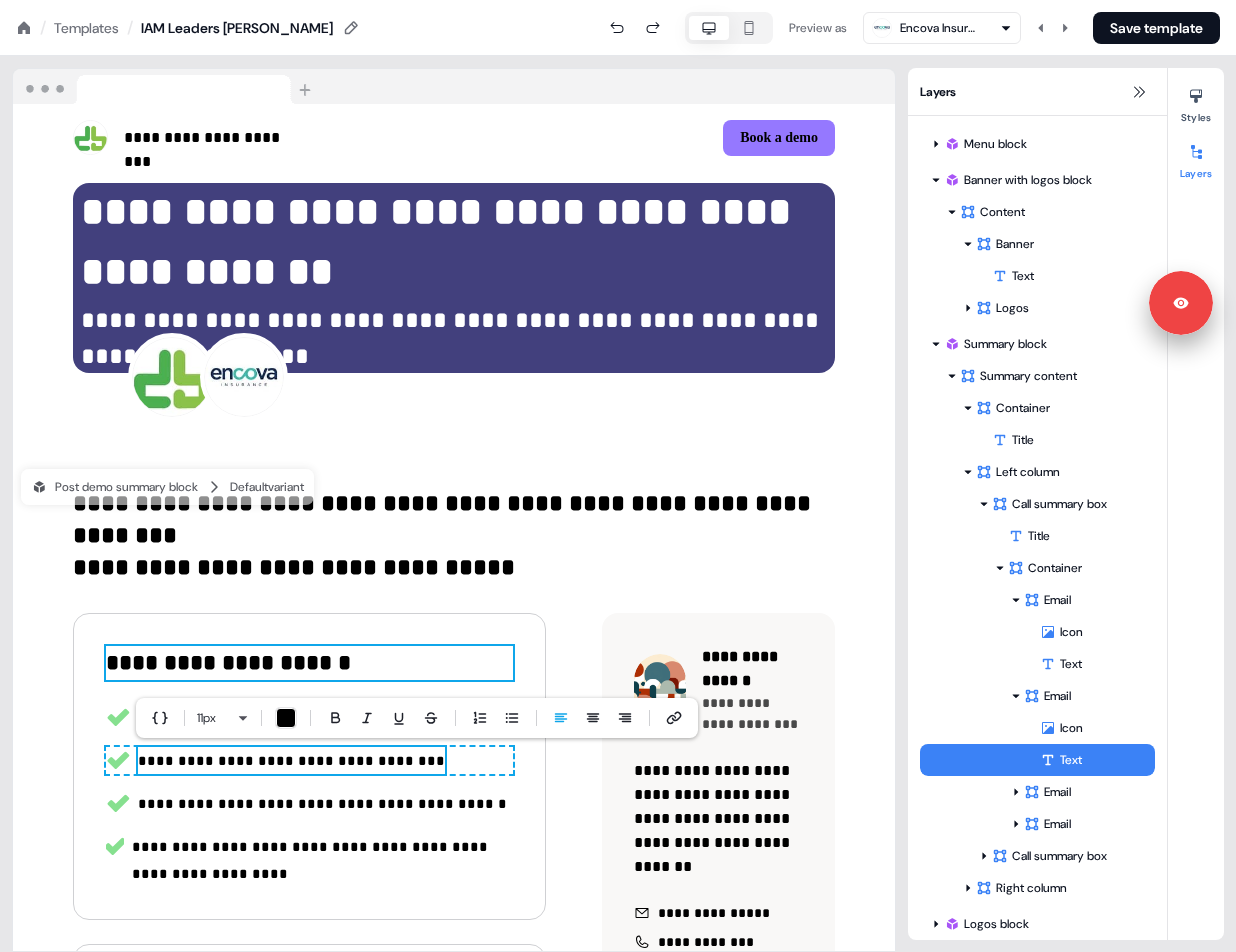 click on "**********" at bounding box center (322, 804) 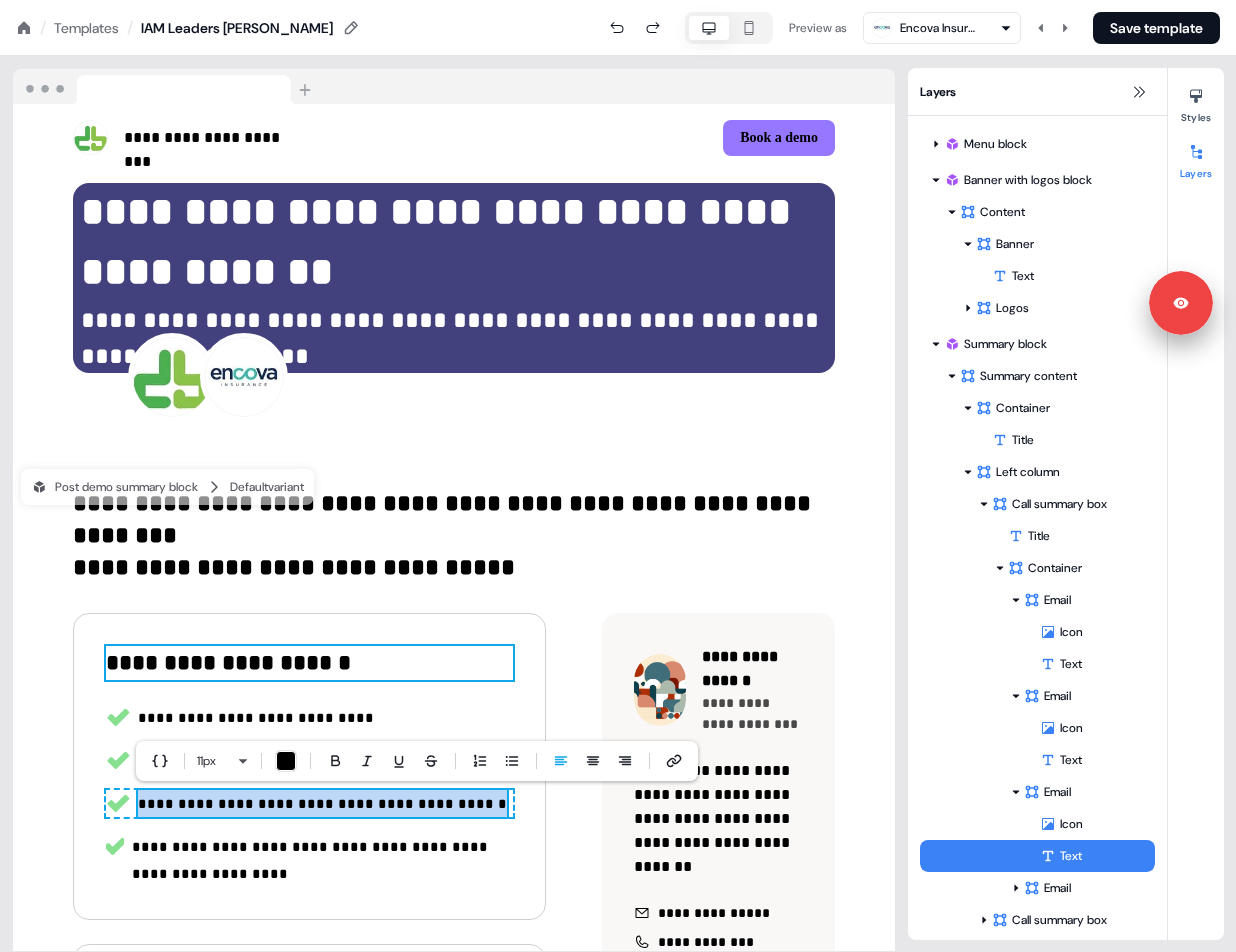 click on "**********" at bounding box center (322, 804) 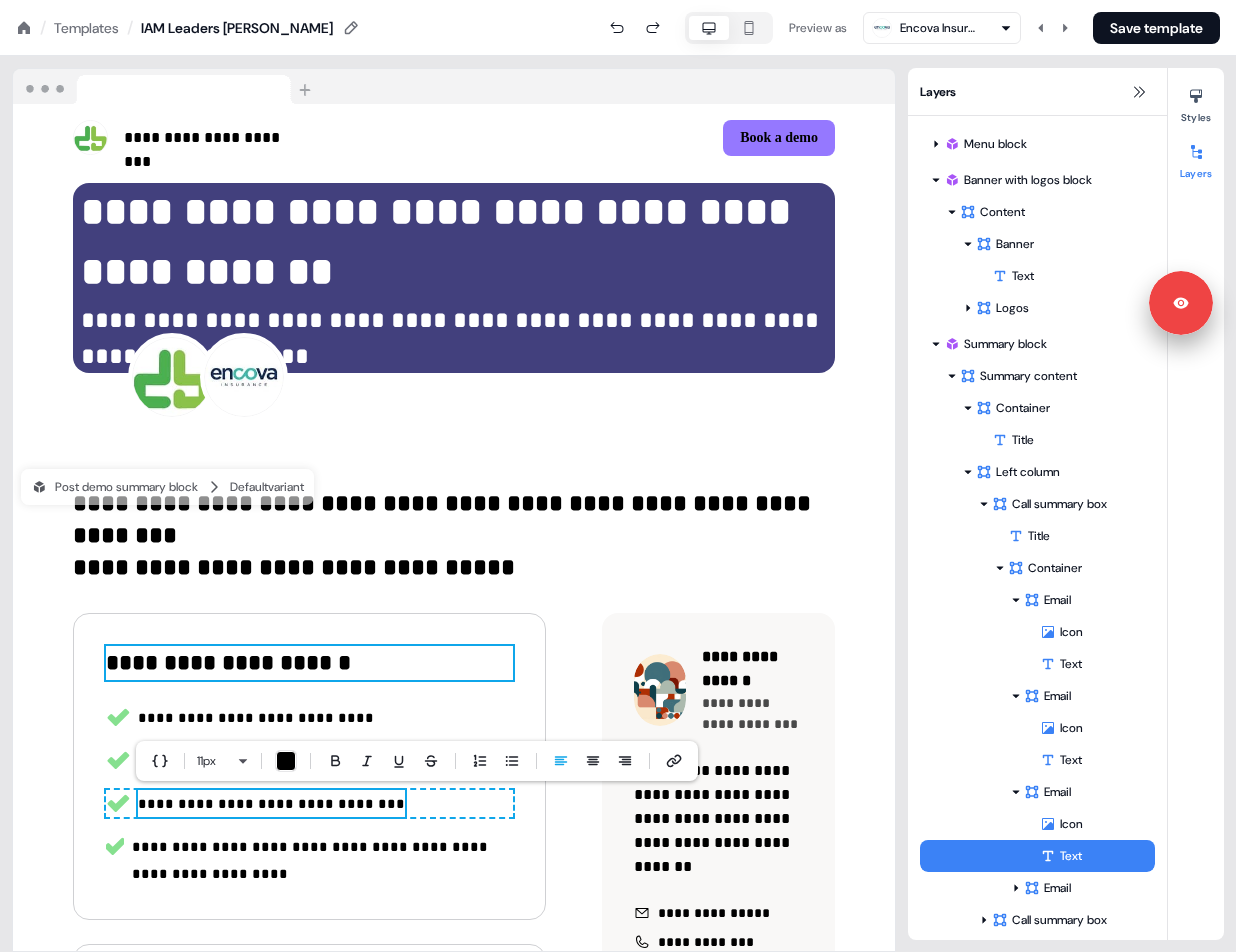 click on "**********" at bounding box center (312, 860) 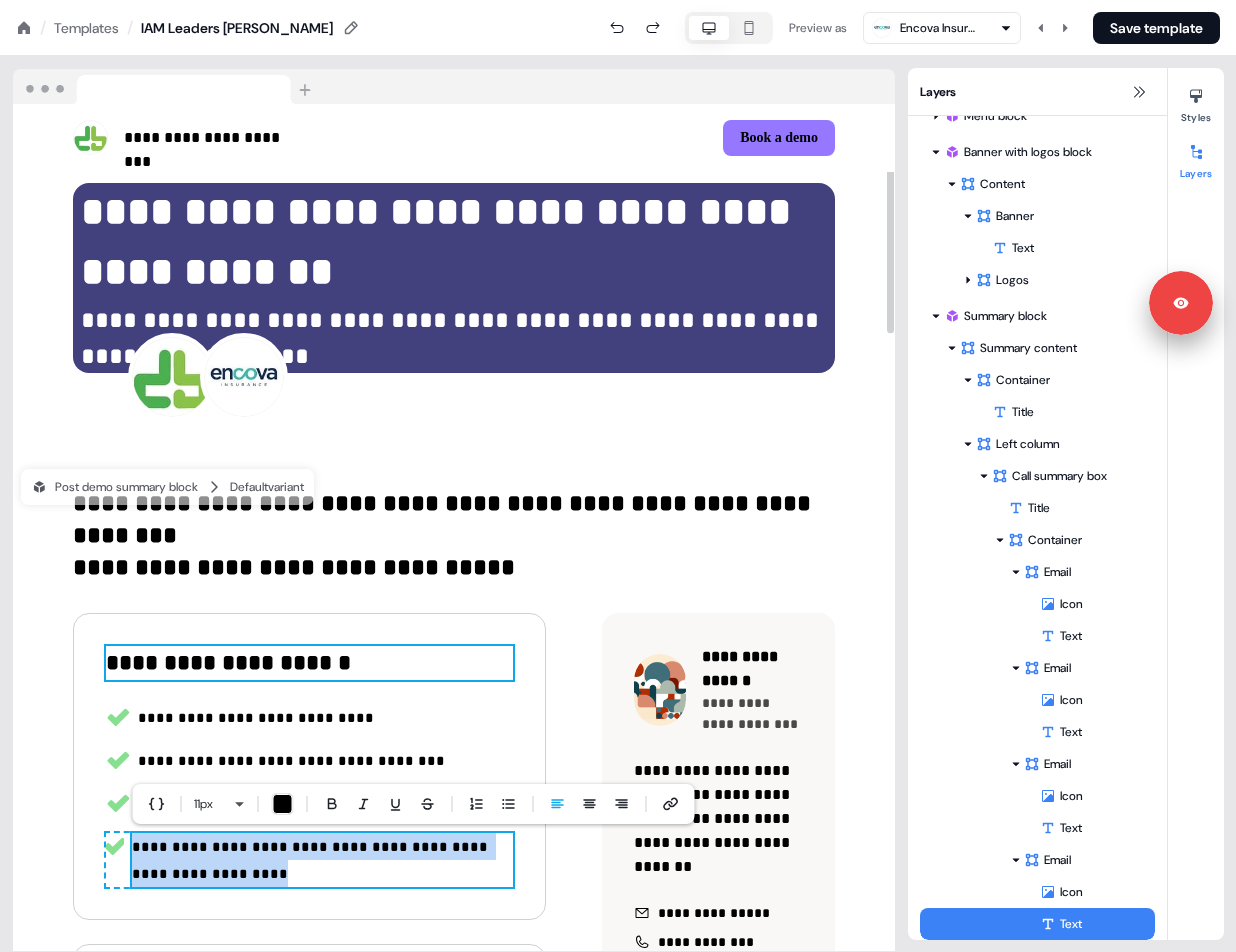 click on "**********" at bounding box center [312, 860] 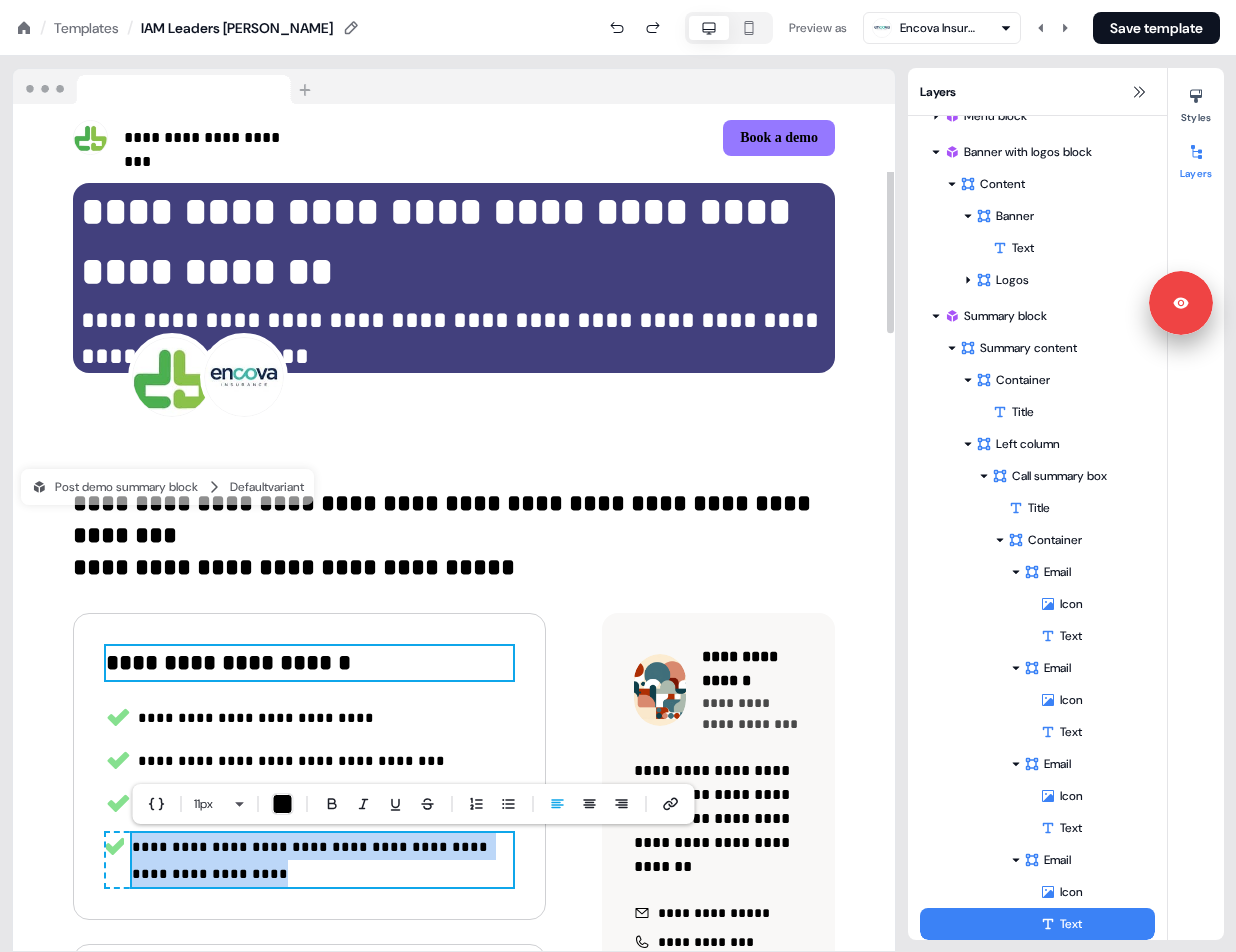 paste 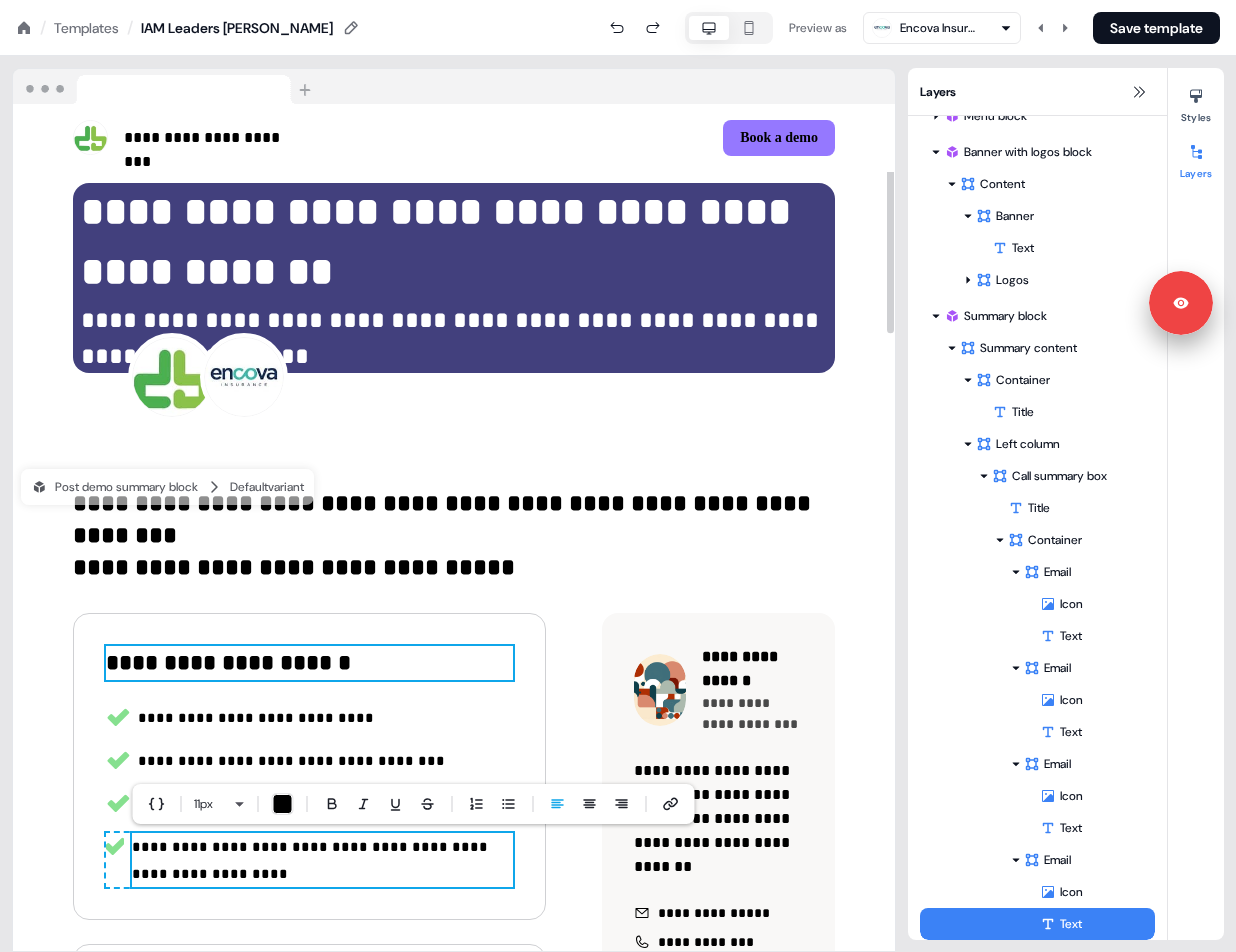 type 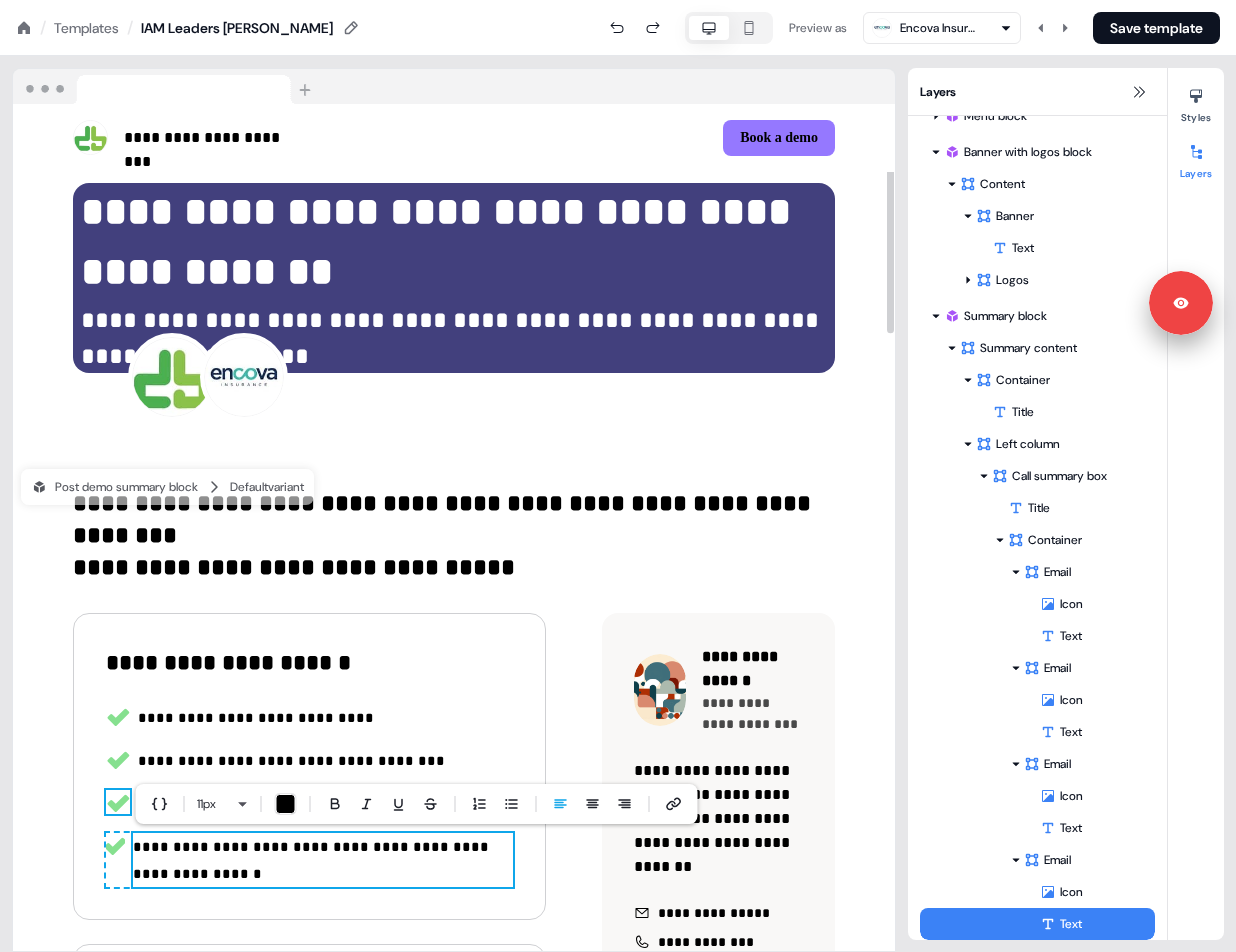 click on "**********" at bounding box center (309, 766) 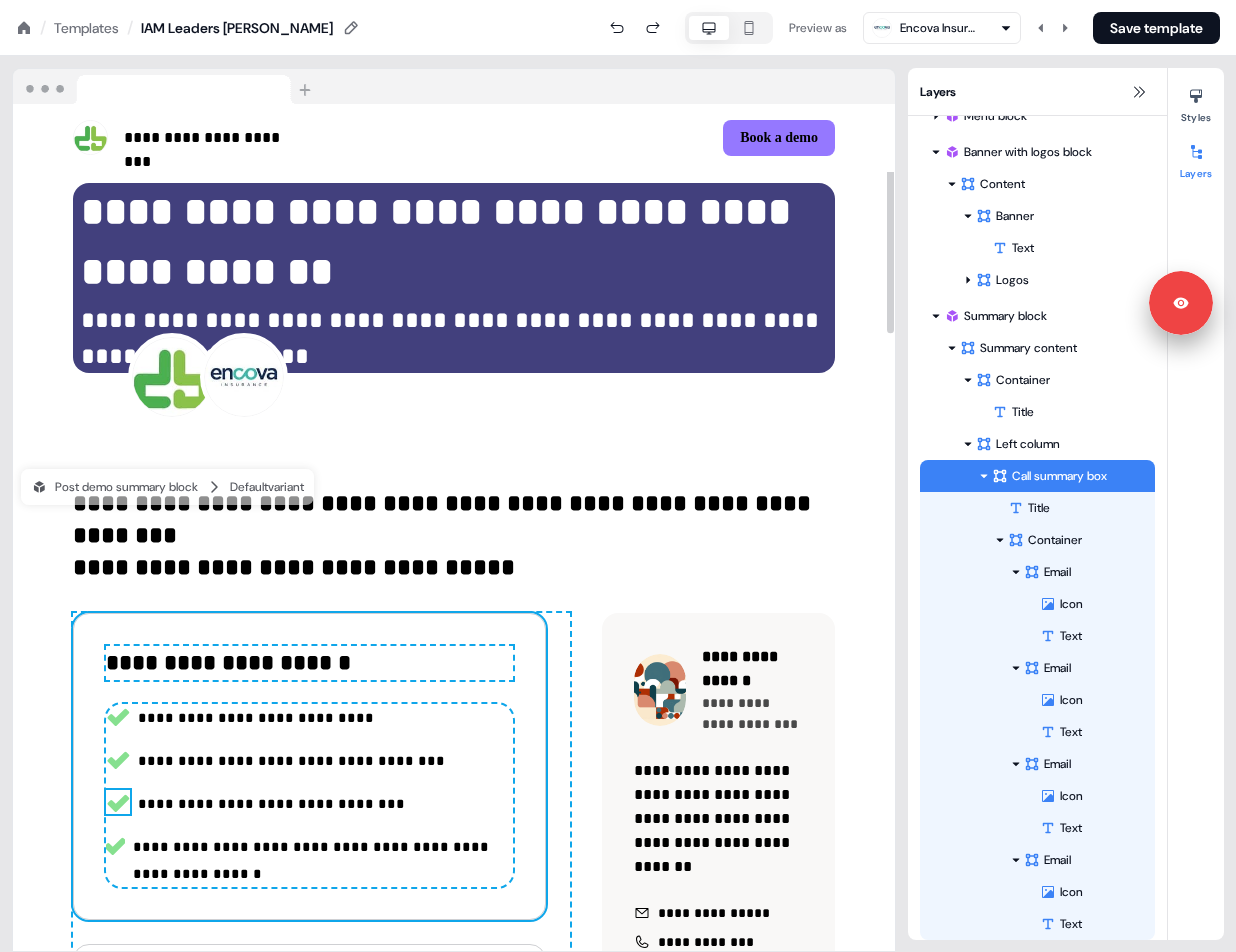 click on "**********" at bounding box center (309, 860) 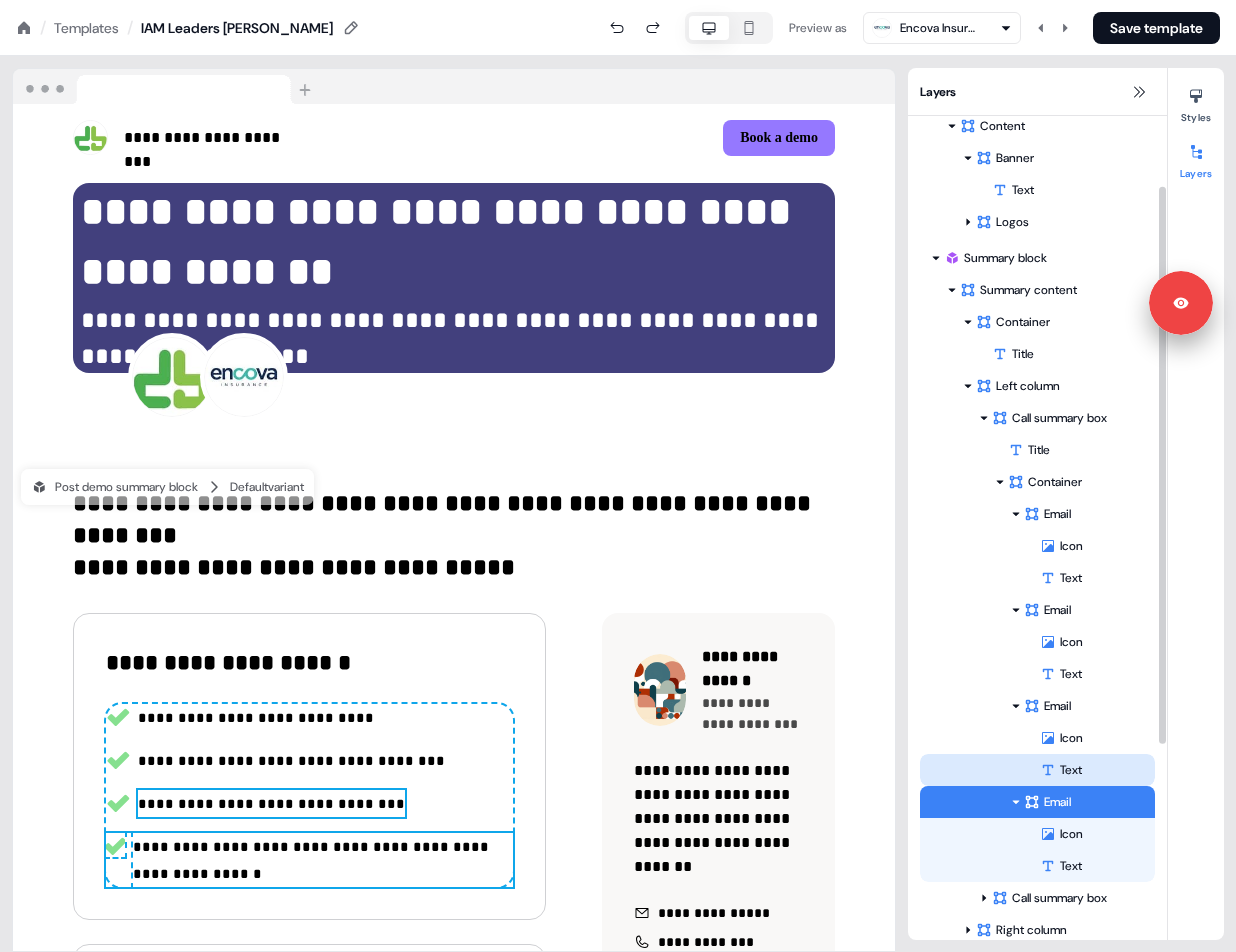 scroll, scrollTop: 117, scrollLeft: 0, axis: vertical 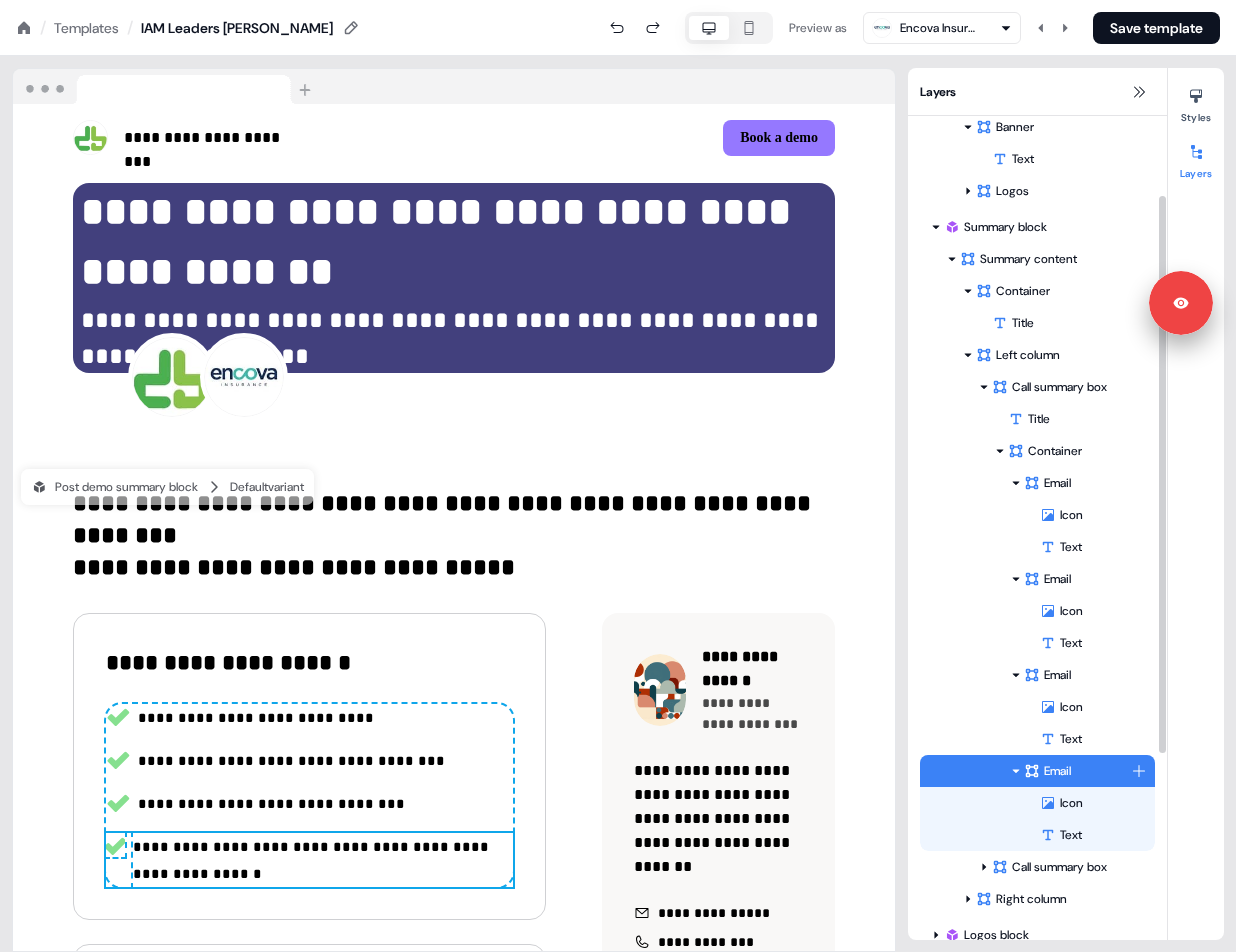 click on "Email" at bounding box center (1077, 771) 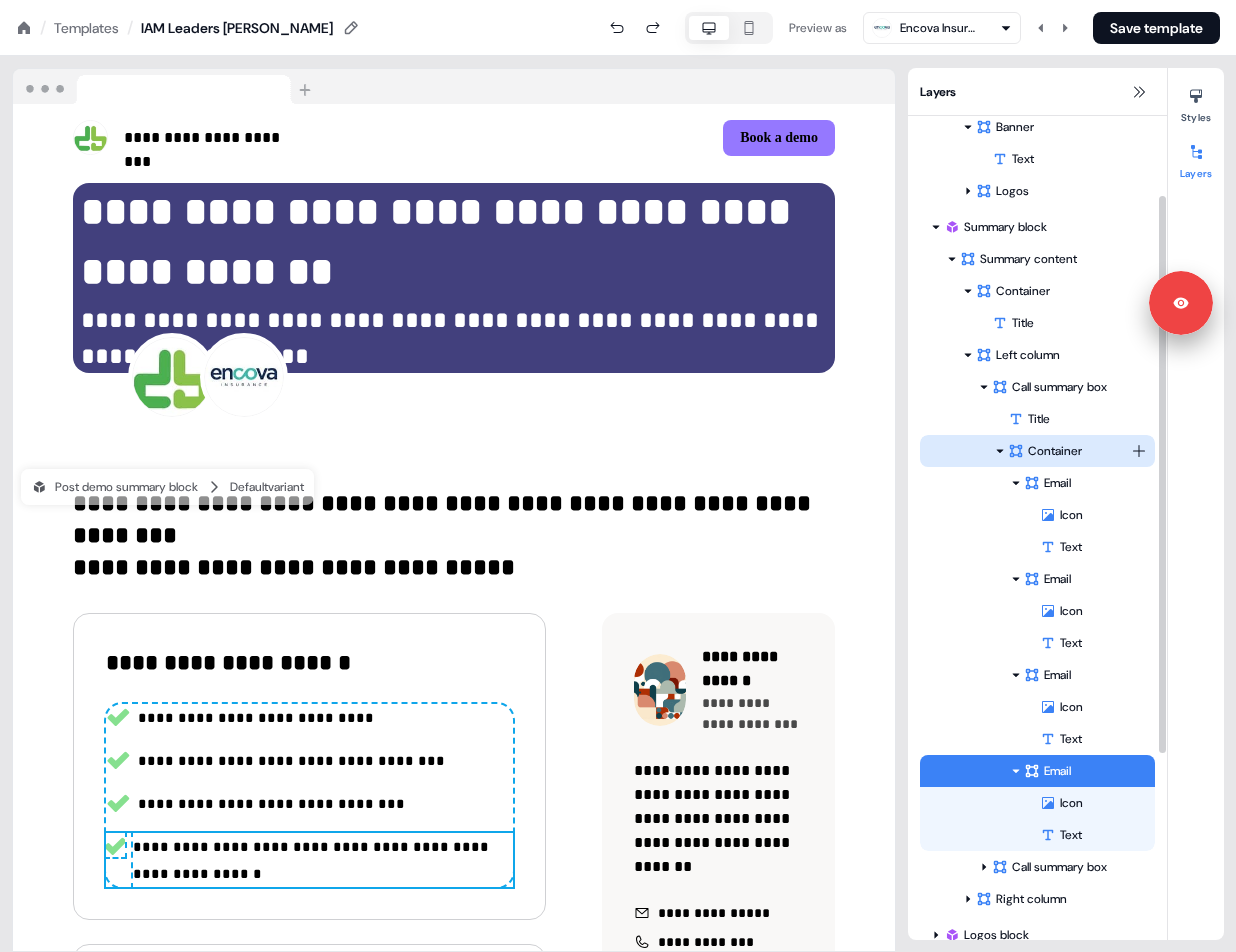click on "Container" at bounding box center [1069, 451] 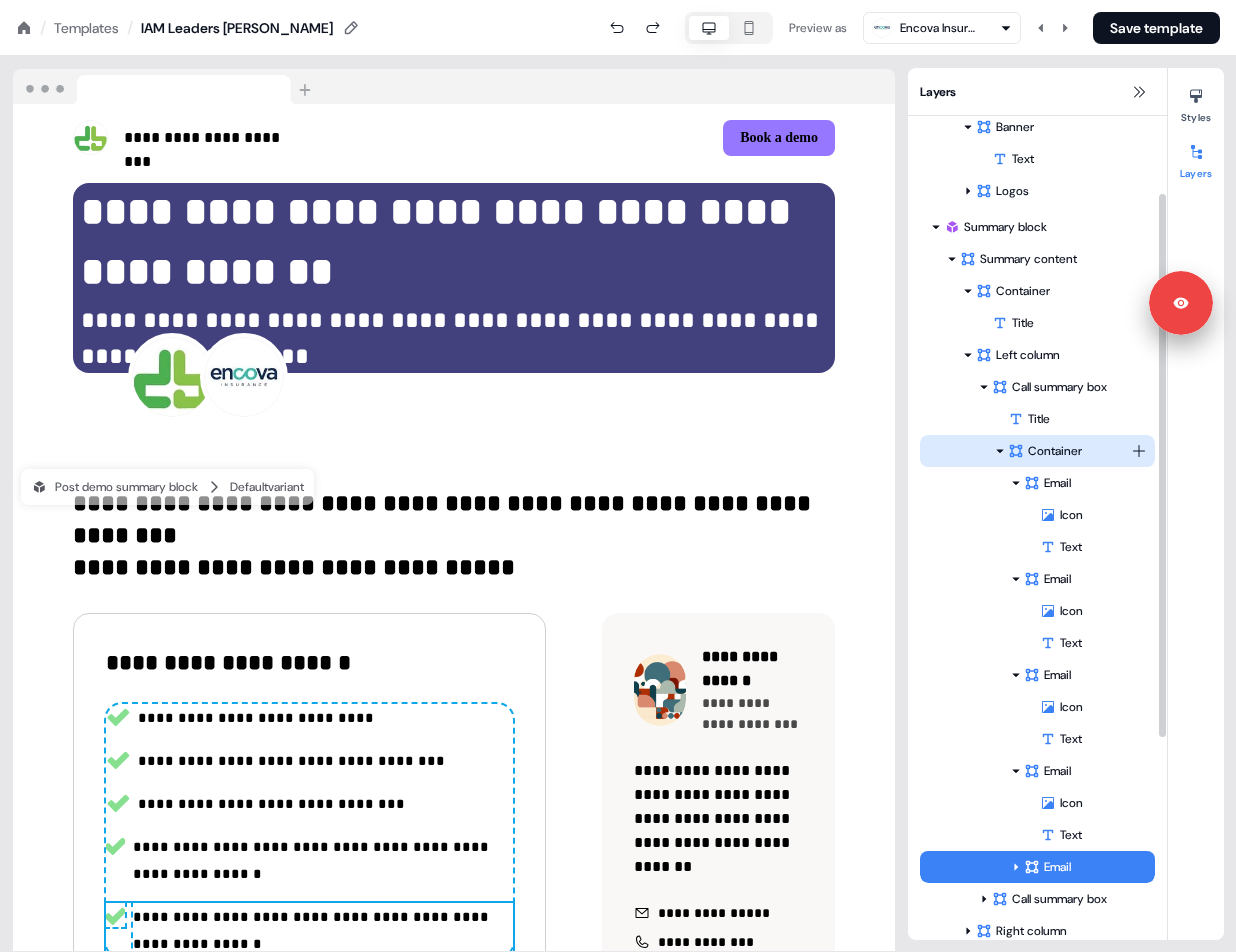 click on "Container" at bounding box center (1069, 451) 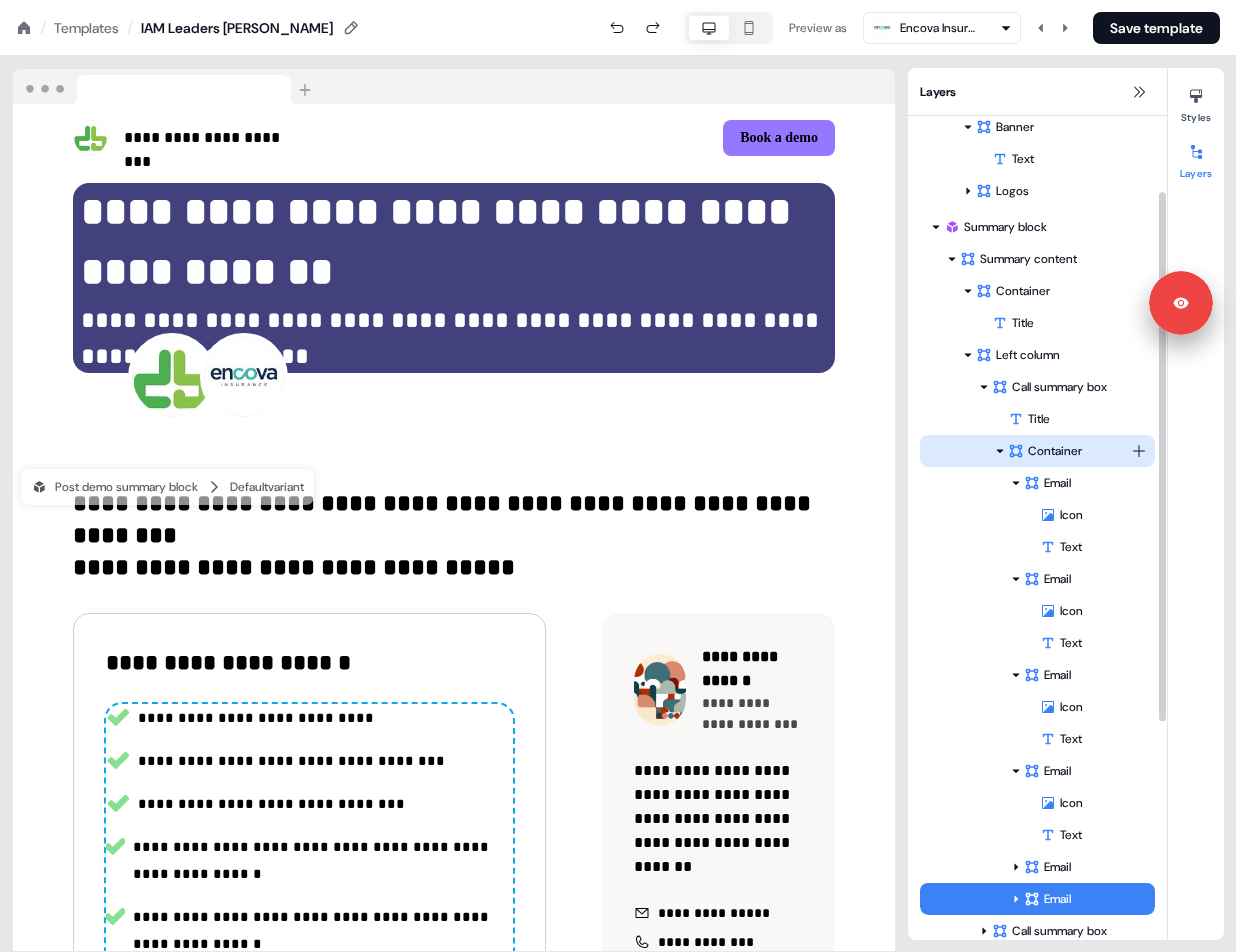 click on "Container" at bounding box center (1069, 451) 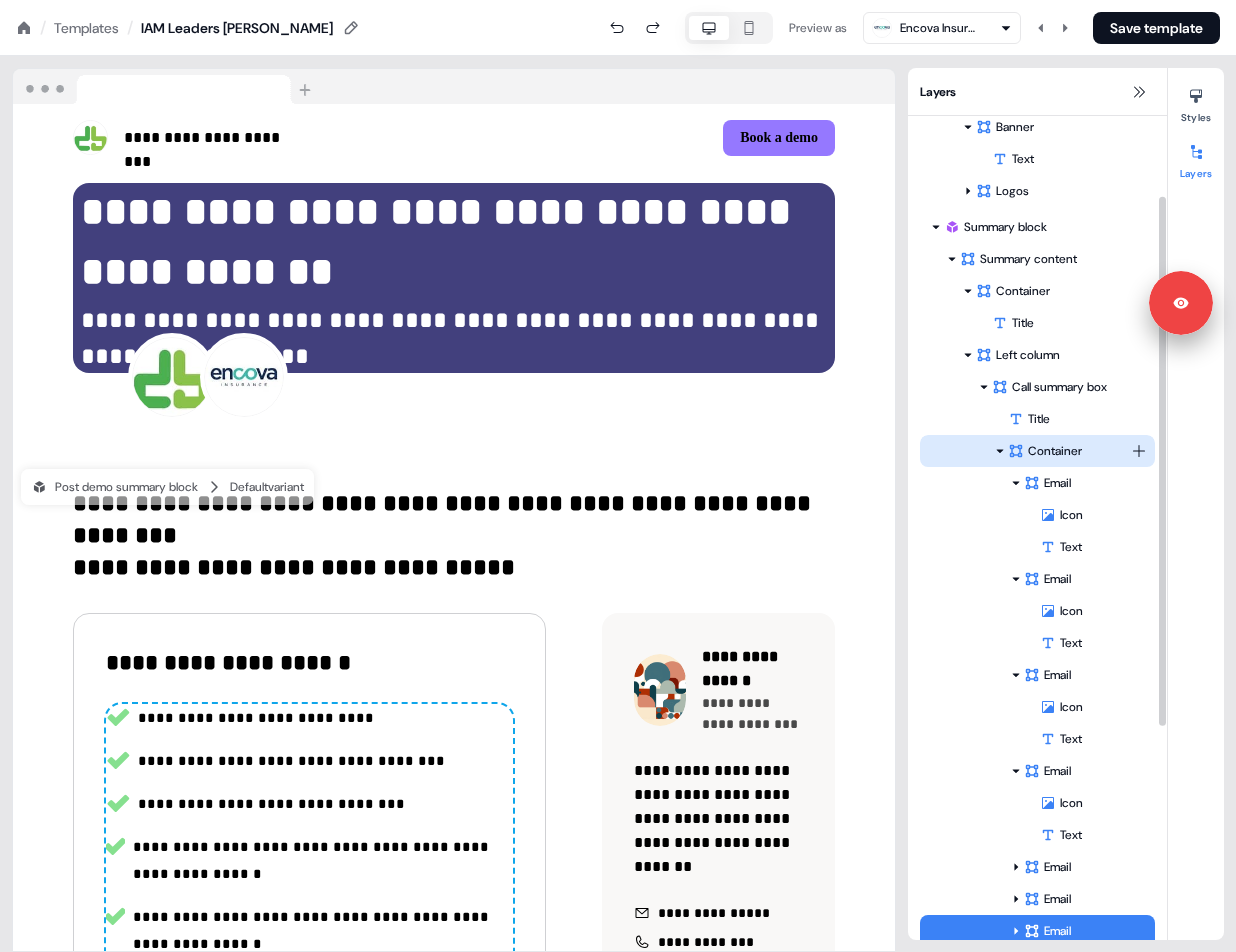 scroll, scrollTop: 124, scrollLeft: 0, axis: vertical 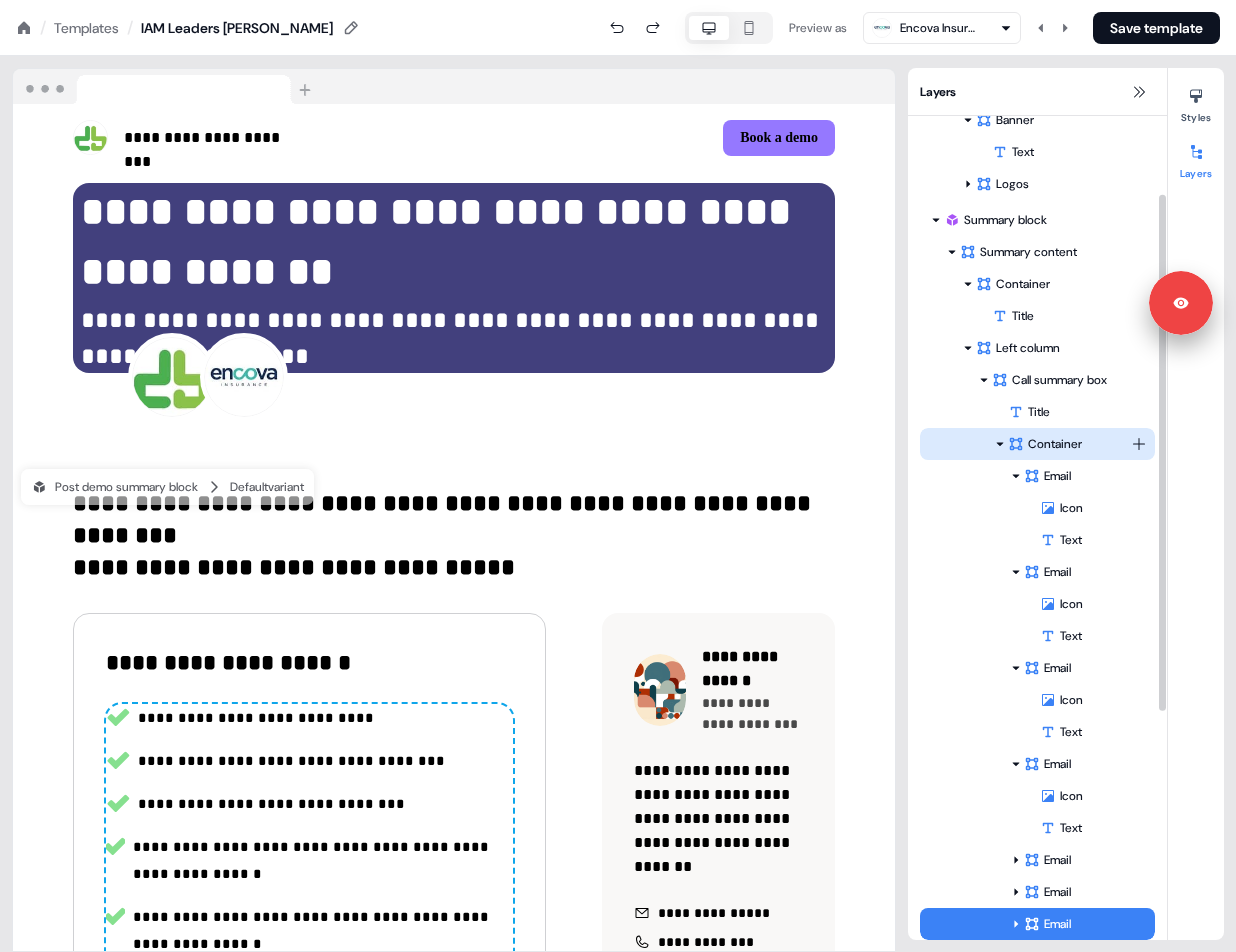 click on "Container" at bounding box center [1069, 444] 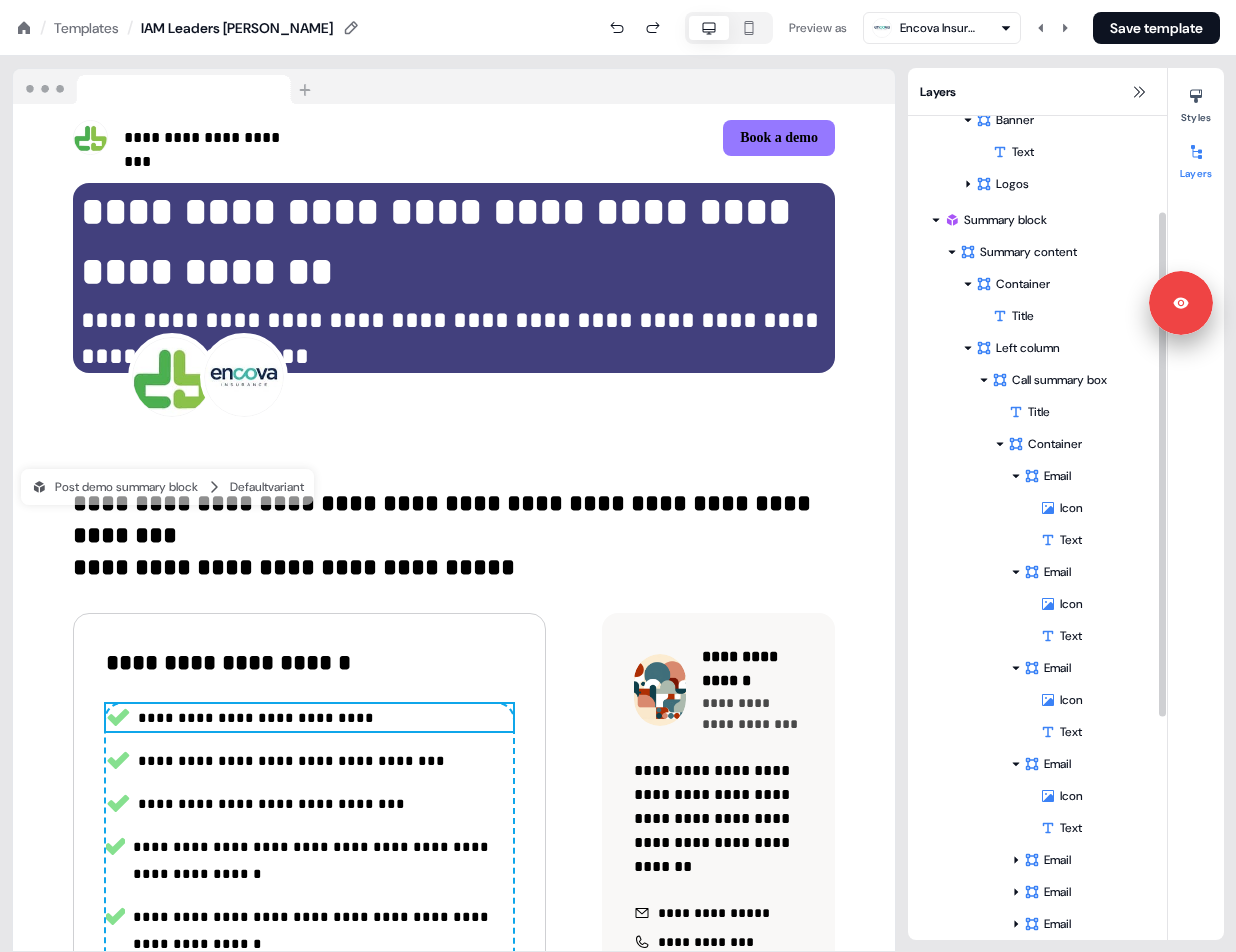 scroll, scrollTop: 156, scrollLeft: 0, axis: vertical 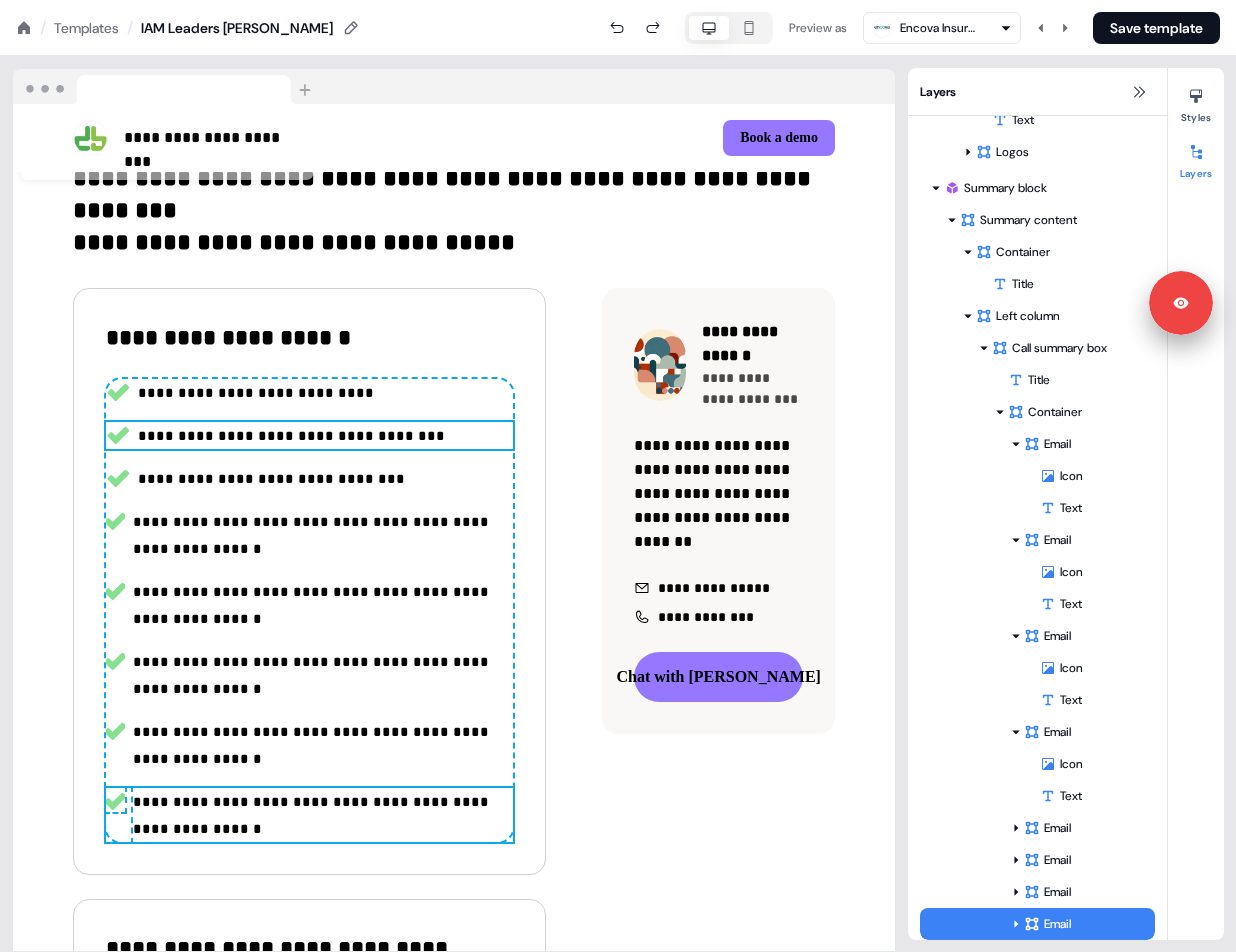 click on "**********" at bounding box center (313, 605) 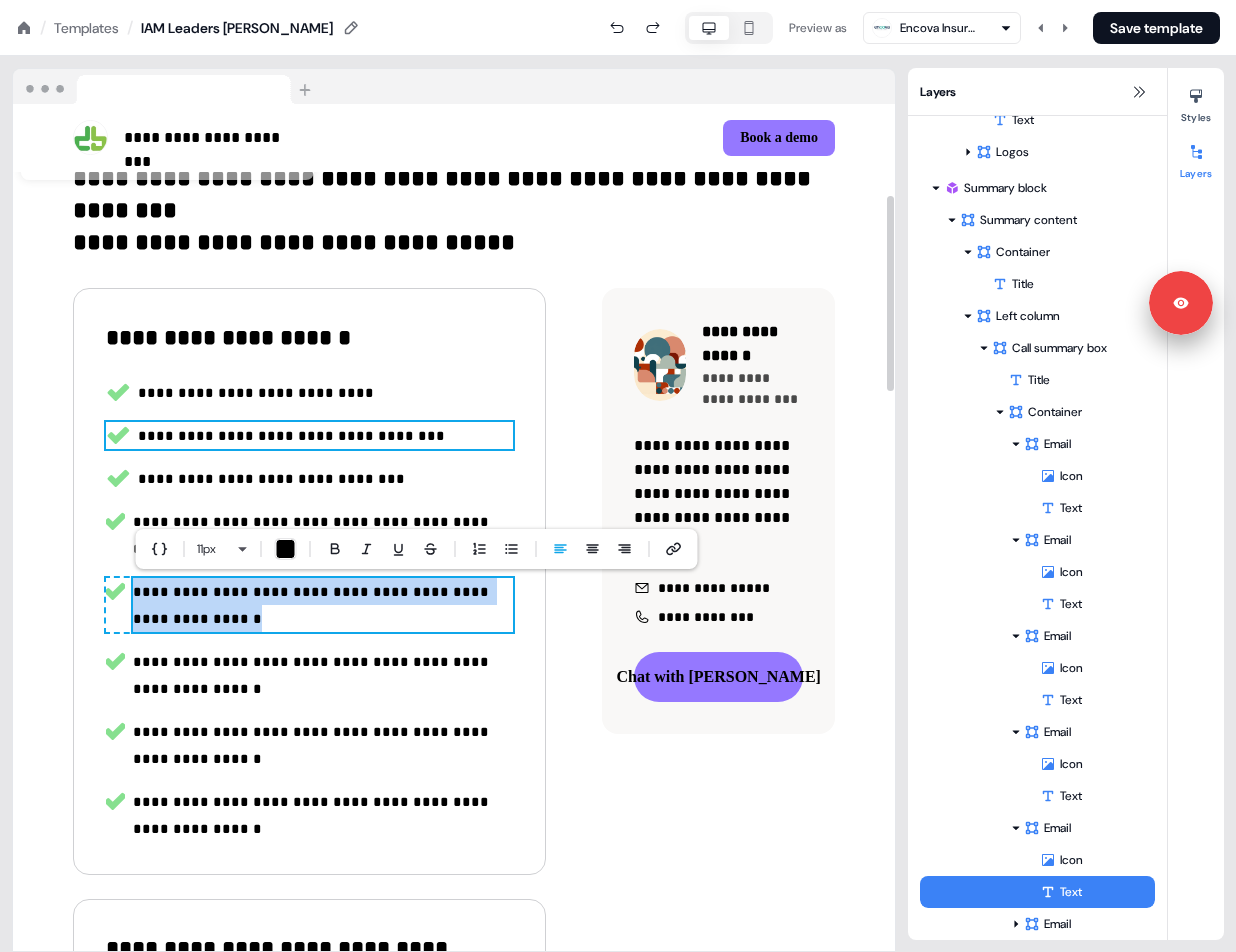 click on "**********" at bounding box center (313, 605) 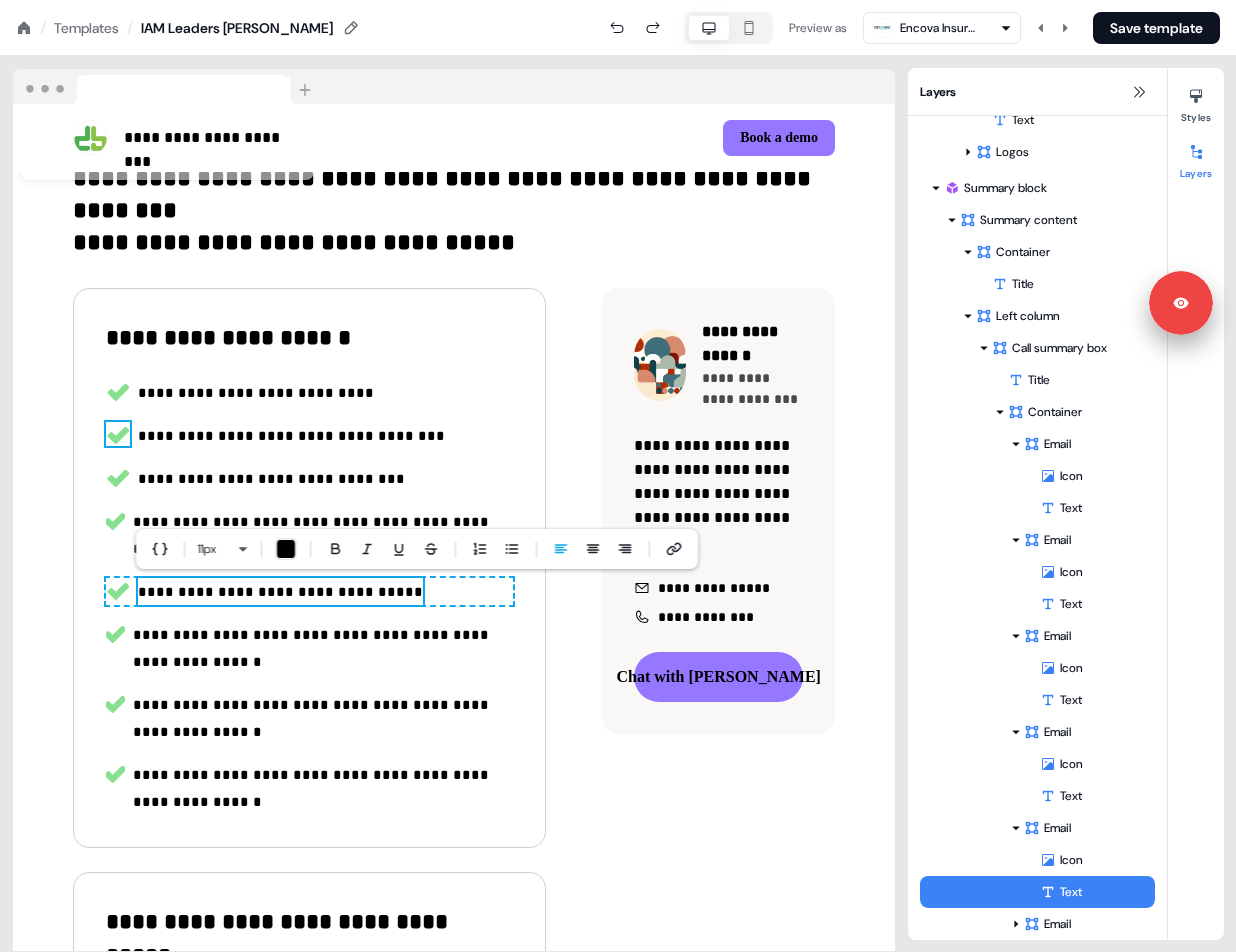 click on "**********" at bounding box center [313, 648] 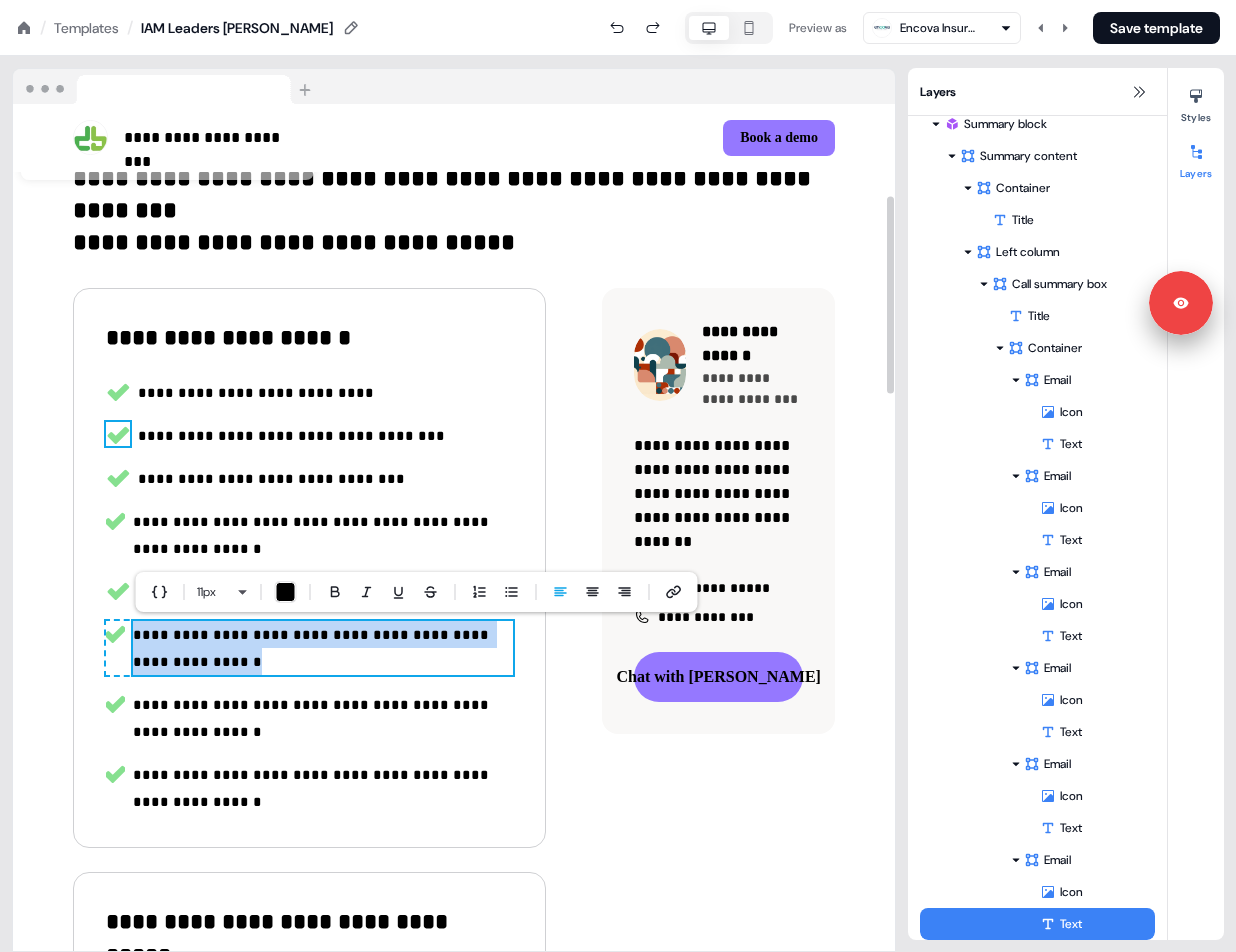 click on "**********" at bounding box center [313, 648] 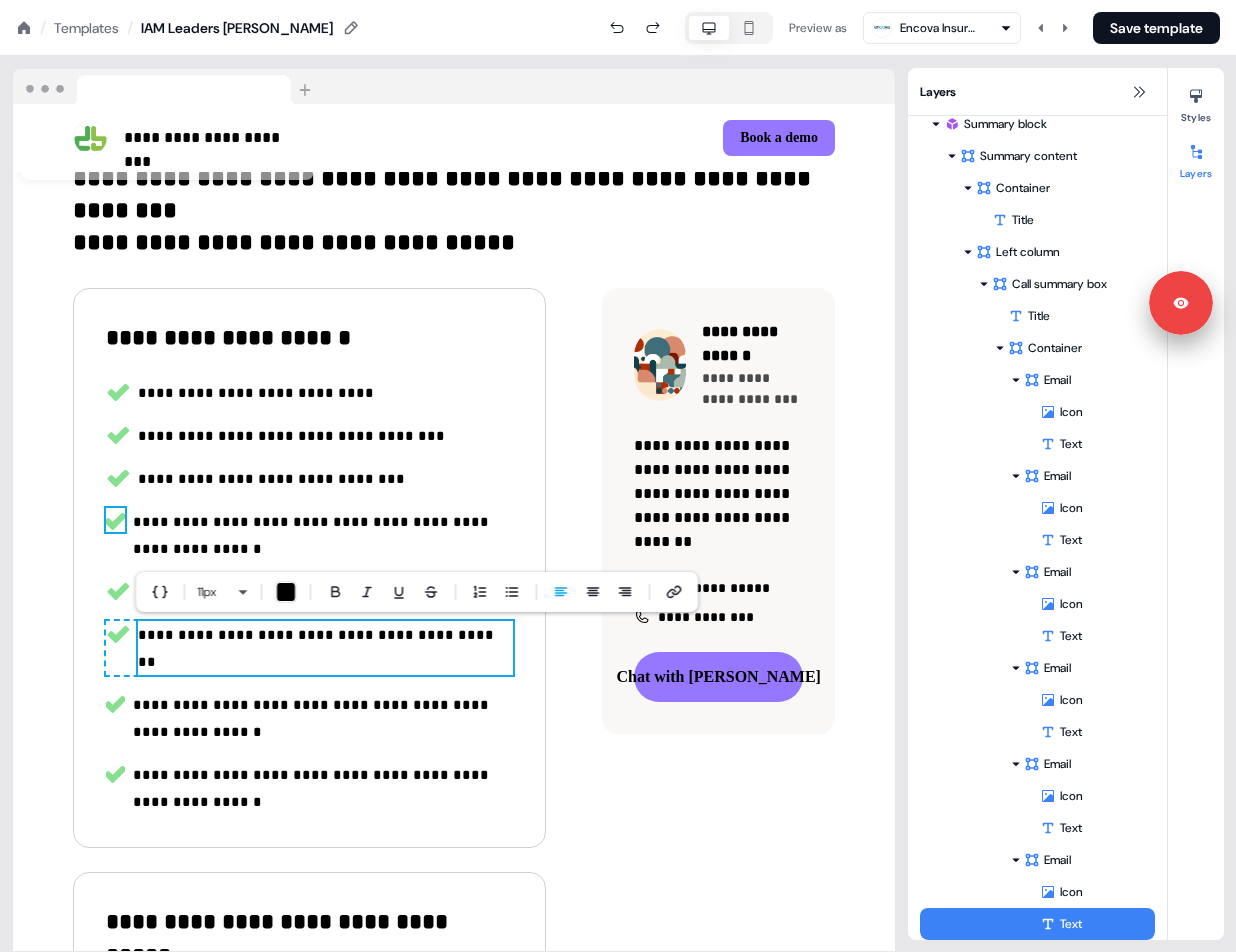 click on "**********" at bounding box center (313, 718) 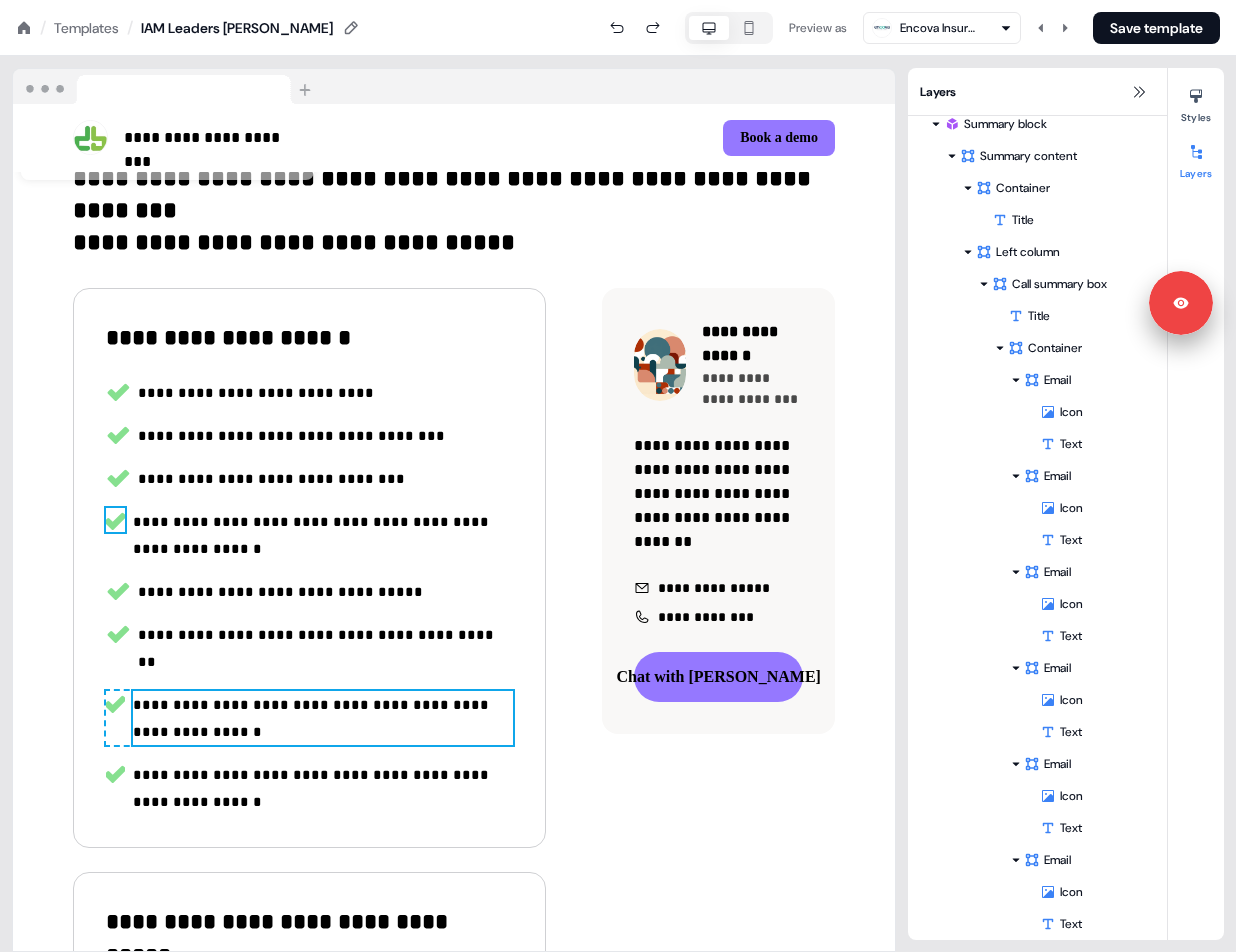 click on "**********" at bounding box center (313, 718) 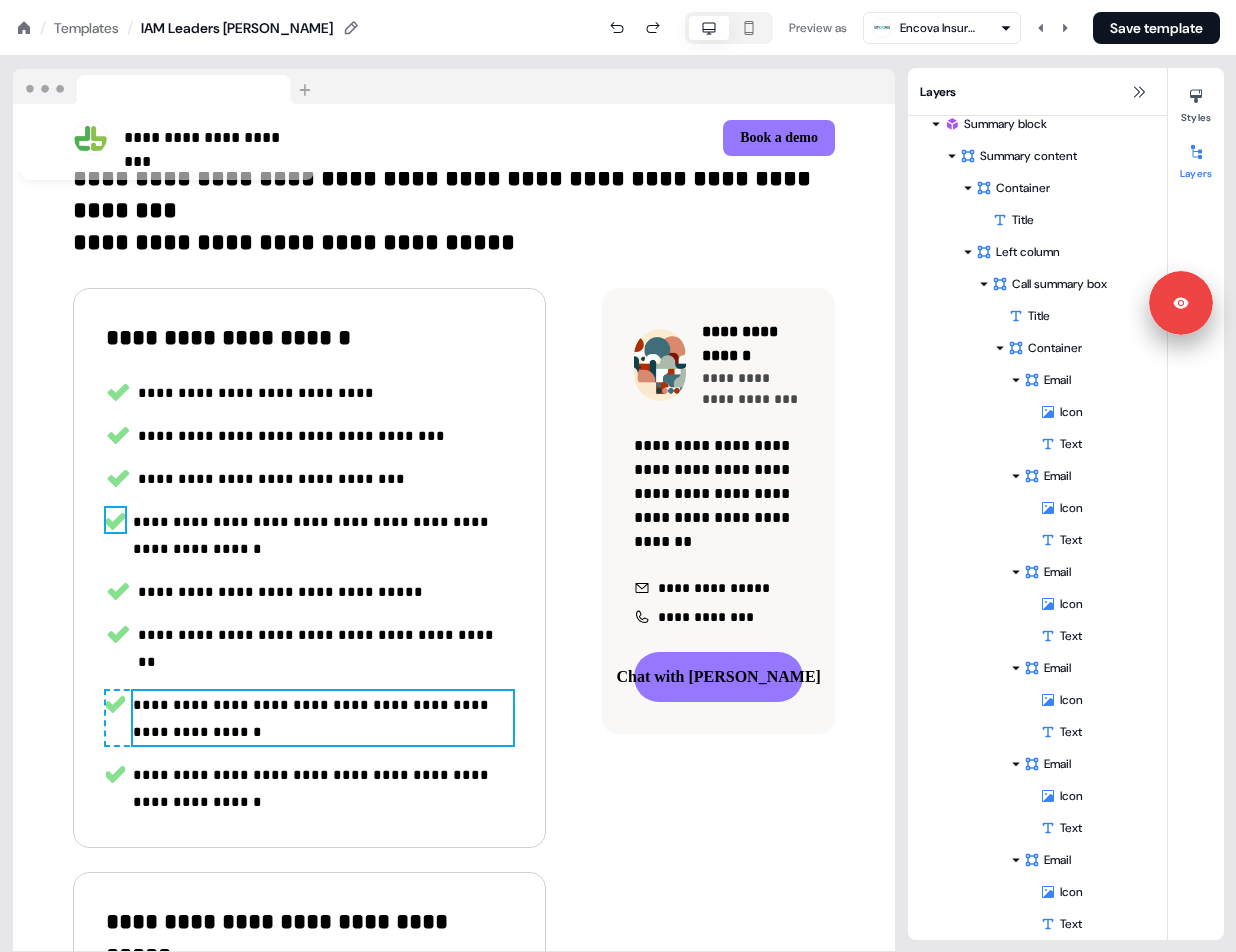 scroll, scrollTop: 316, scrollLeft: 0, axis: vertical 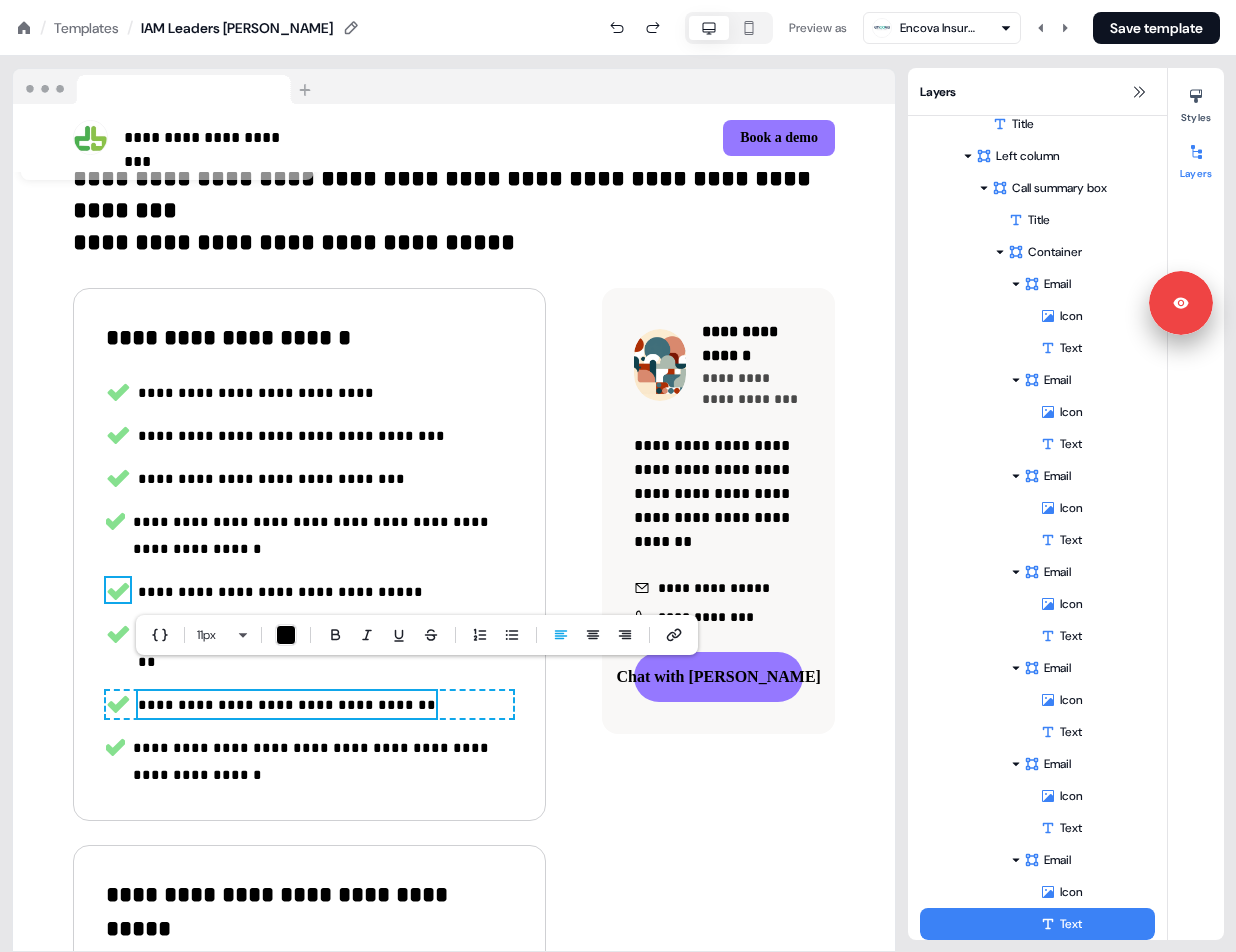 click on "**********" at bounding box center (323, 761) 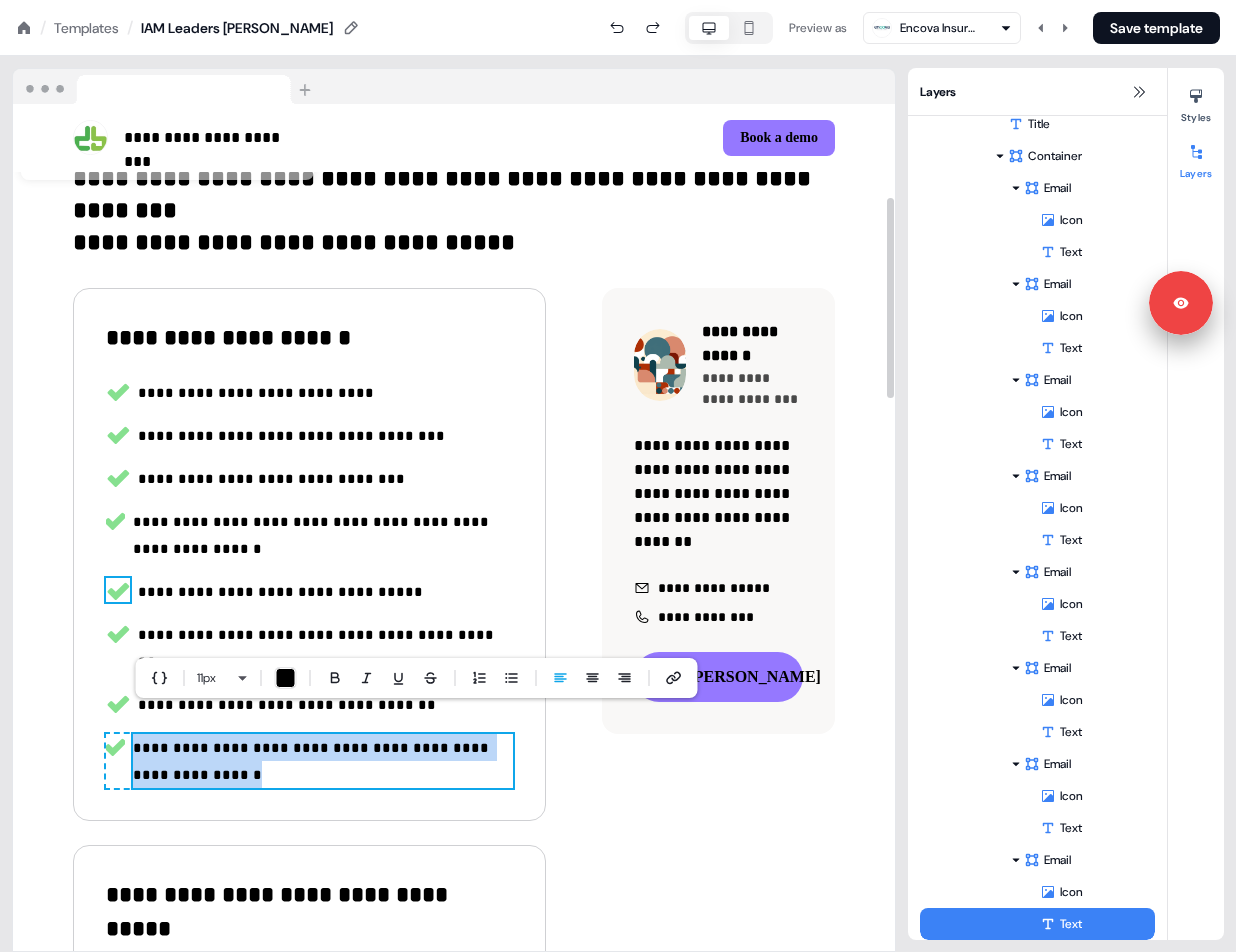 click on "**********" at bounding box center [313, 761] 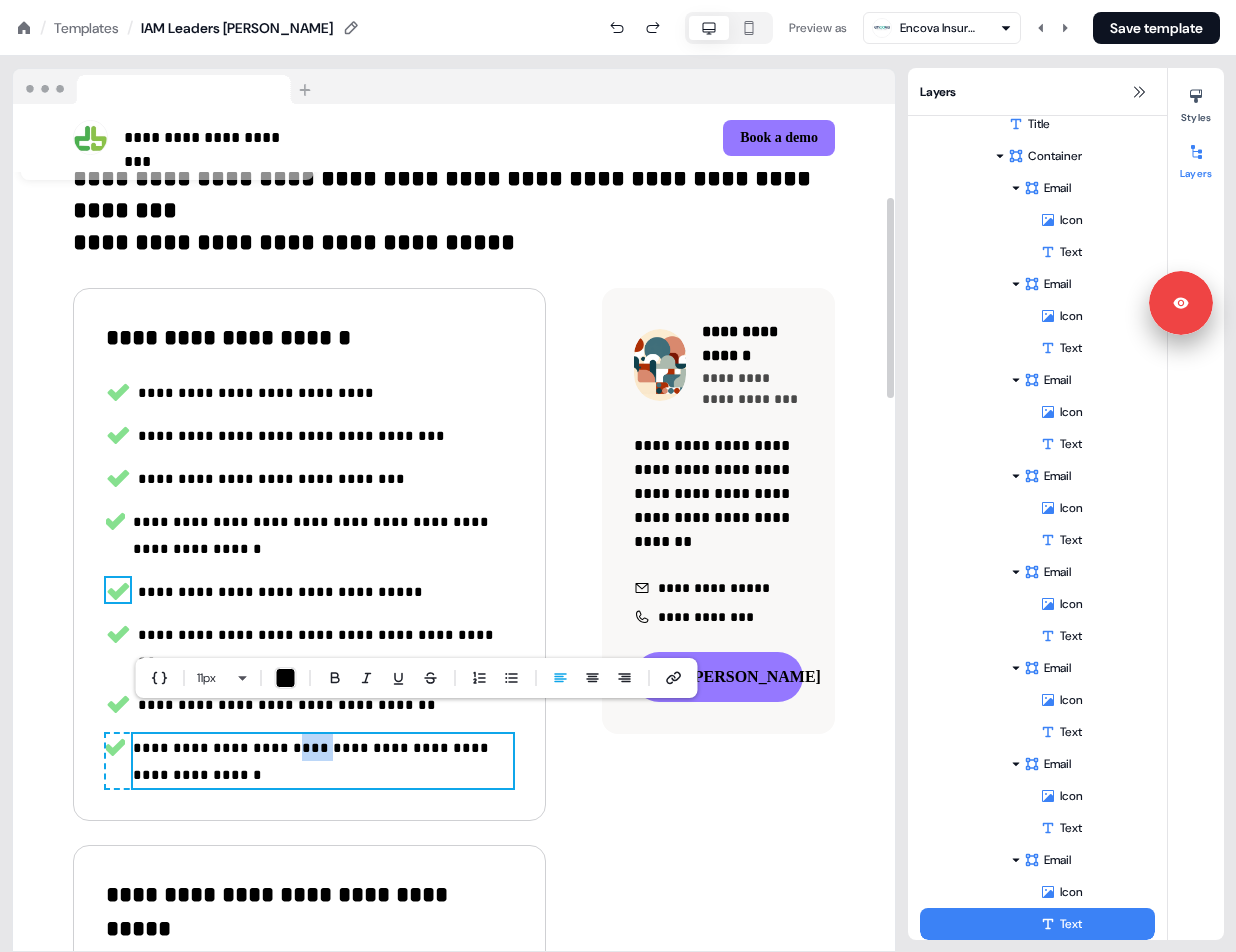 click on "**********" at bounding box center (313, 761) 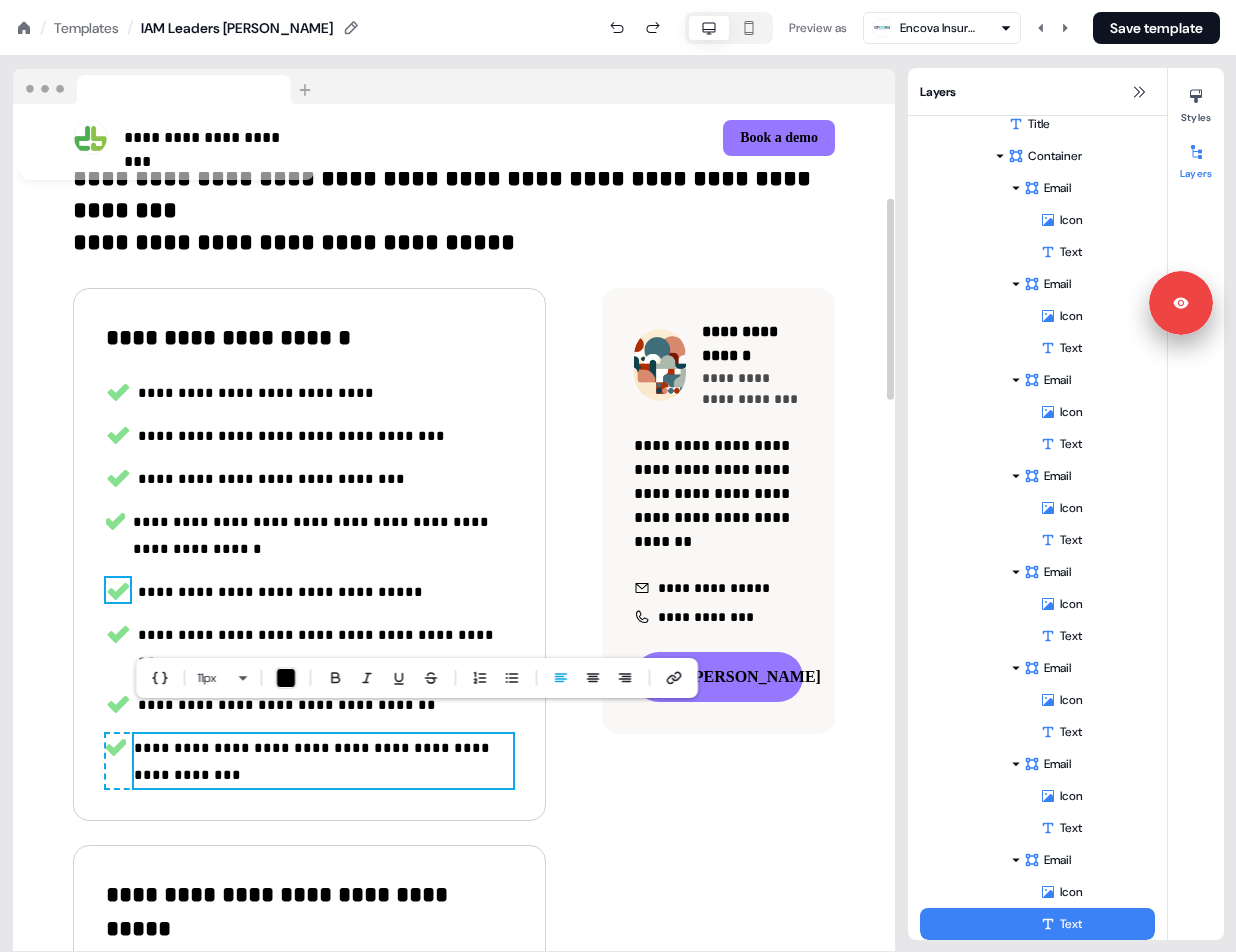 click on "**********" at bounding box center [454, 621] 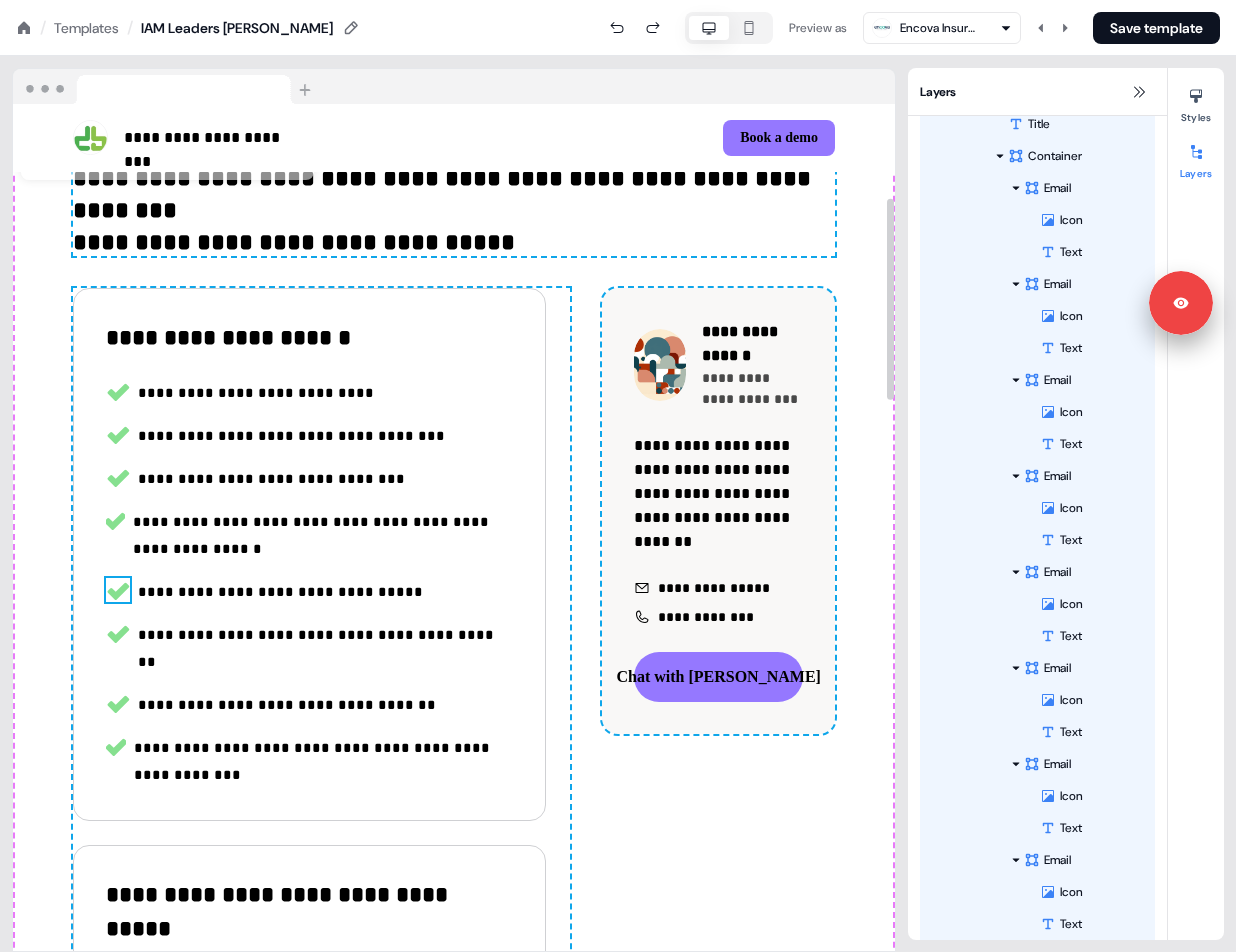 scroll, scrollTop: 244, scrollLeft: 0, axis: vertical 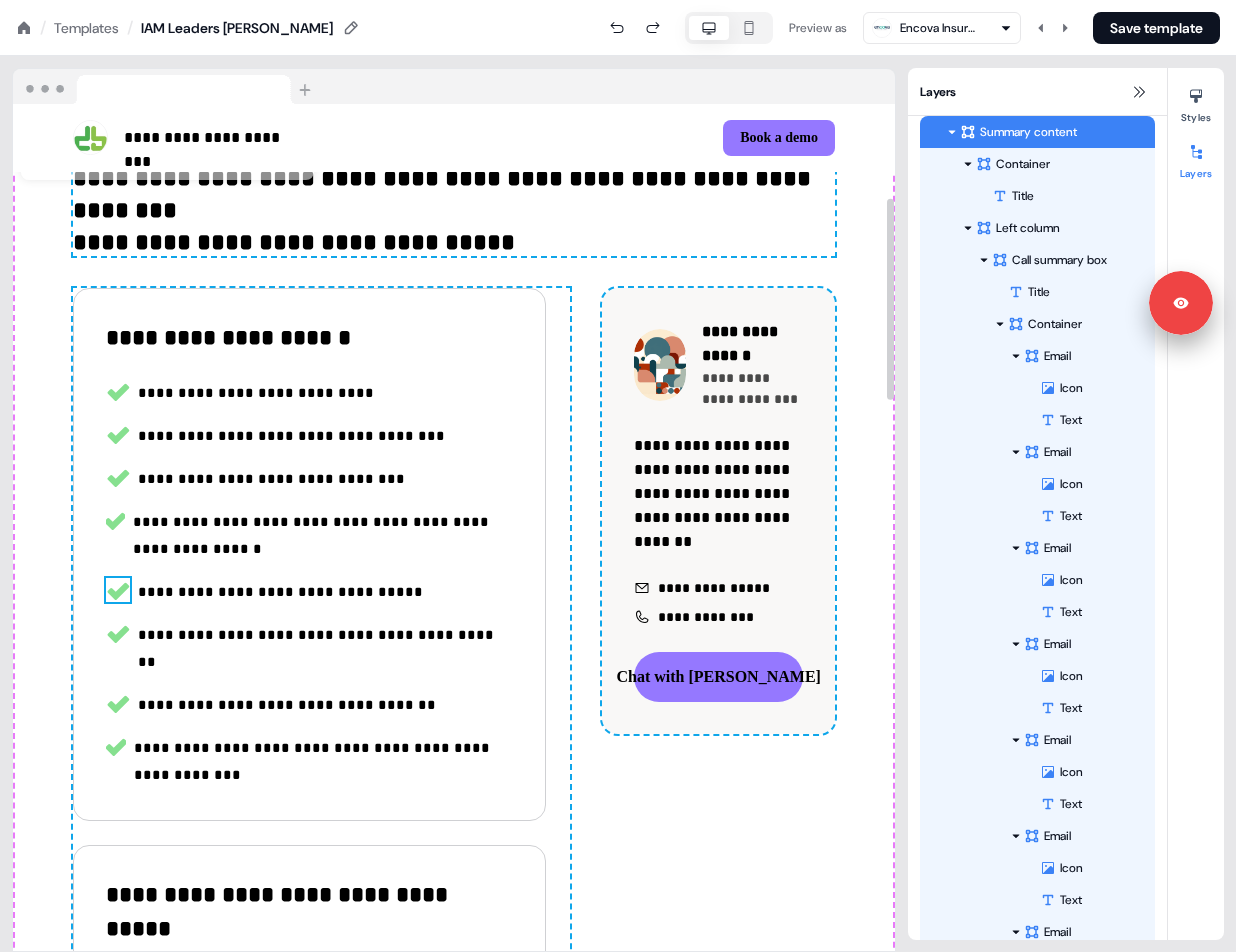 click on "**********" at bounding box center [309, 583] 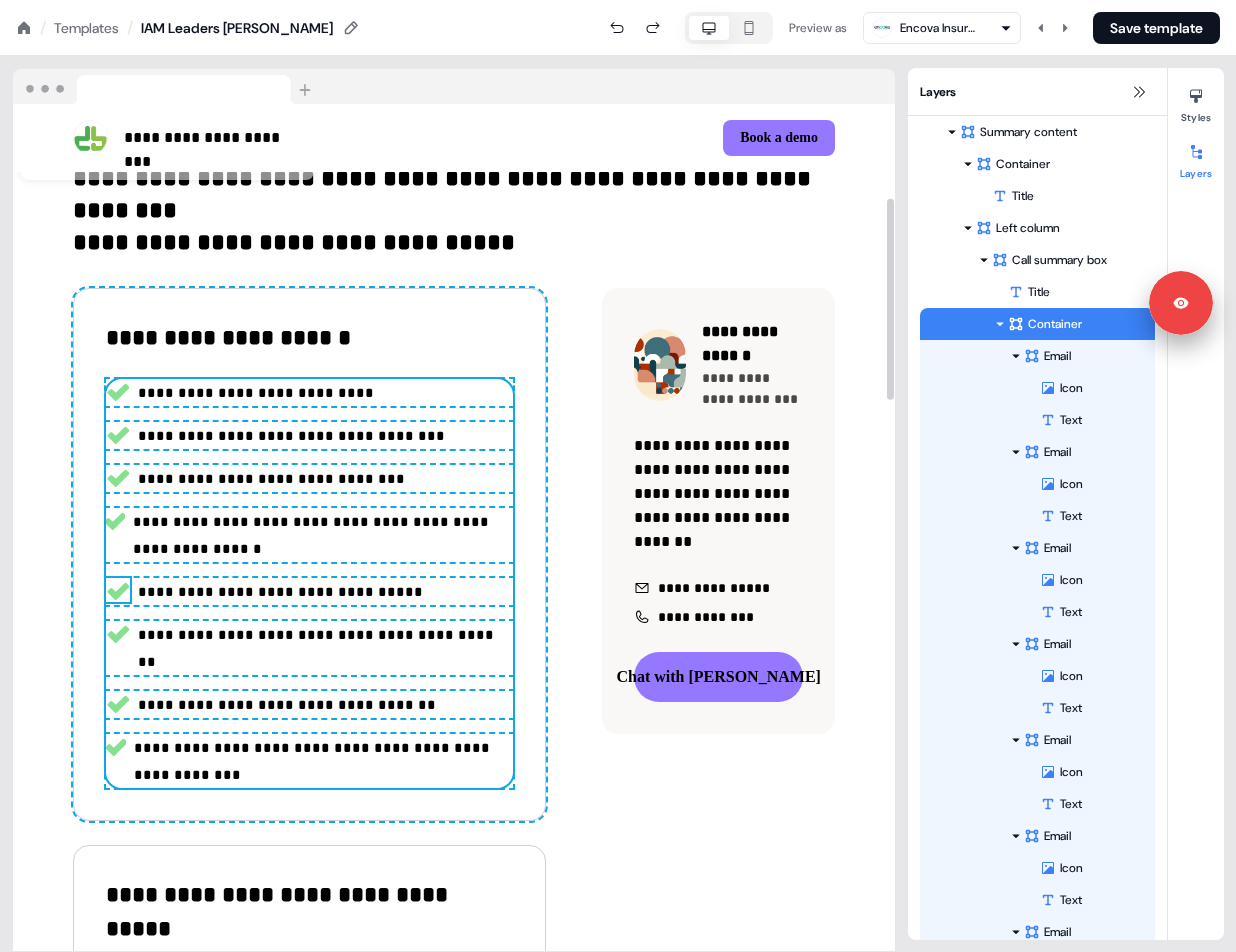 click on "**********" at bounding box center [454, 621] 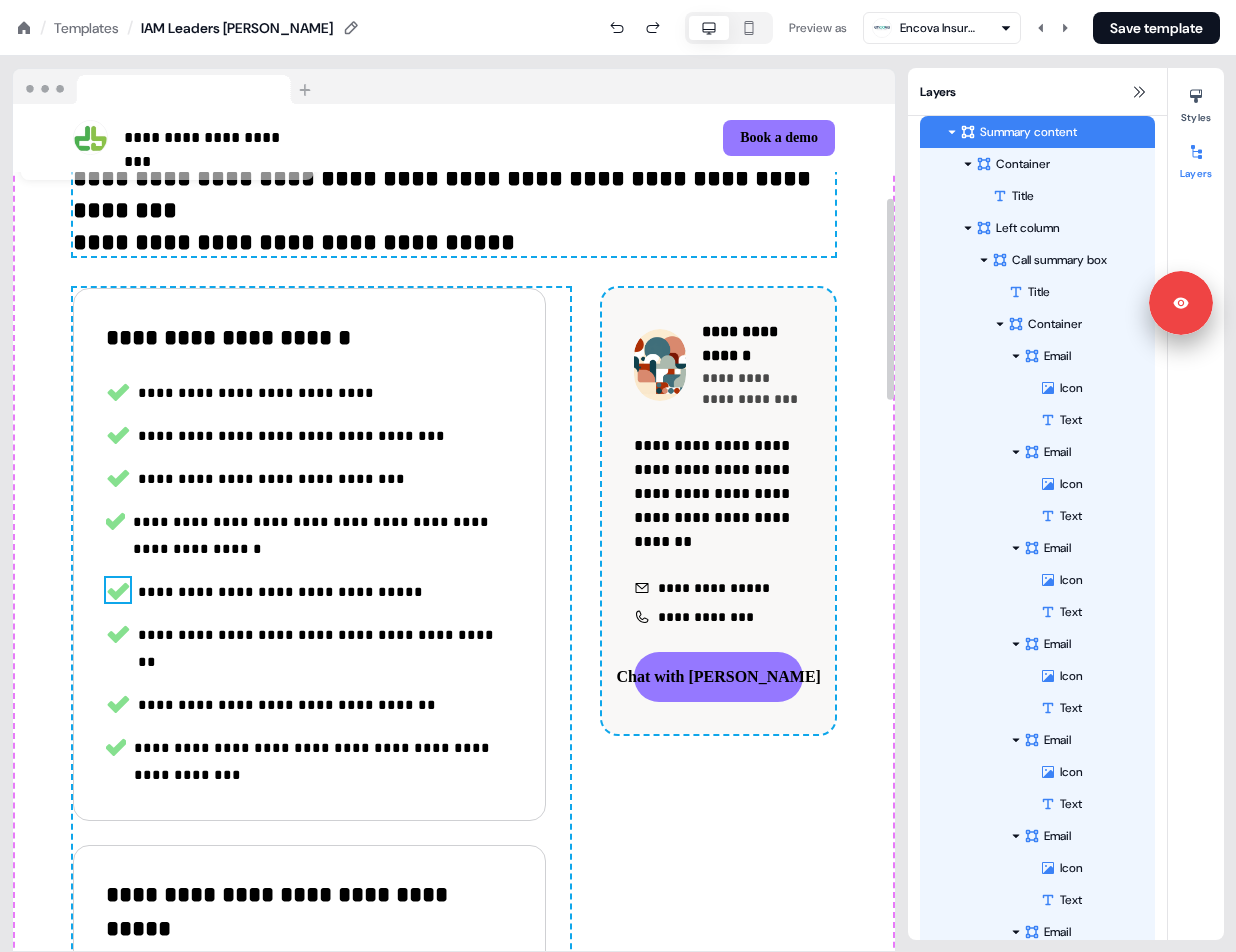click on "**********" at bounding box center [309, 936] 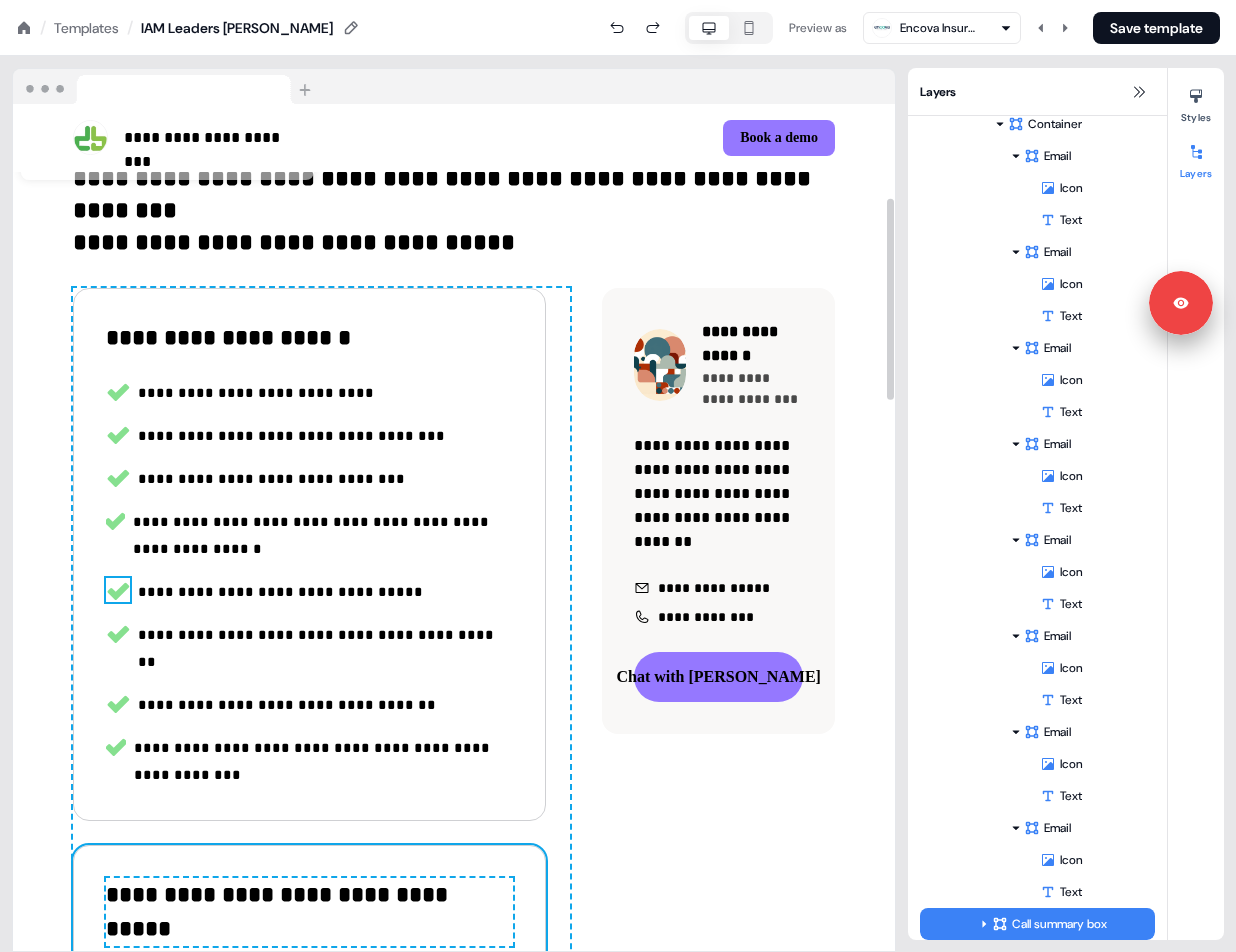 click on "**********" at bounding box center [309, 936] 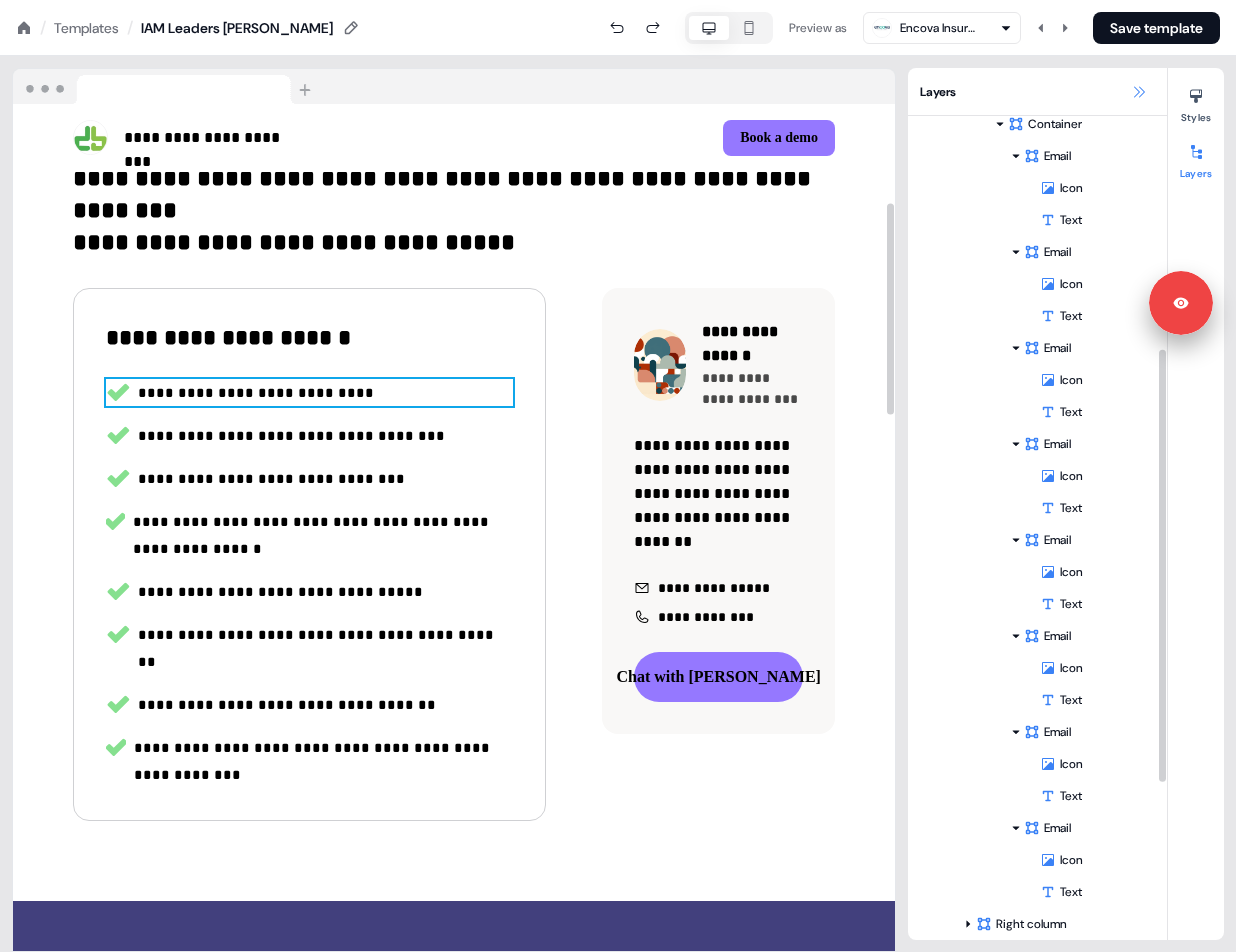 click 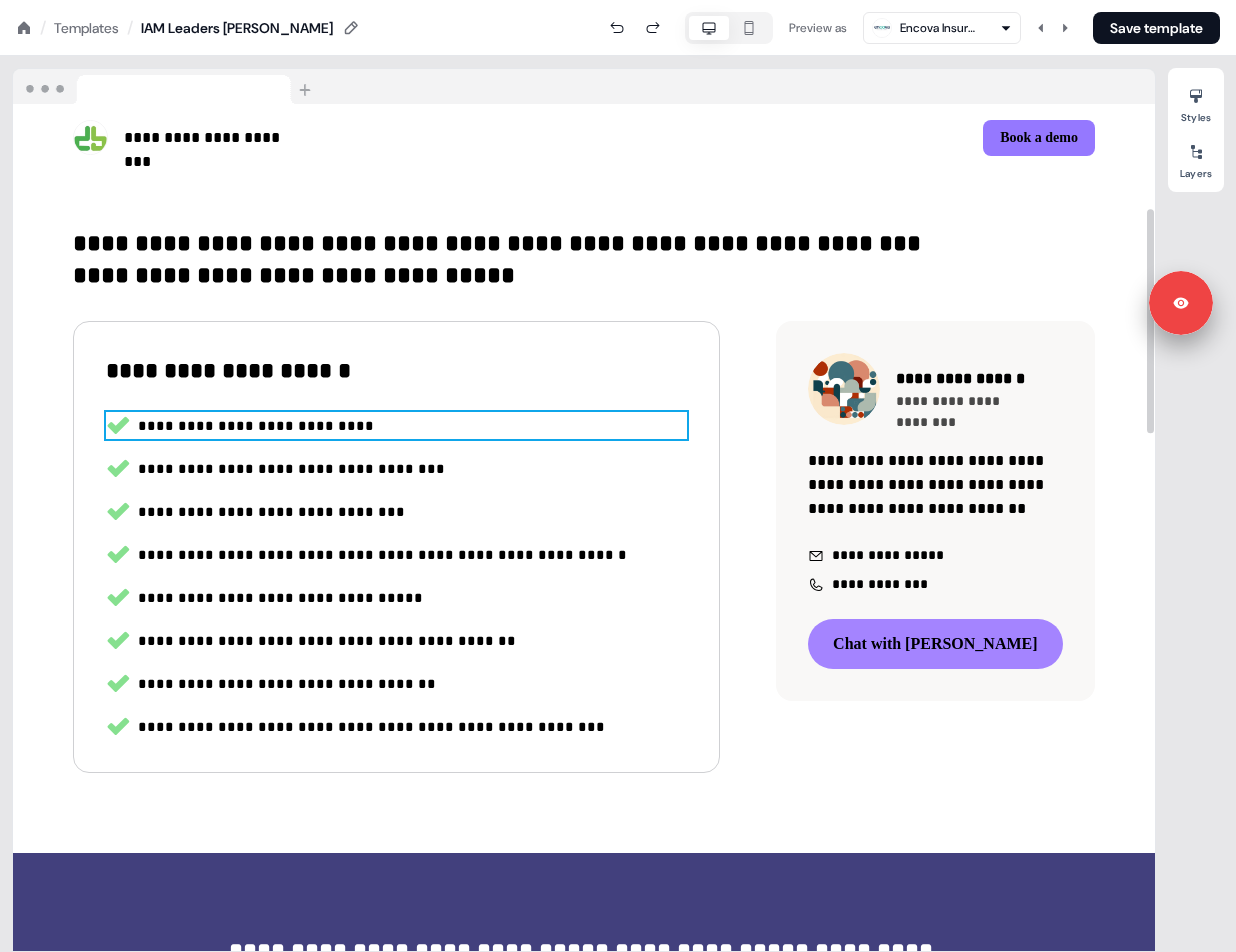 click on "Chat with [PERSON_NAME]" at bounding box center [935, 644] 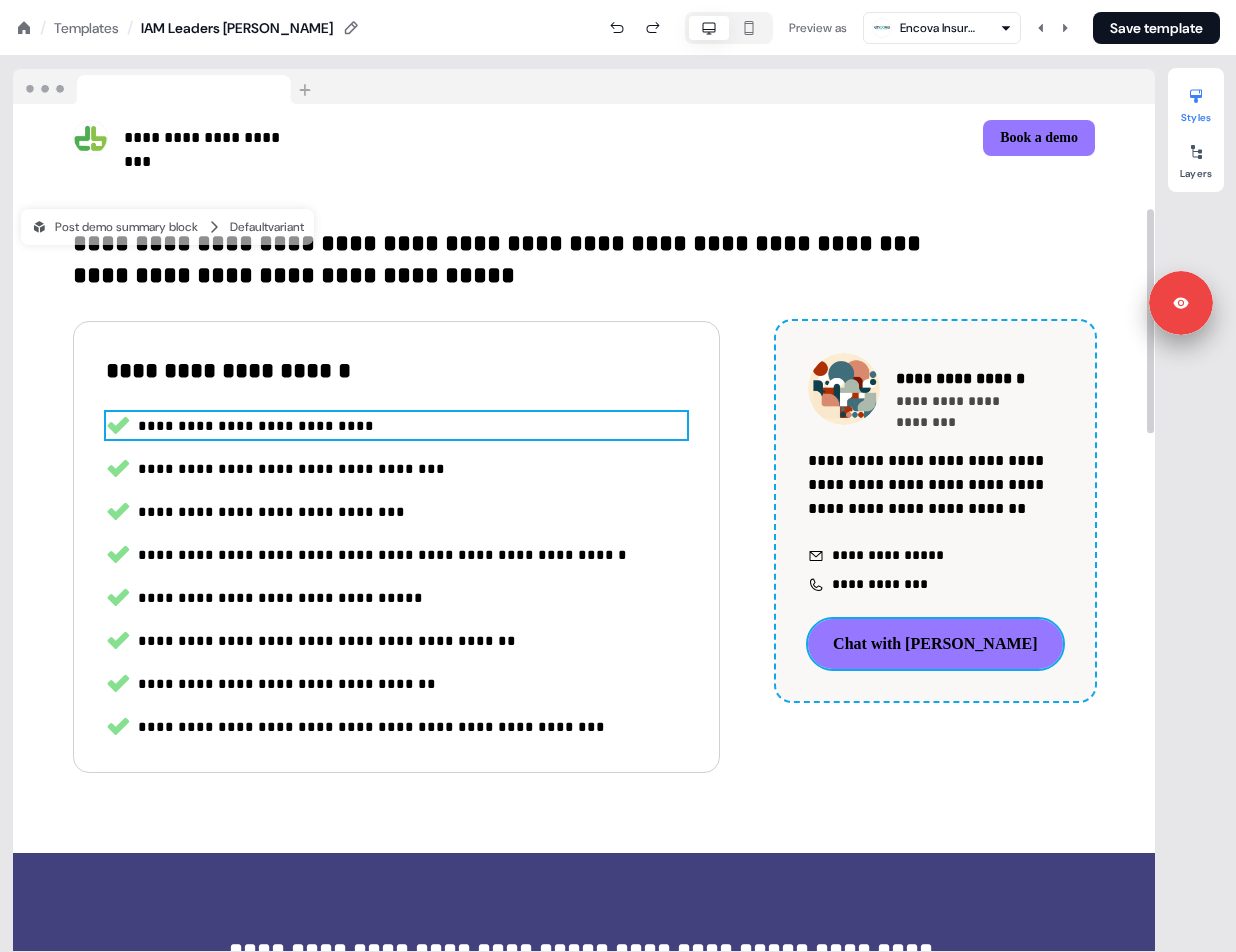 click at bounding box center [1196, 96] 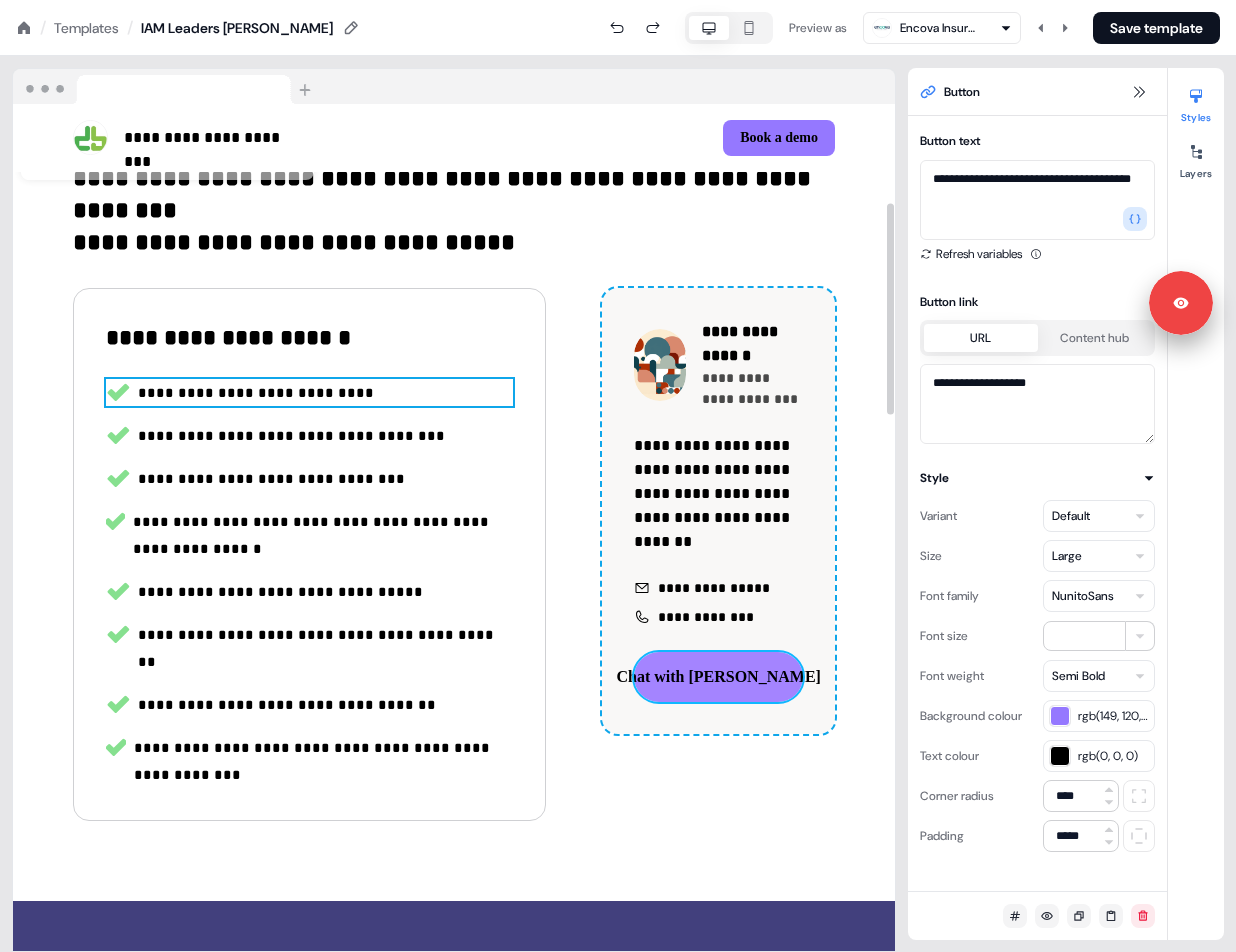 click on "Chat with [PERSON_NAME]" at bounding box center [718, 677] 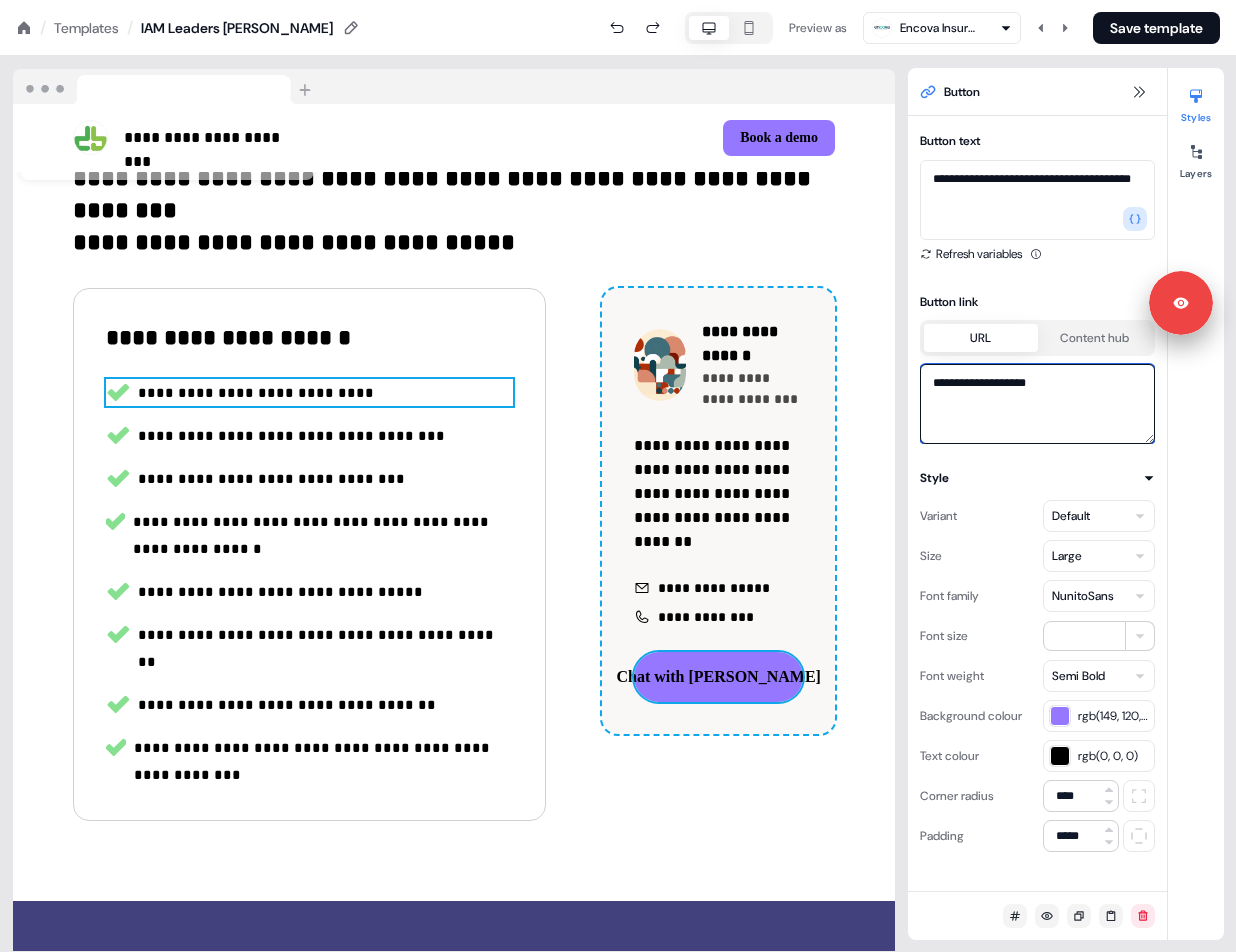 click on "**********" at bounding box center [1037, 404] 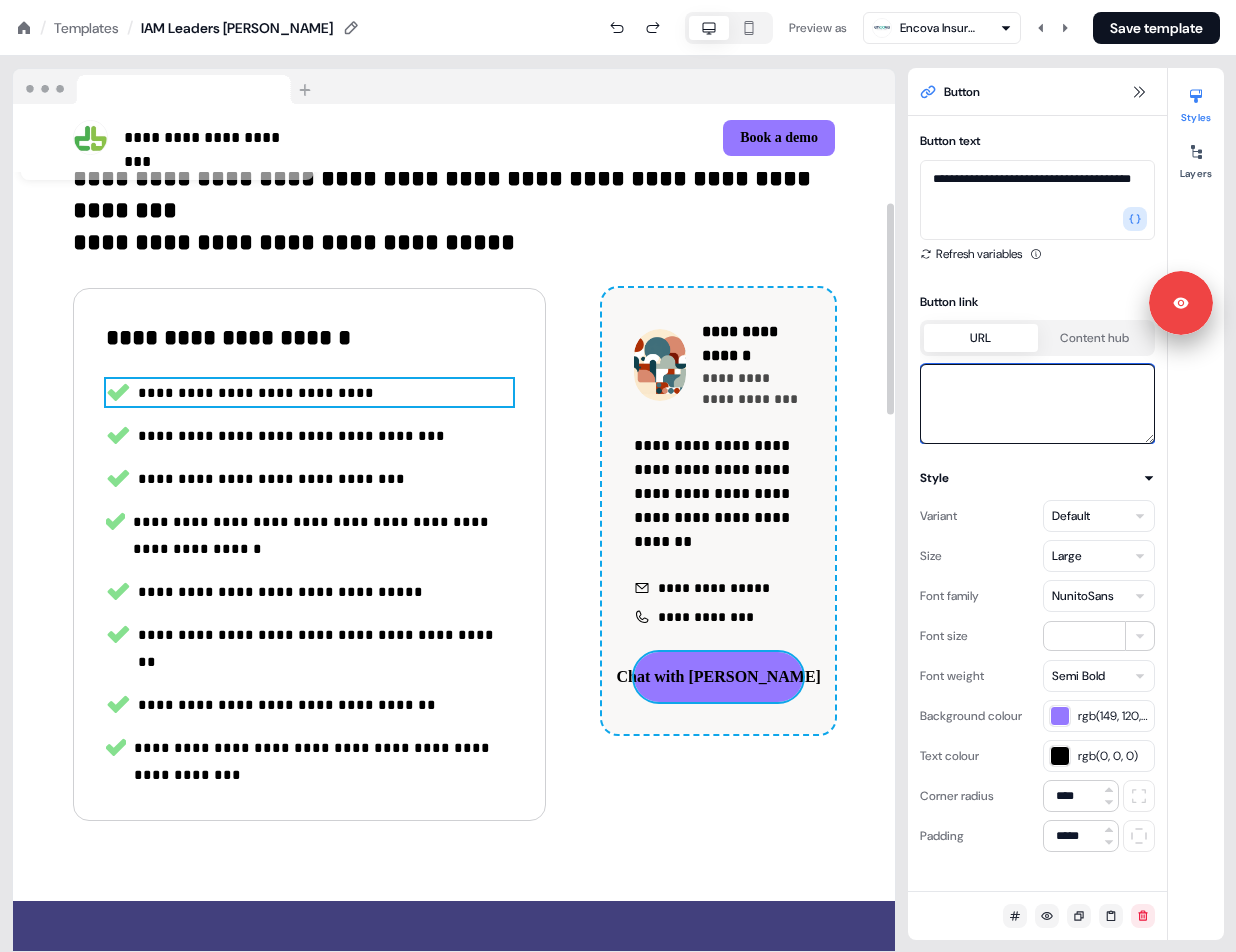 type 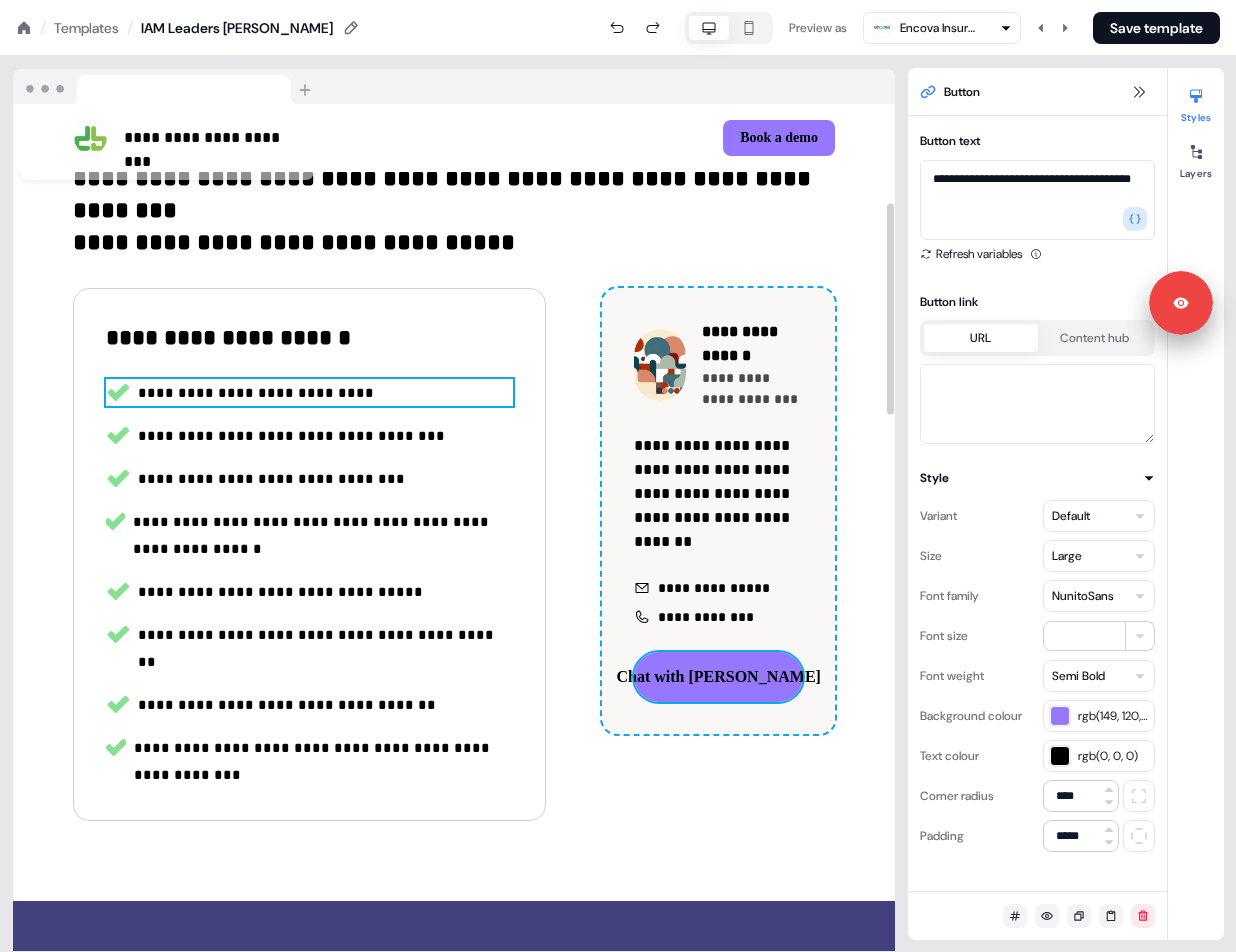 click on "**********" at bounding box center [454, 518] 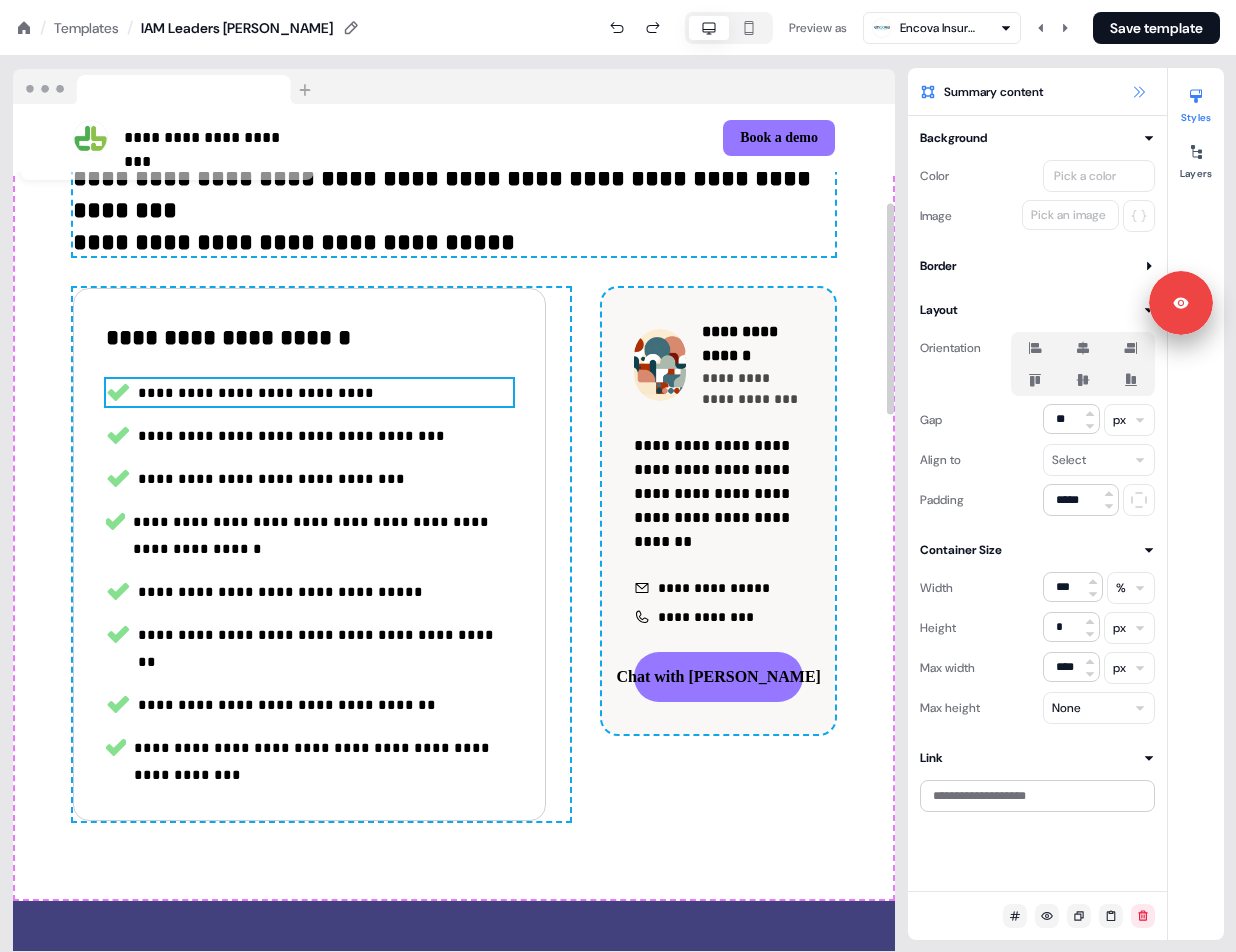 click at bounding box center (1139, 92) 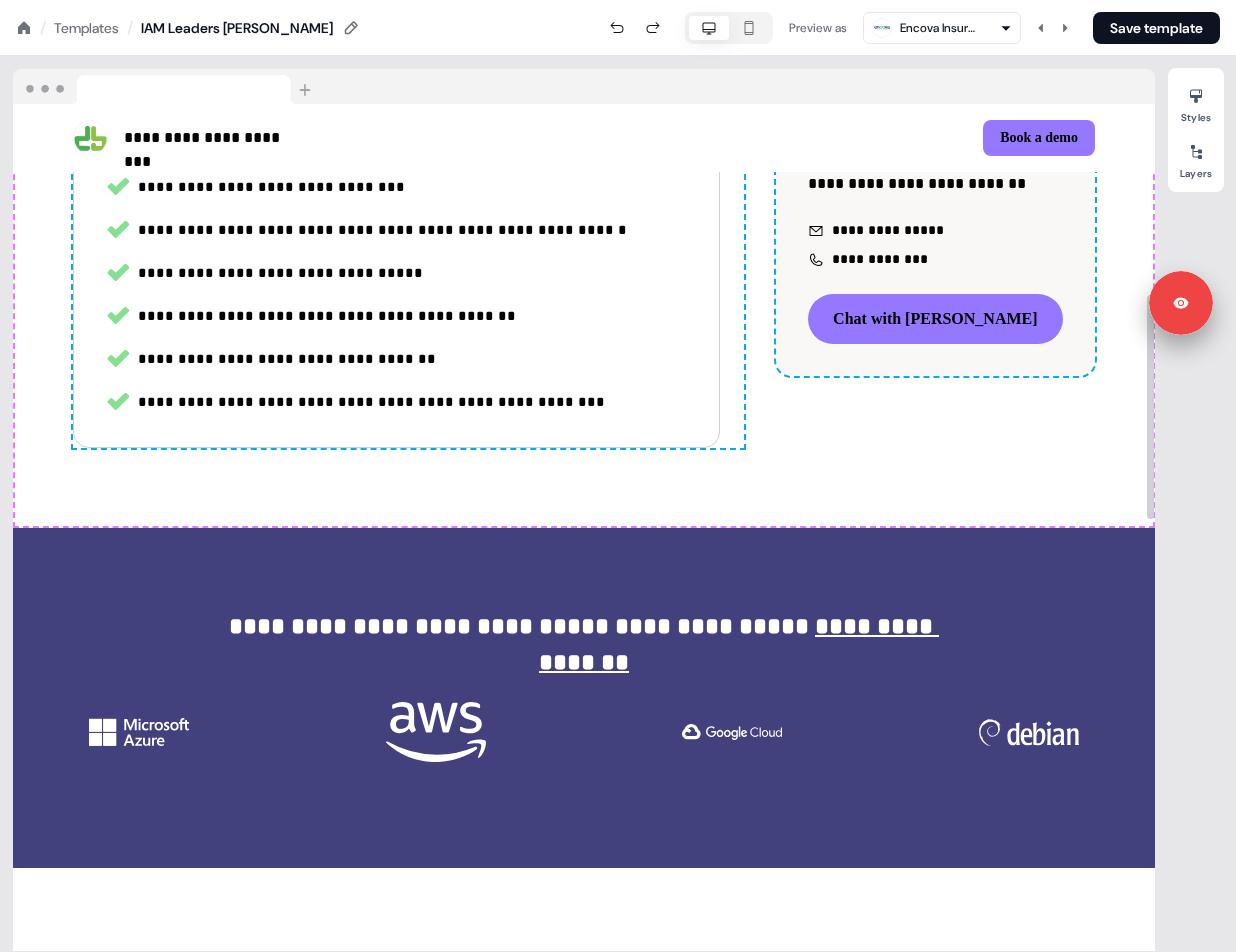 scroll, scrollTop: 715, scrollLeft: 0, axis: vertical 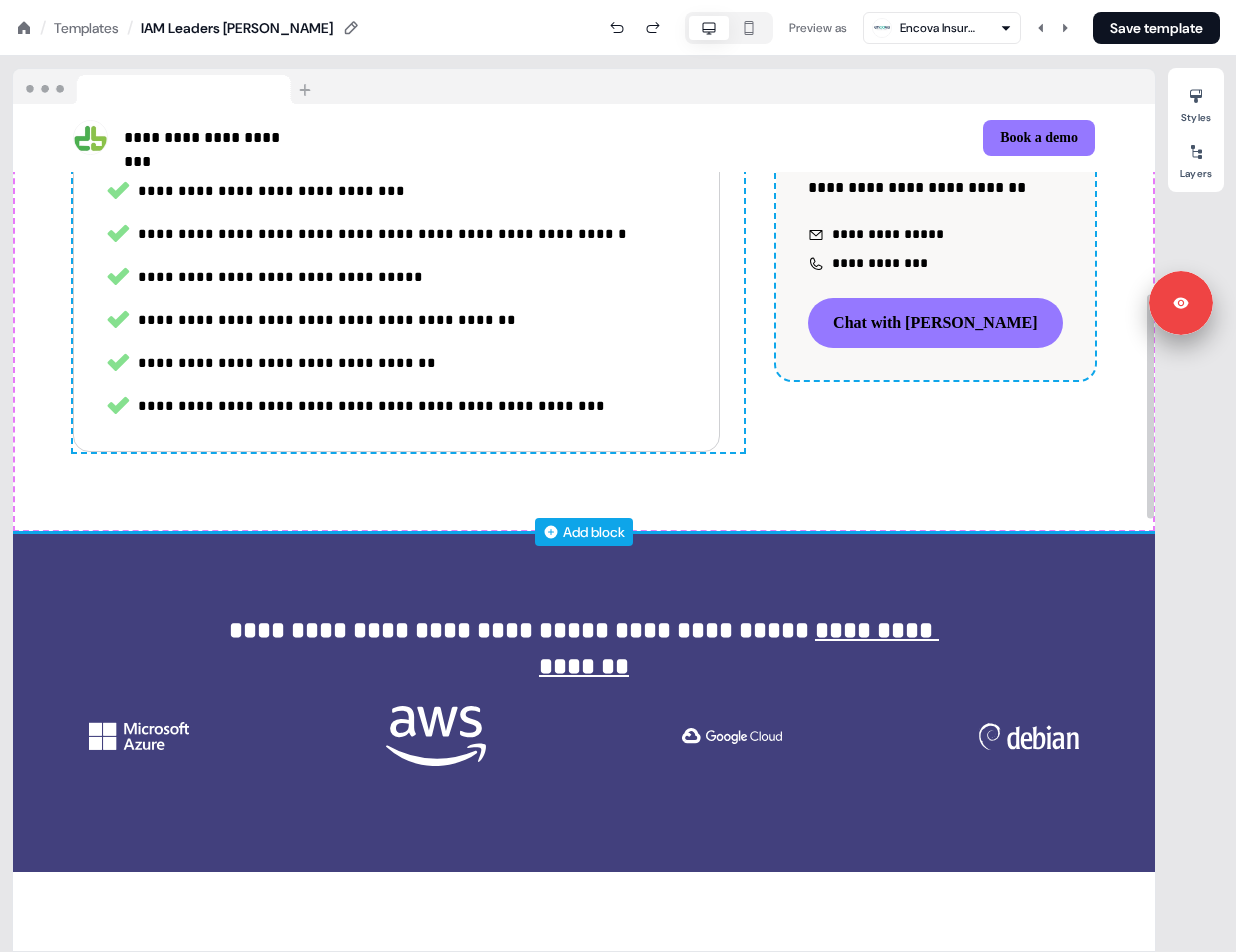 click on "Add block" at bounding box center [594, 532] 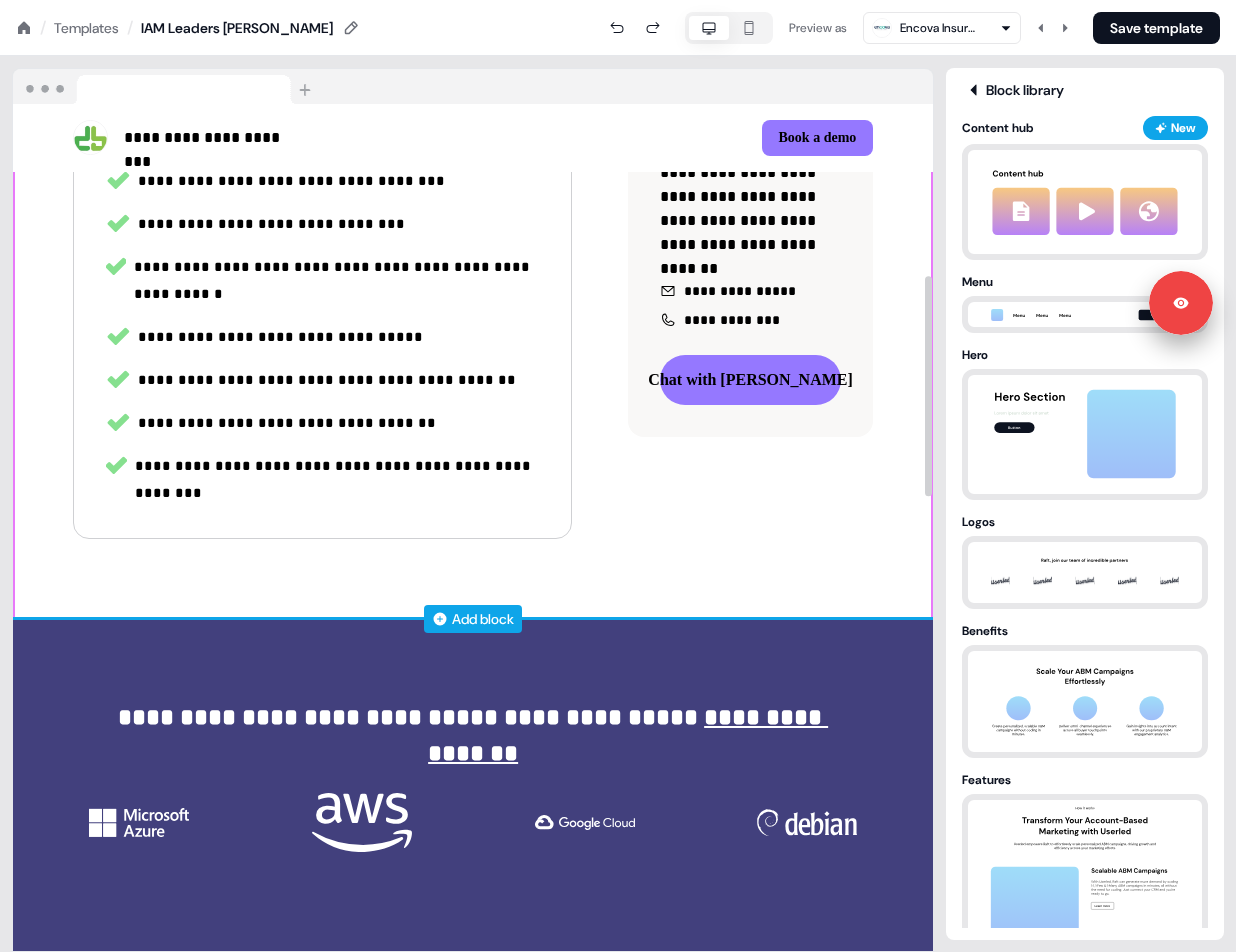 scroll, scrollTop: 683, scrollLeft: 0, axis: vertical 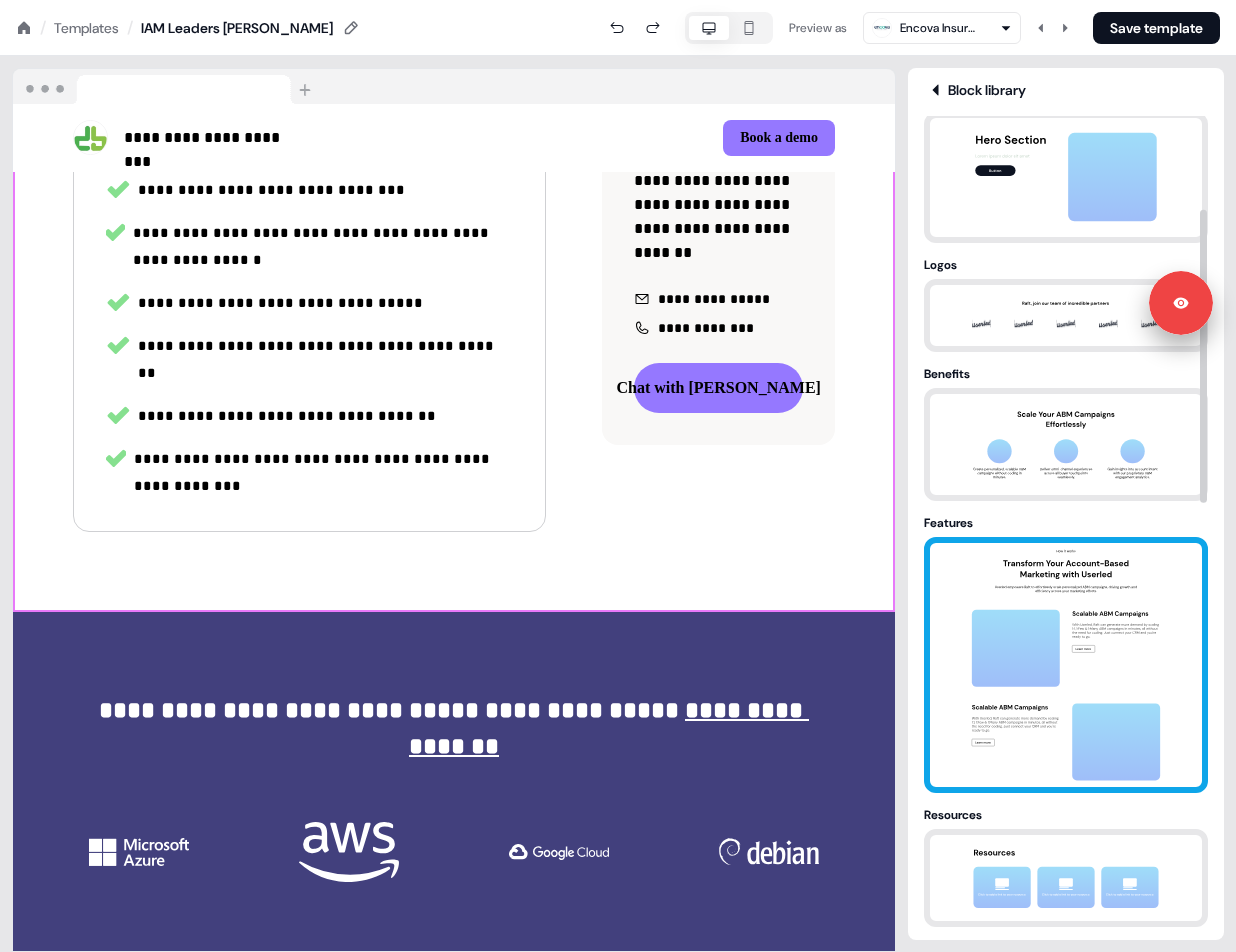 click at bounding box center [1066, 665] 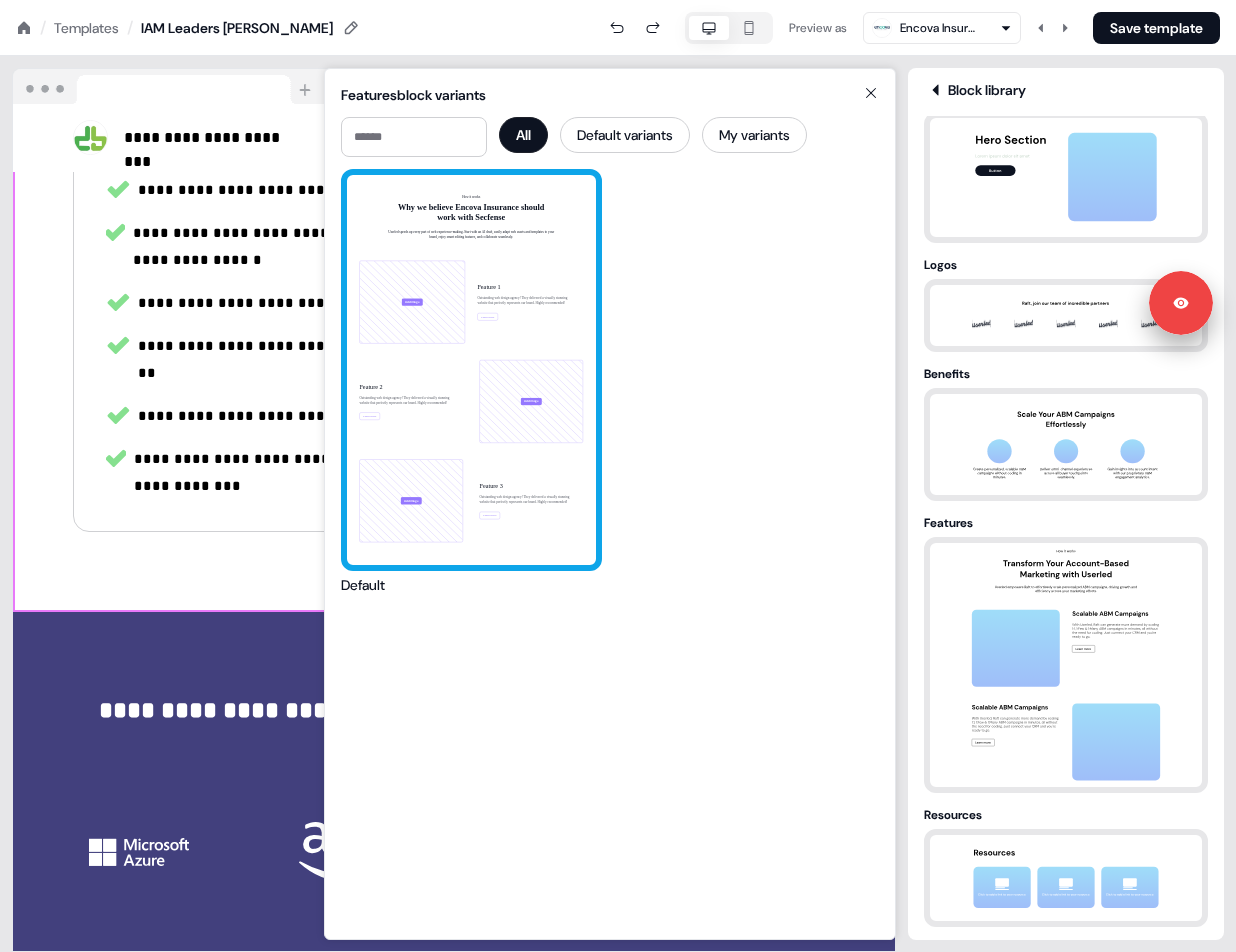 click on "How it works Why we believe Encova Insurance should work with Secfense Userled speeds up every part of web experience-making. Start with an AI draft, easily adapt web assets and templates to your brand, enjoy smart editing features, and collaborate seamlessly. Add image Feature 1 Outstanding web design agency! They delivered a visually stunning website that perfectly represents our brand. Highly recommended! Learn more Feature 2 Outstanding web design agency! They delivered a visually stunning website that perfectly represents our brand. Highly recommended! Learn more Add image Add image Feature 3 Outstanding web design agency! They delivered a visually stunning website that perfectly represents our brand. Highly recommended! Learn more" at bounding box center (471, 370) 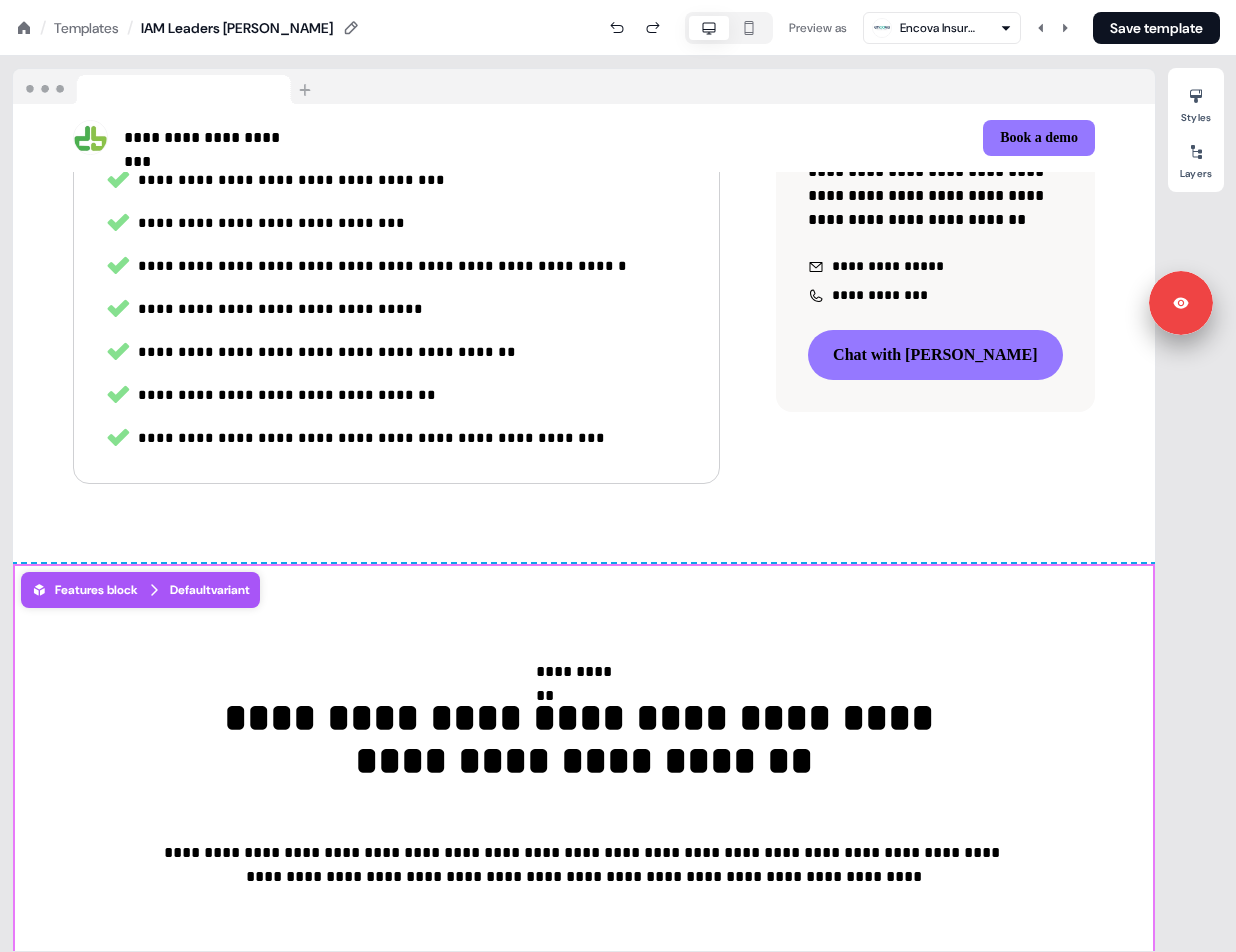 scroll, scrollTop: 715, scrollLeft: 0, axis: vertical 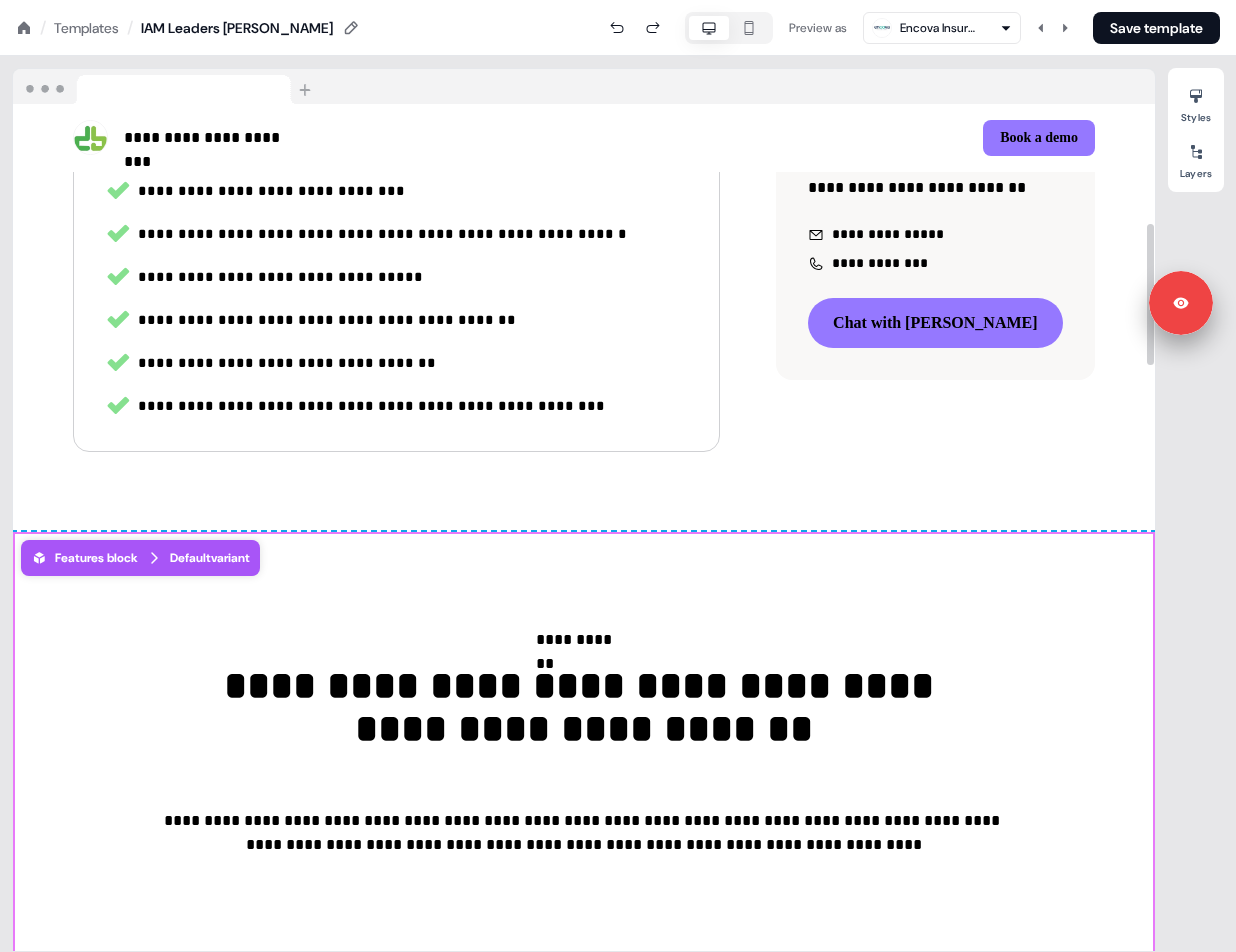 click on "**********" at bounding box center (584, 754) 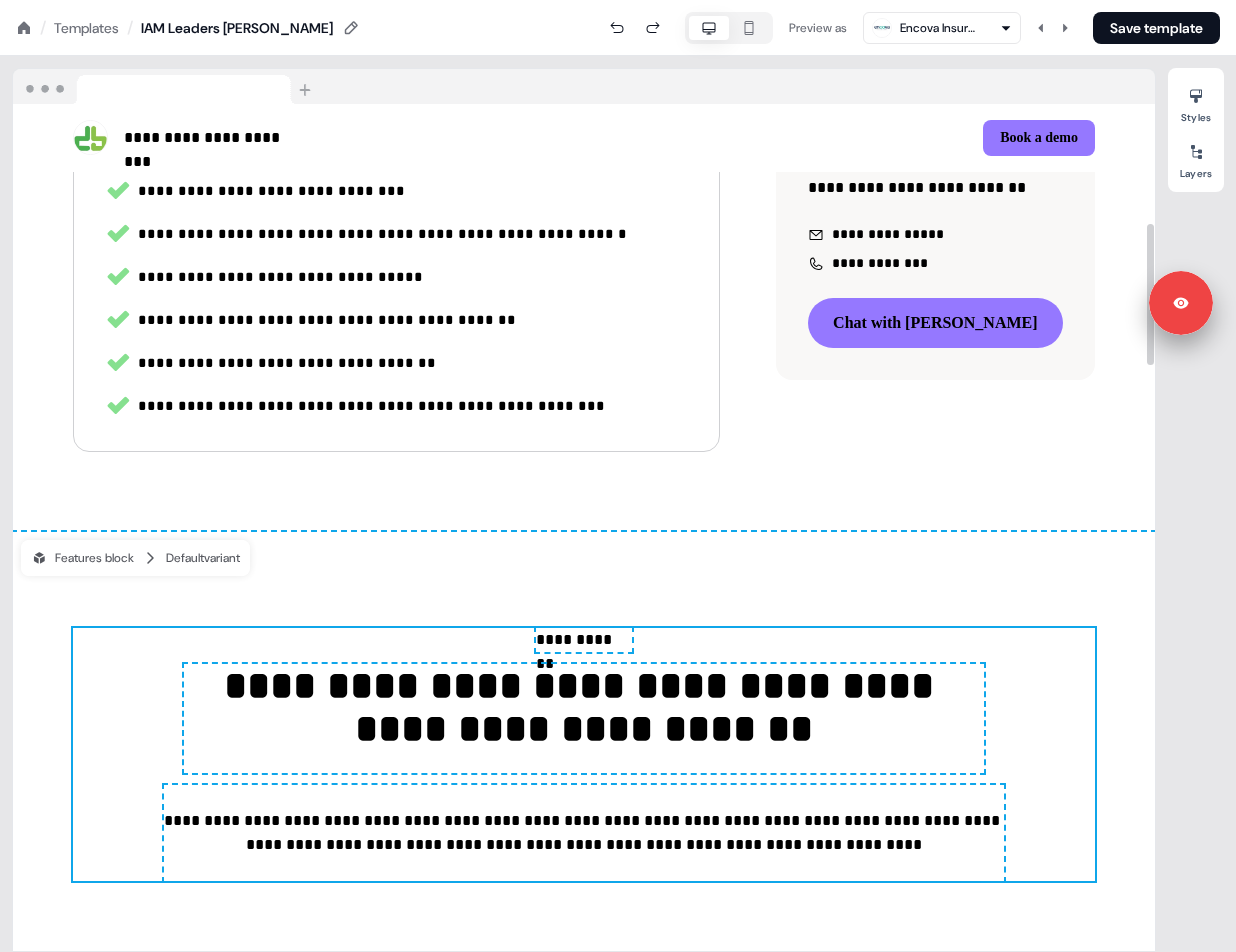 click on "**********" at bounding box center [584, 754] 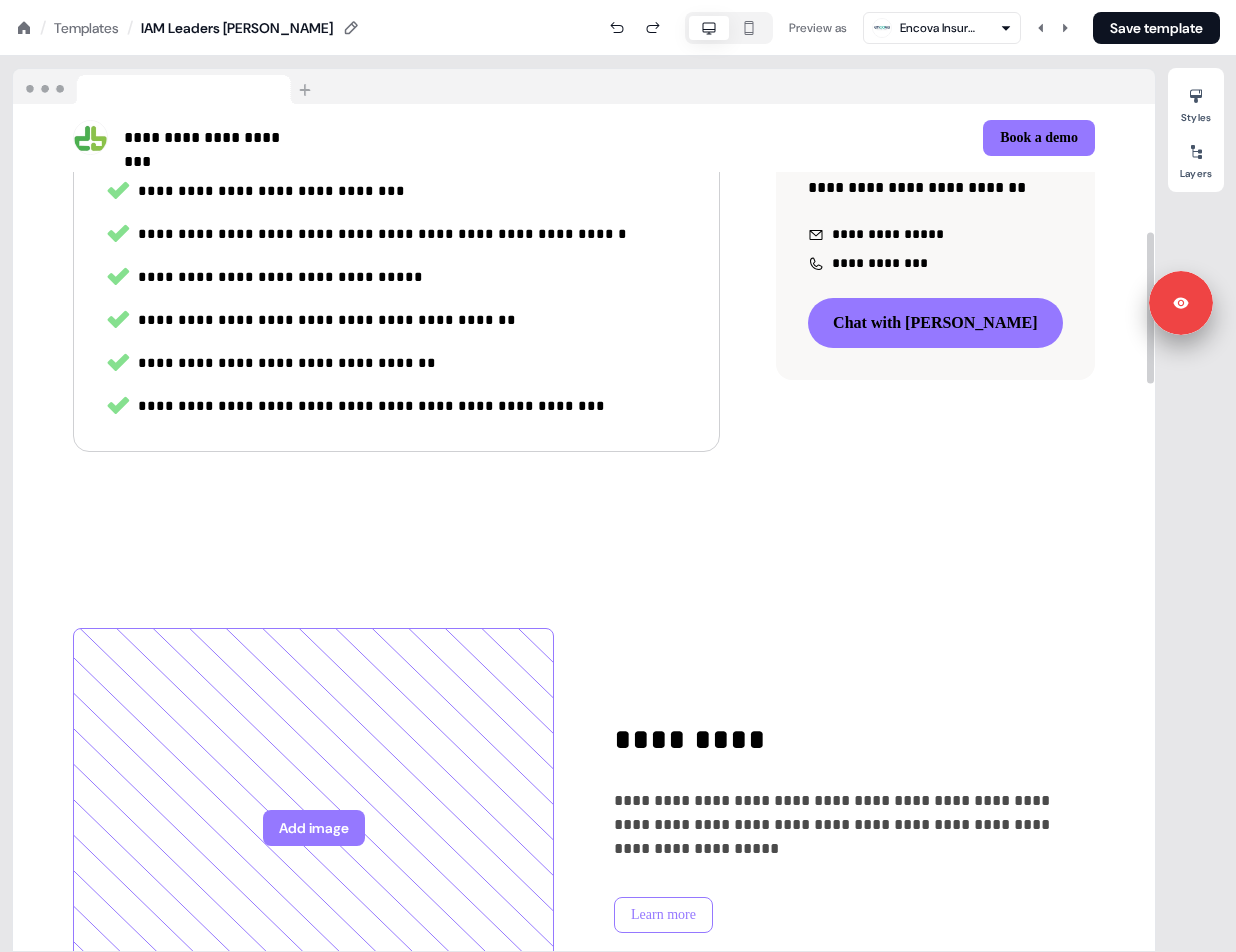 scroll, scrollTop: 705, scrollLeft: 0, axis: vertical 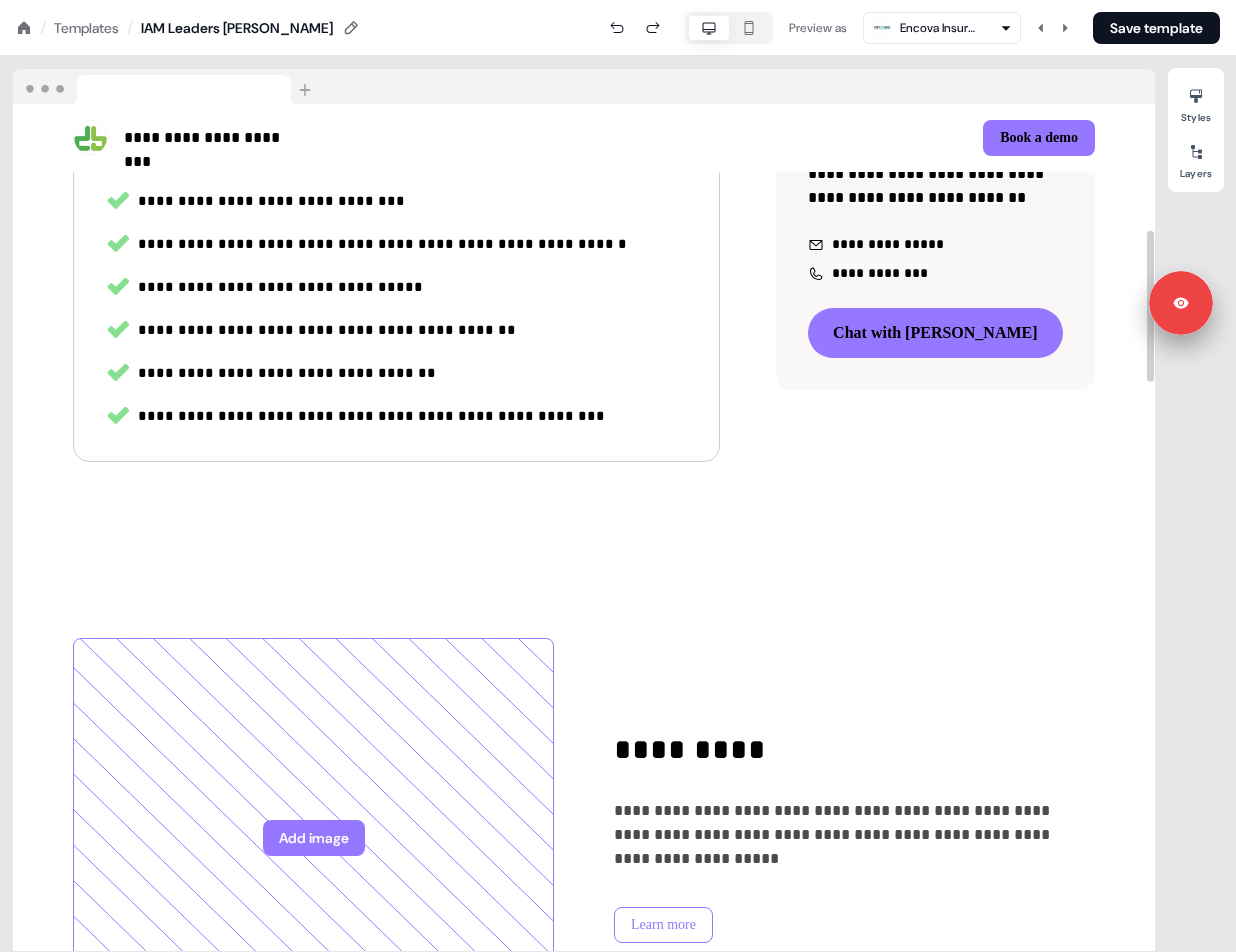 click 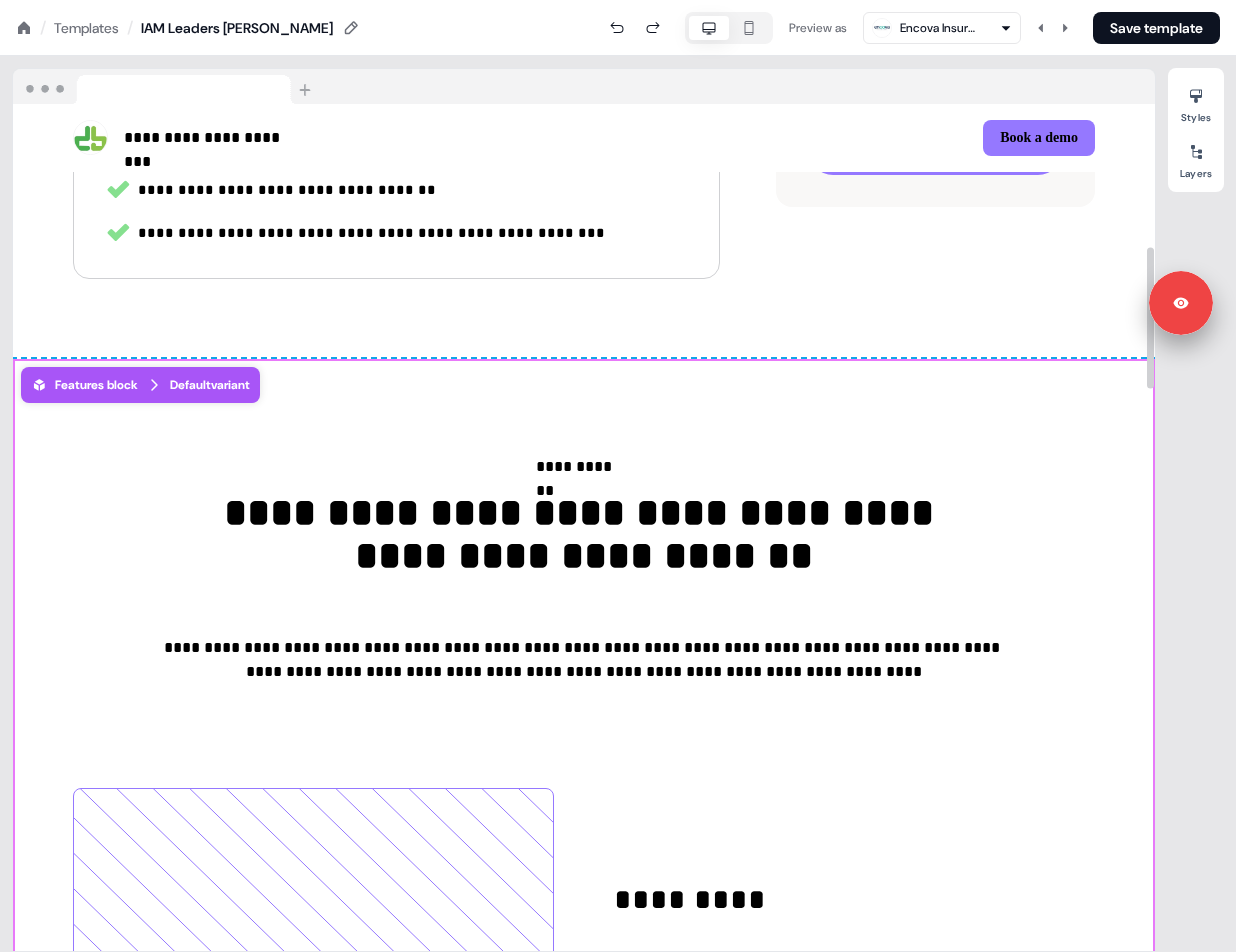 scroll, scrollTop: 894, scrollLeft: 0, axis: vertical 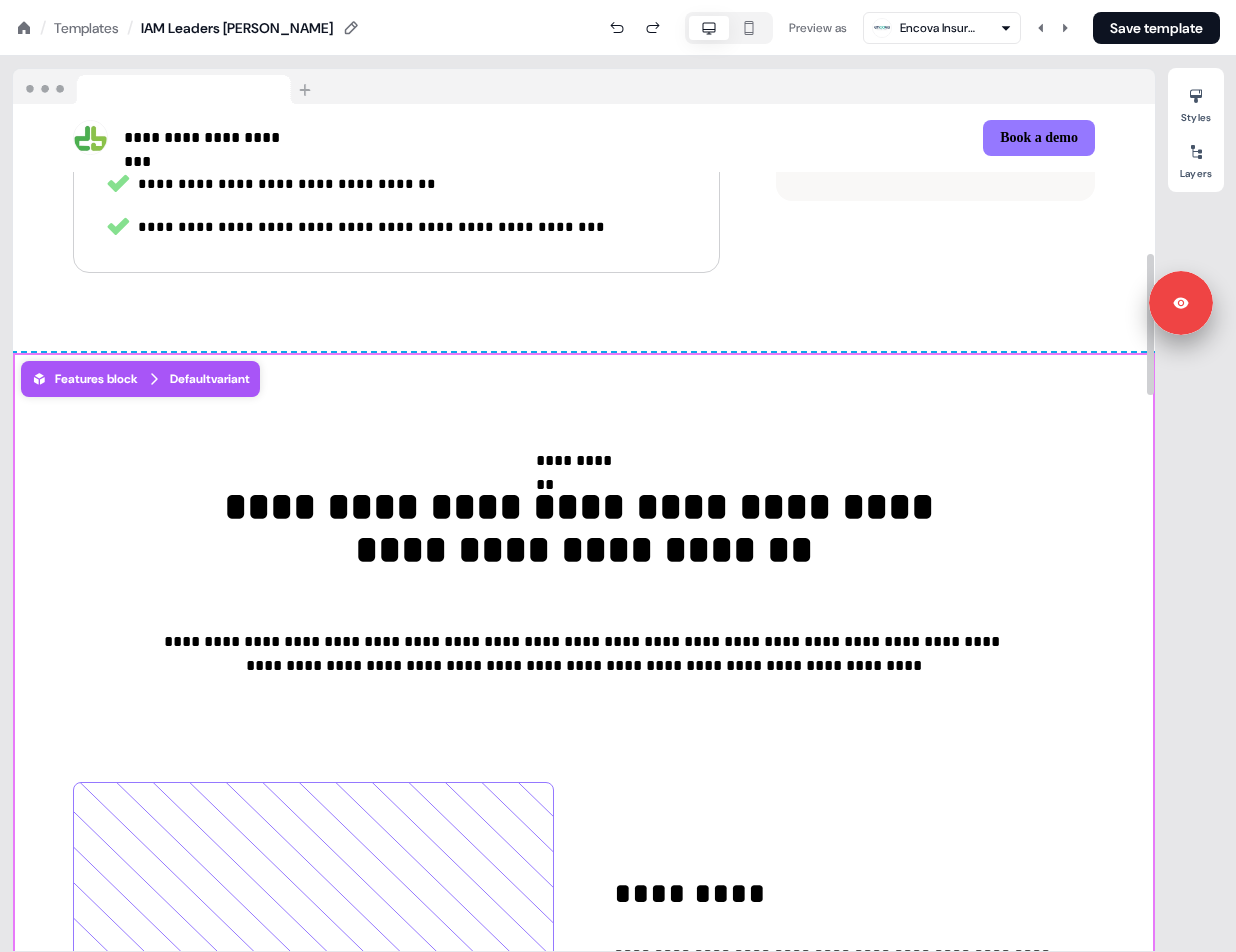 click on "**********" at bounding box center (584, 654) 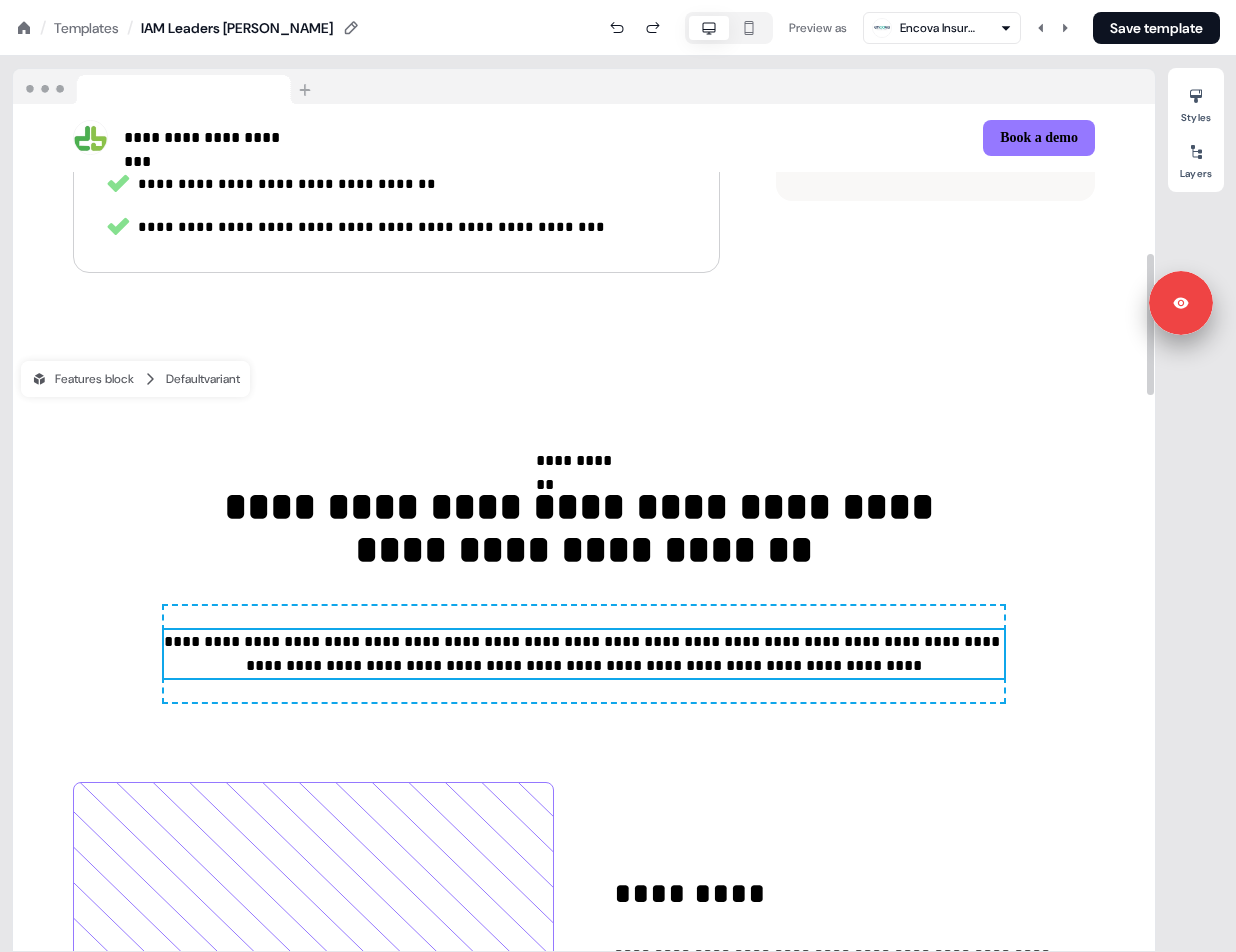 click on "**********" at bounding box center [584, 654] 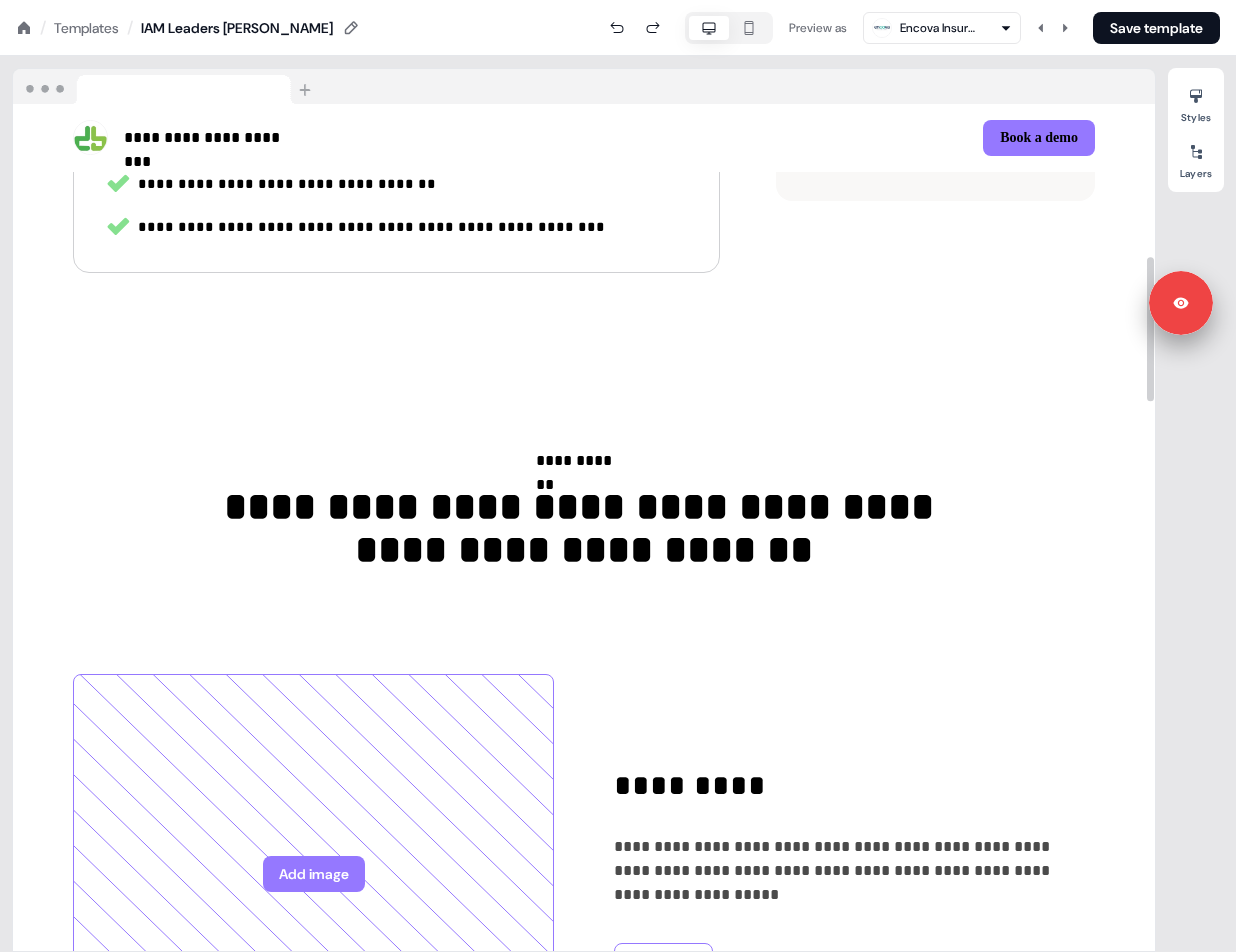 click on "**********" at bounding box center (583, 461) 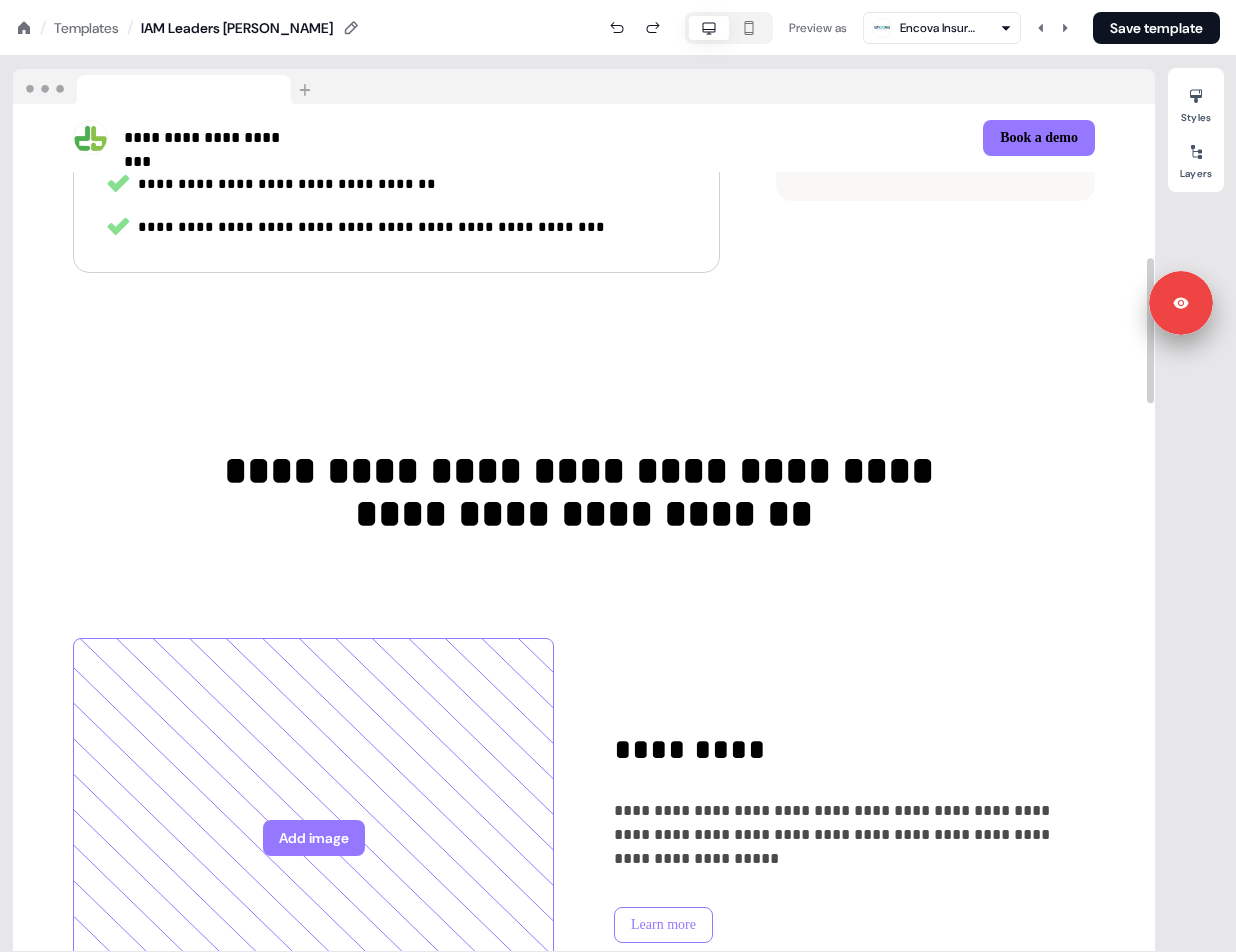 click on "**********" at bounding box center [584, 503] 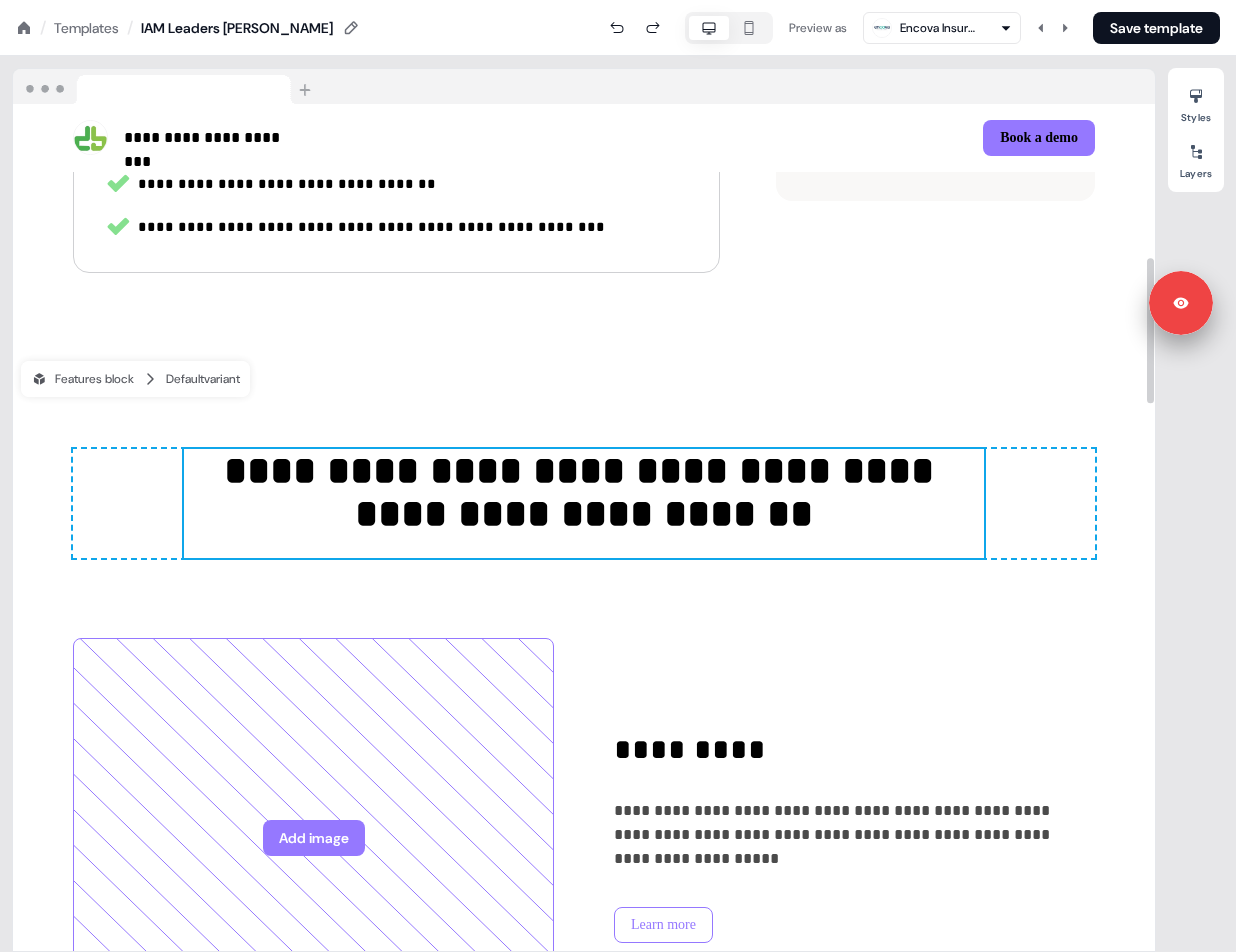 click on "**********" at bounding box center (584, 503) 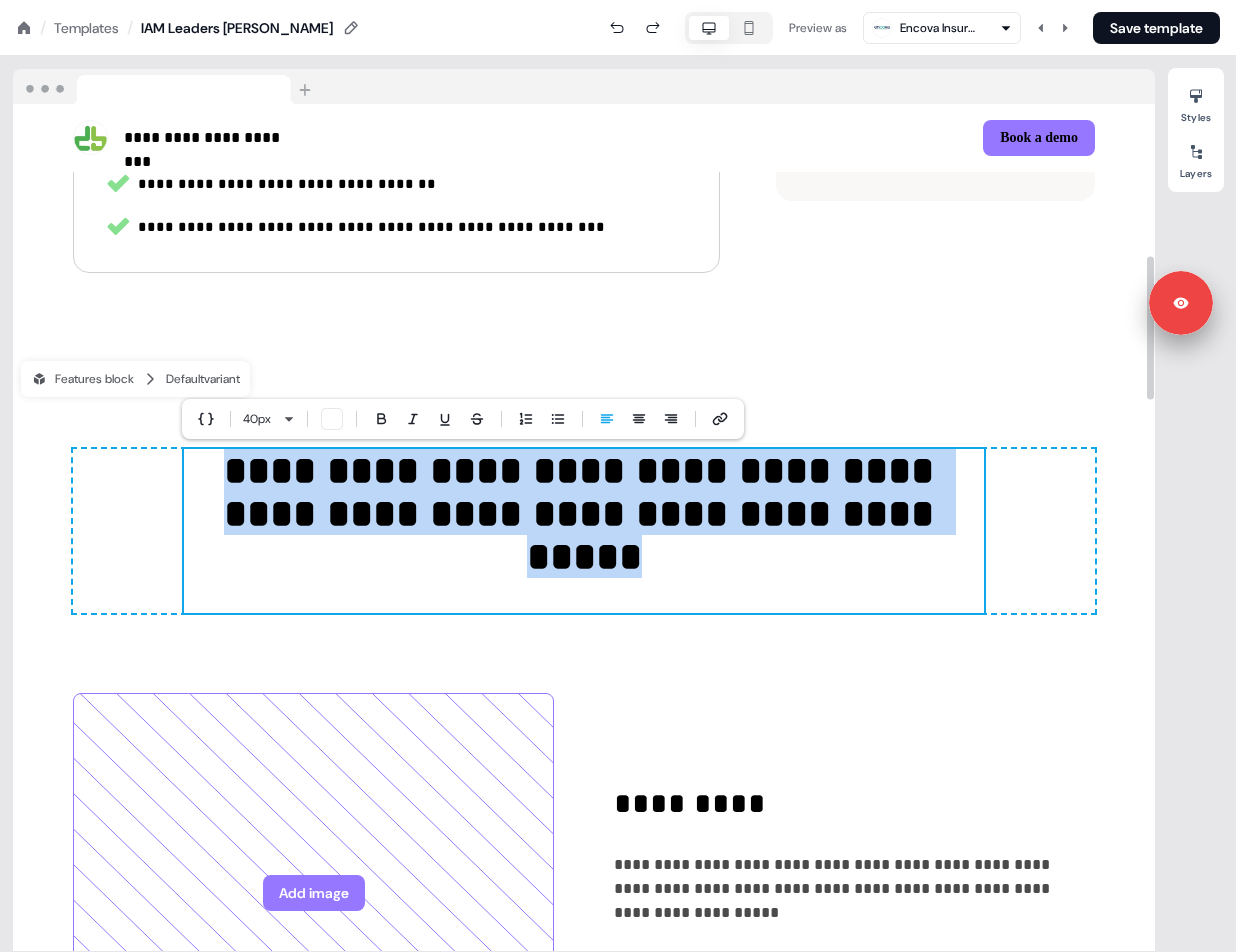 type 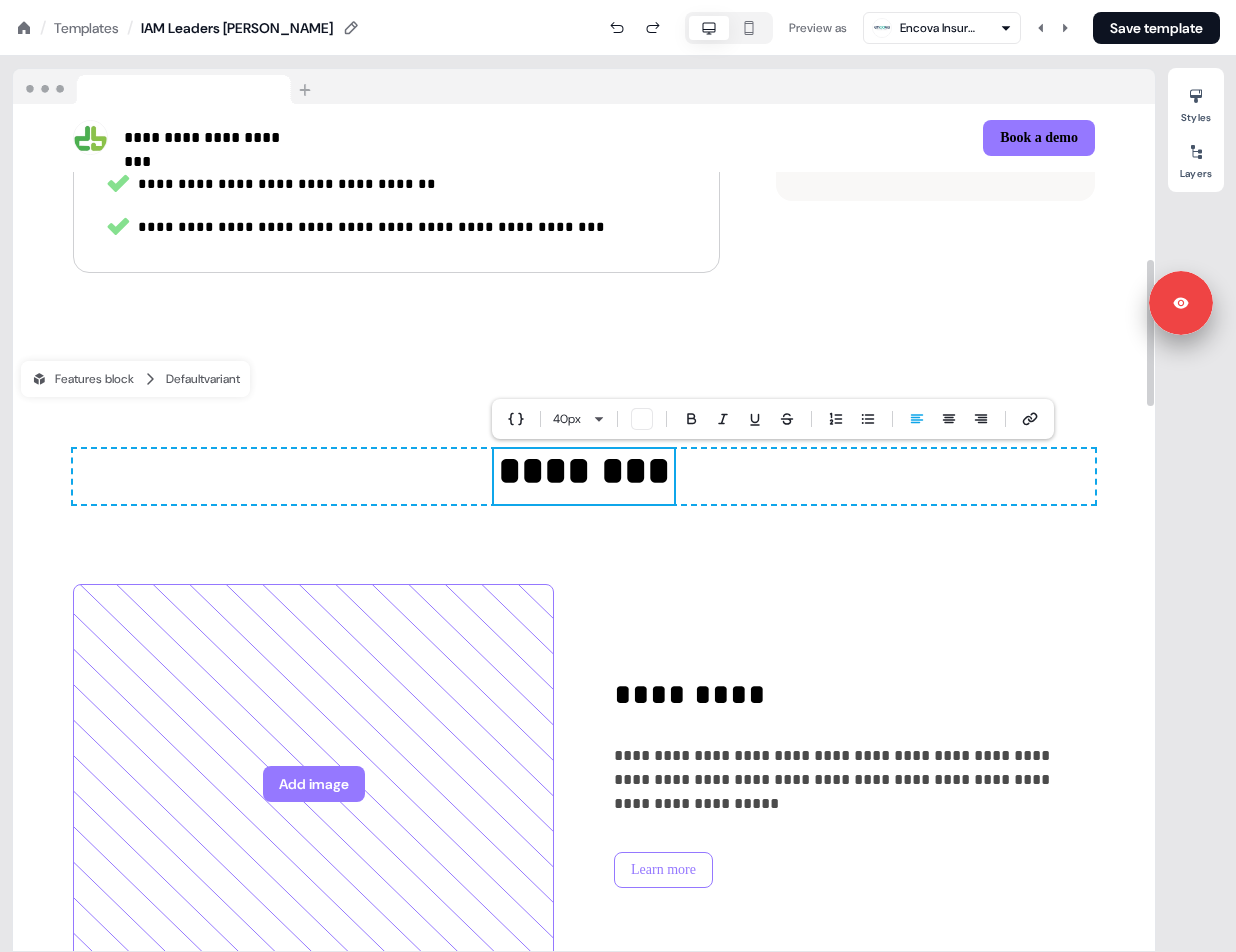 click on "********" at bounding box center (584, 476) 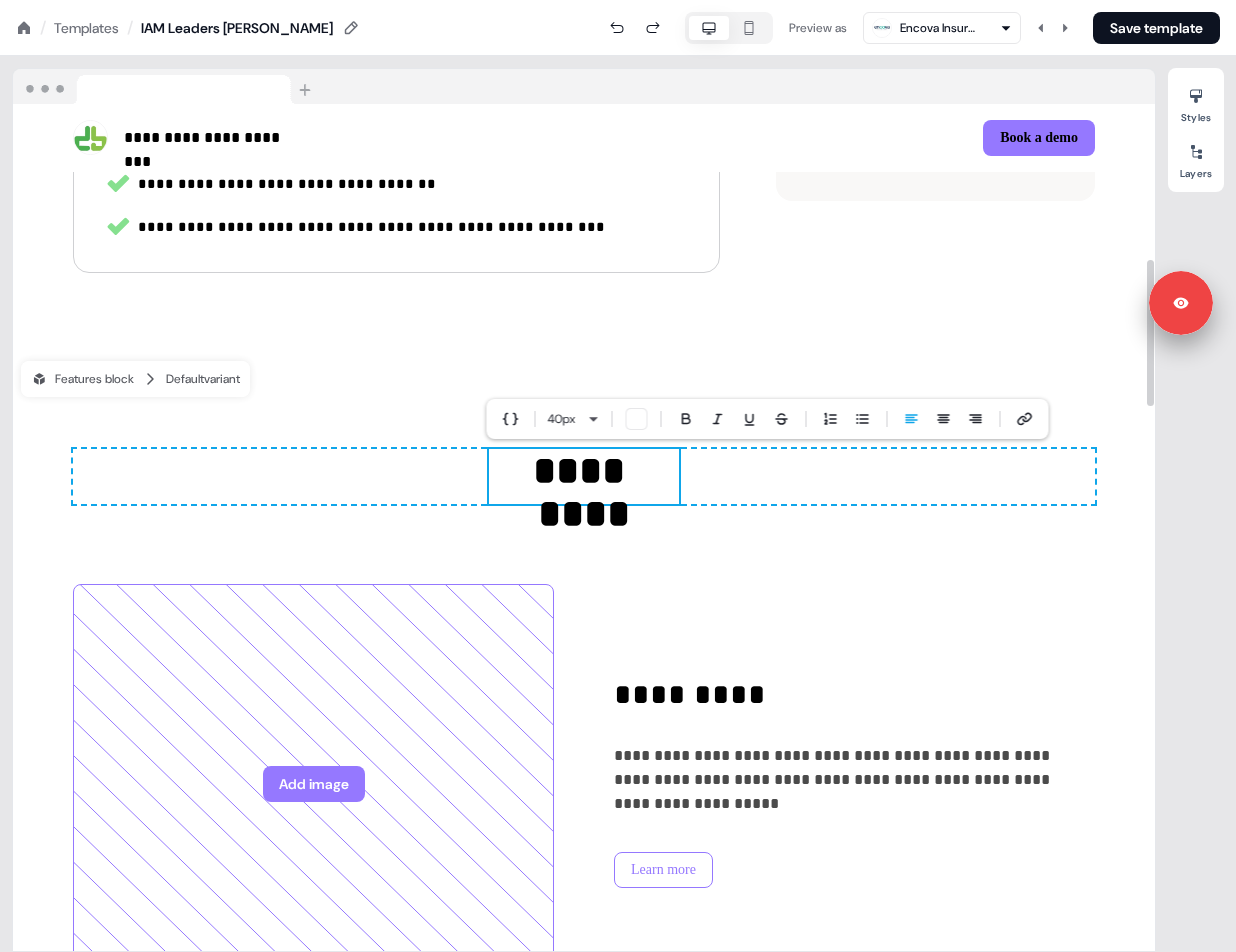 click on "*********
To pick up a draggable item, press the space bar.
While dragging, use the arrow keys to move the item.
Press space again to drop the item in its new position, or press escape to cancel." at bounding box center [584, 476] 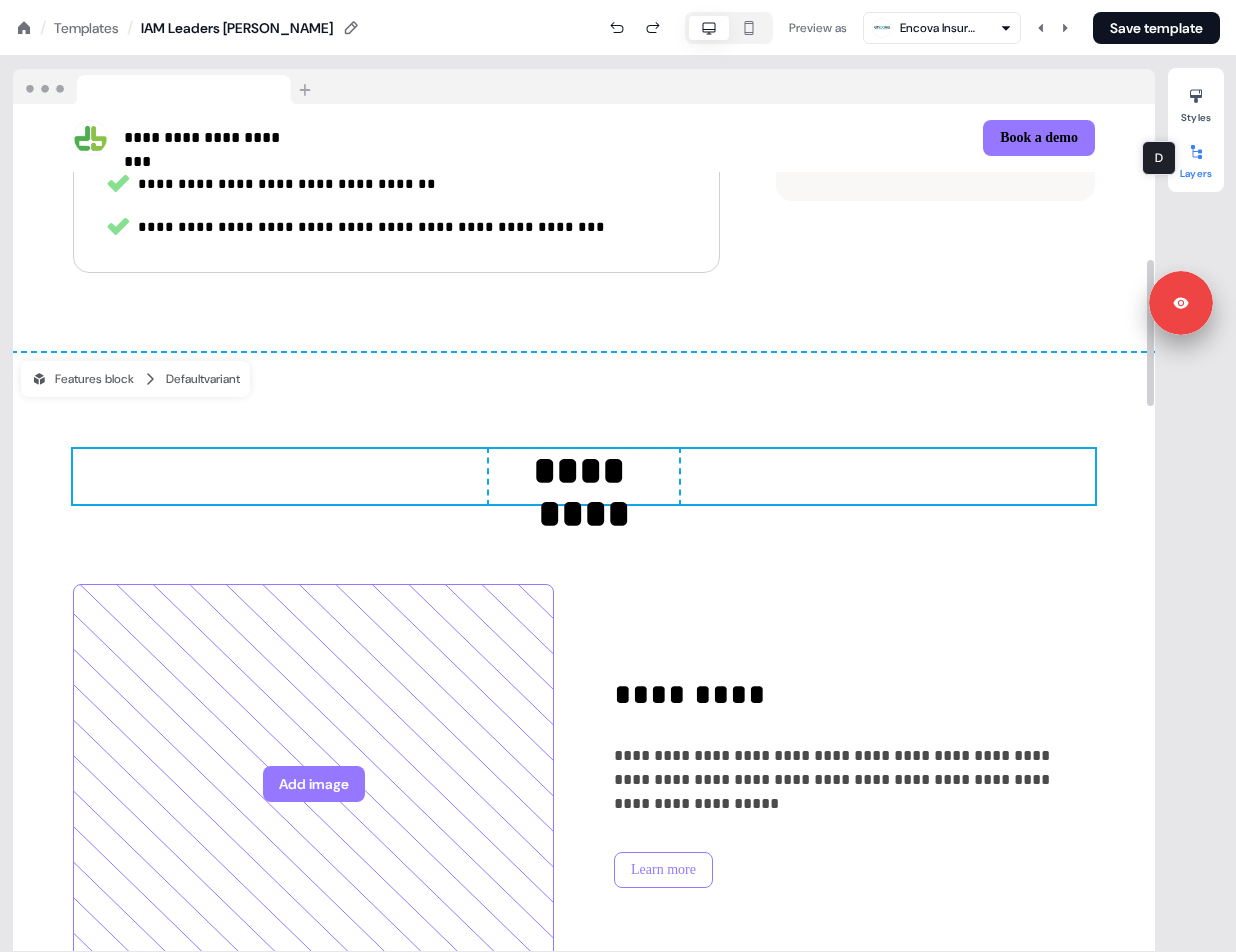 click on "Layers" at bounding box center [1196, 158] 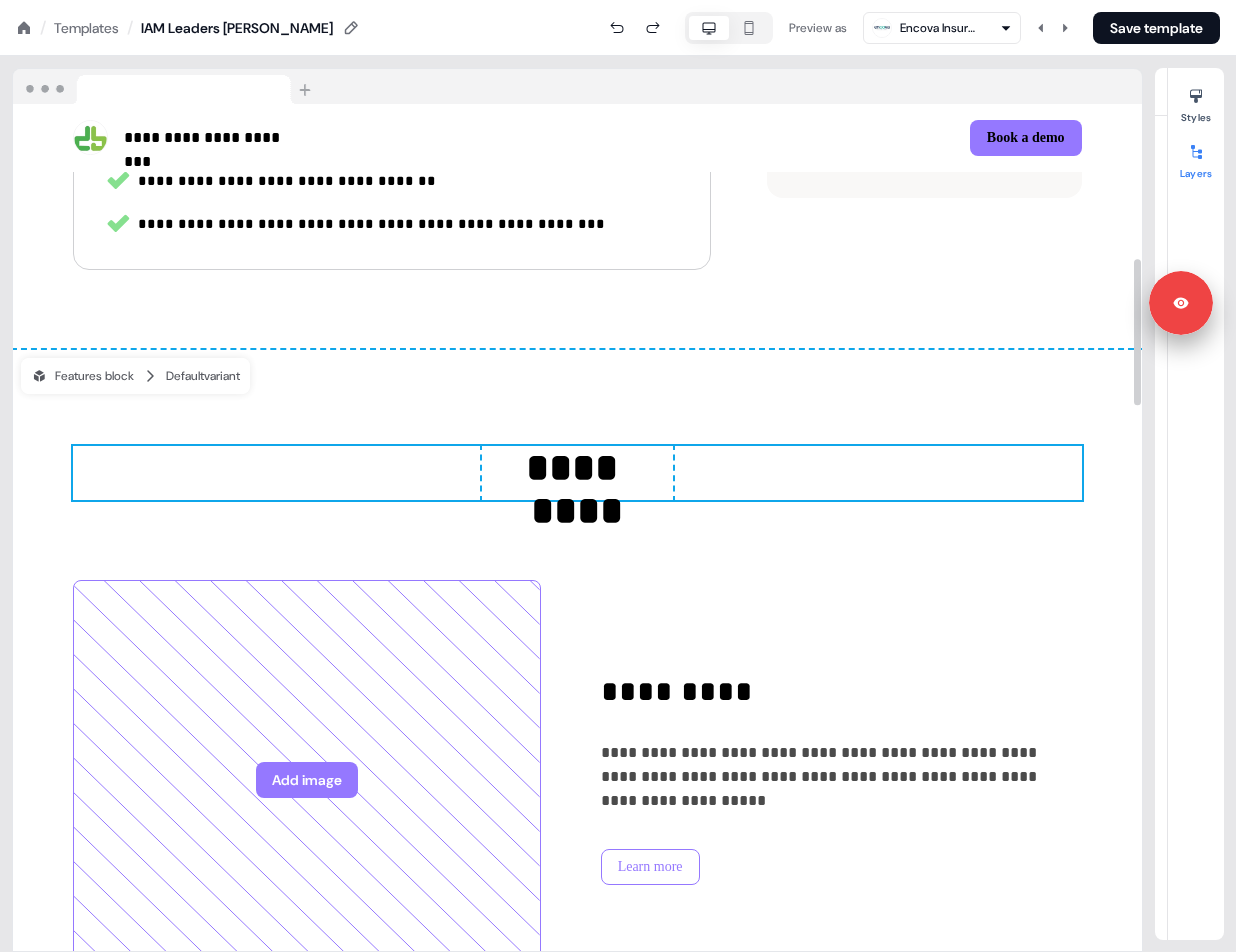 scroll, scrollTop: 835, scrollLeft: 0, axis: vertical 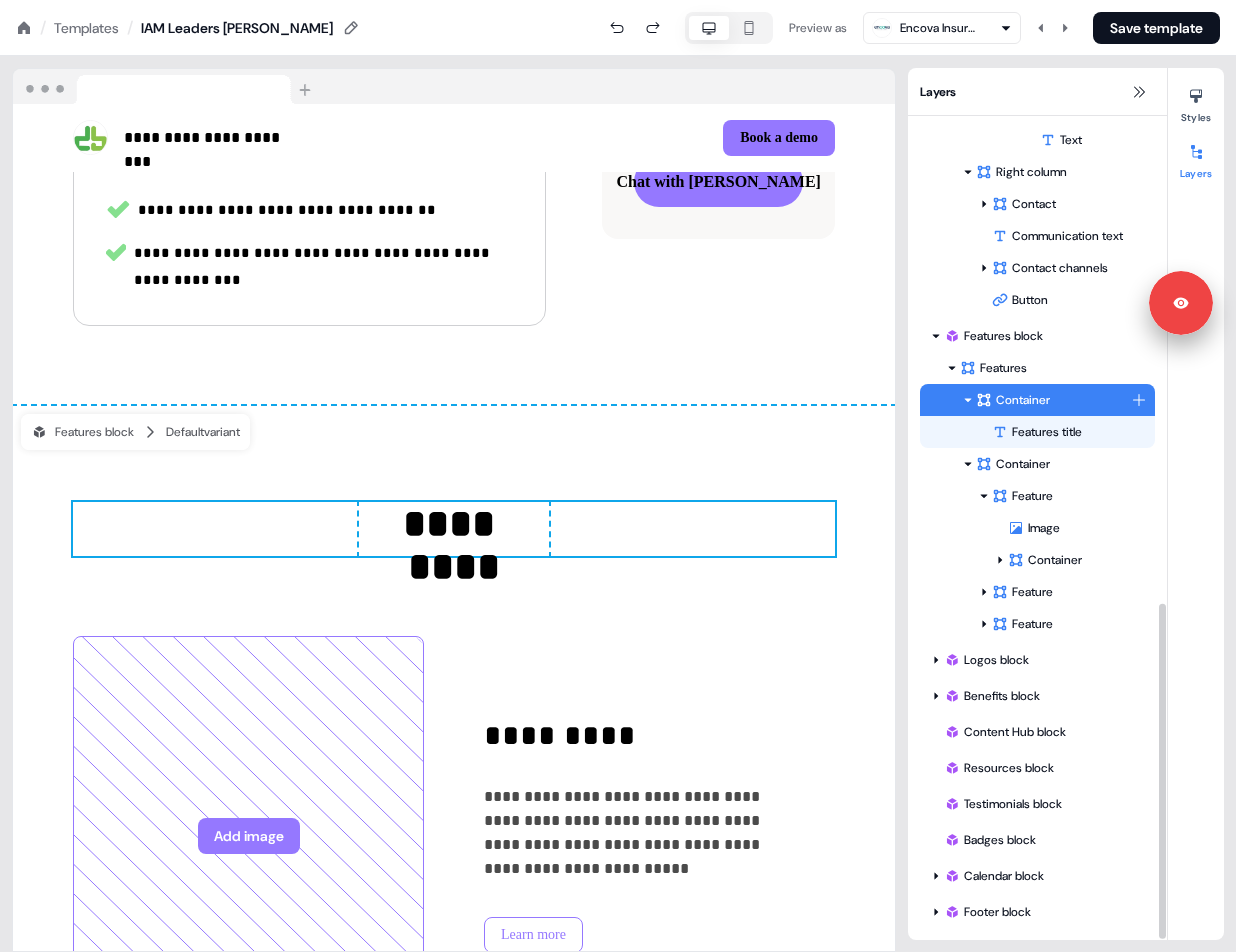 click on "Container" at bounding box center [1053, 400] 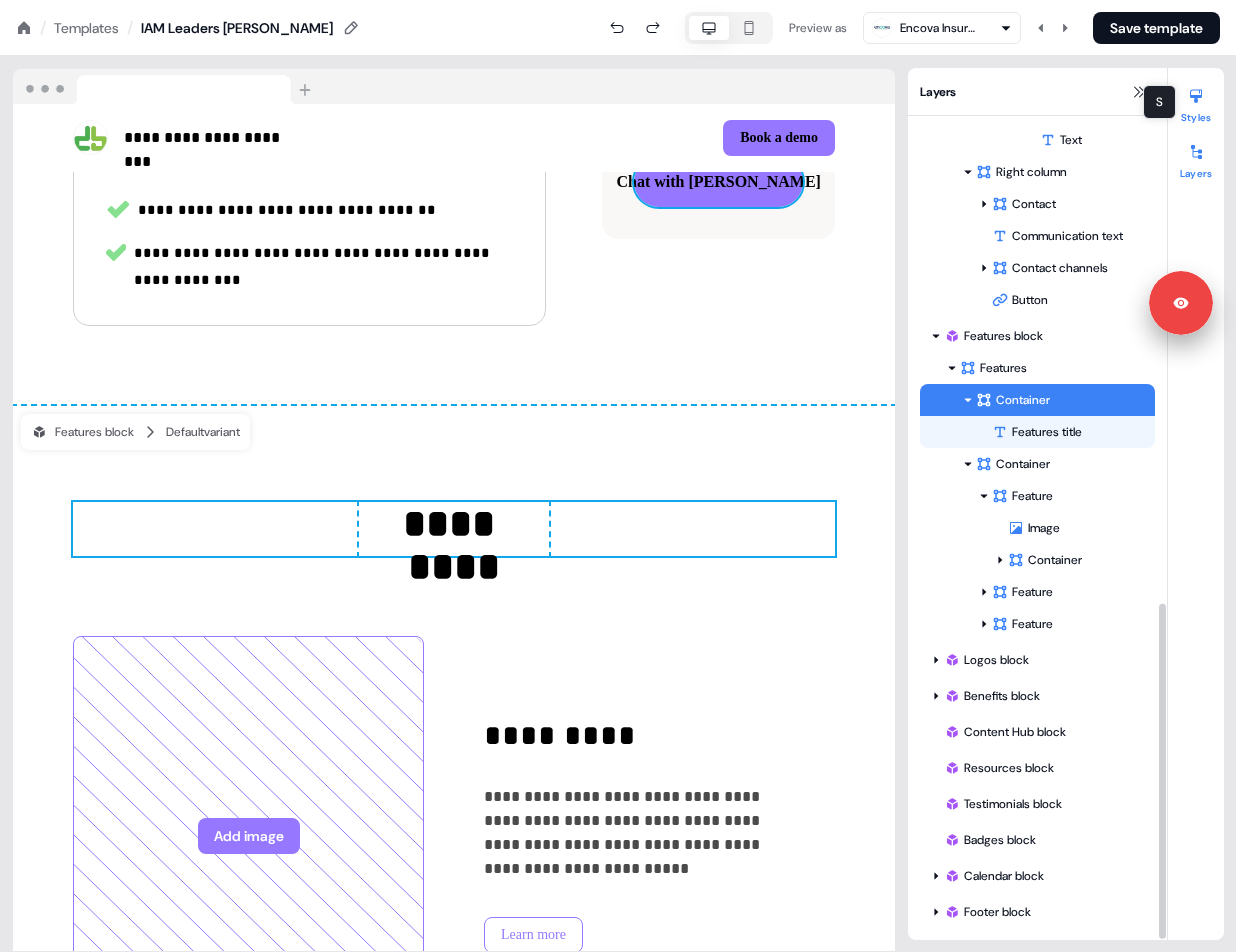 click 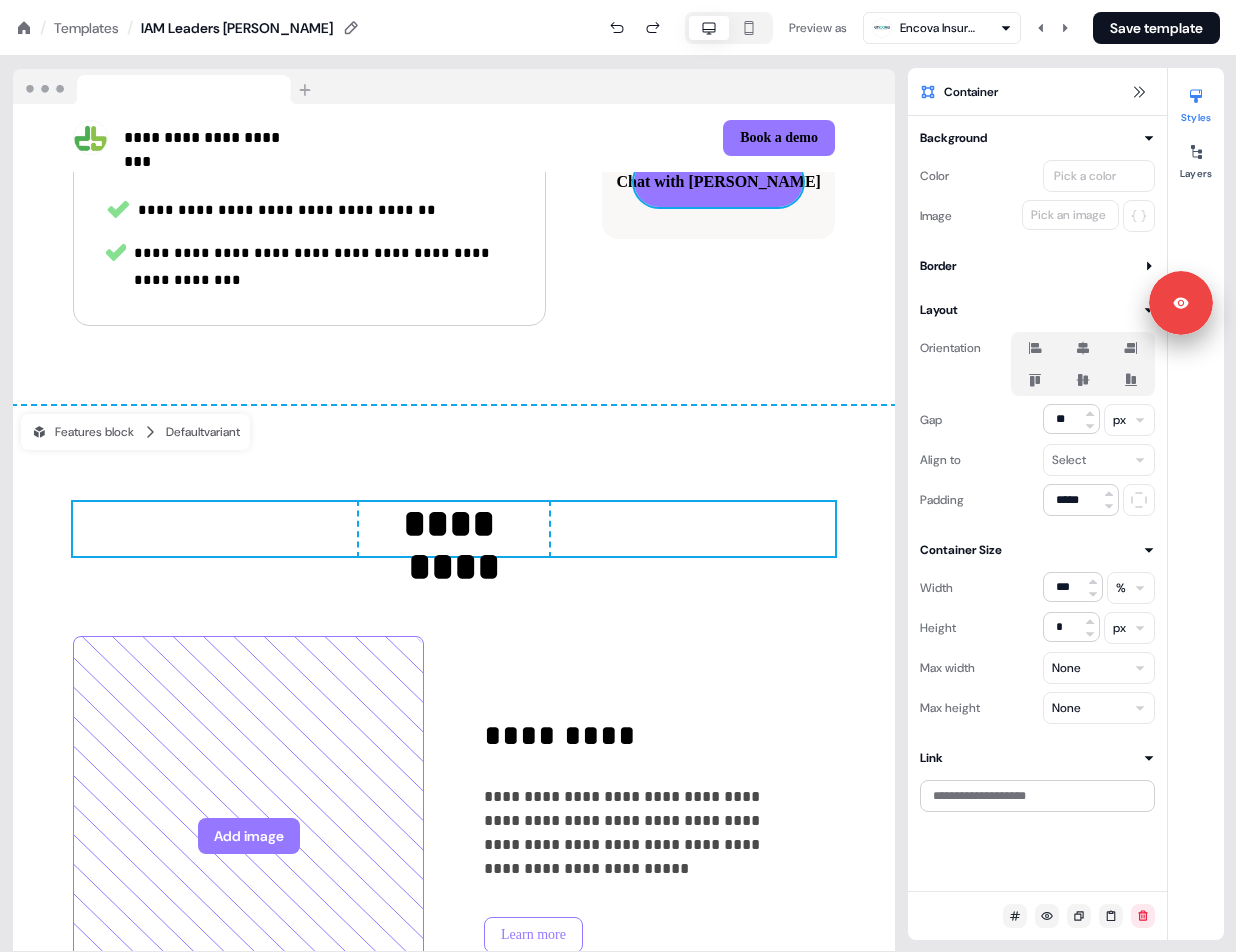 click 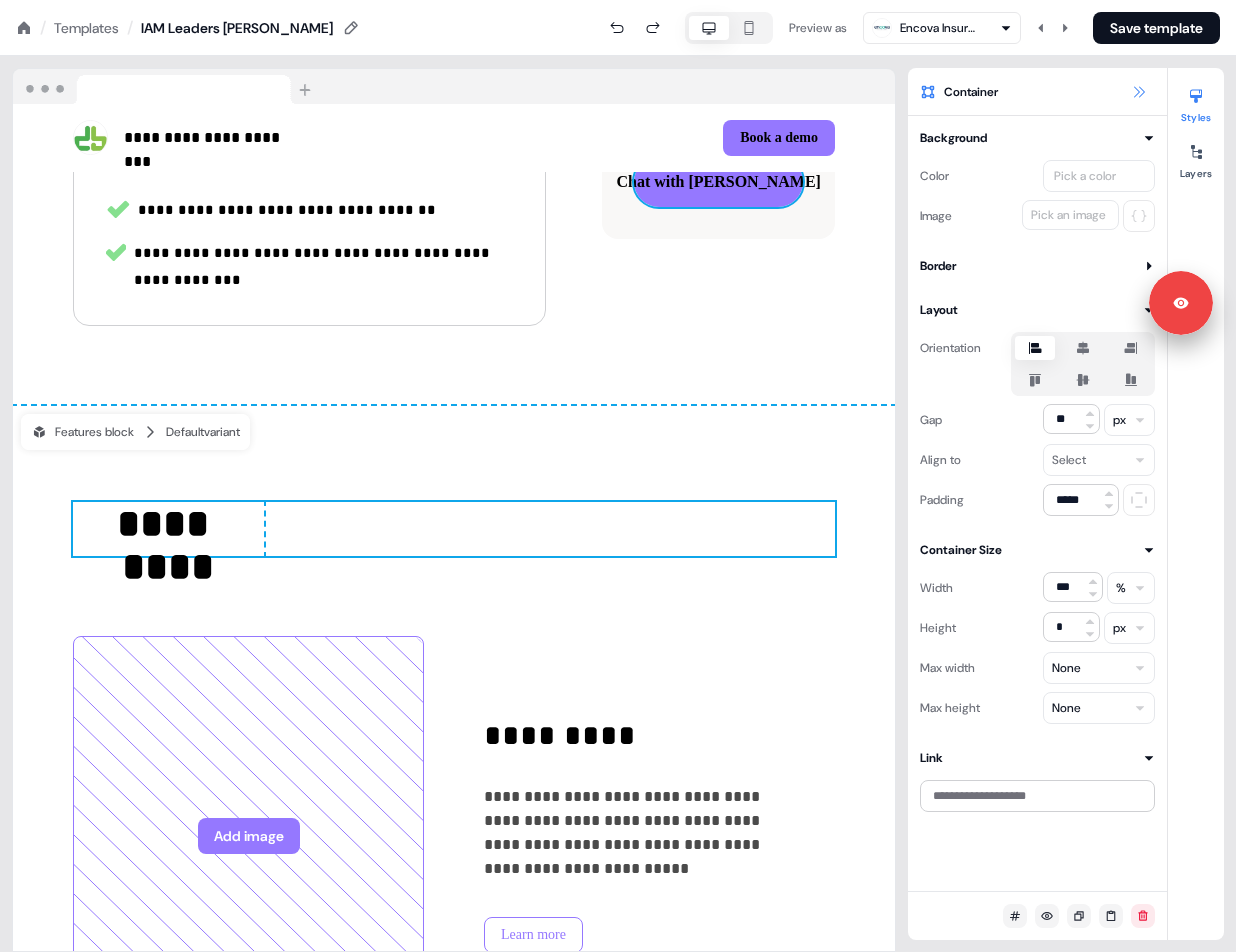 click 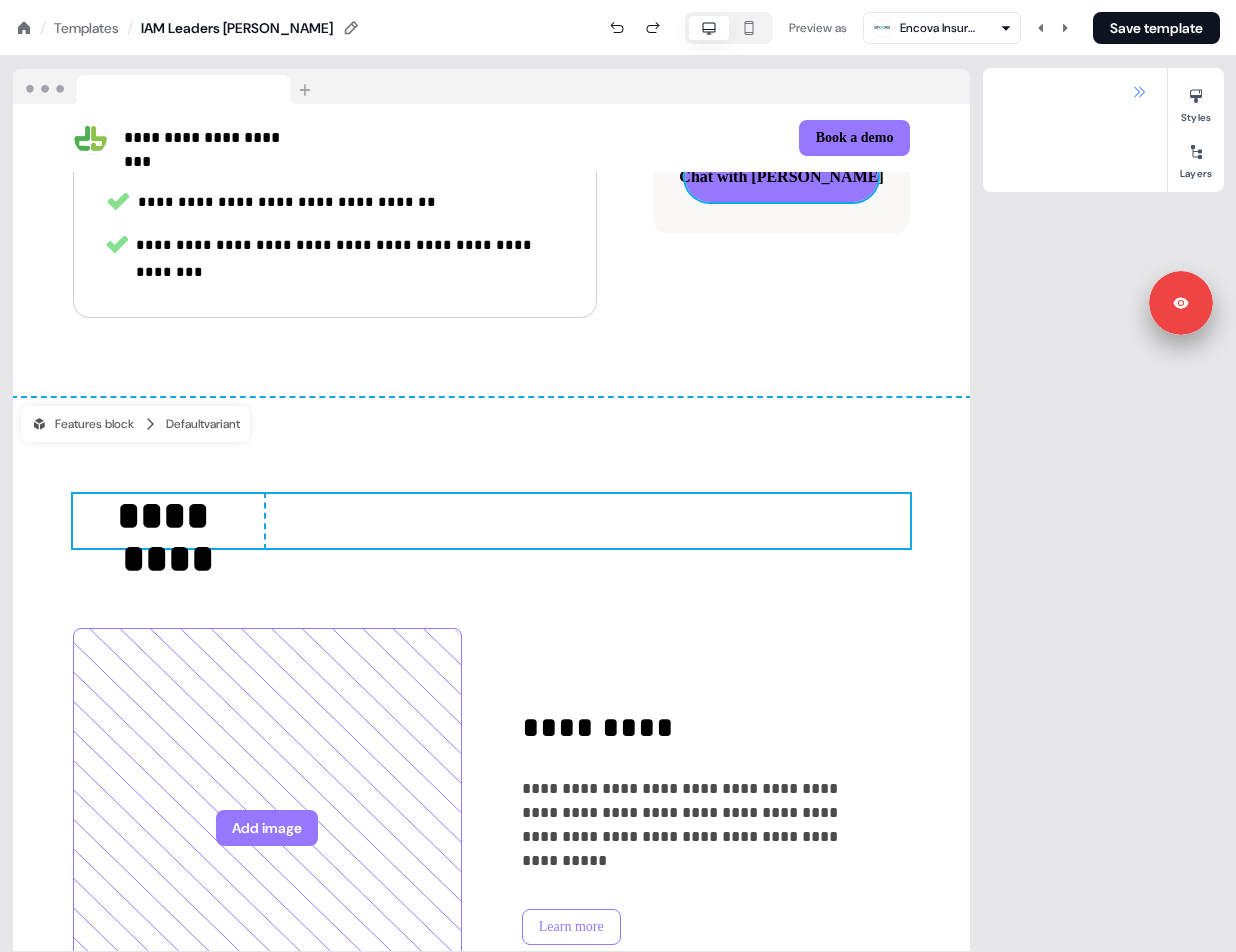 scroll, scrollTop: 894, scrollLeft: 0, axis: vertical 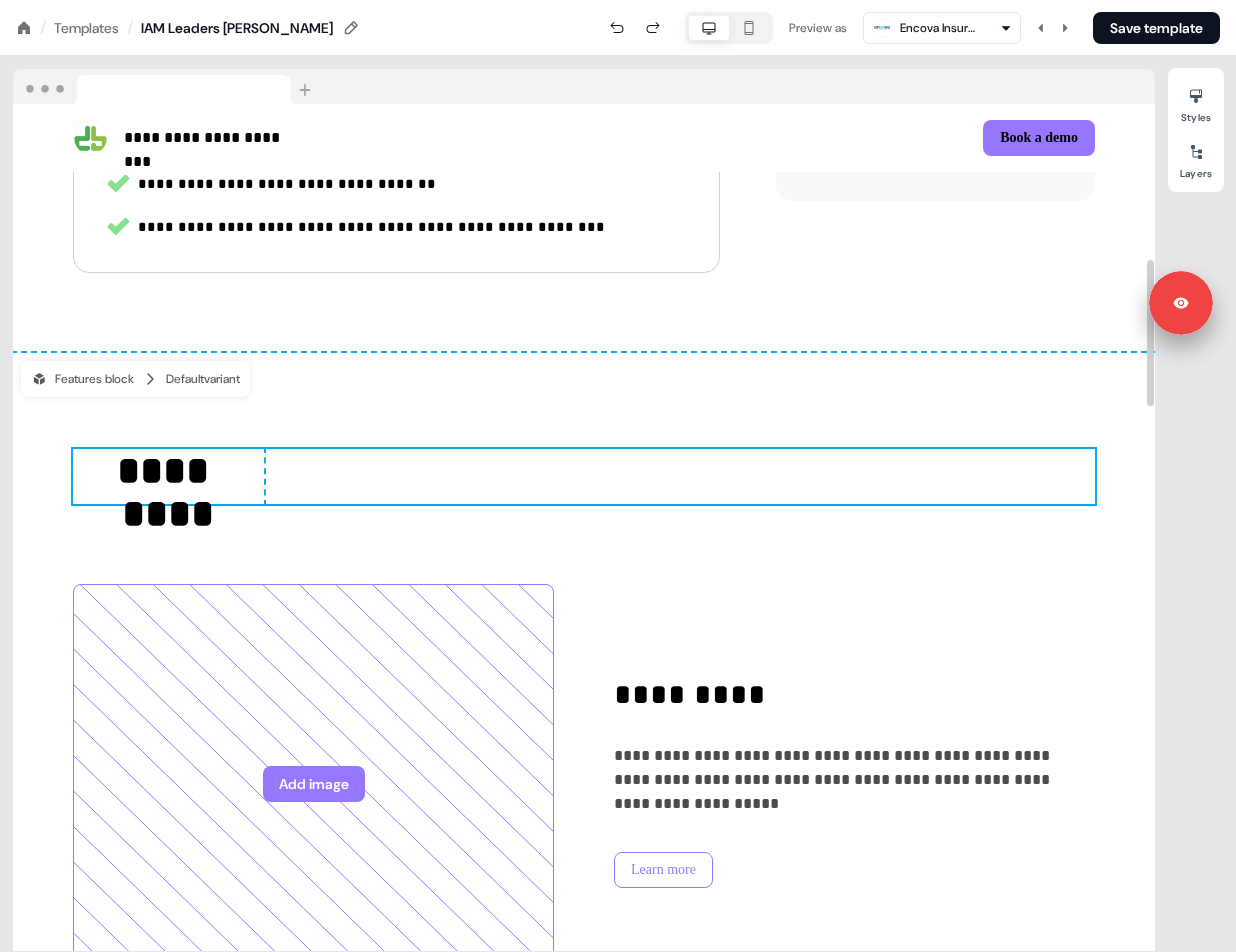 click on "**********" at bounding box center [584, 1196] 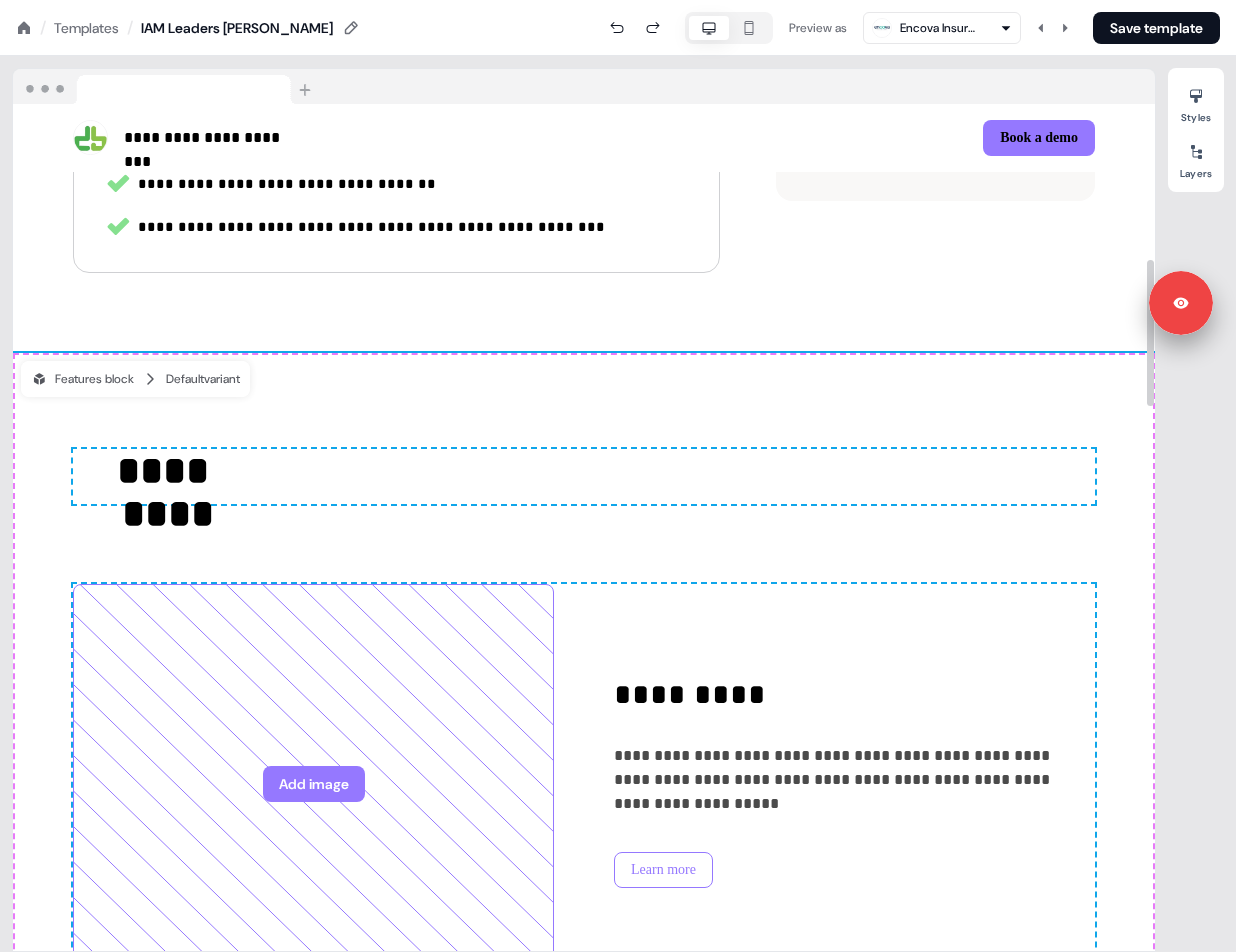 click on "*********" at bounding box center (836, 699) 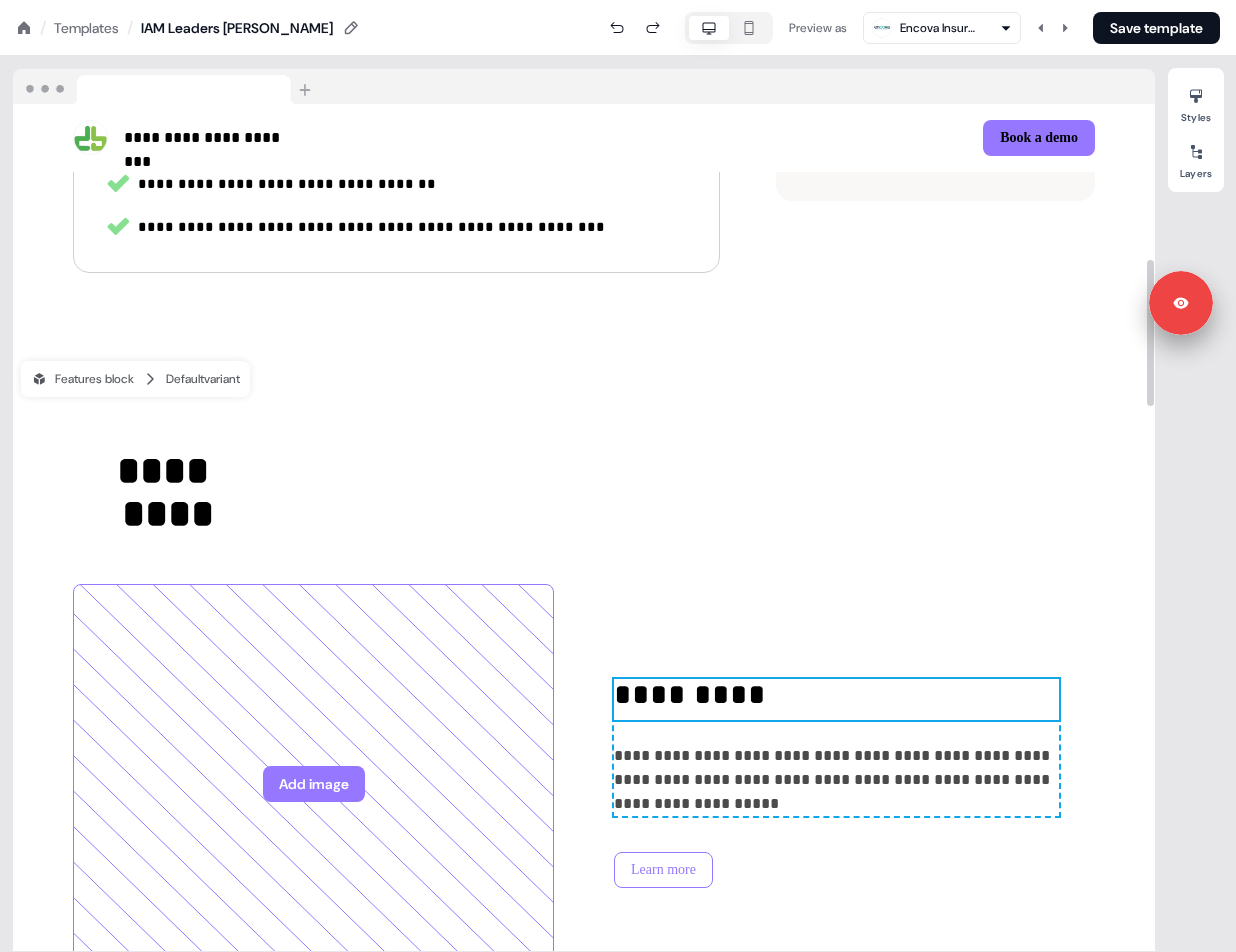 click on "*********" at bounding box center (836, 699) 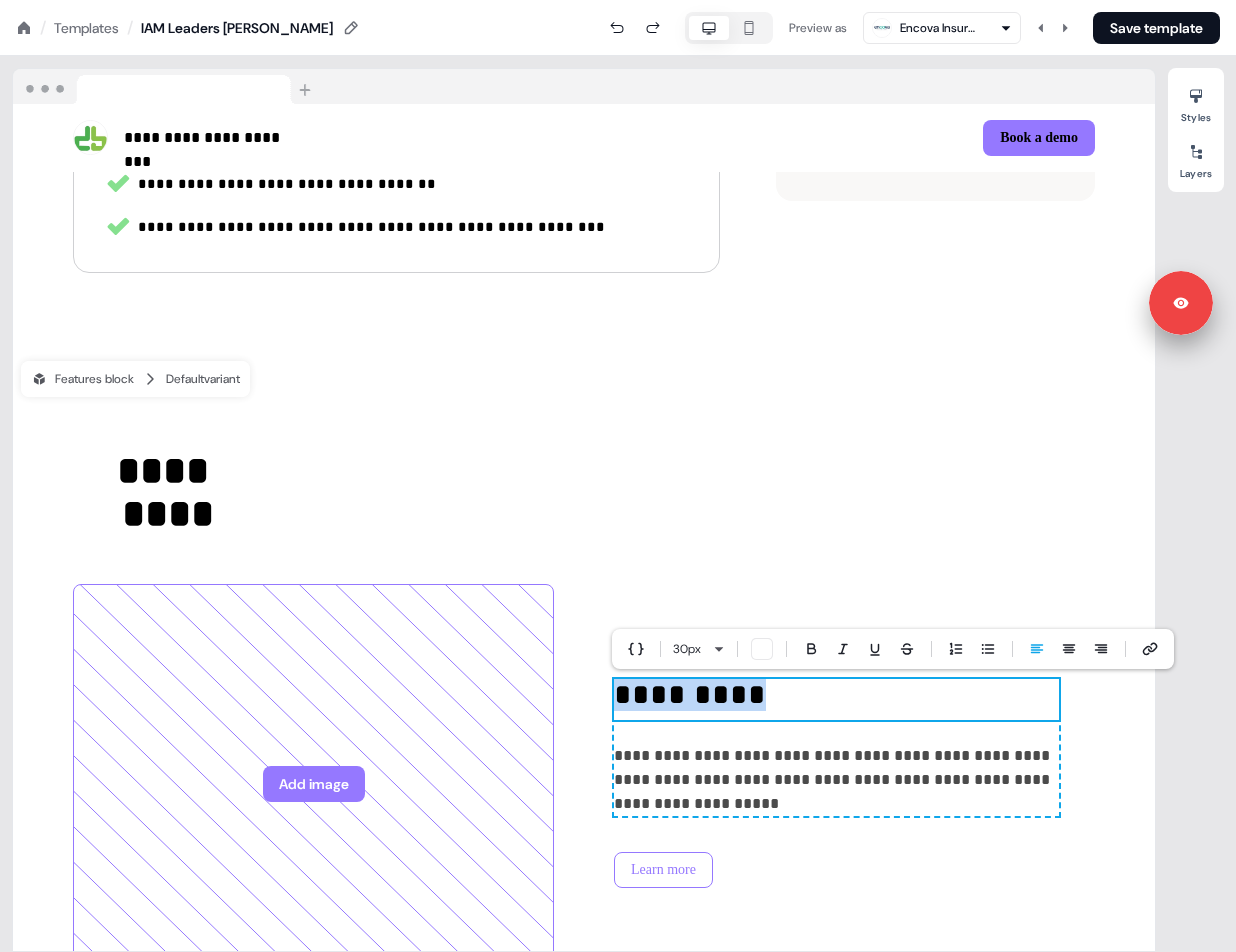 click on "*********" at bounding box center (836, 699) 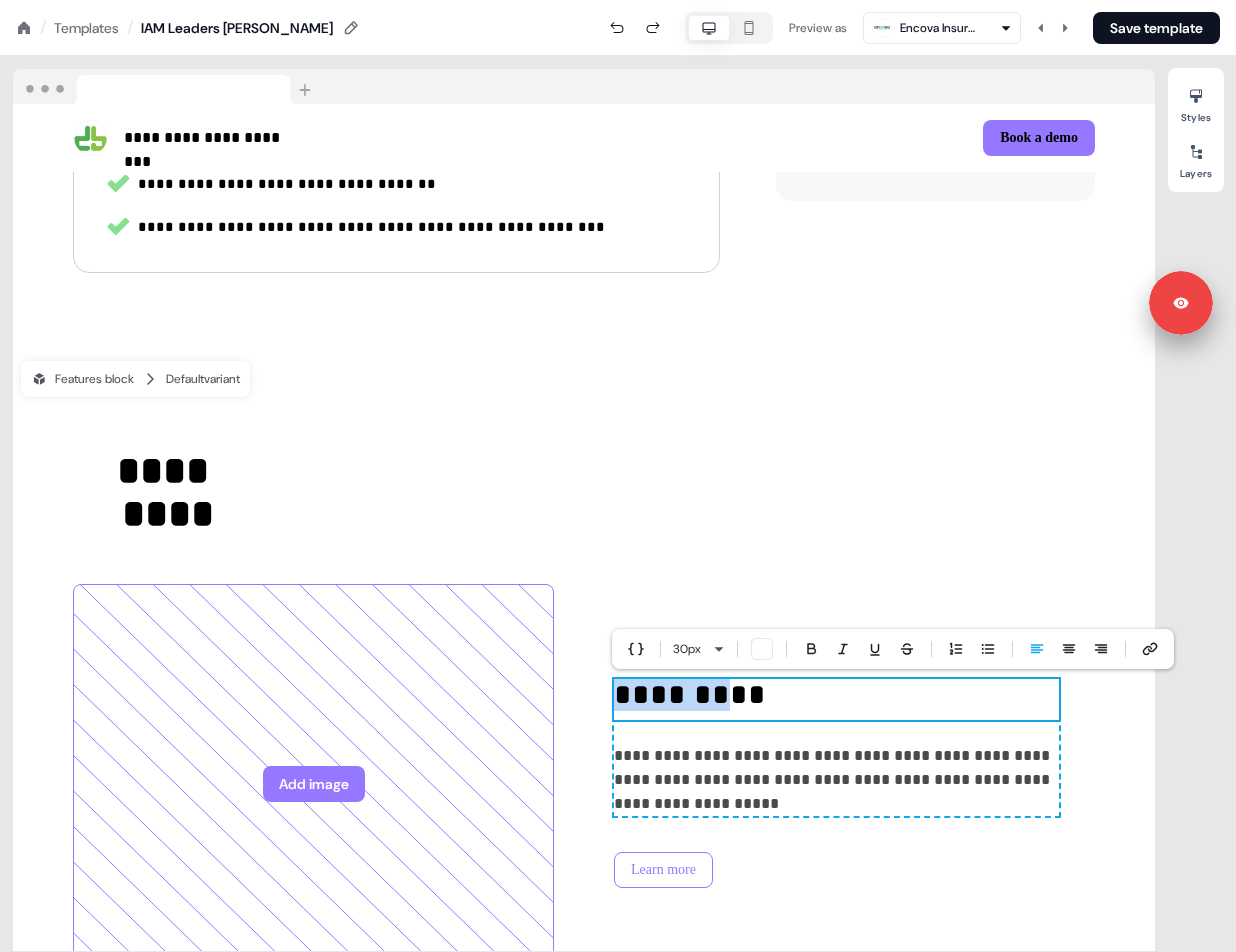 click on "*********" at bounding box center (836, 699) 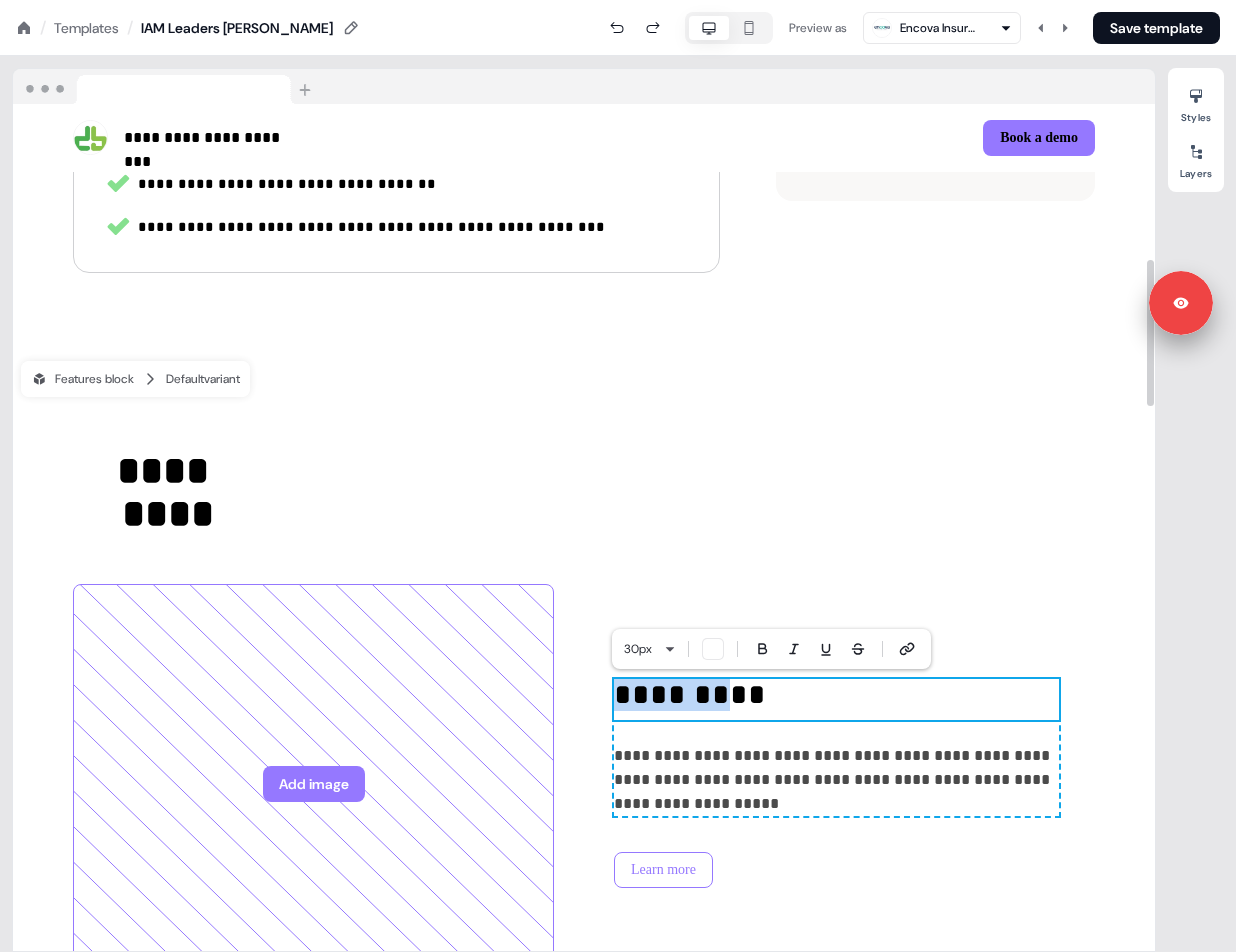 click on "*********" at bounding box center [836, 699] 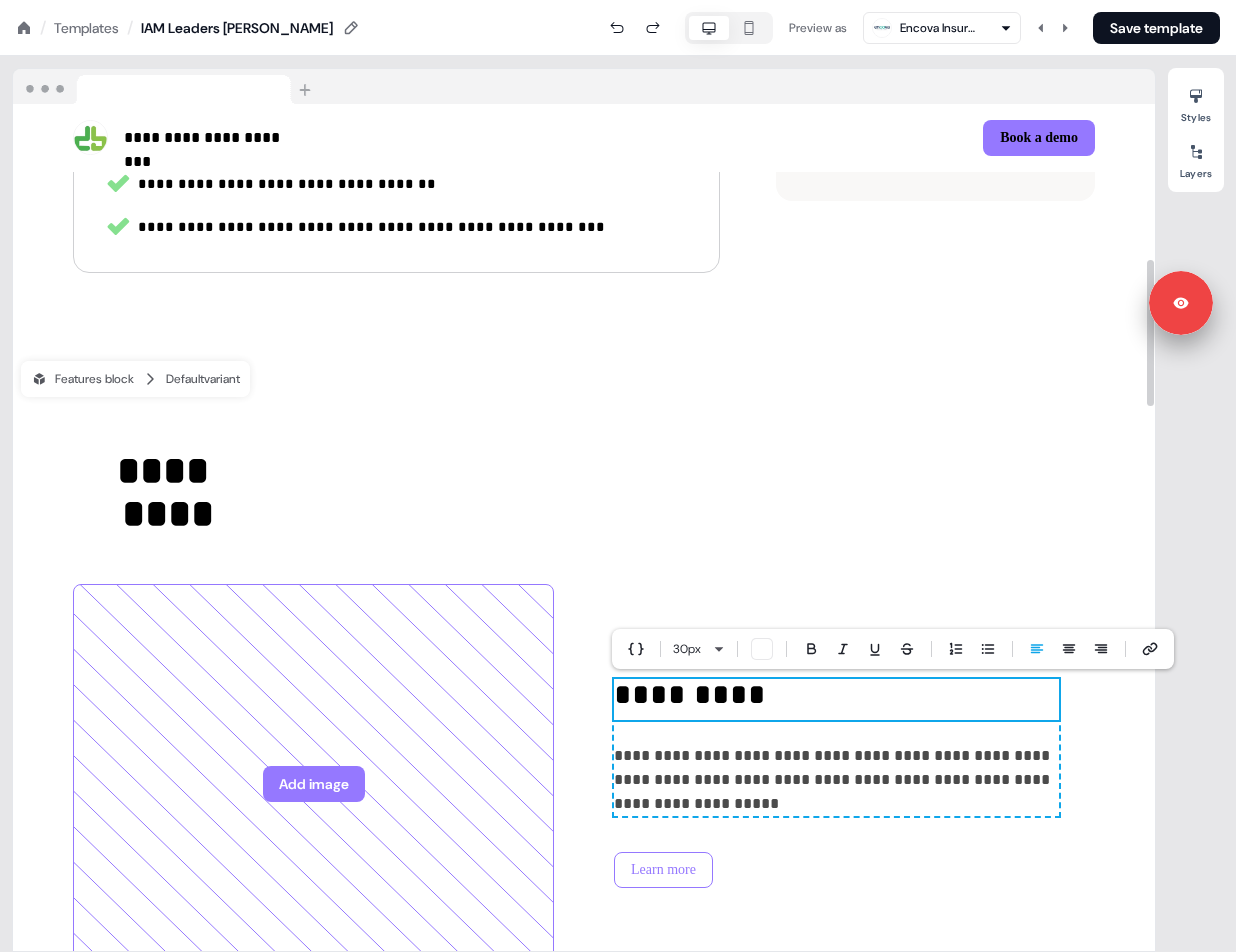 click on "*********" at bounding box center [836, 699] 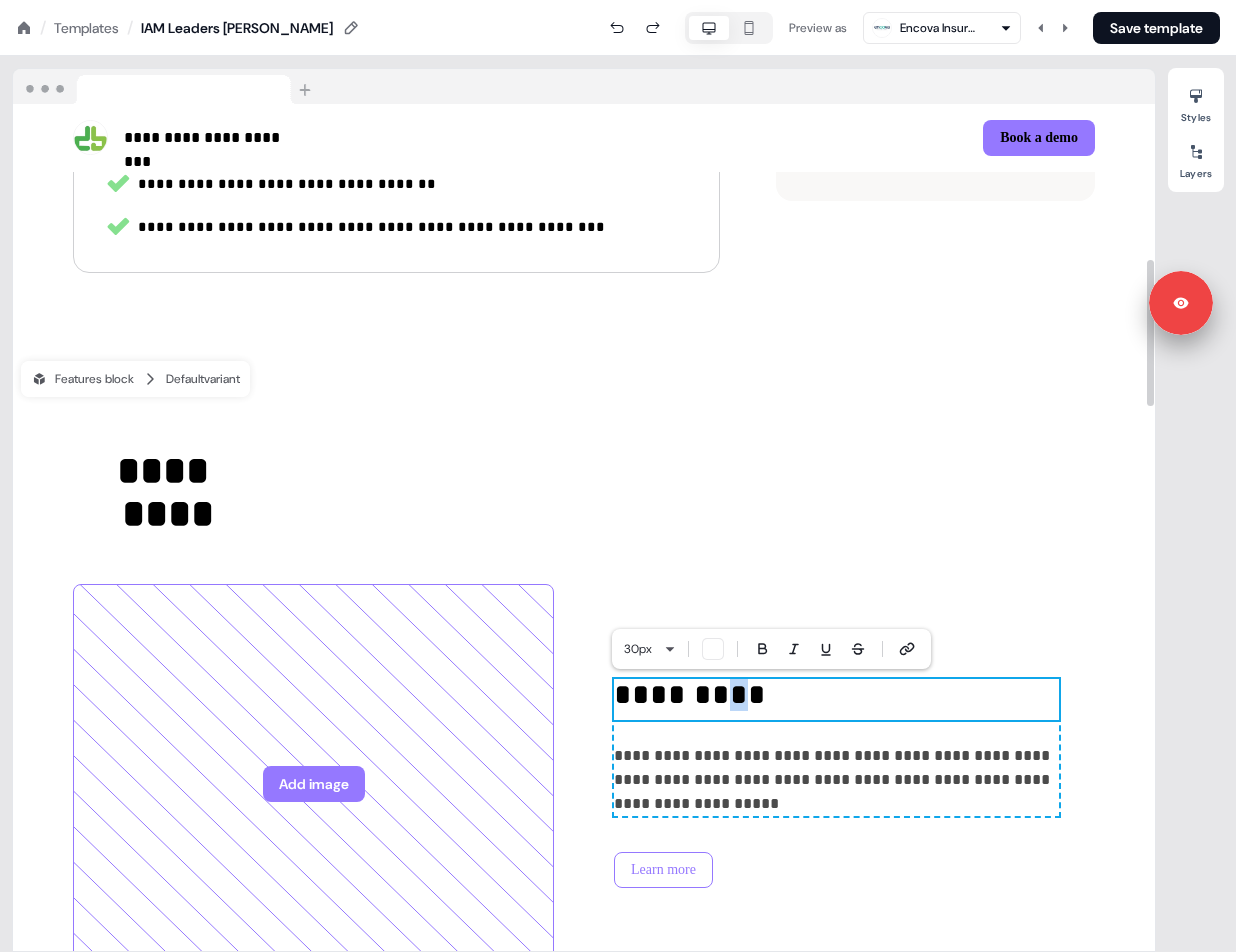 click on "*********" at bounding box center [836, 699] 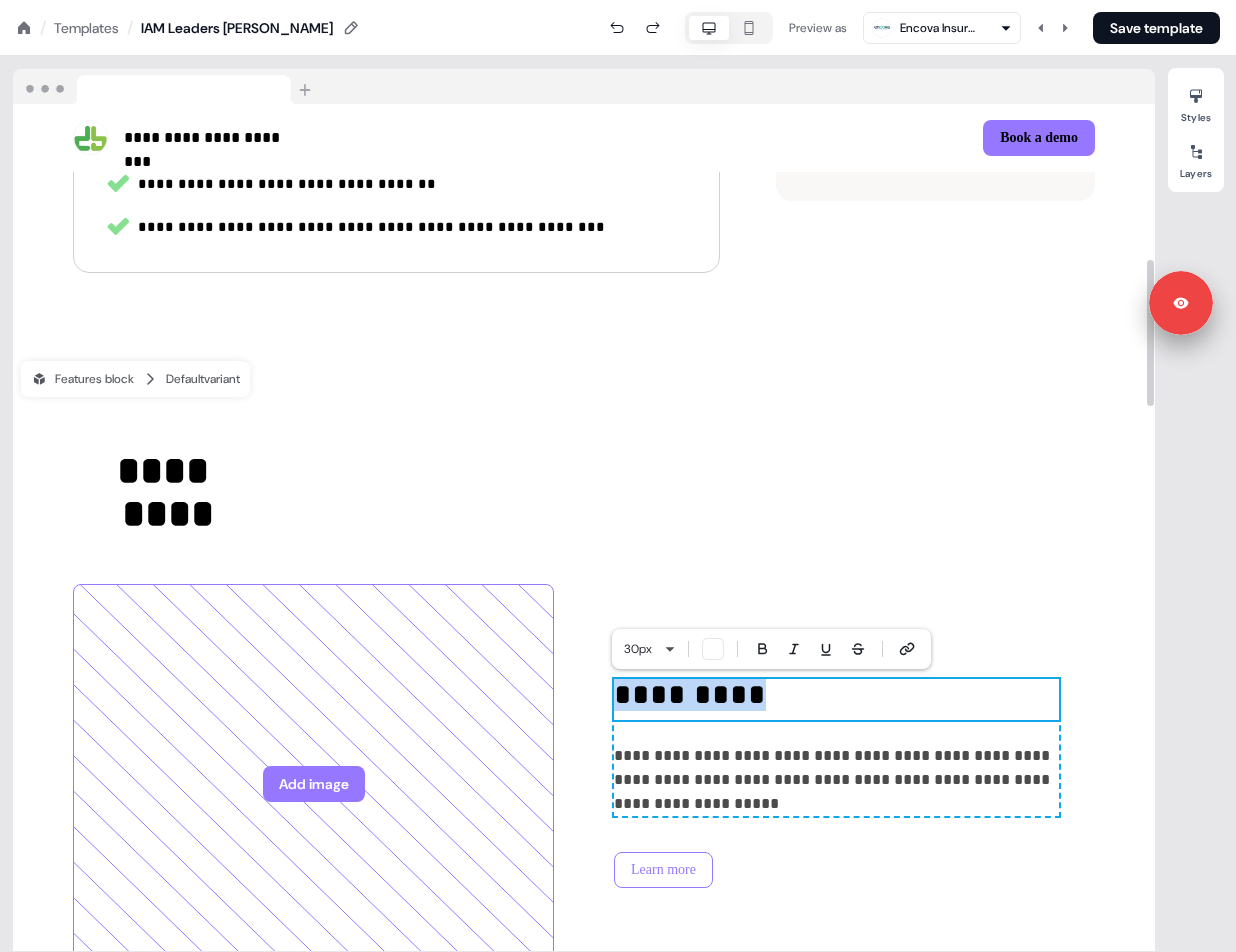 click on "*********" at bounding box center [836, 699] 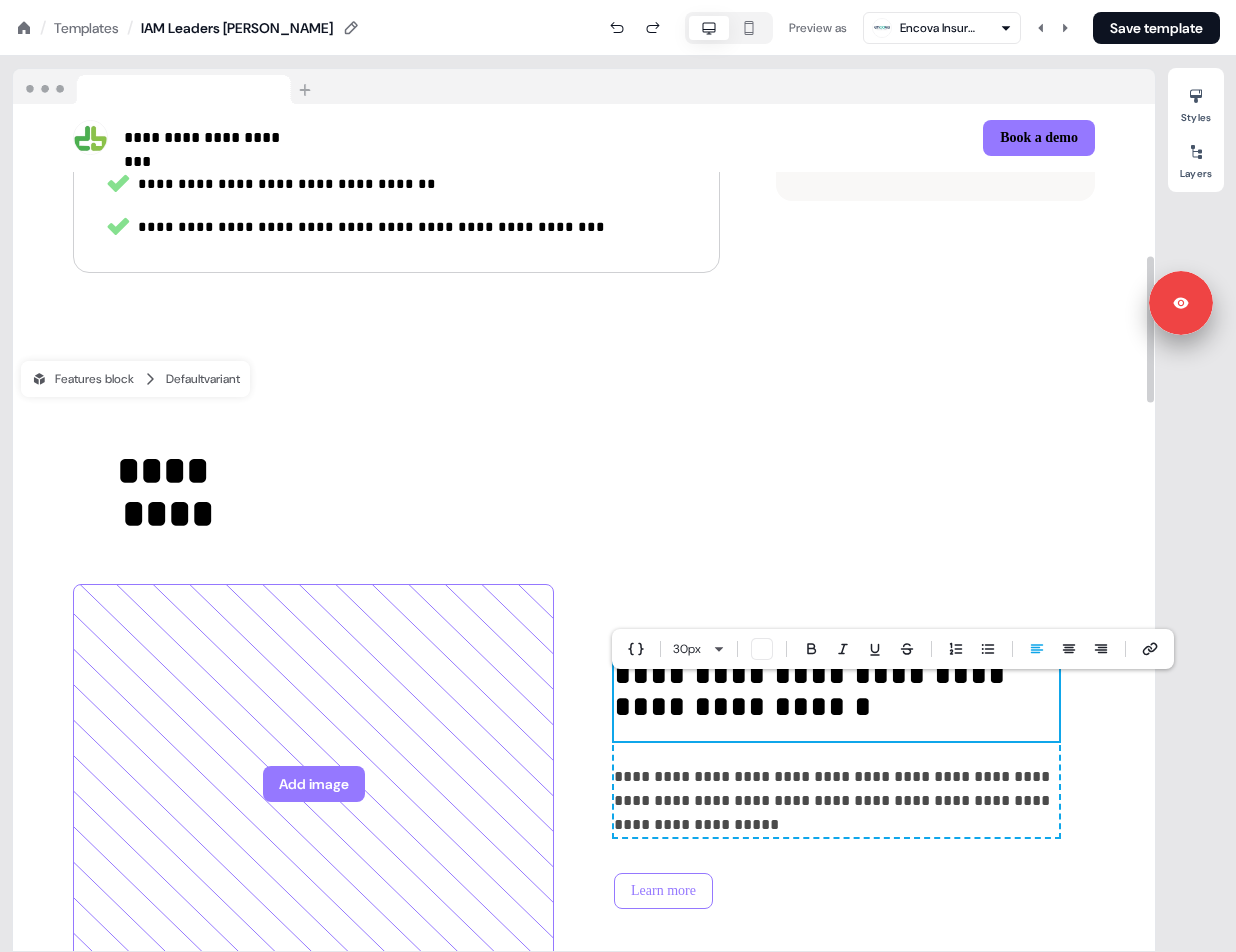 scroll, scrollTop: 873, scrollLeft: 0, axis: vertical 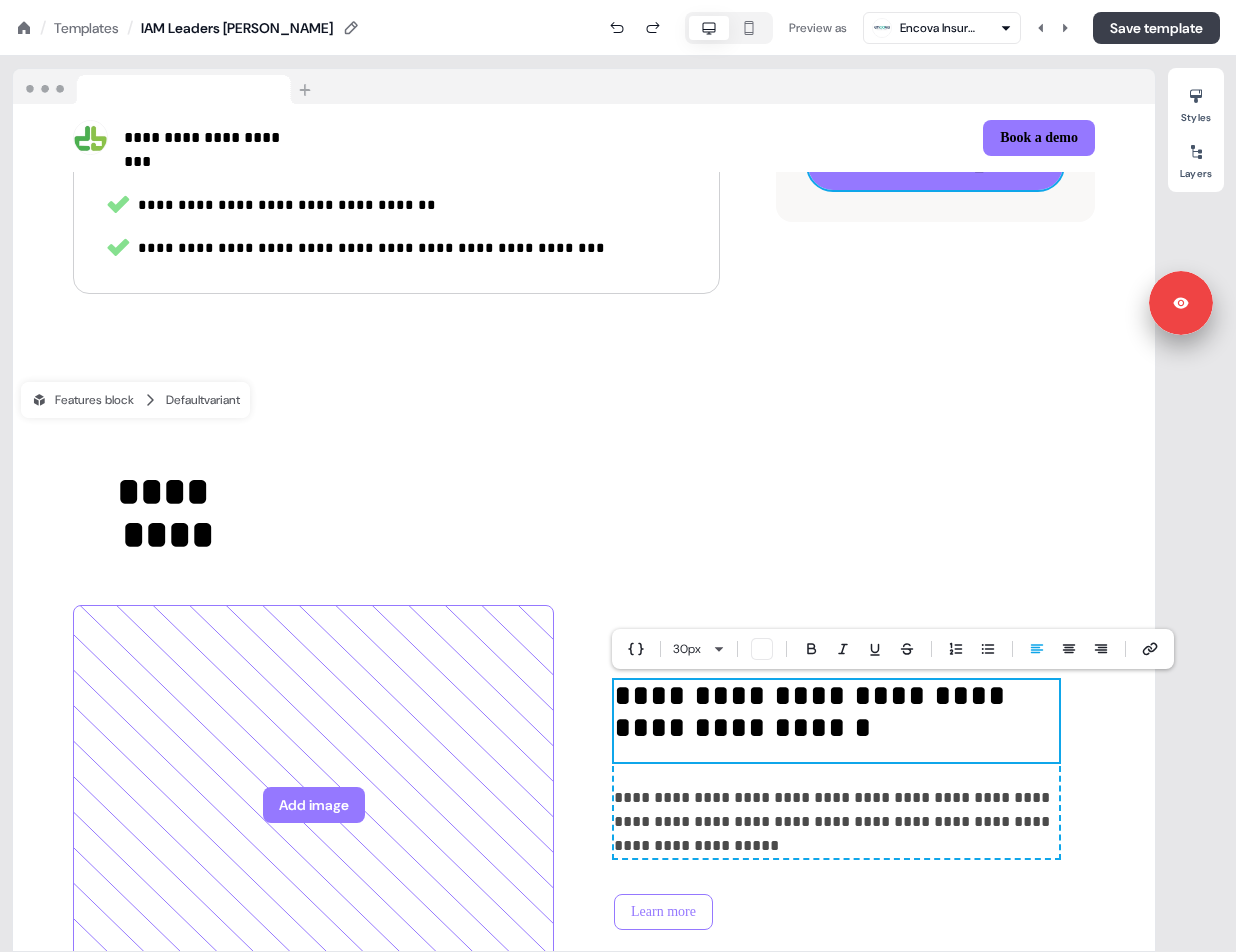 click on "Save template" at bounding box center [1156, 28] 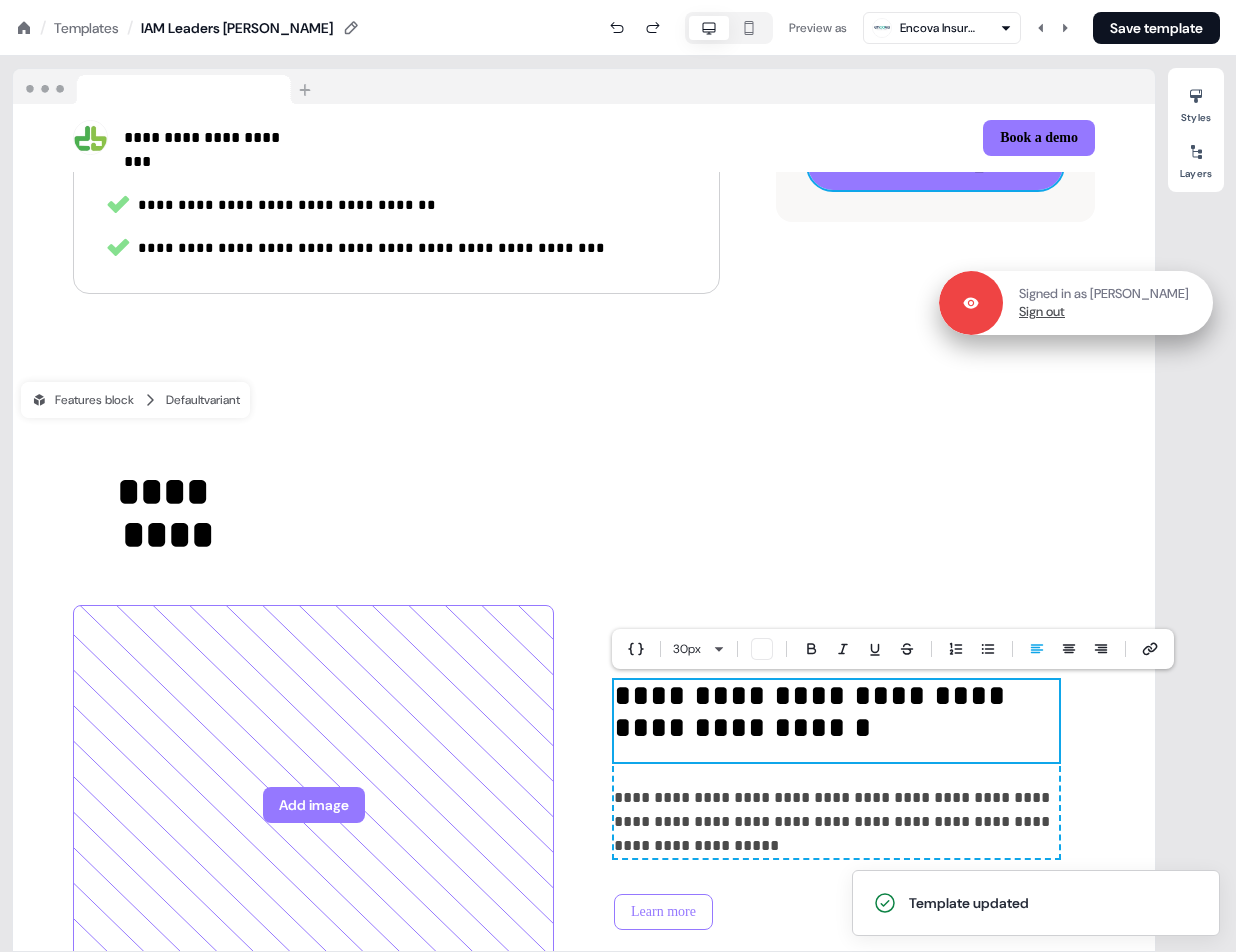 click on "Sign out" at bounding box center [1042, 312] 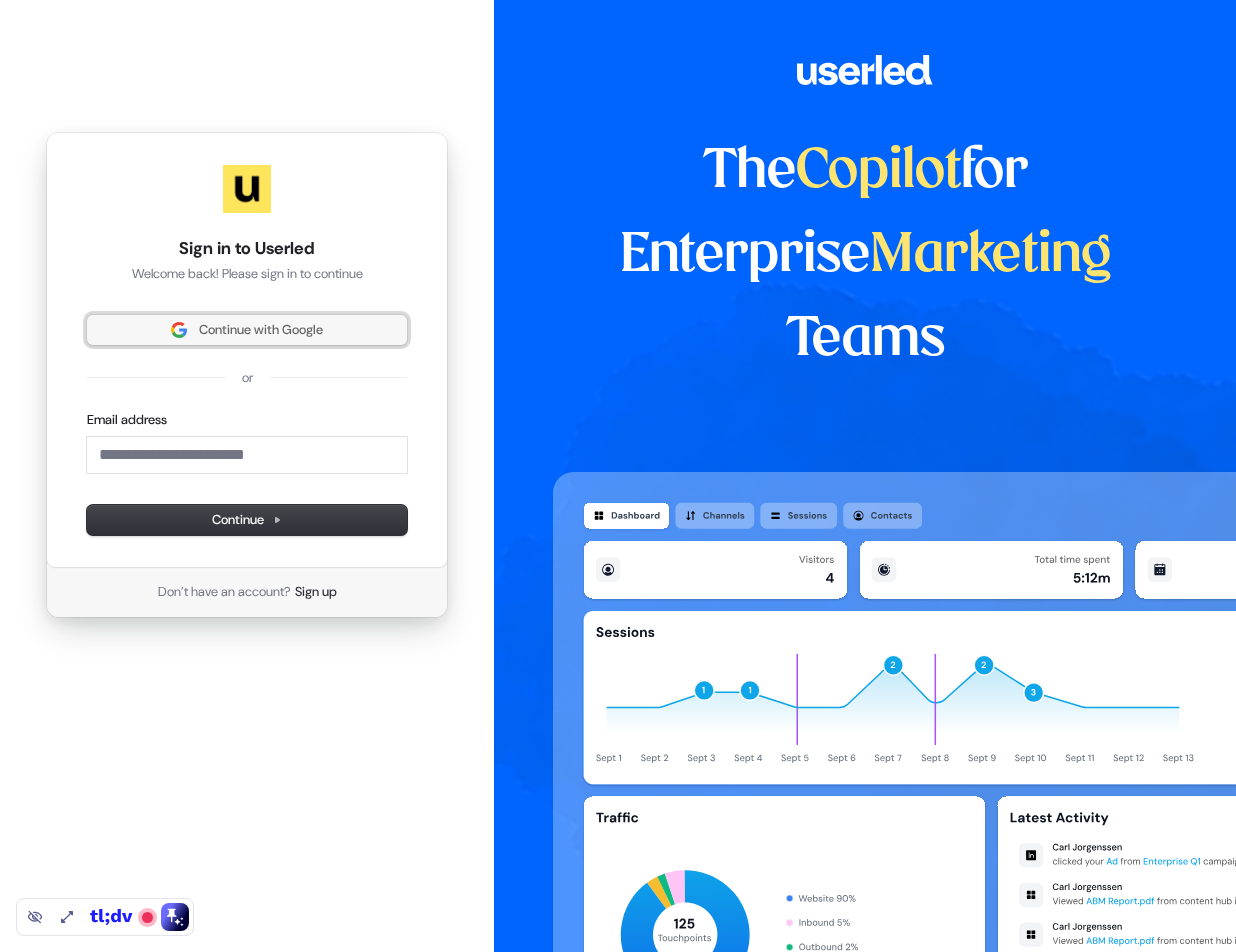 click on "Continue with Google" at bounding box center [261, 330] 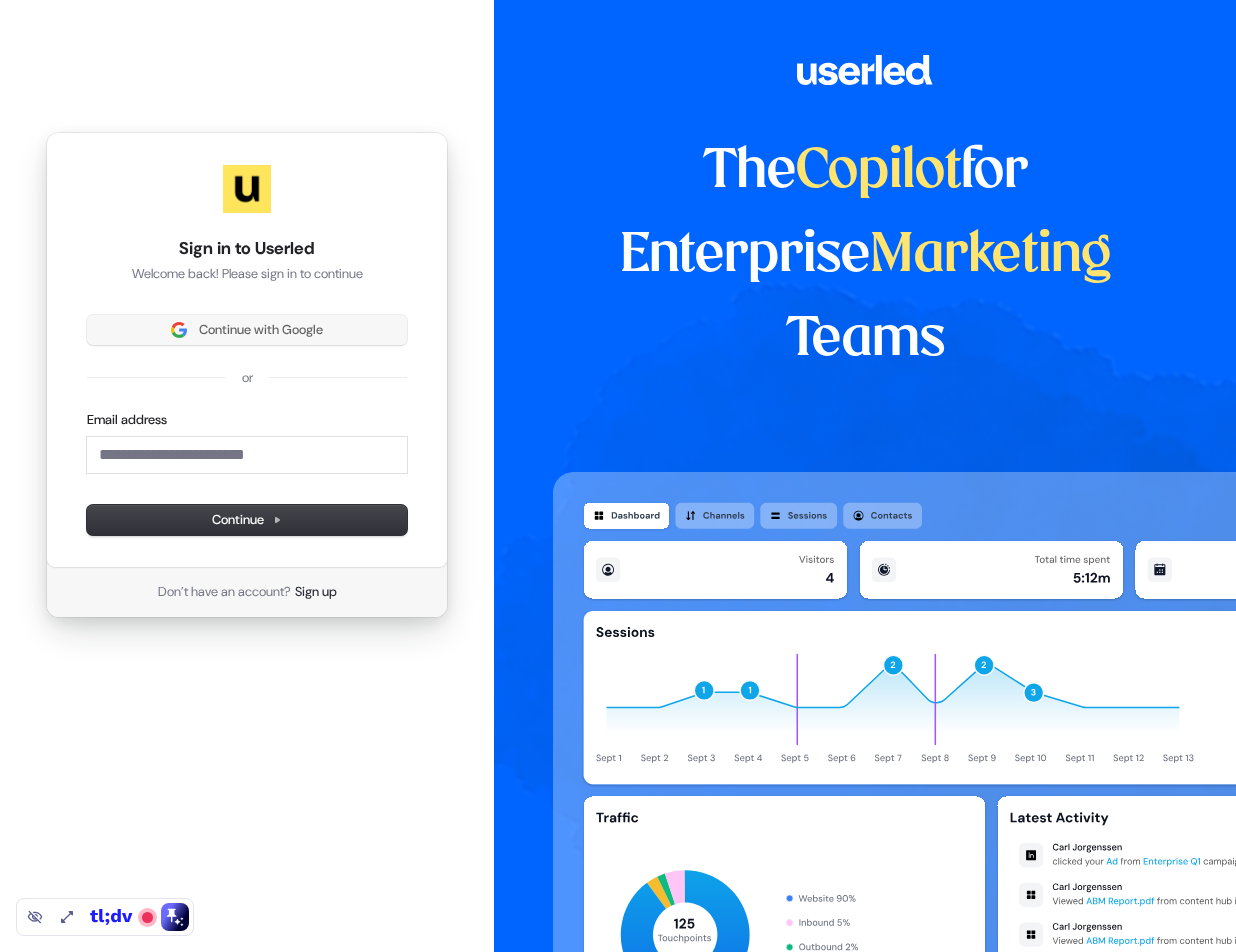 type 